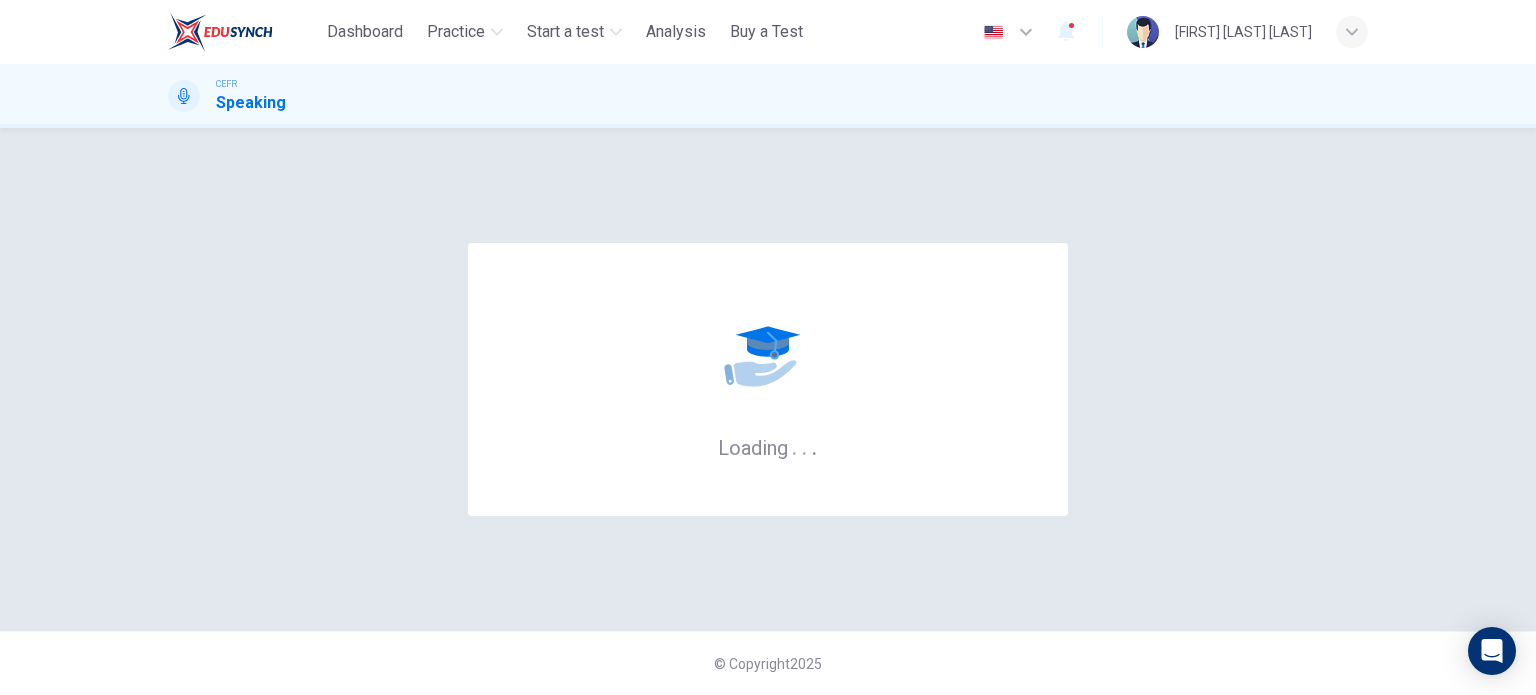 scroll, scrollTop: 0, scrollLeft: 0, axis: both 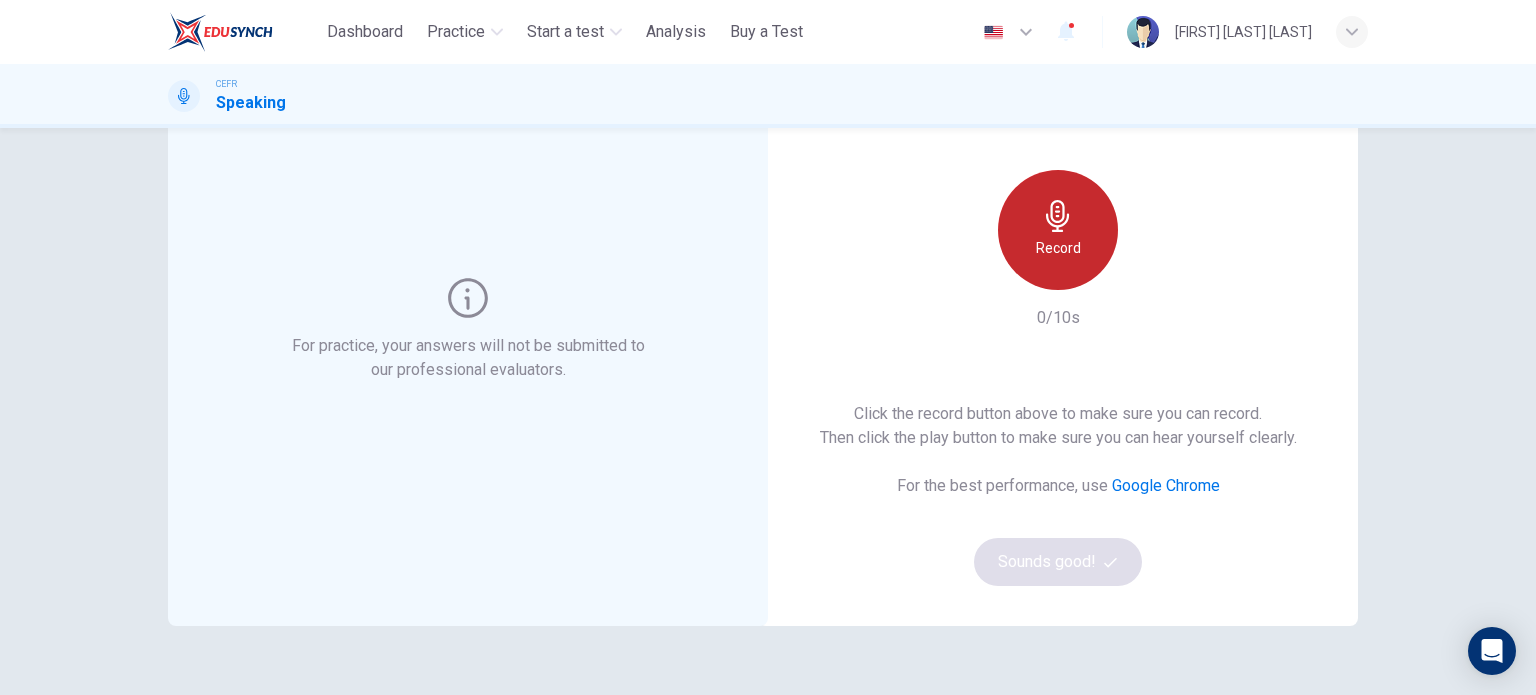 click 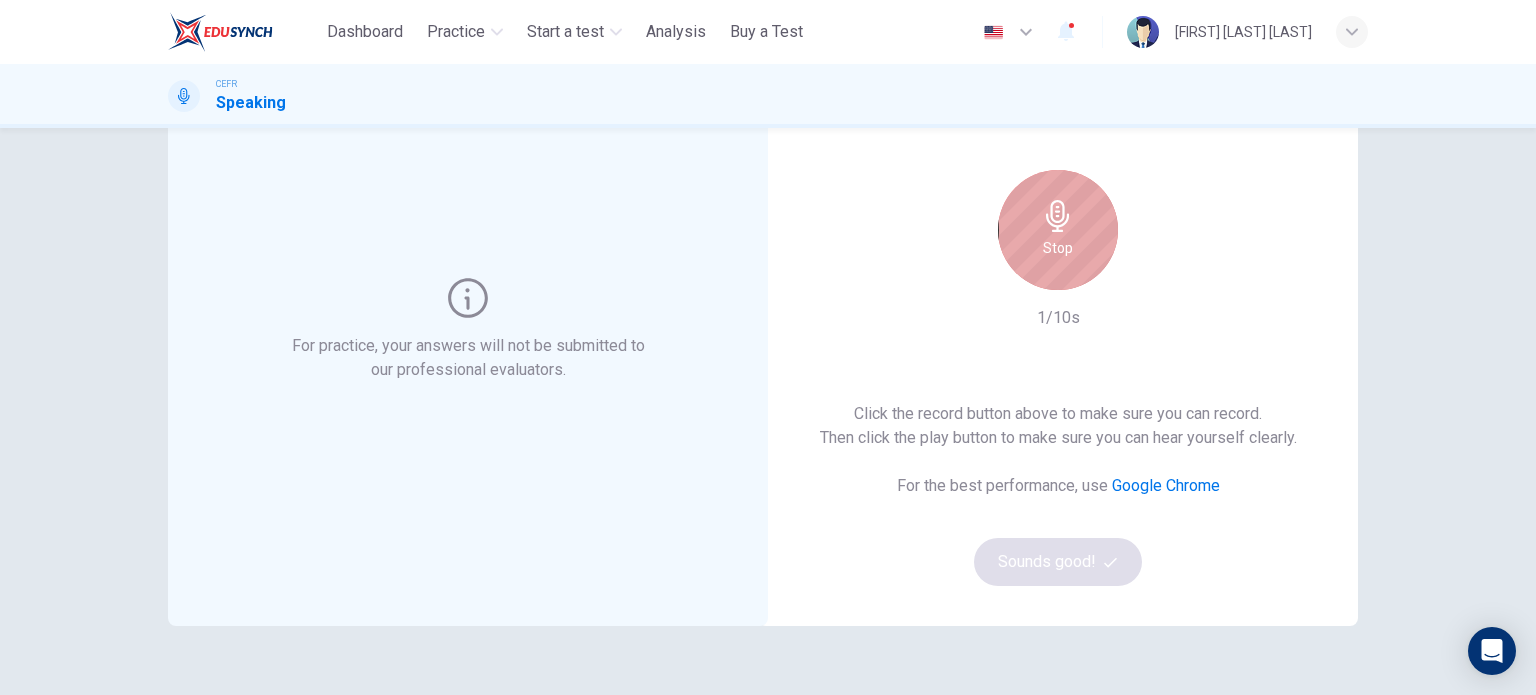 click 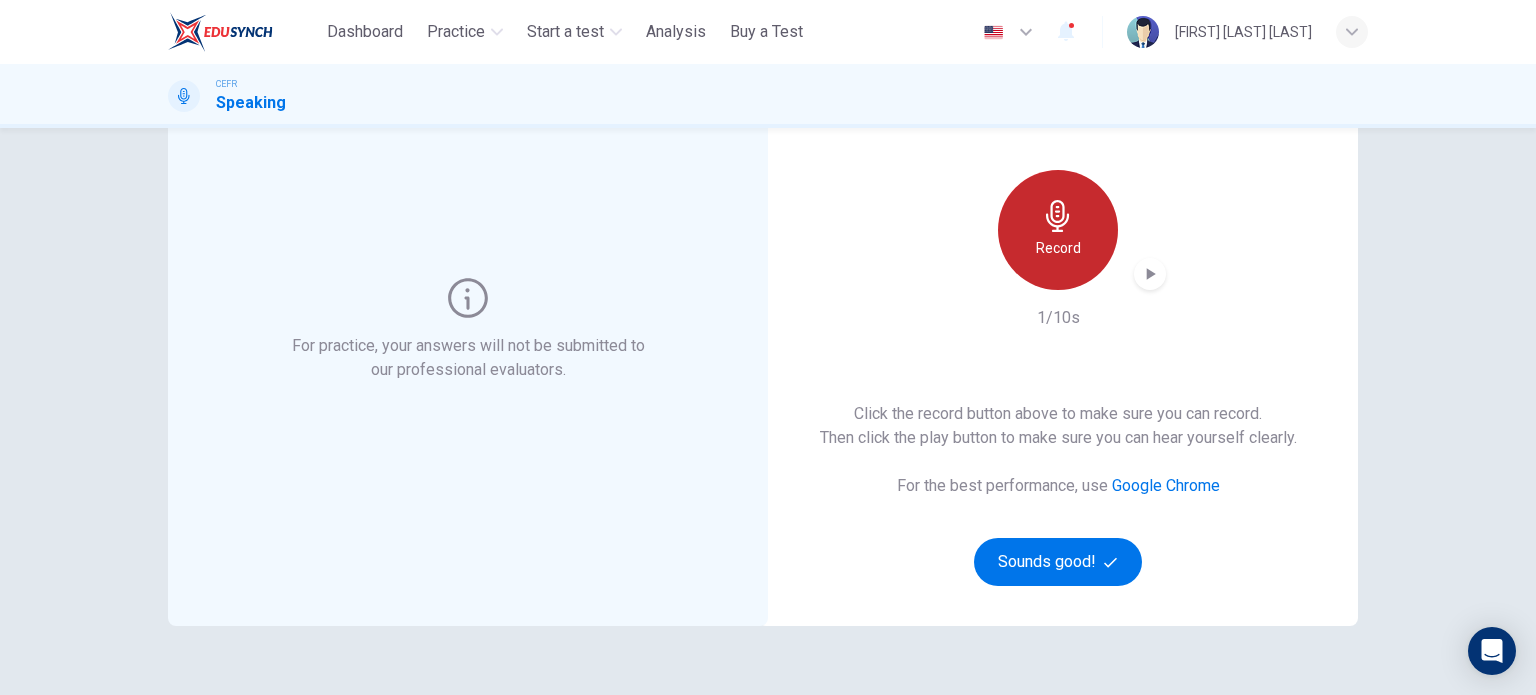 click 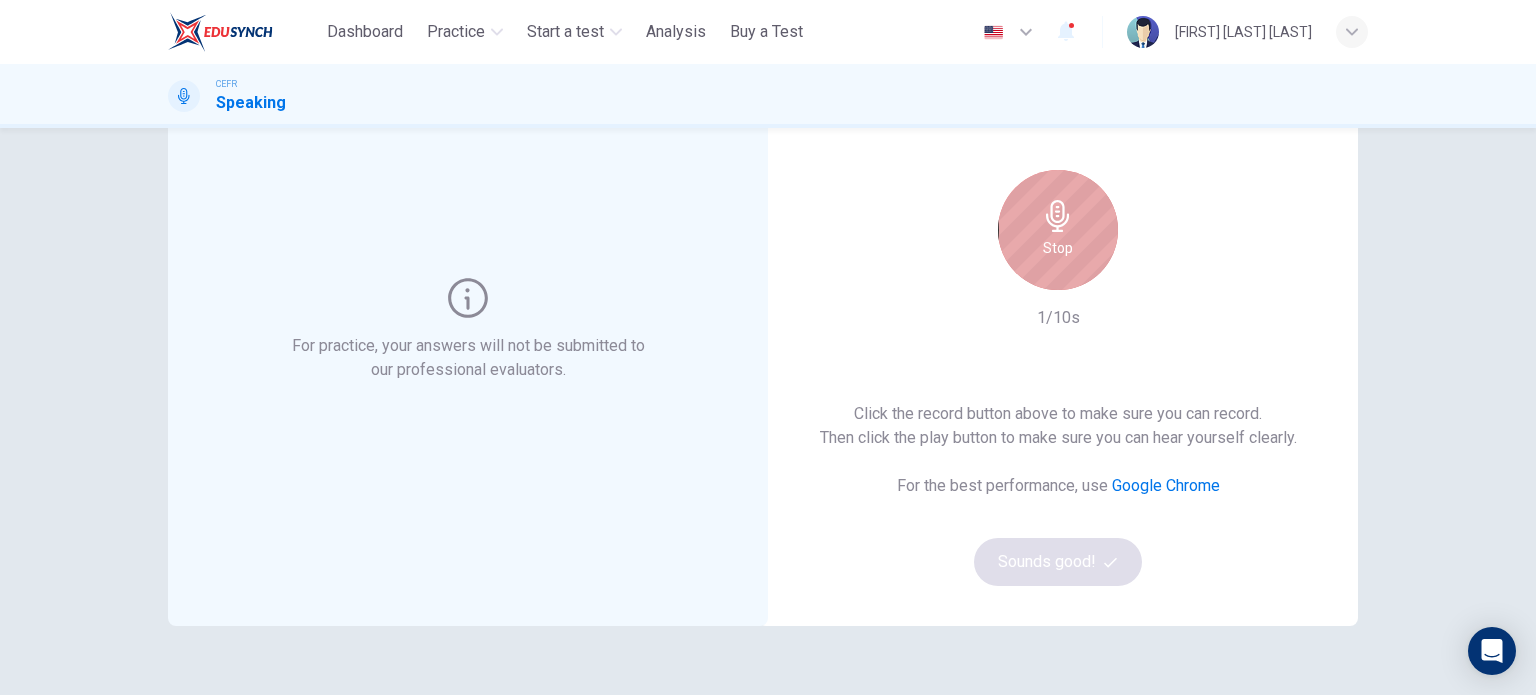 click 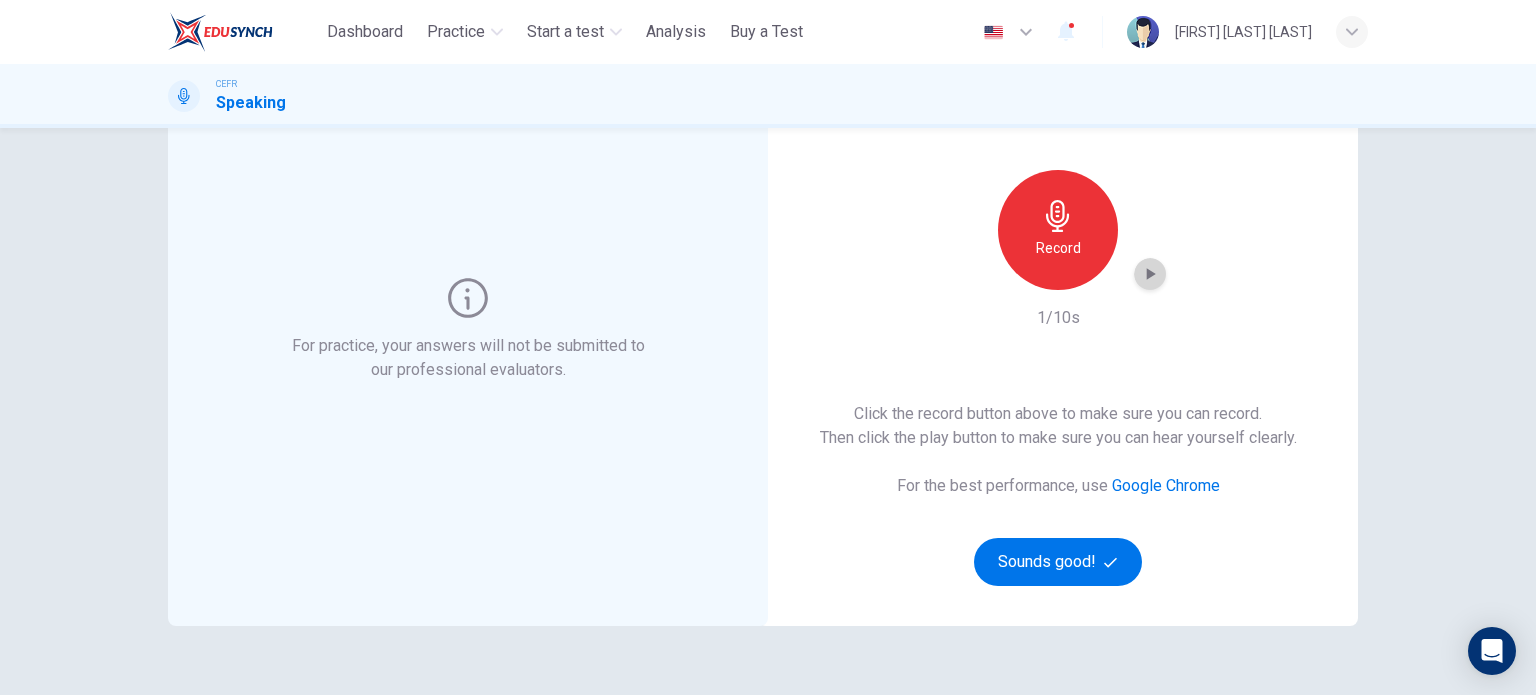 click 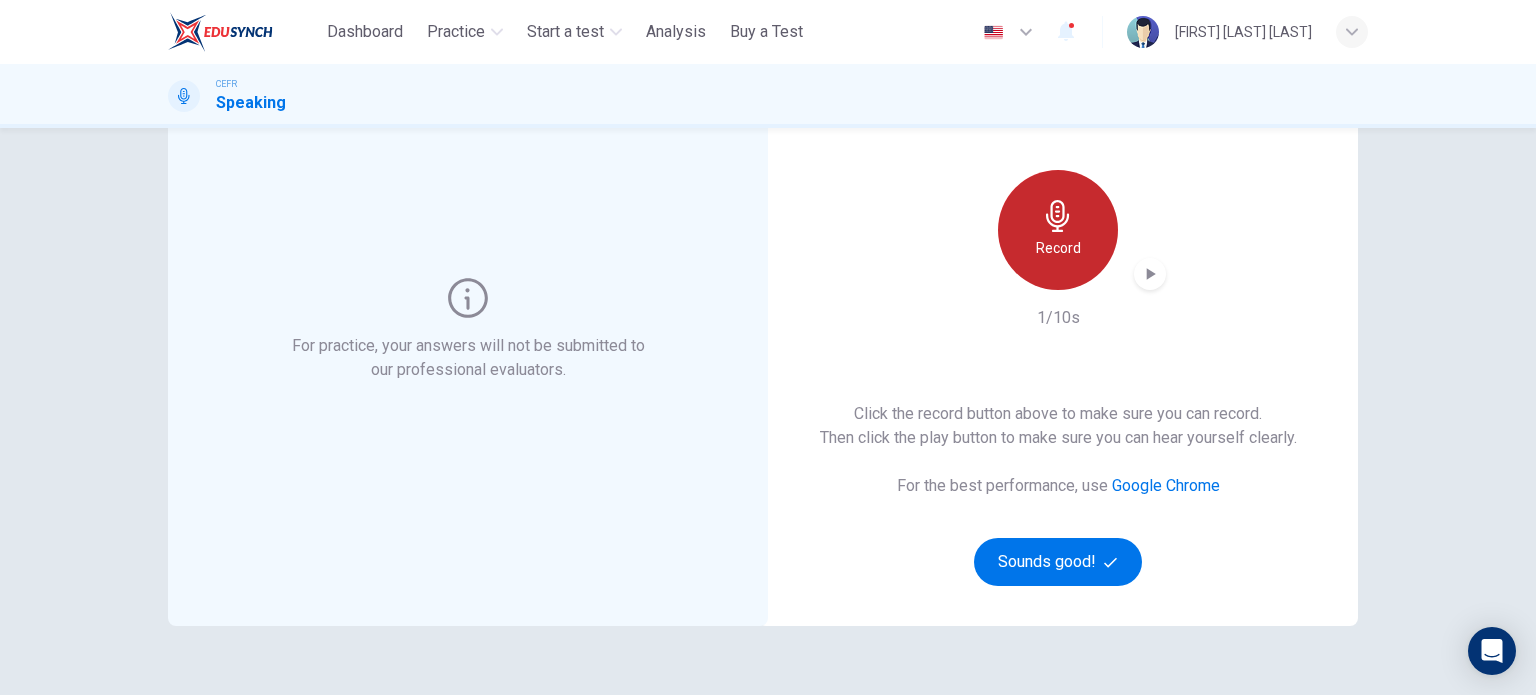 click 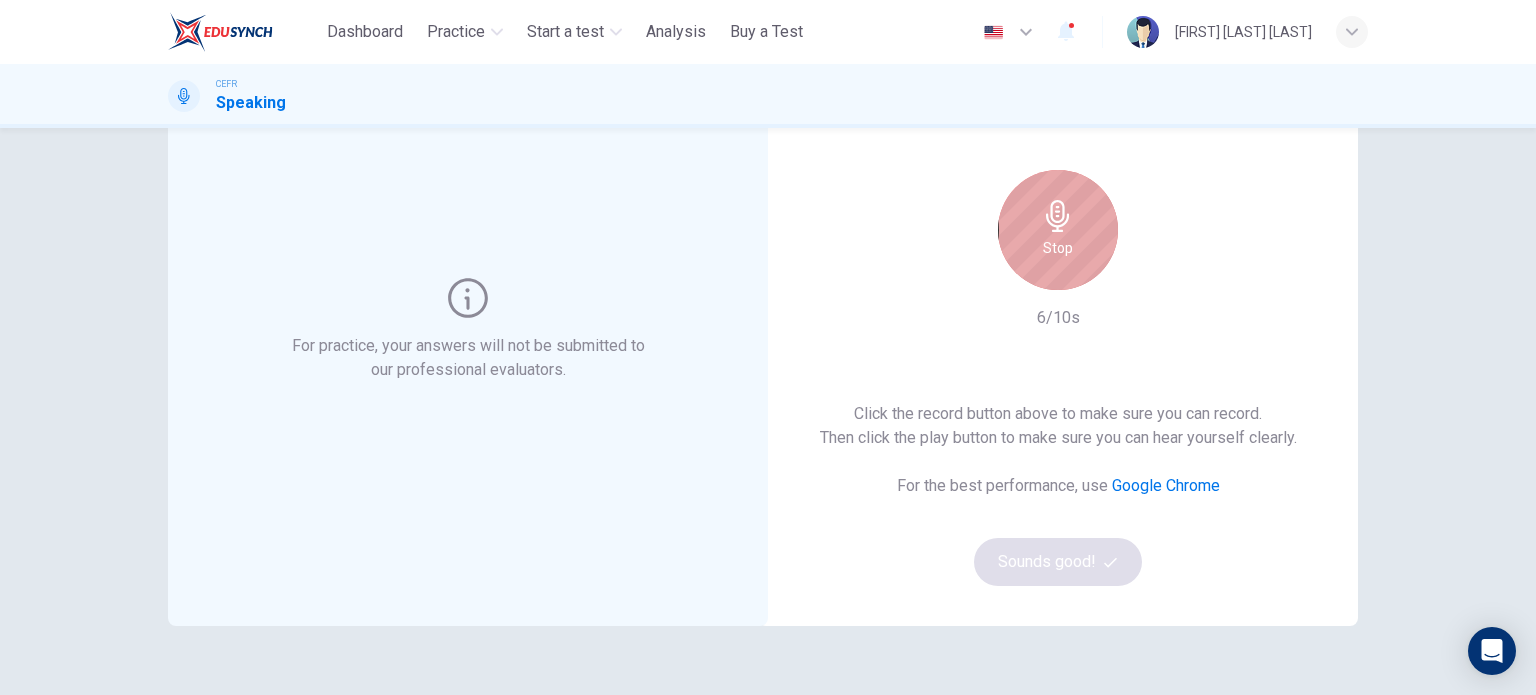 click 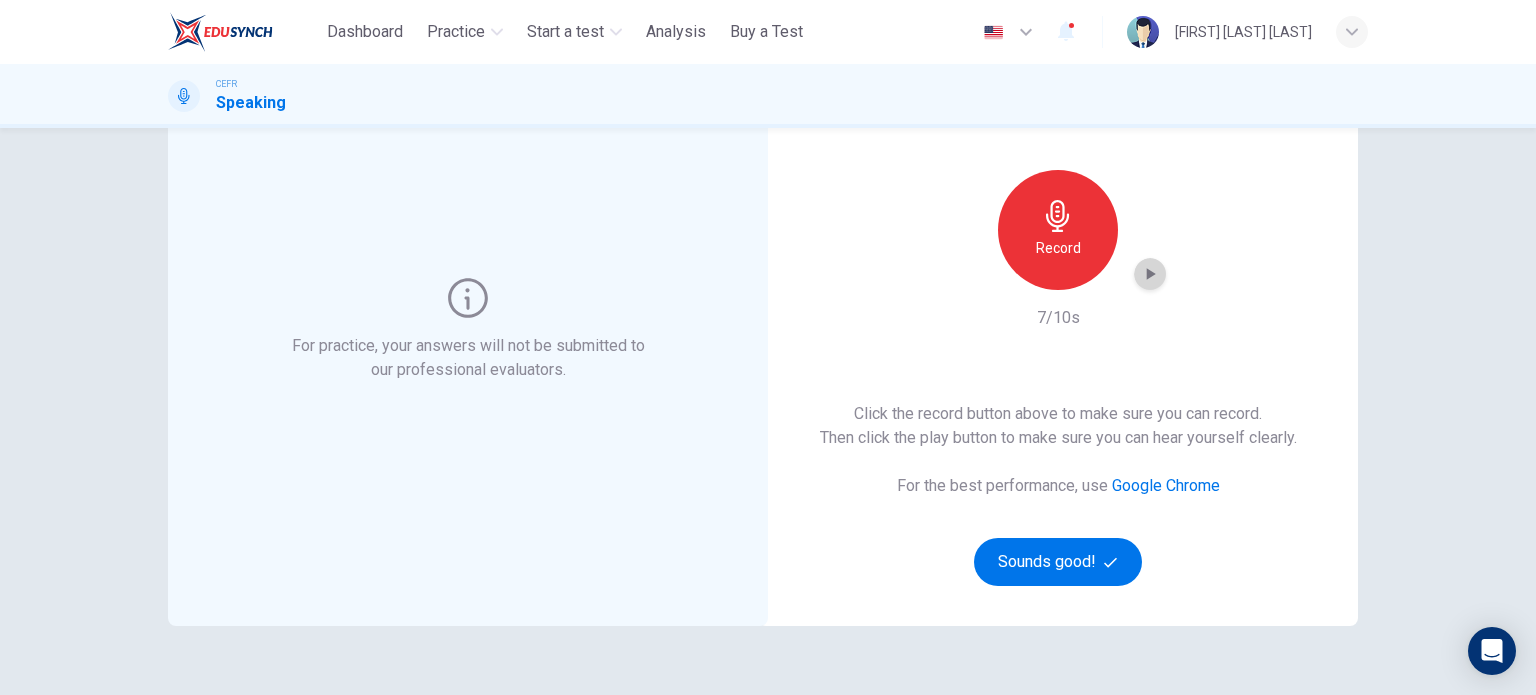 click at bounding box center [1150, 274] 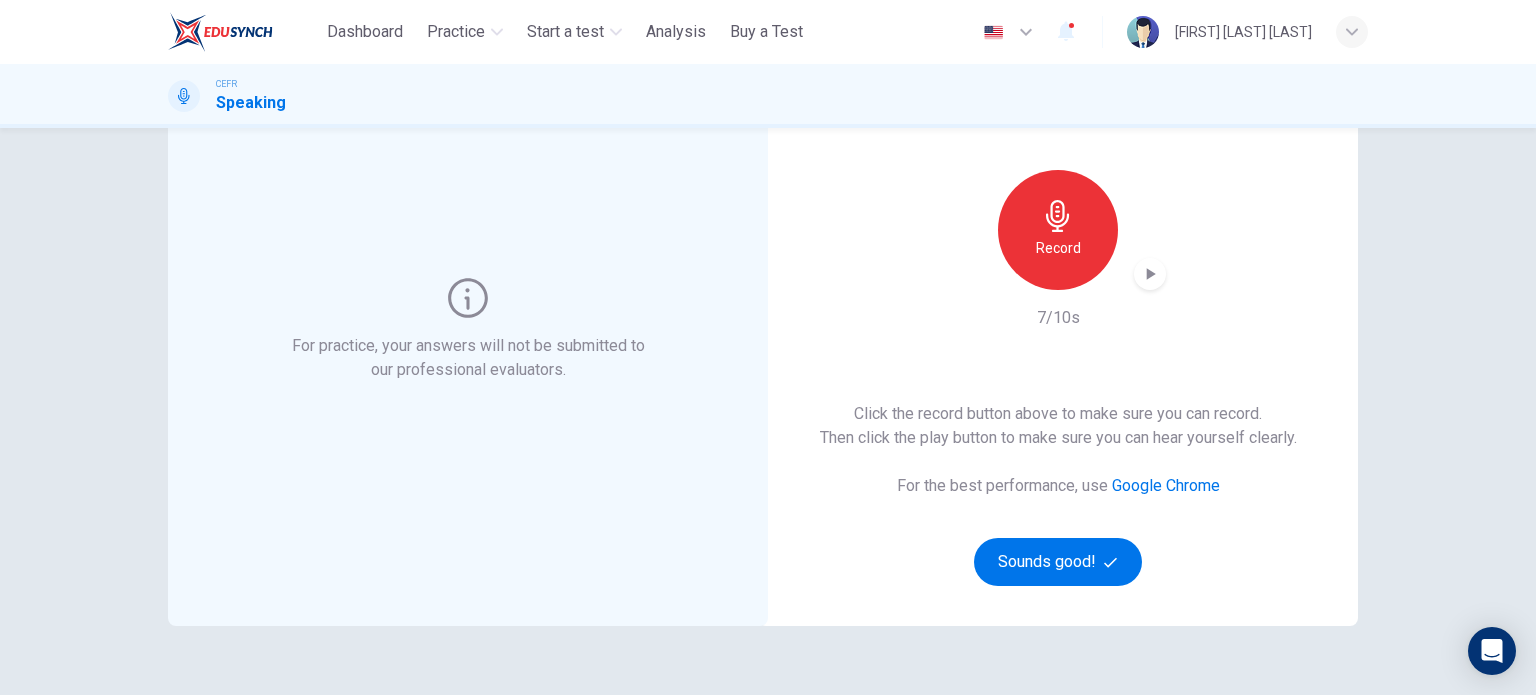 click on "This Section Requires a Microphone Record 7/10s Click the record button above to make sure you can record.     Then click the play button to make sure you can hear yourself clearly. For the best performance, use   Google Chrome Sounds good!" at bounding box center [1058, 330] 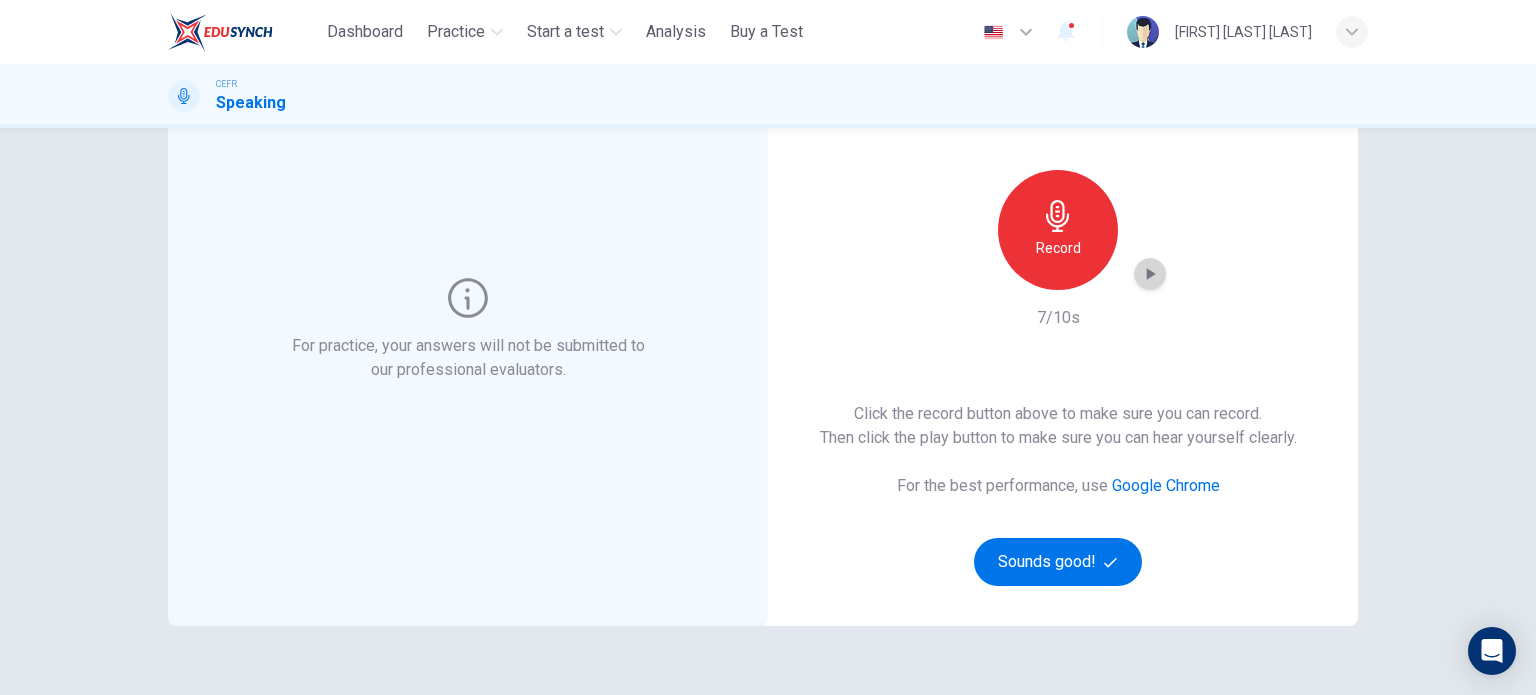 click at bounding box center (1150, 274) 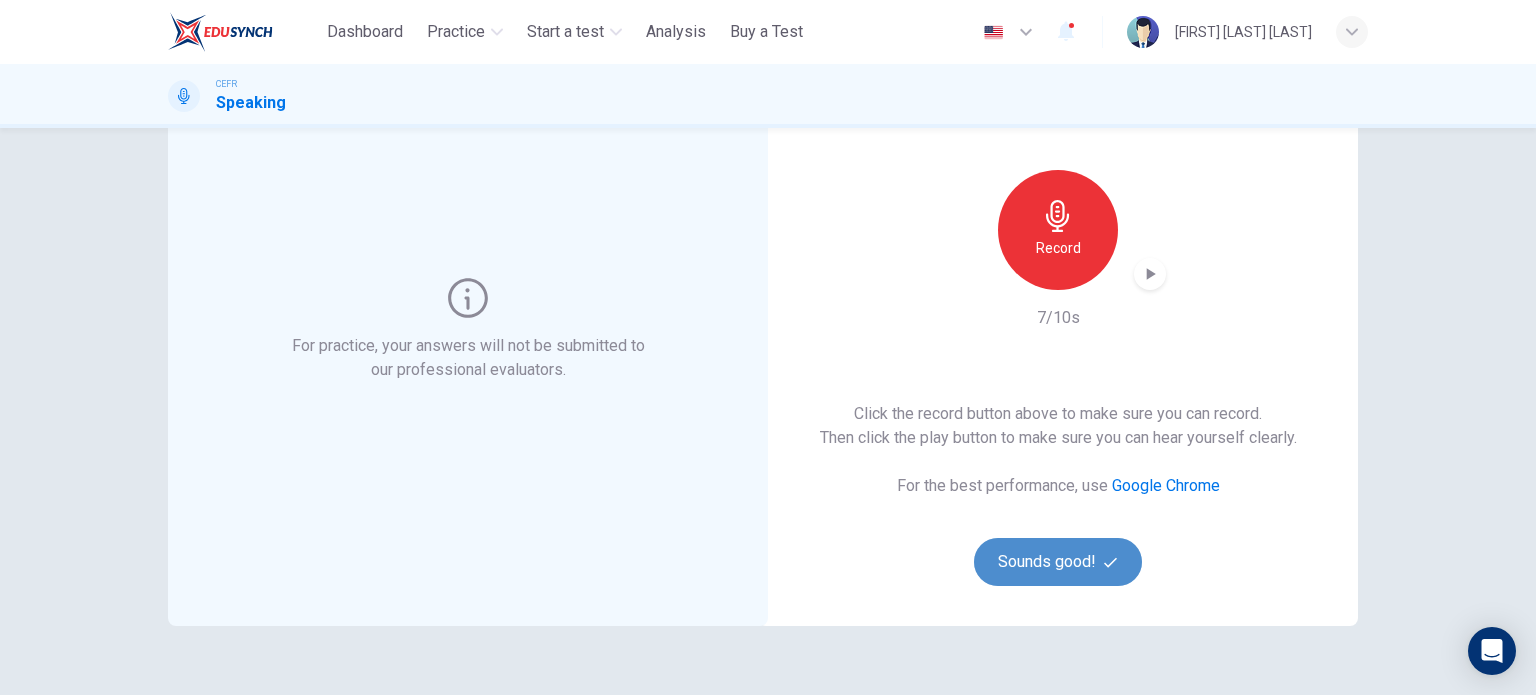 click on "Sounds good!" at bounding box center (1058, 562) 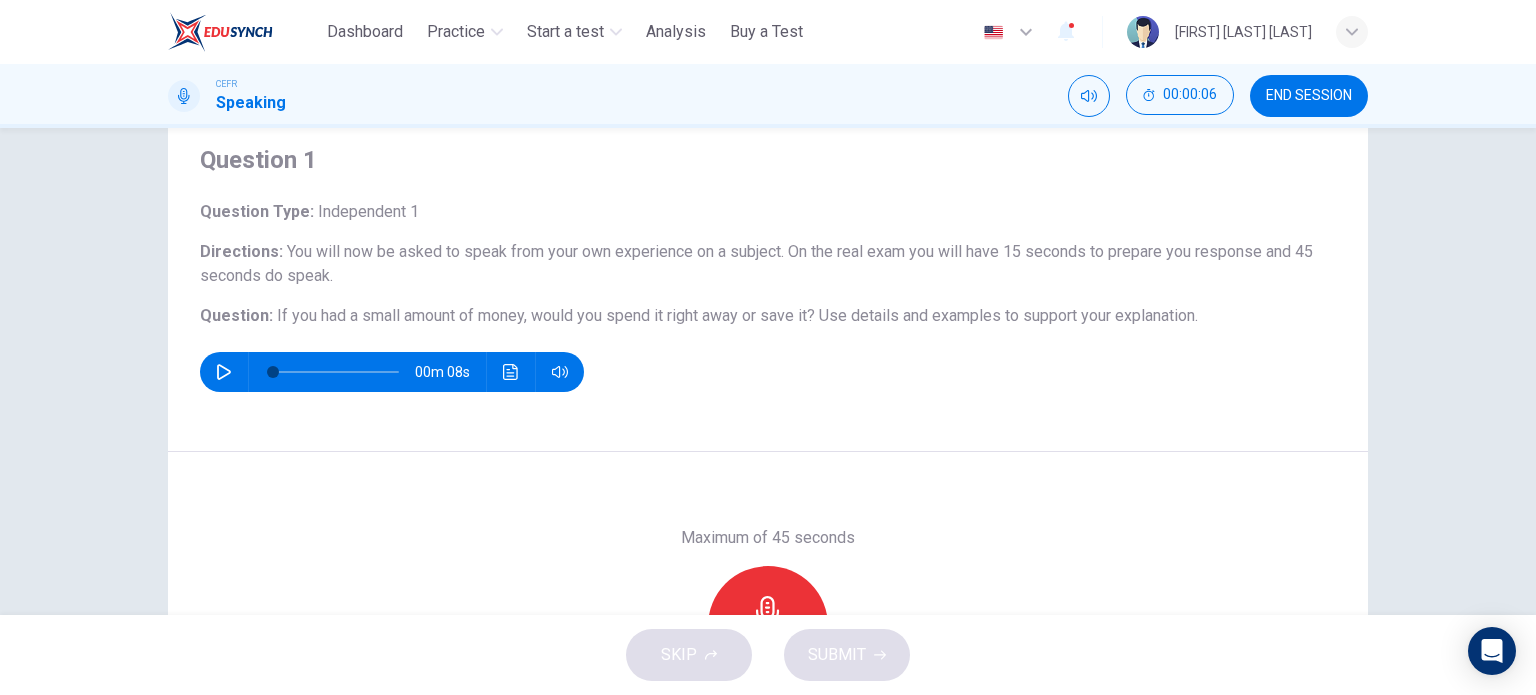 scroll, scrollTop: 63, scrollLeft: 0, axis: vertical 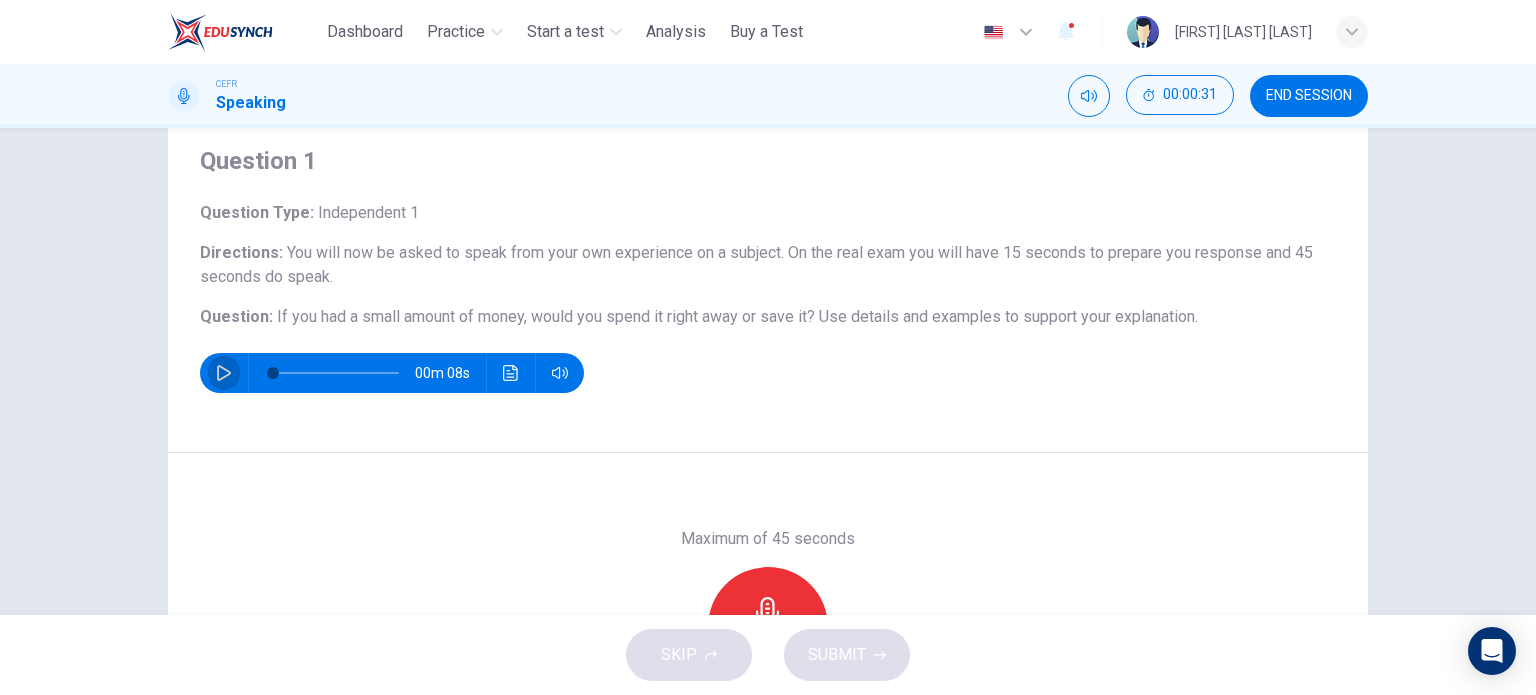 click 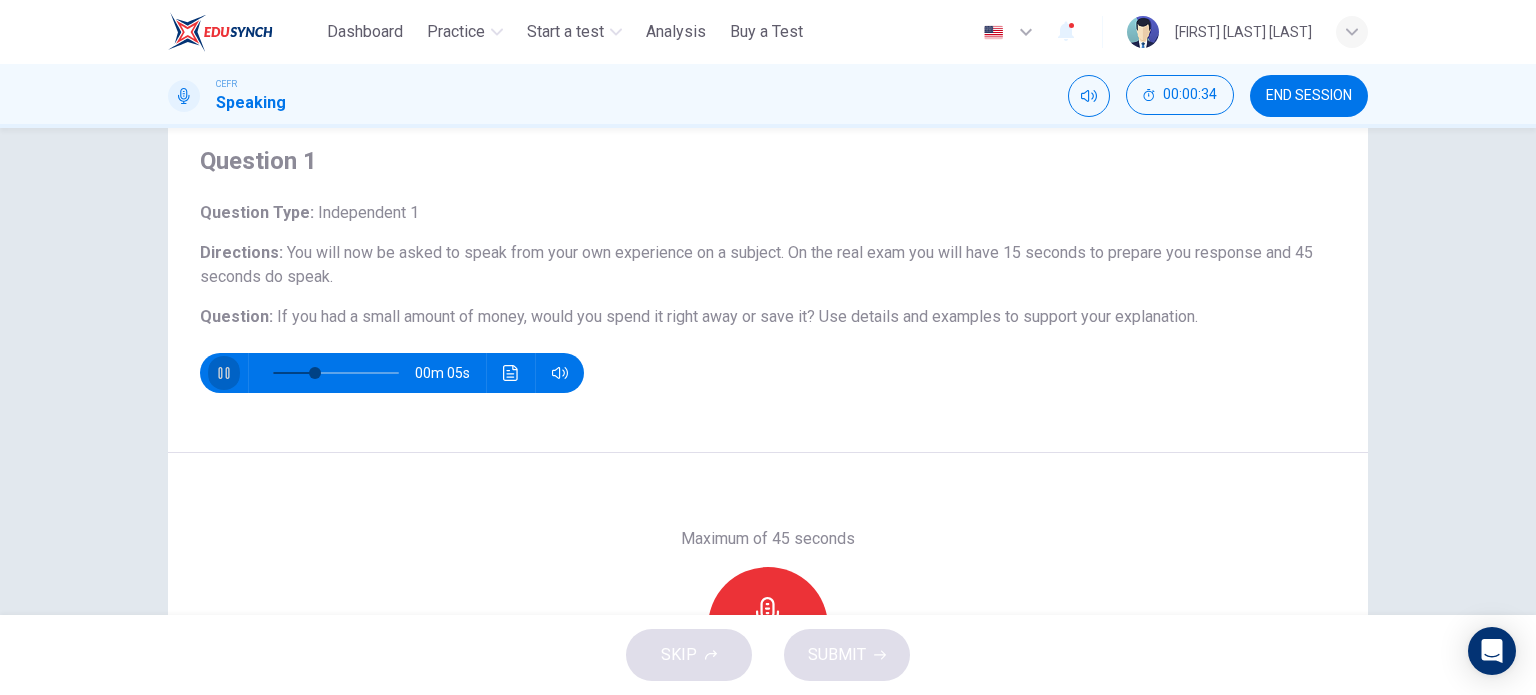 click at bounding box center [224, 373] 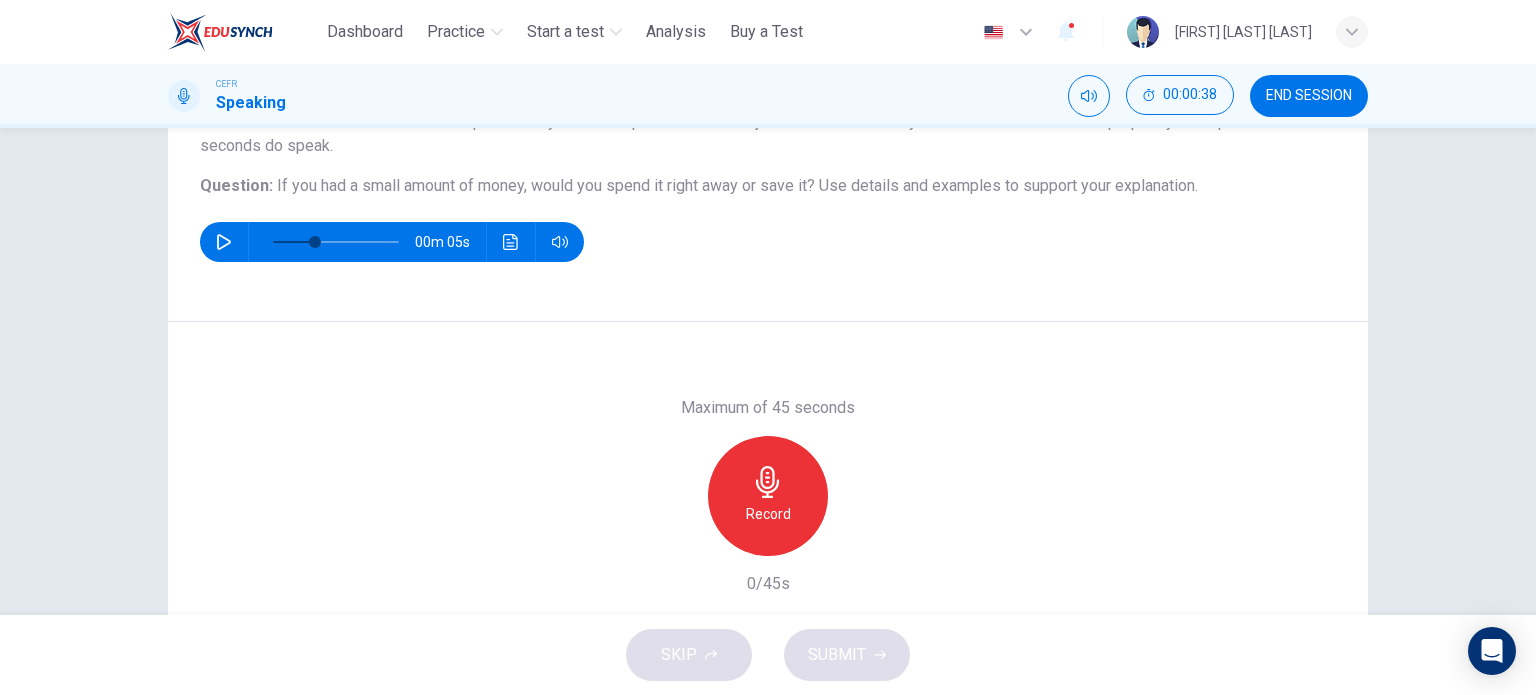 scroll, scrollTop: 196, scrollLeft: 0, axis: vertical 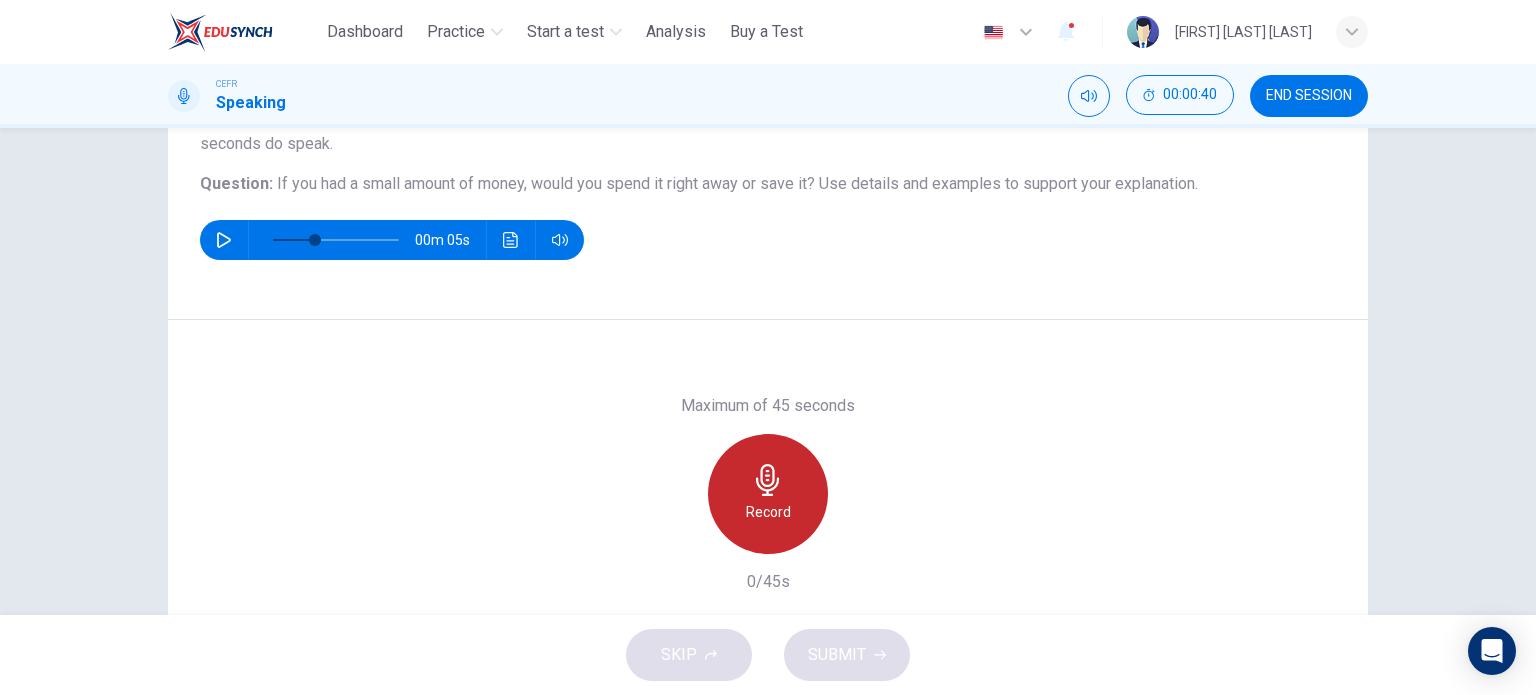 click 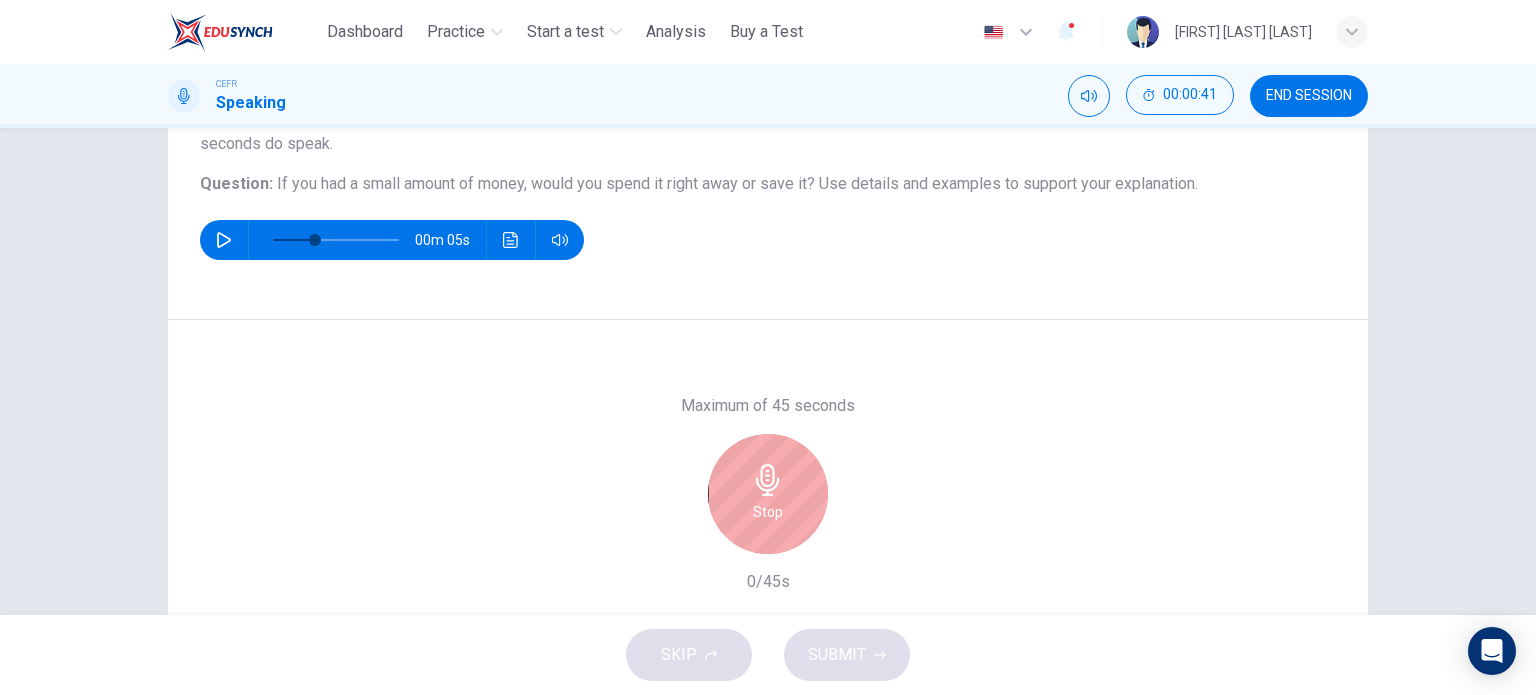 drag, startPoint x: 903, startPoint y: 419, endPoint x: 1098, endPoint y: 407, distance: 195.36888 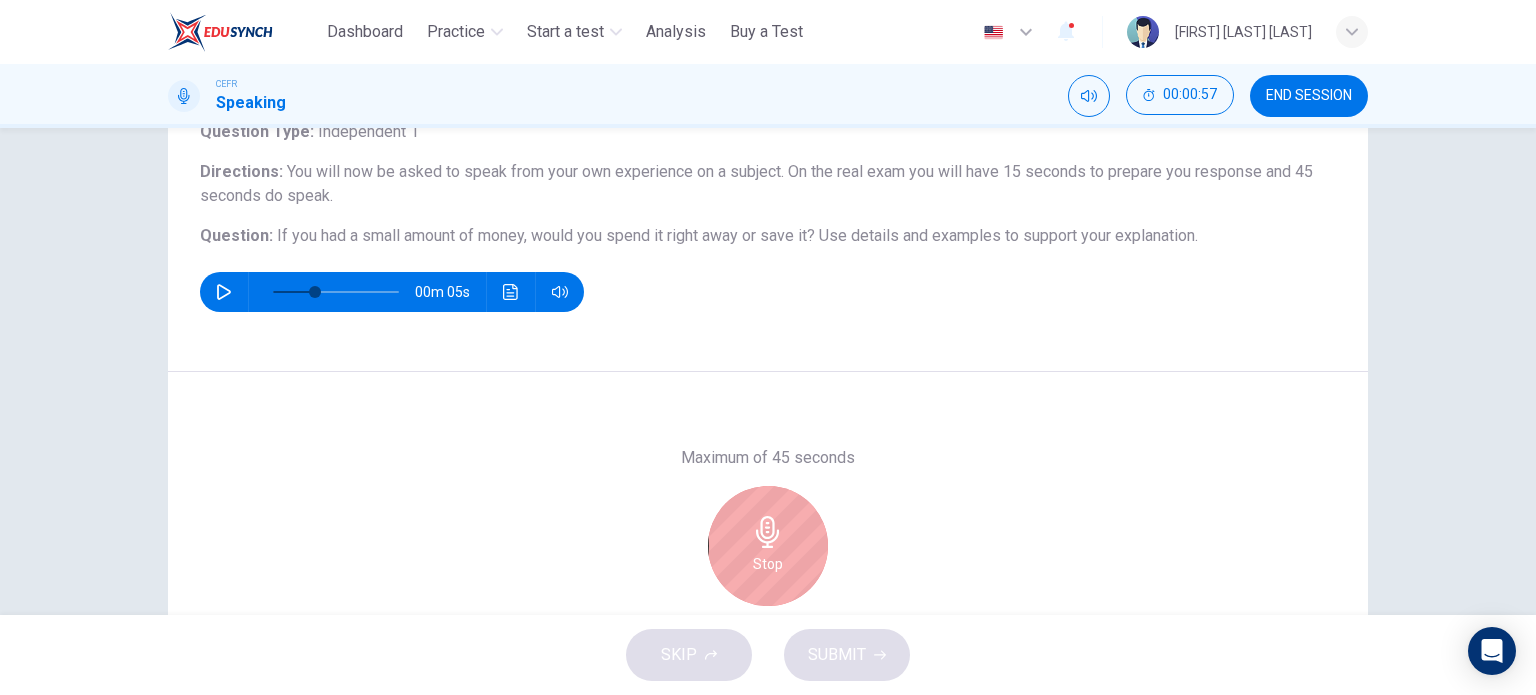 scroll, scrollTop: 145, scrollLeft: 0, axis: vertical 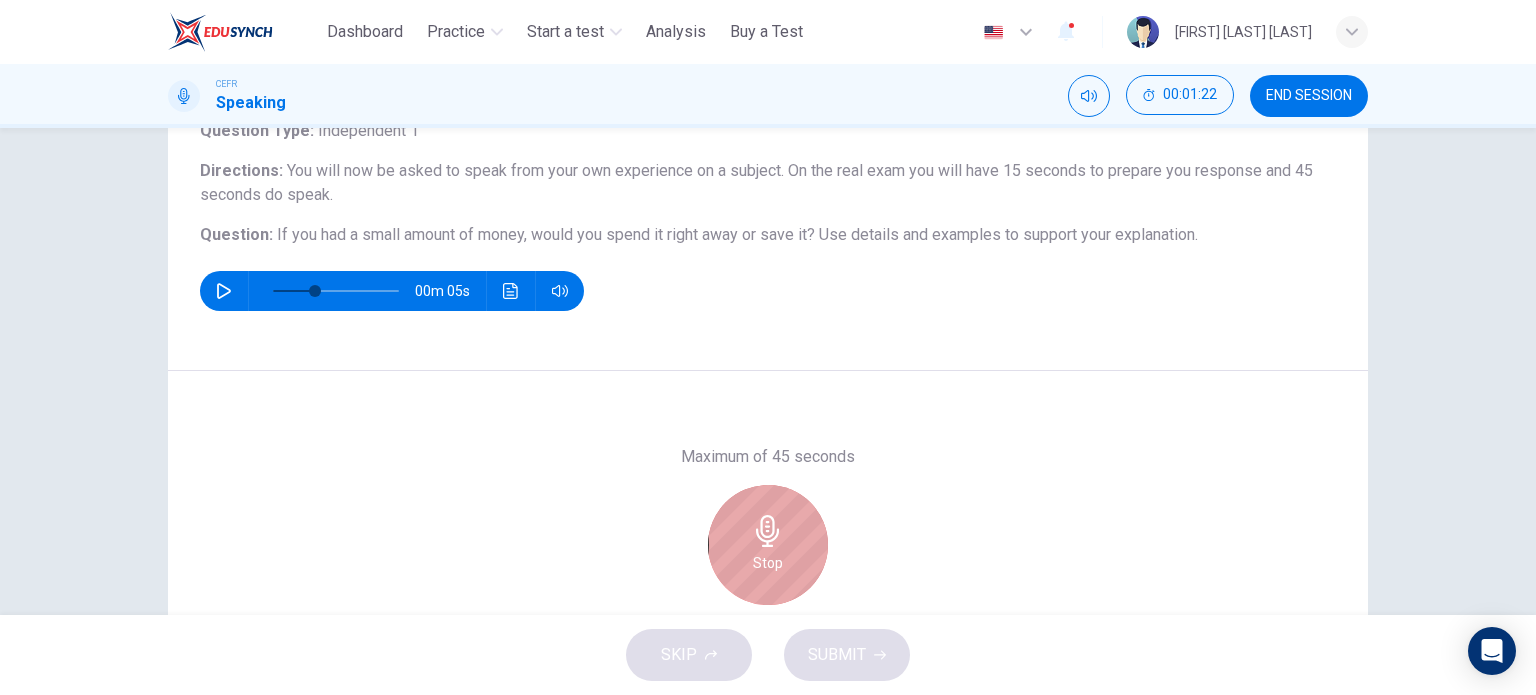click on "Stop" at bounding box center [768, 563] 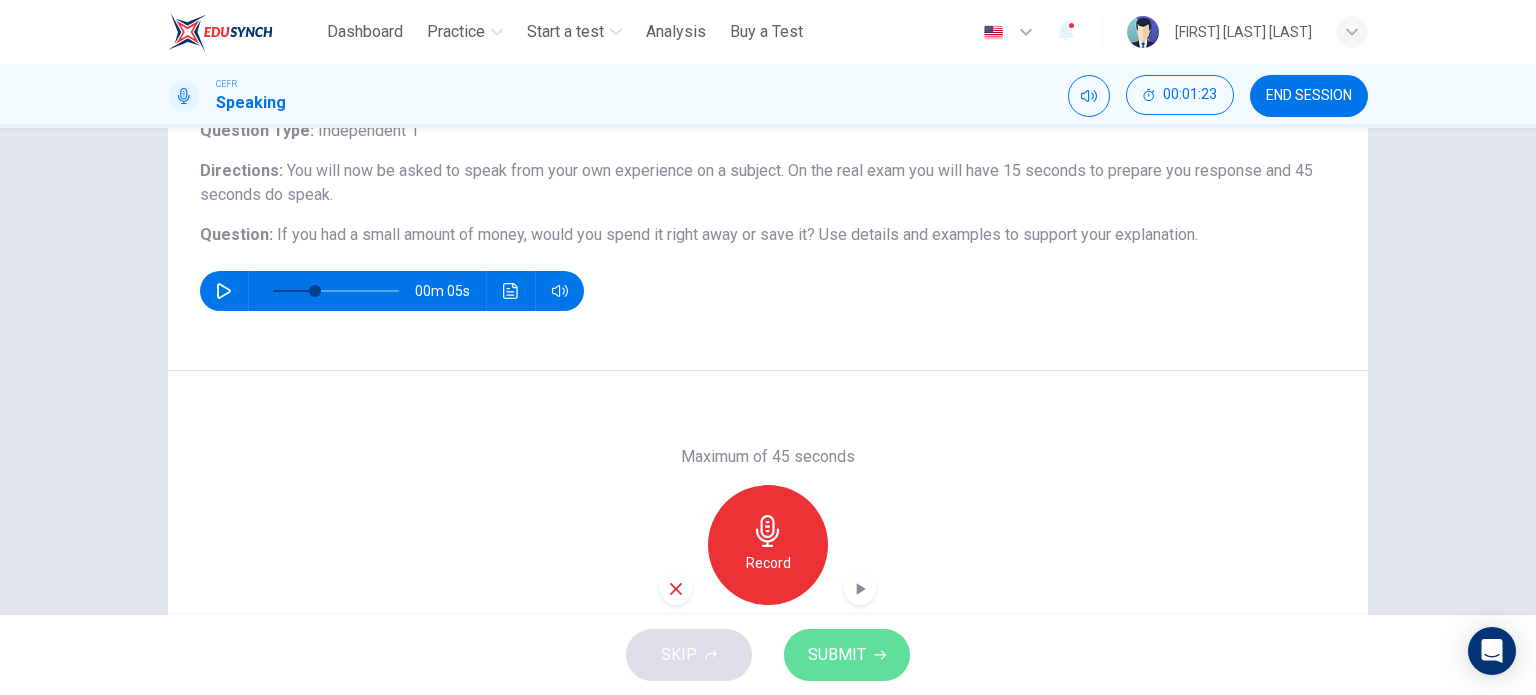 click on "SUBMIT" at bounding box center (837, 655) 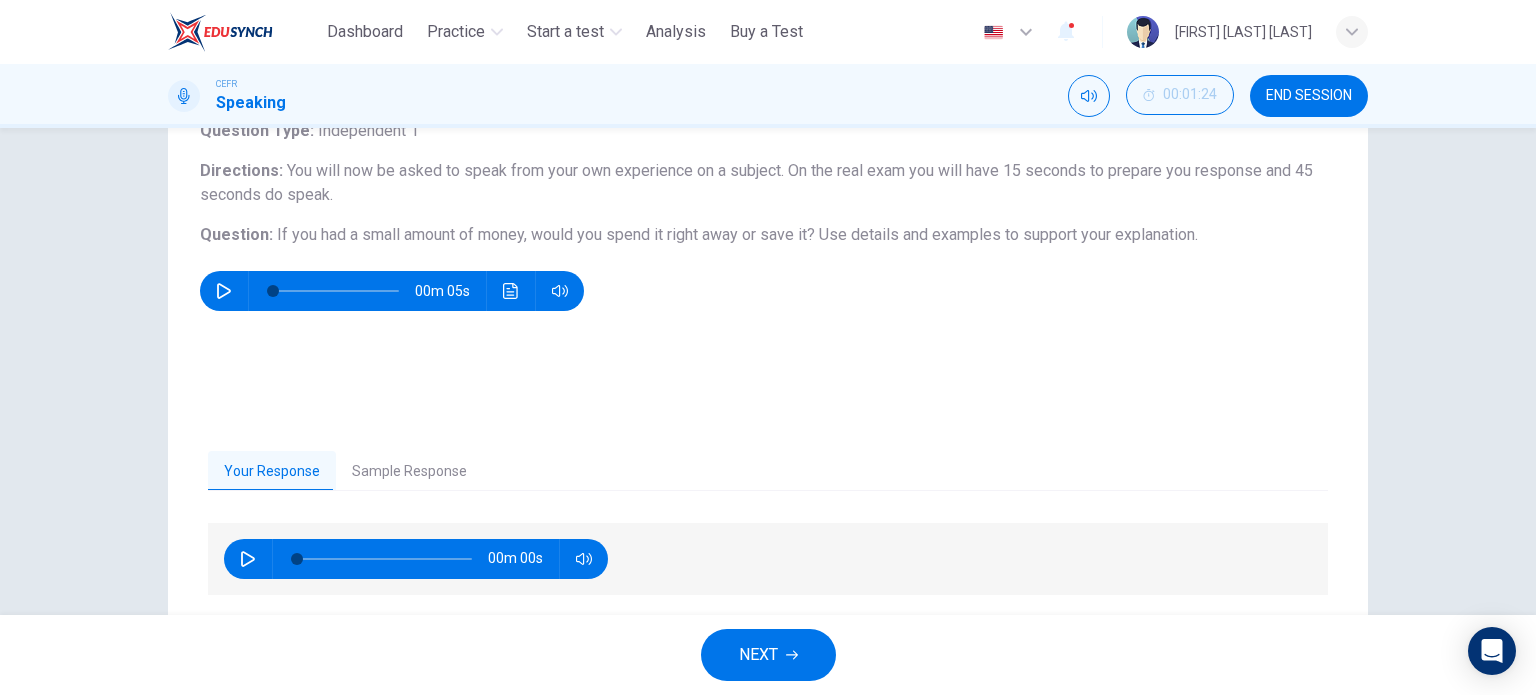 type on "*" 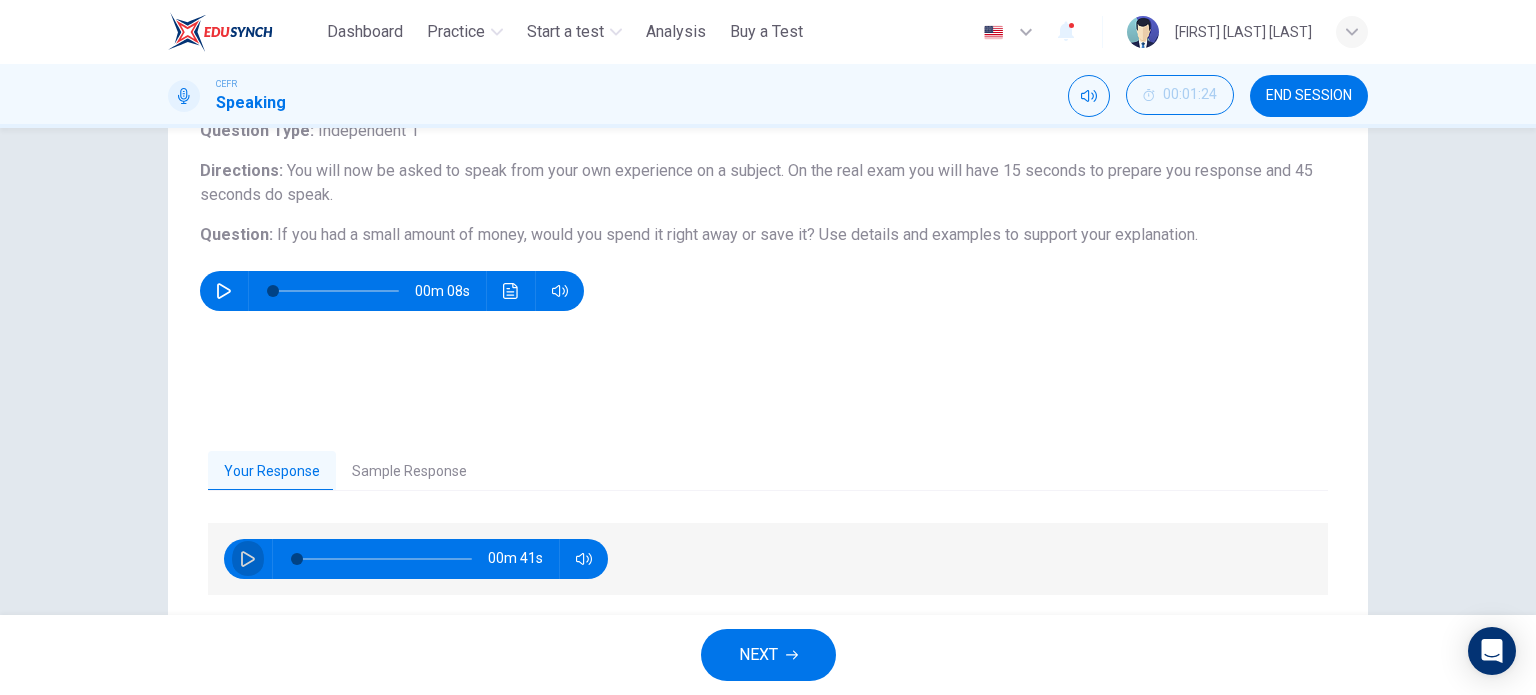click at bounding box center [248, 559] 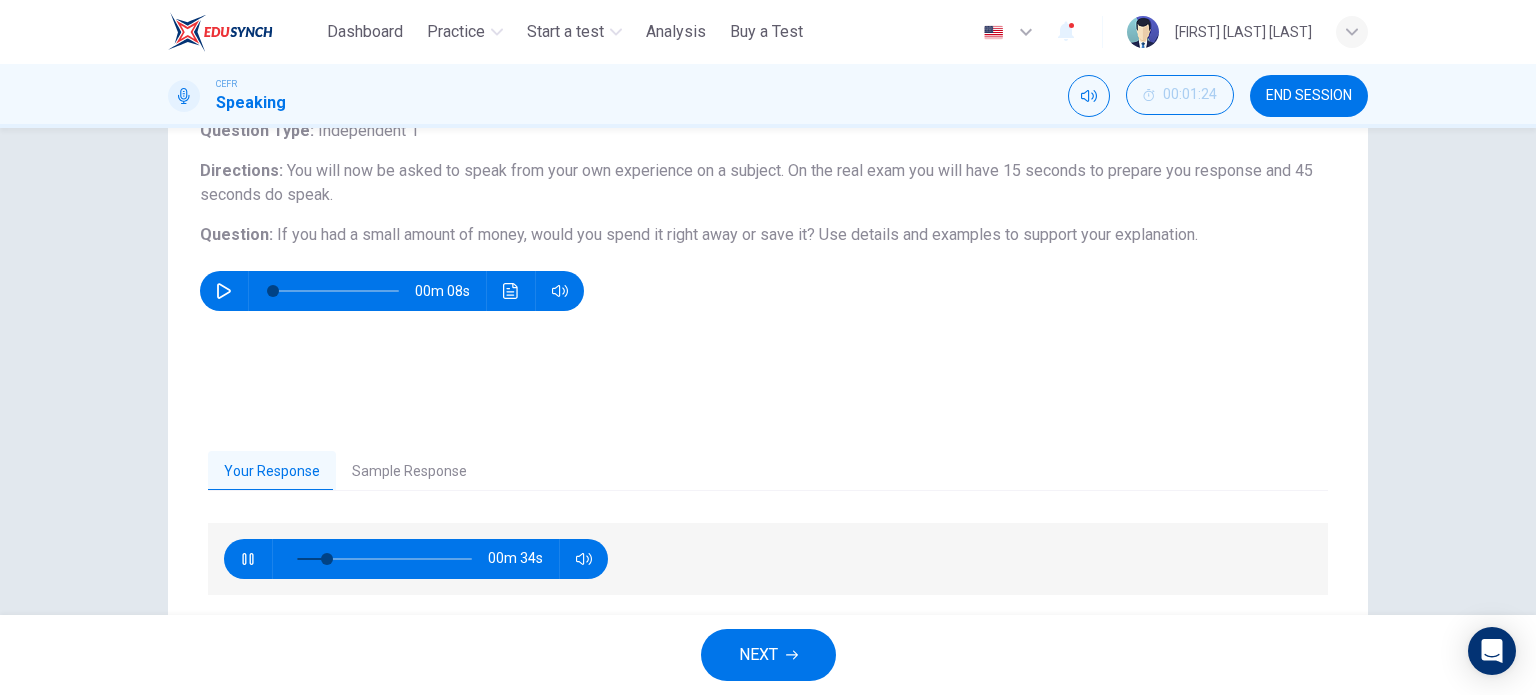 type on "**" 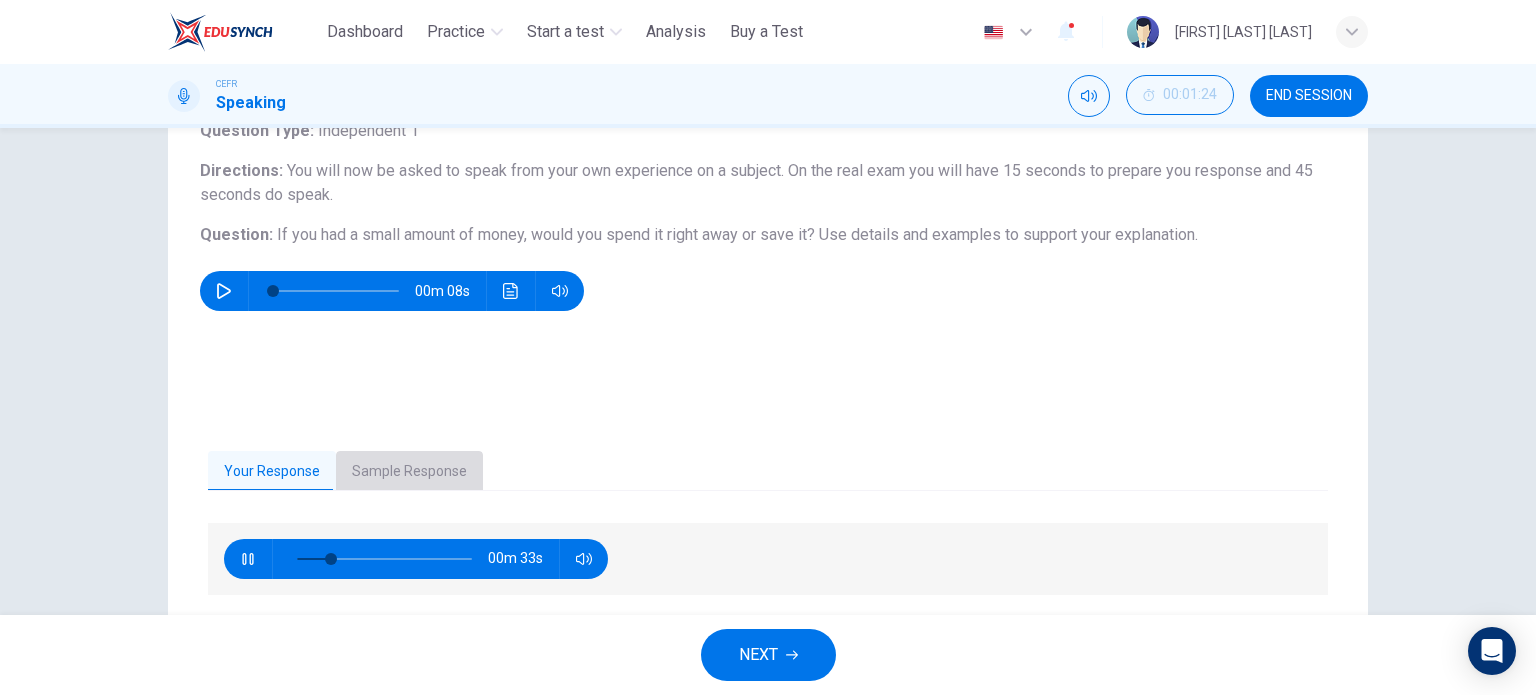 click on "Sample Response" at bounding box center (409, 472) 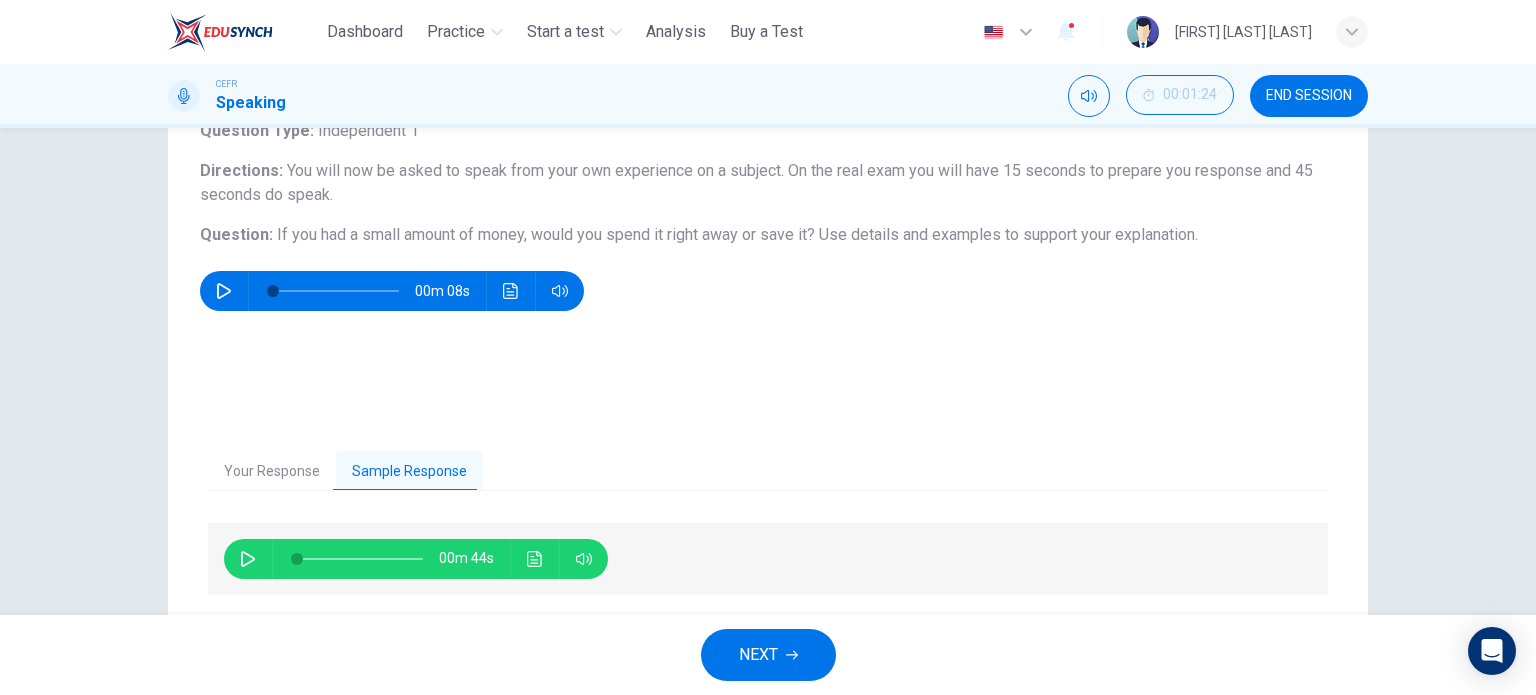 click 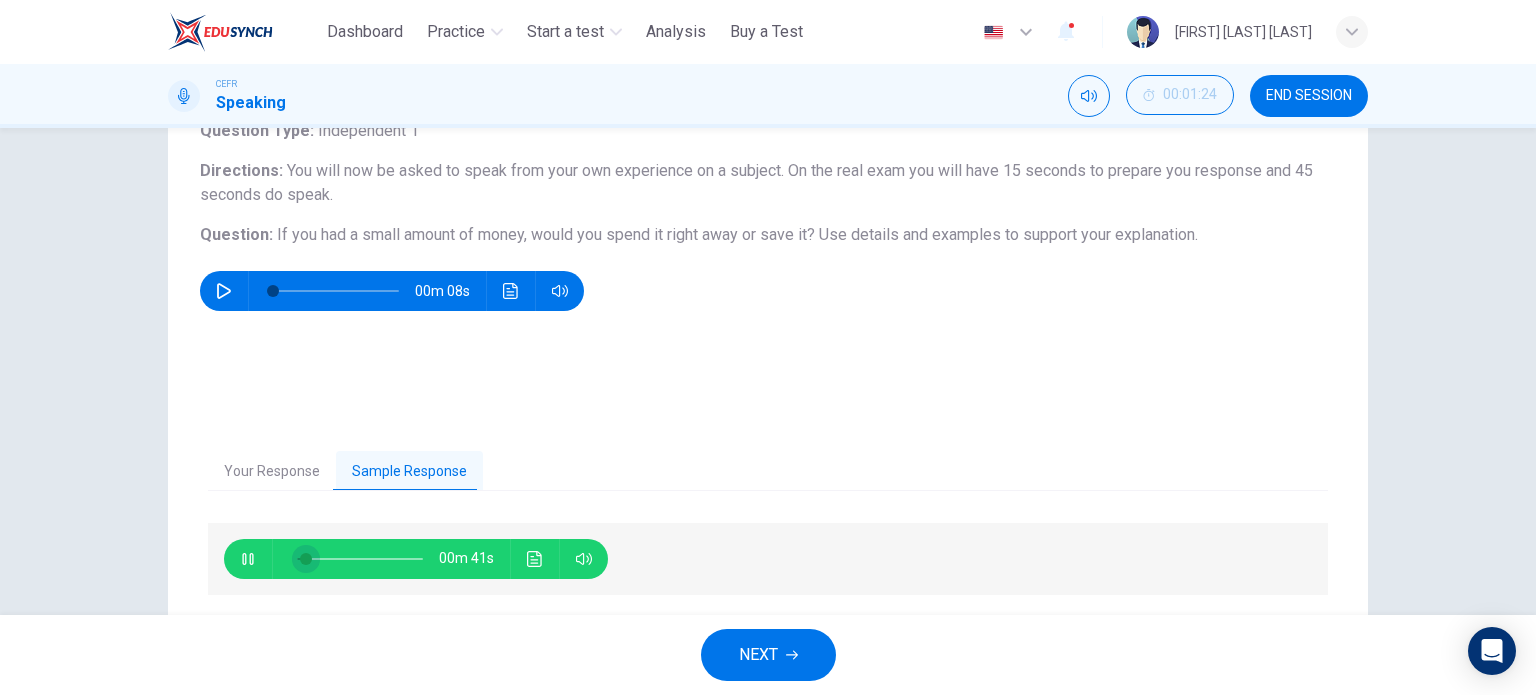type on "*" 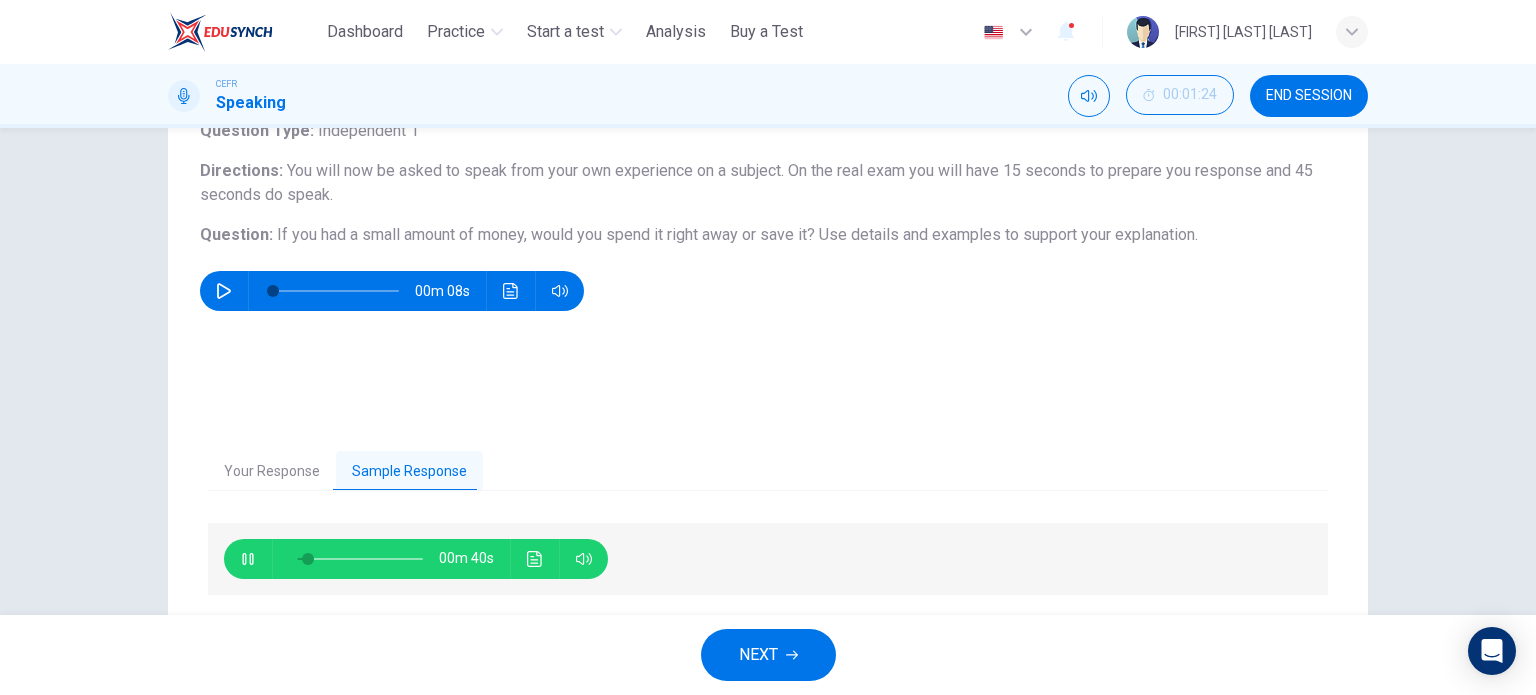 type on "*" 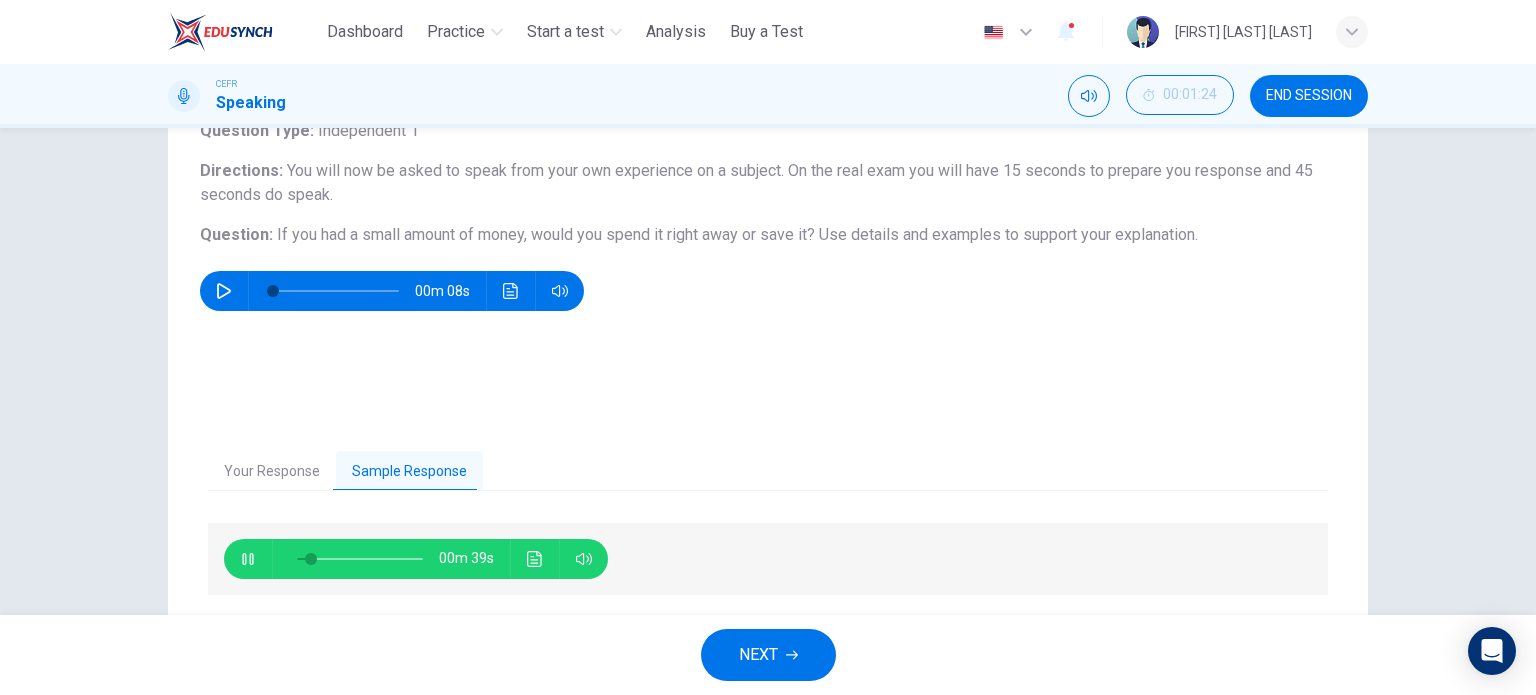 drag, startPoint x: 280, startPoint y: 484, endPoint x: 236, endPoint y: 564, distance: 91.3017 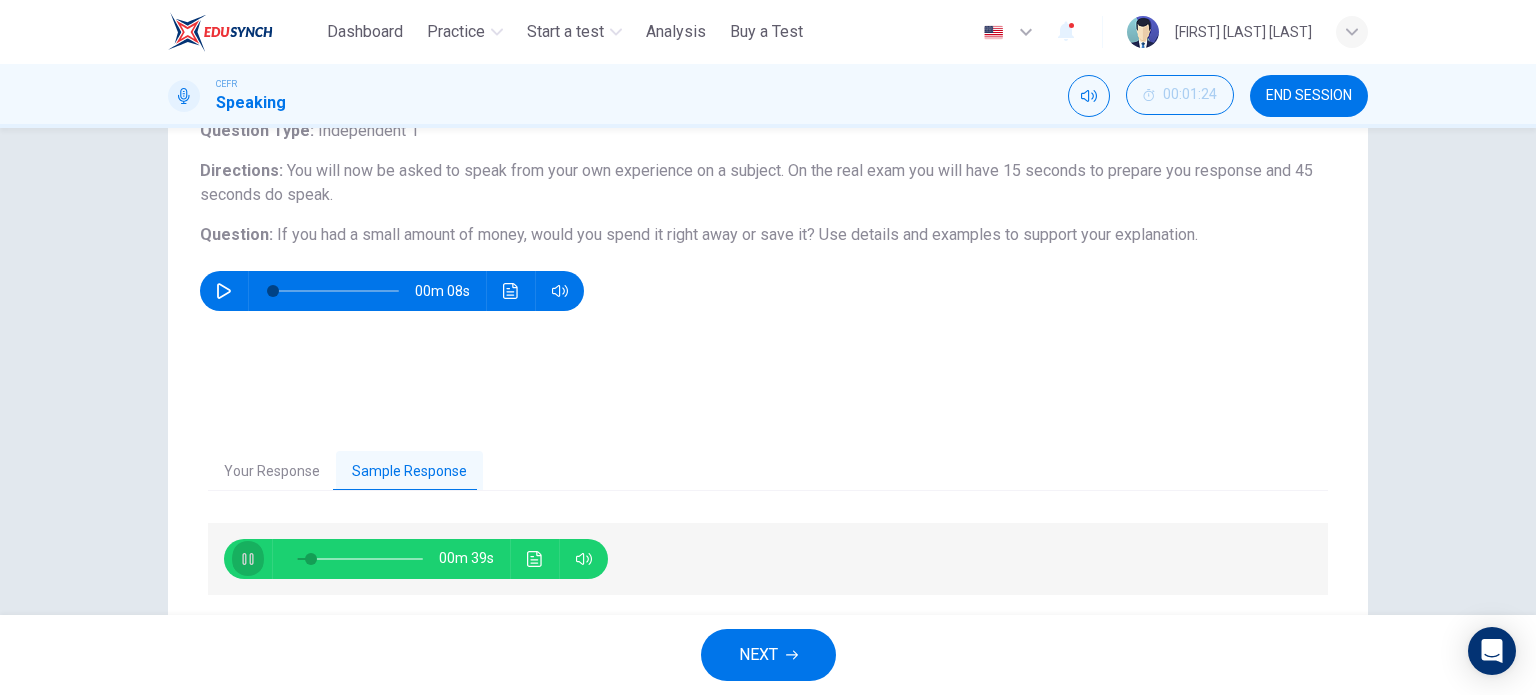 click 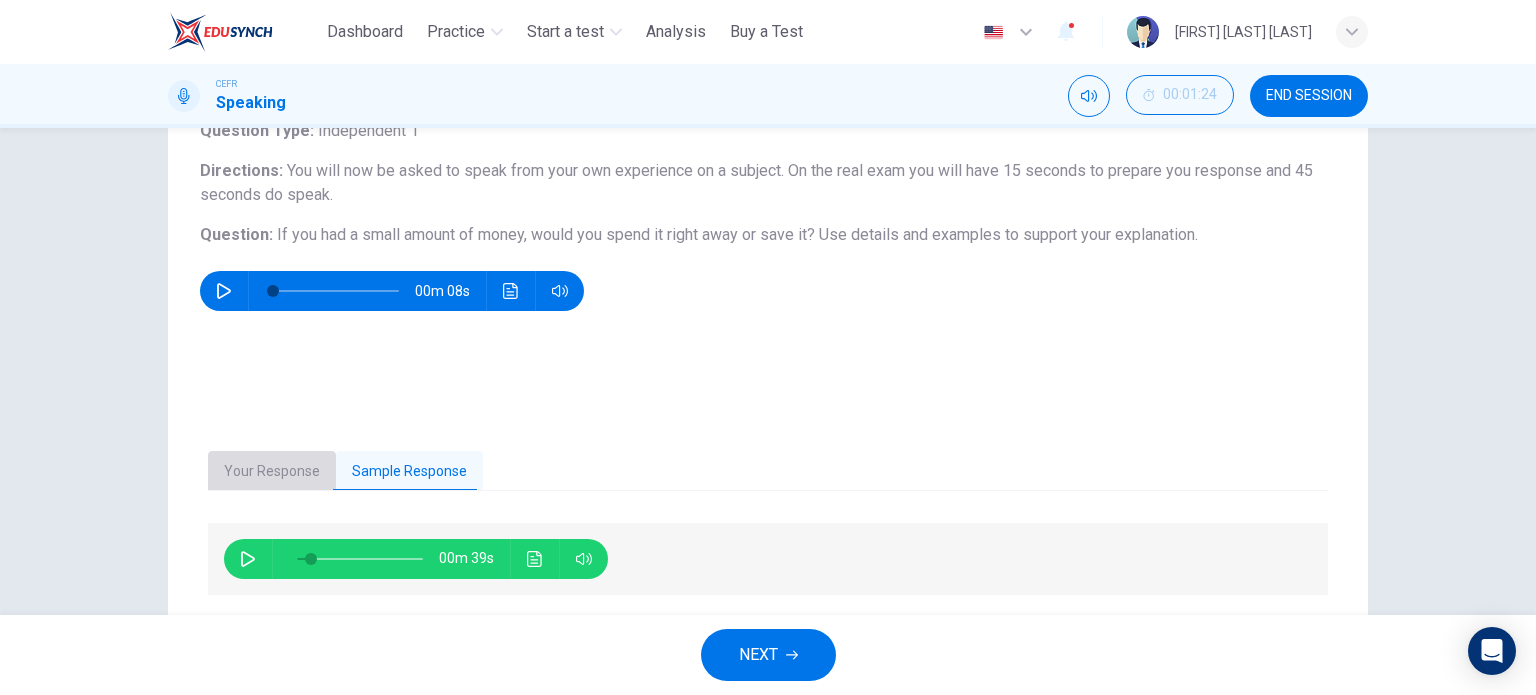 click on "Your Response" at bounding box center (272, 472) 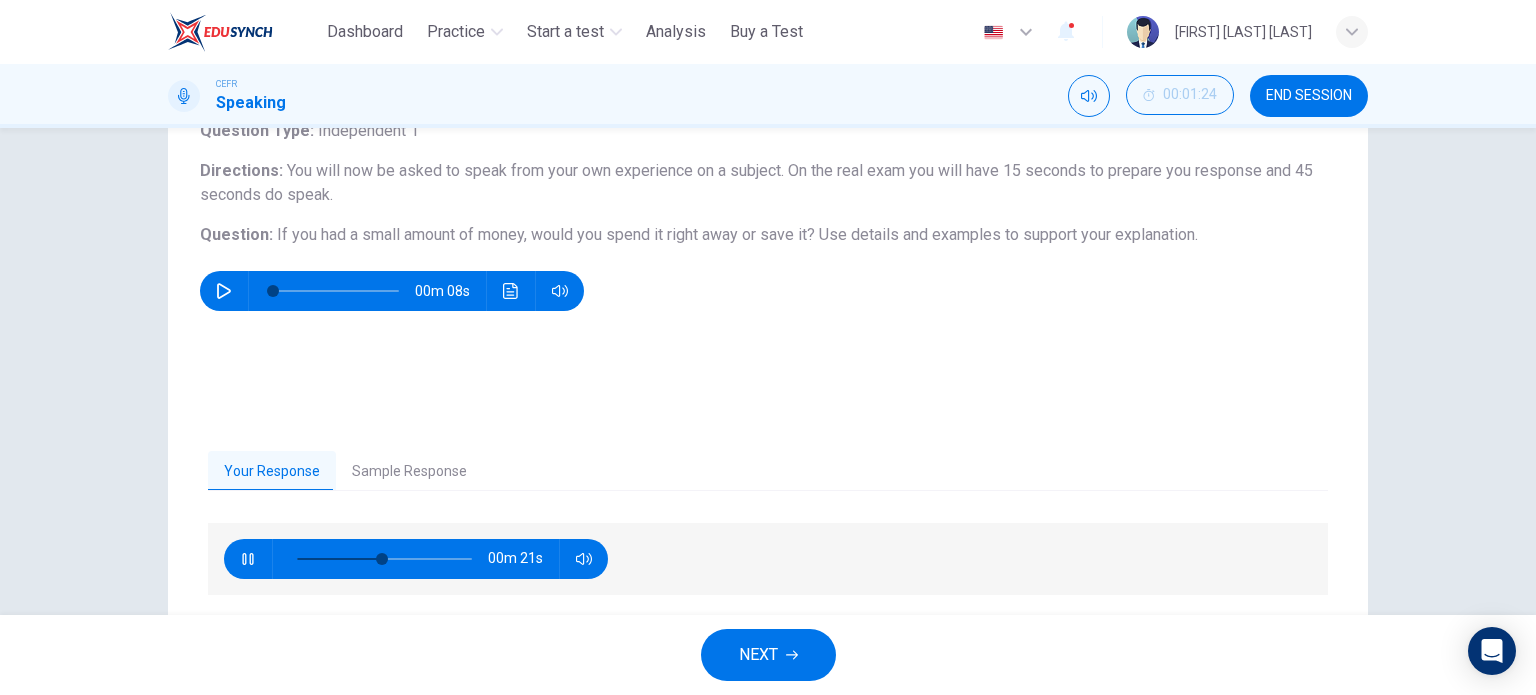 click 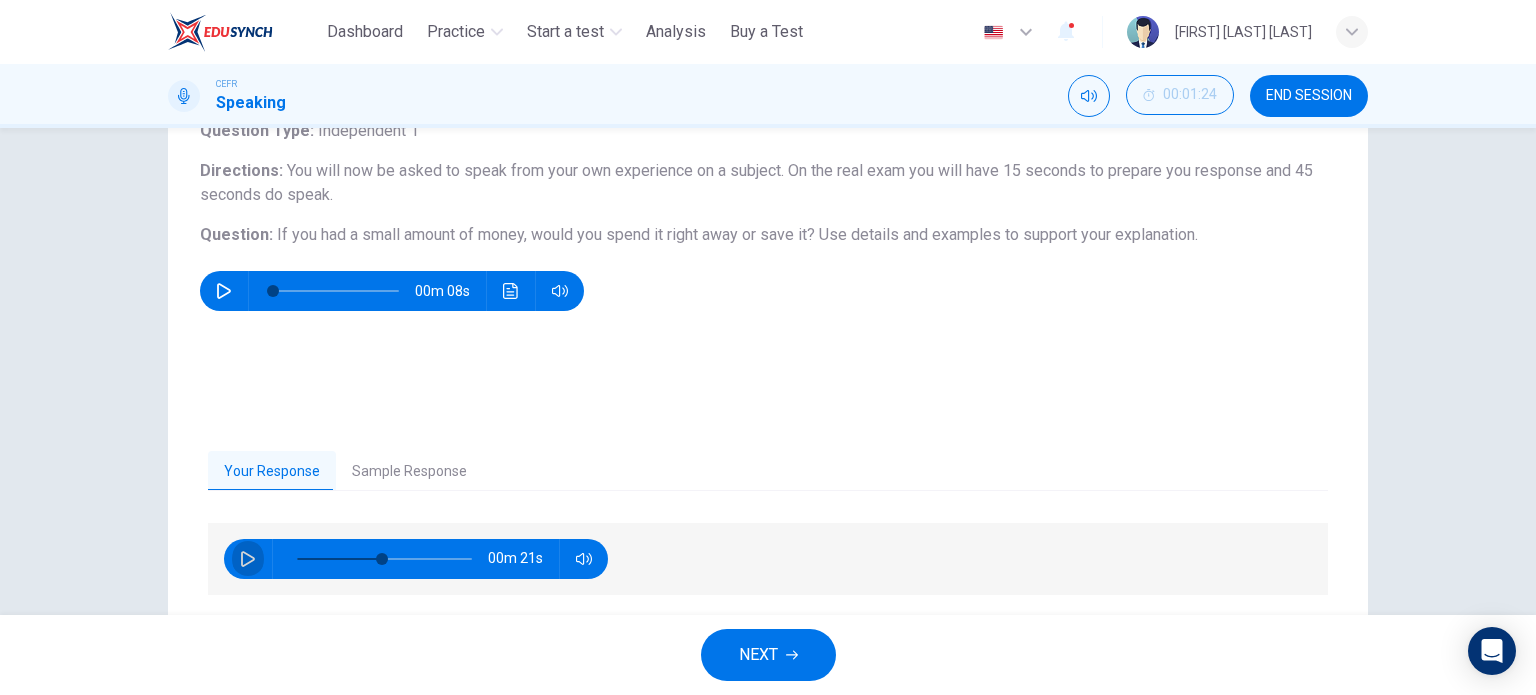 click 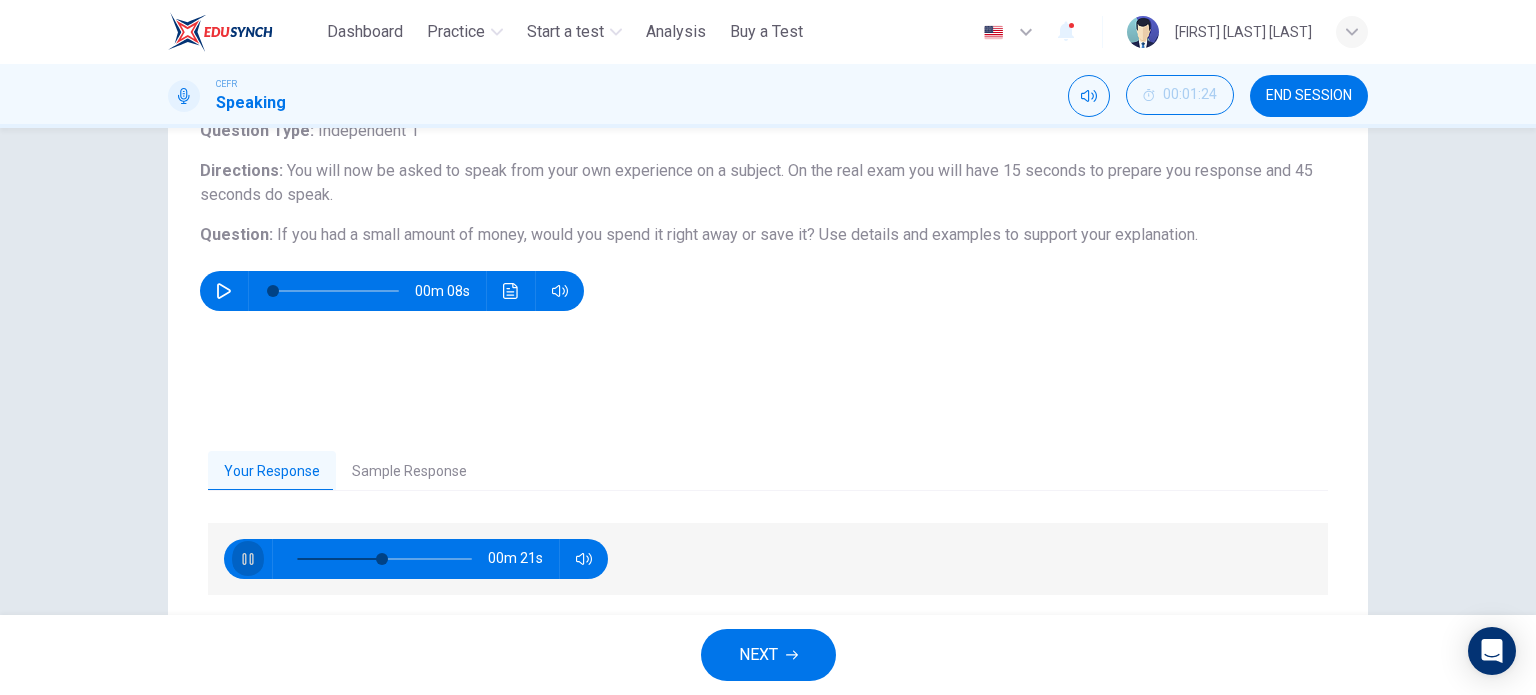 click 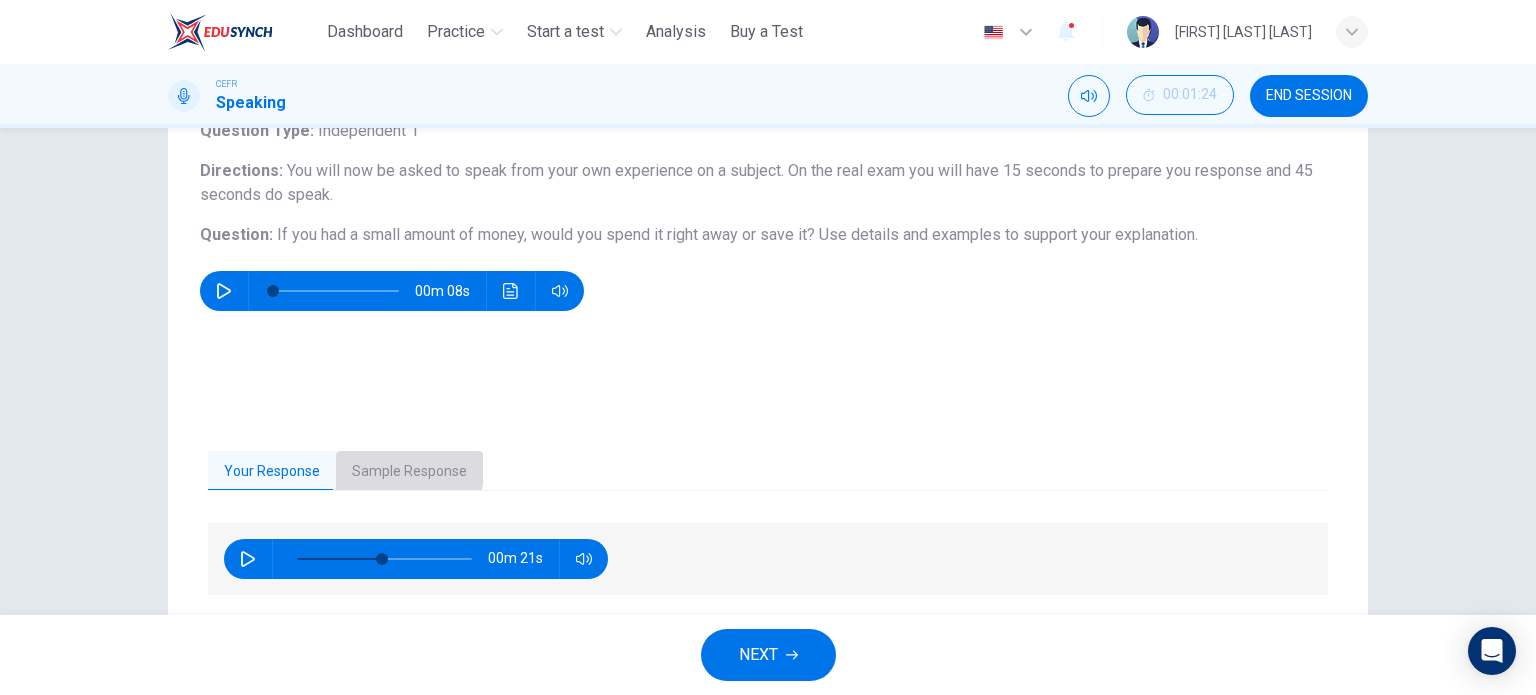 click on "Sample Response" at bounding box center (409, 472) 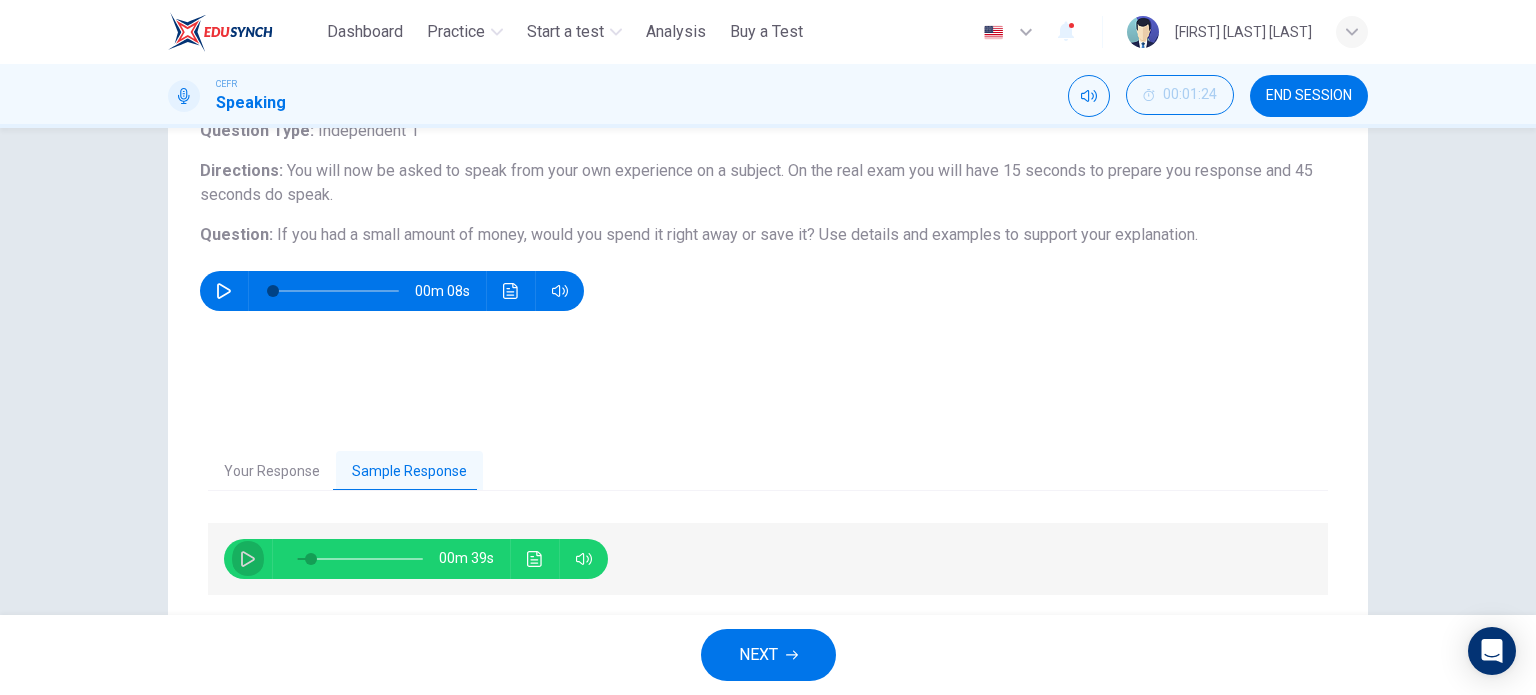 click at bounding box center (248, 559) 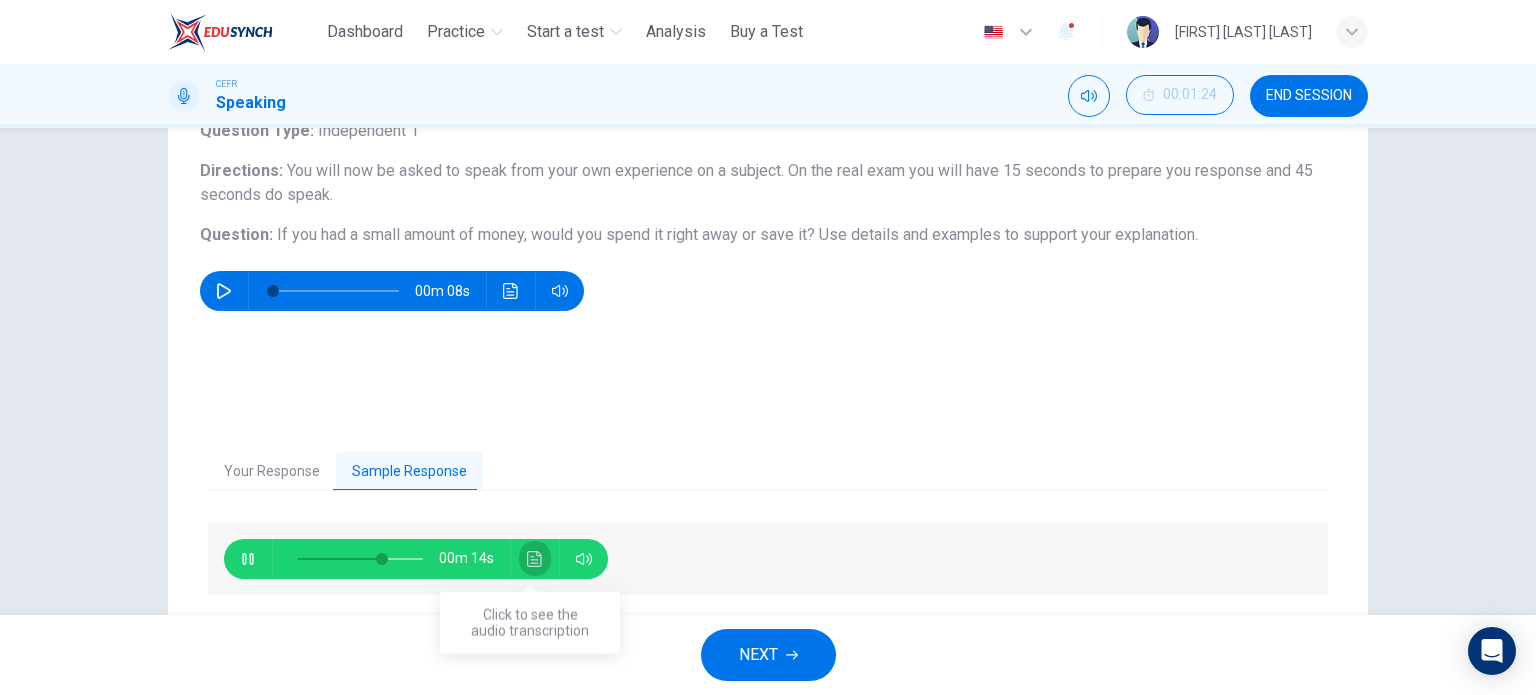 click 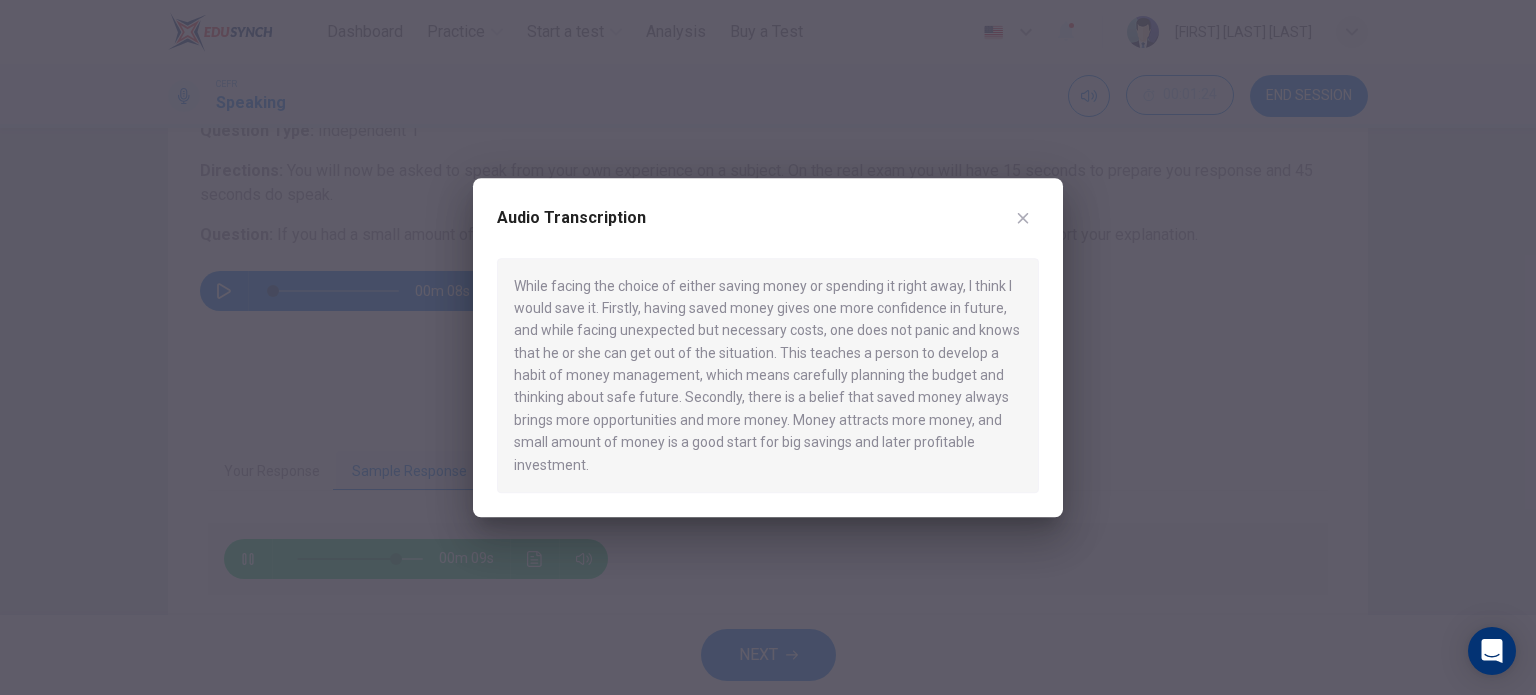 drag, startPoint x: 592, startPoint y: 471, endPoint x: 504, endPoint y: 346, distance: 152.86923 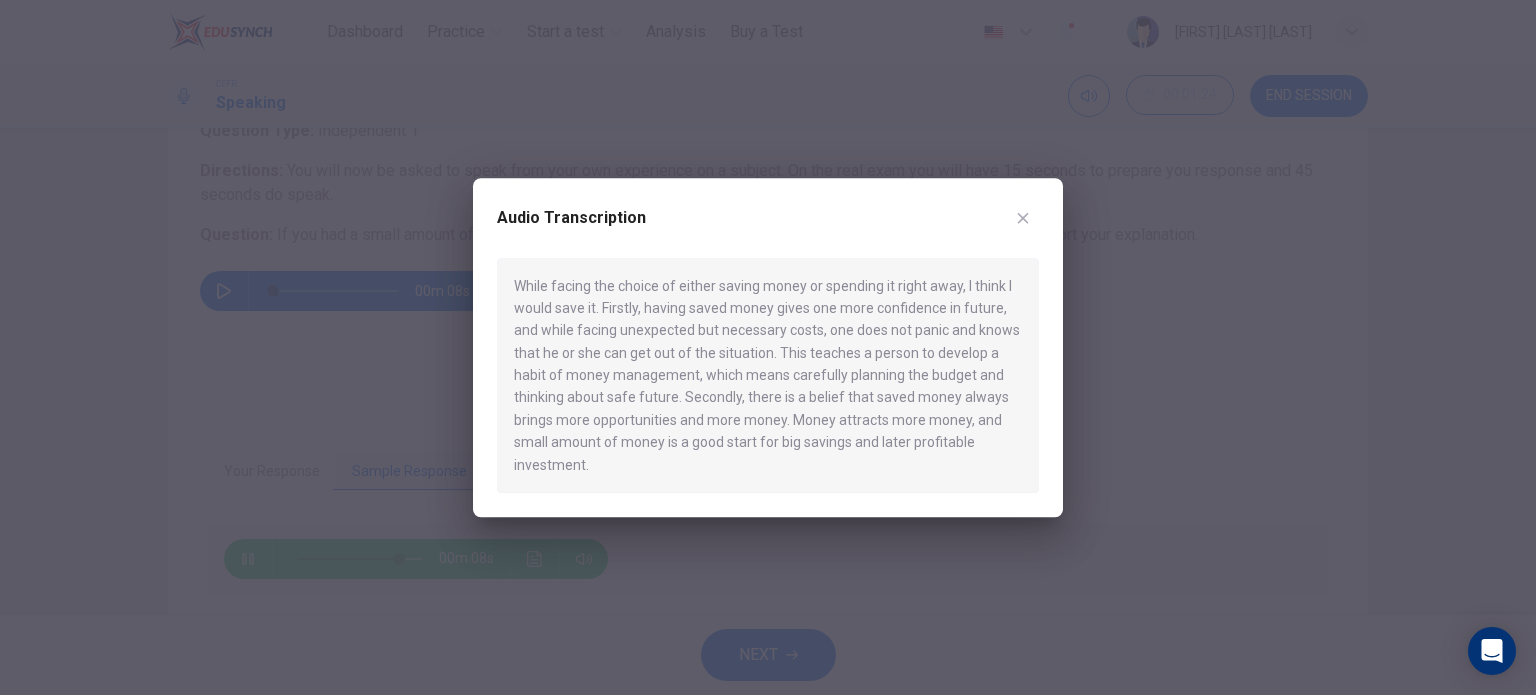 drag, startPoint x: 521, startPoint y: 286, endPoint x: 624, endPoint y: 460, distance: 202.2004 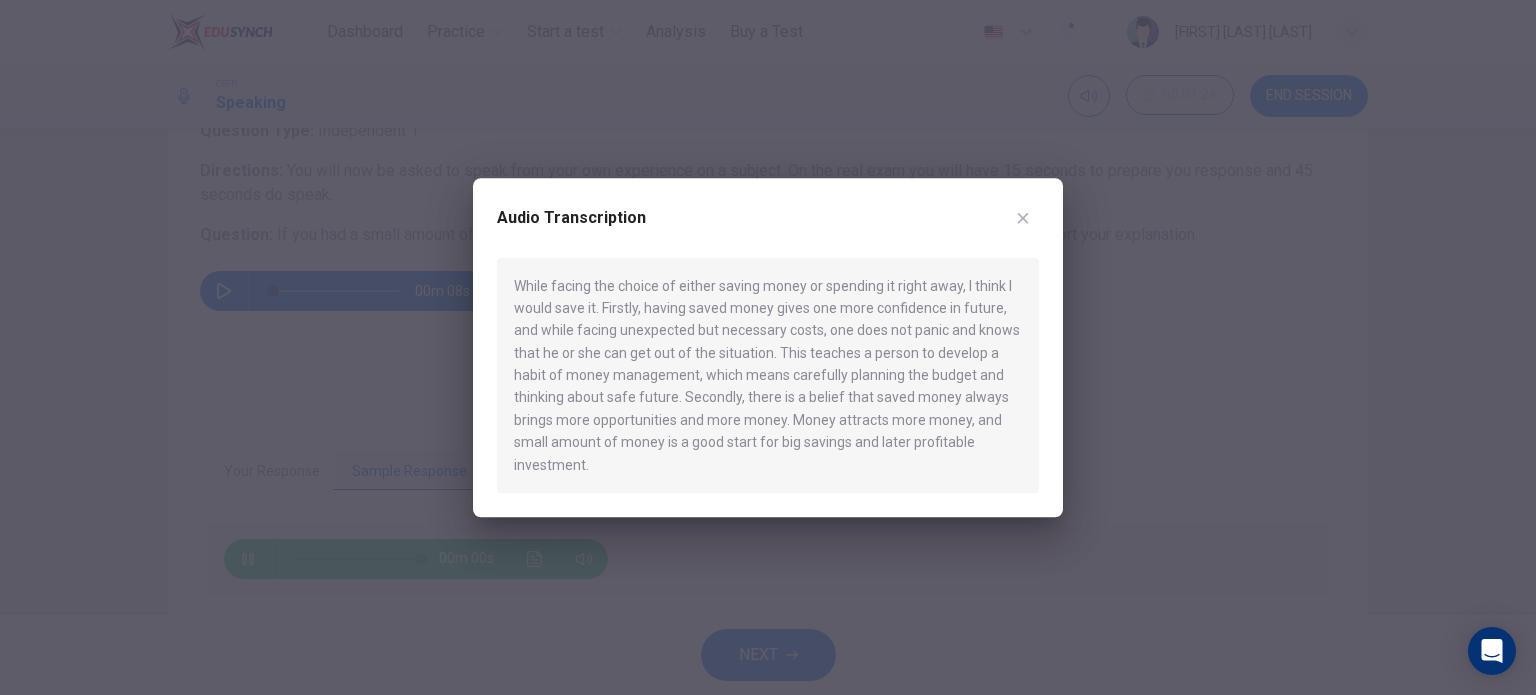 type on "*" 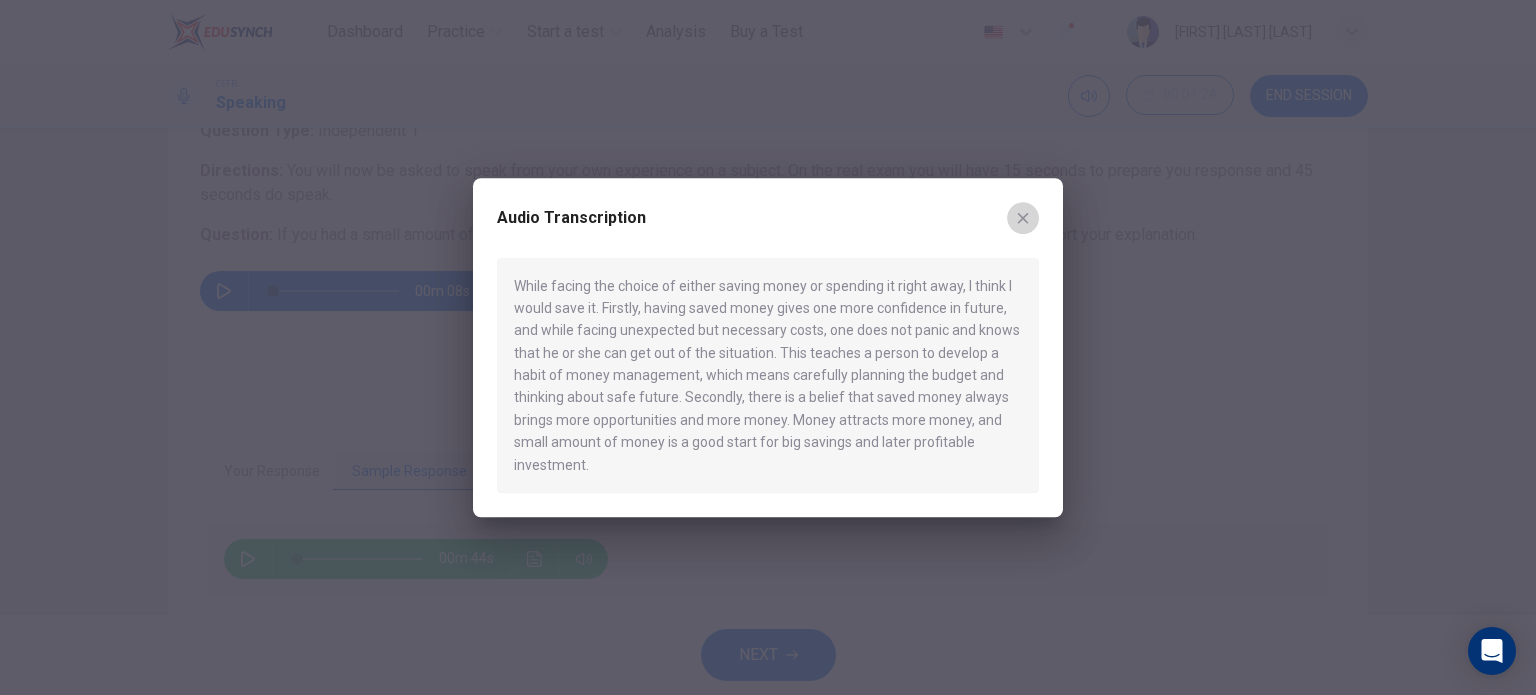 click 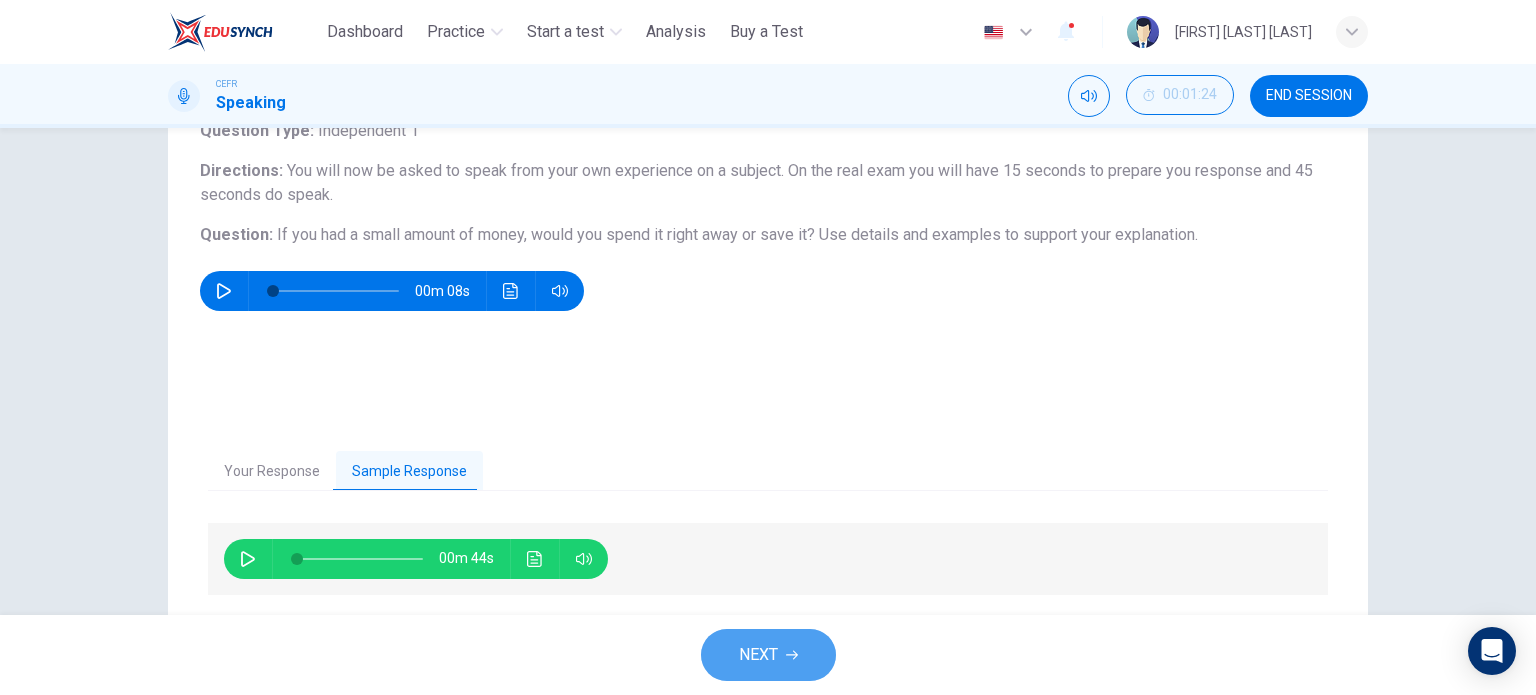 click on "NEXT" at bounding box center (768, 655) 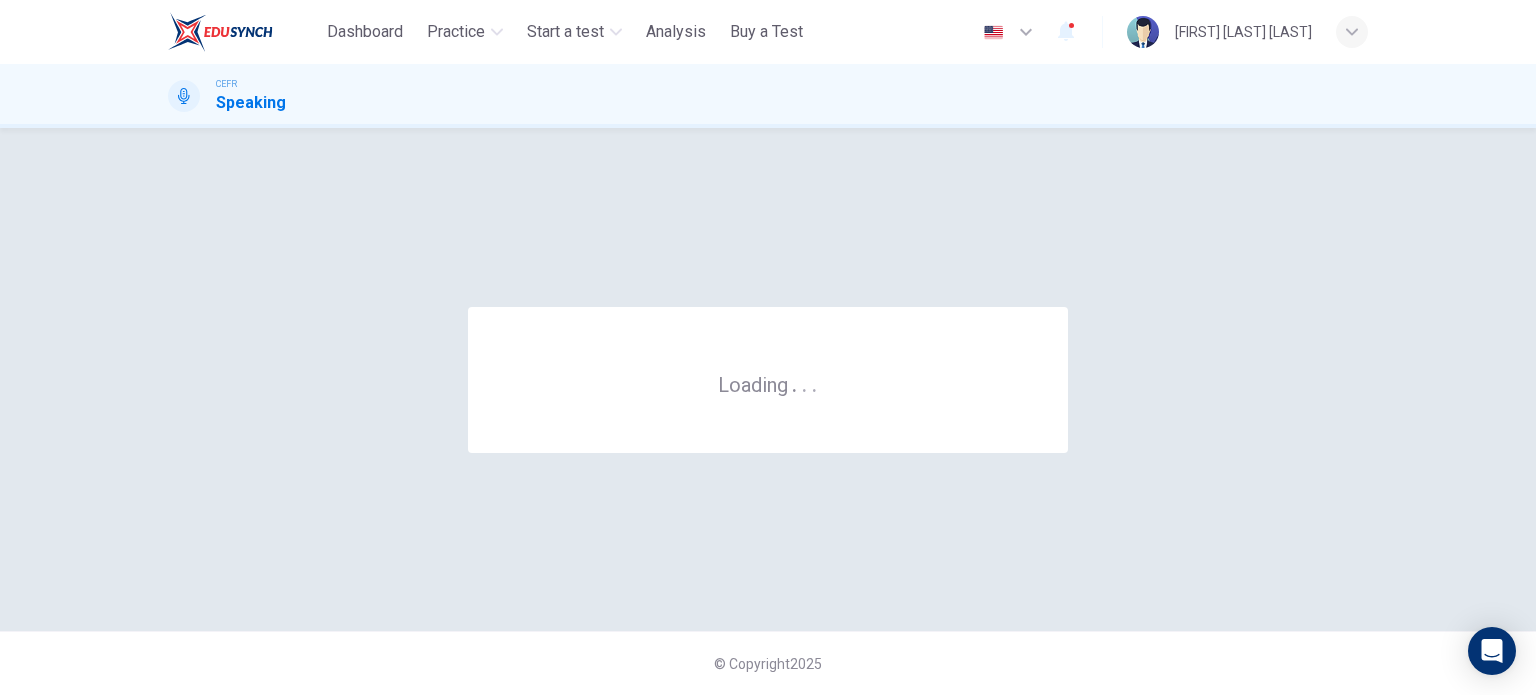 scroll, scrollTop: 0, scrollLeft: 0, axis: both 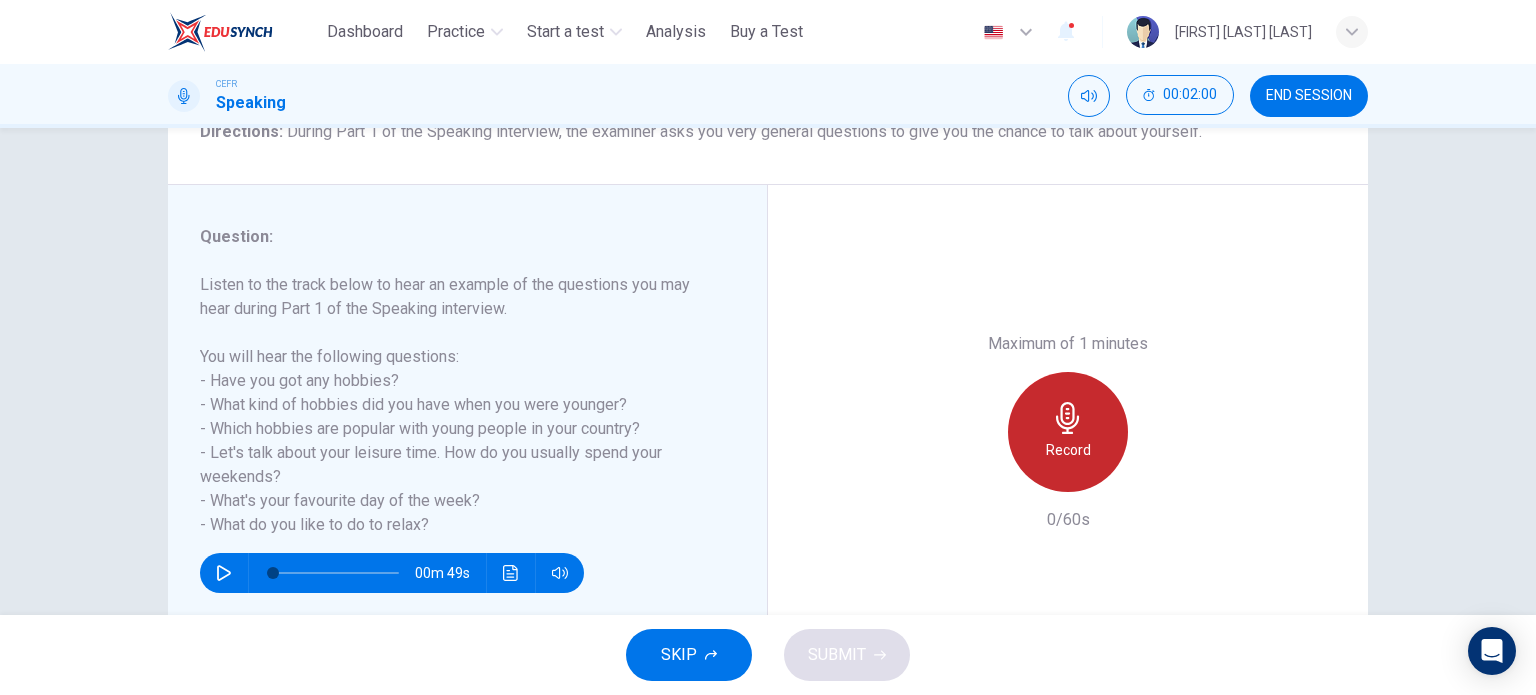 click 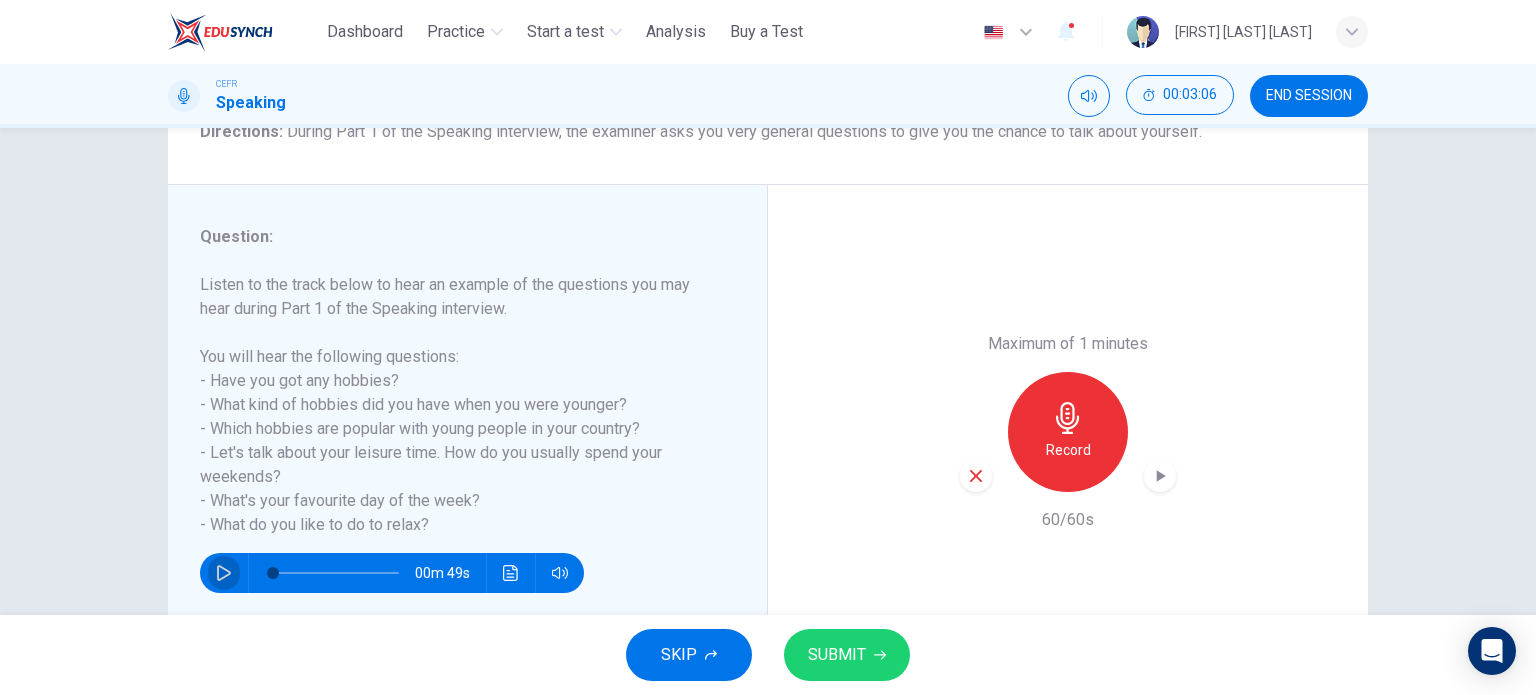 click 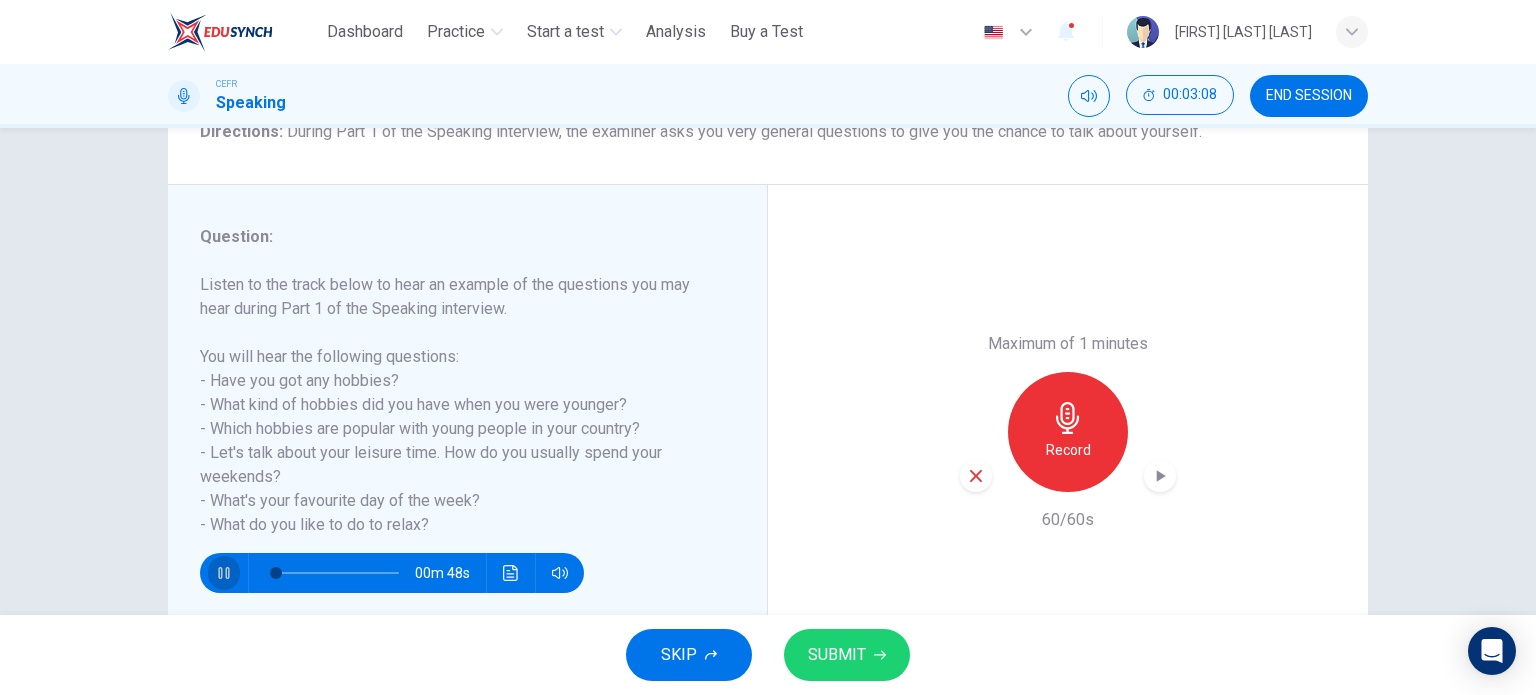 click 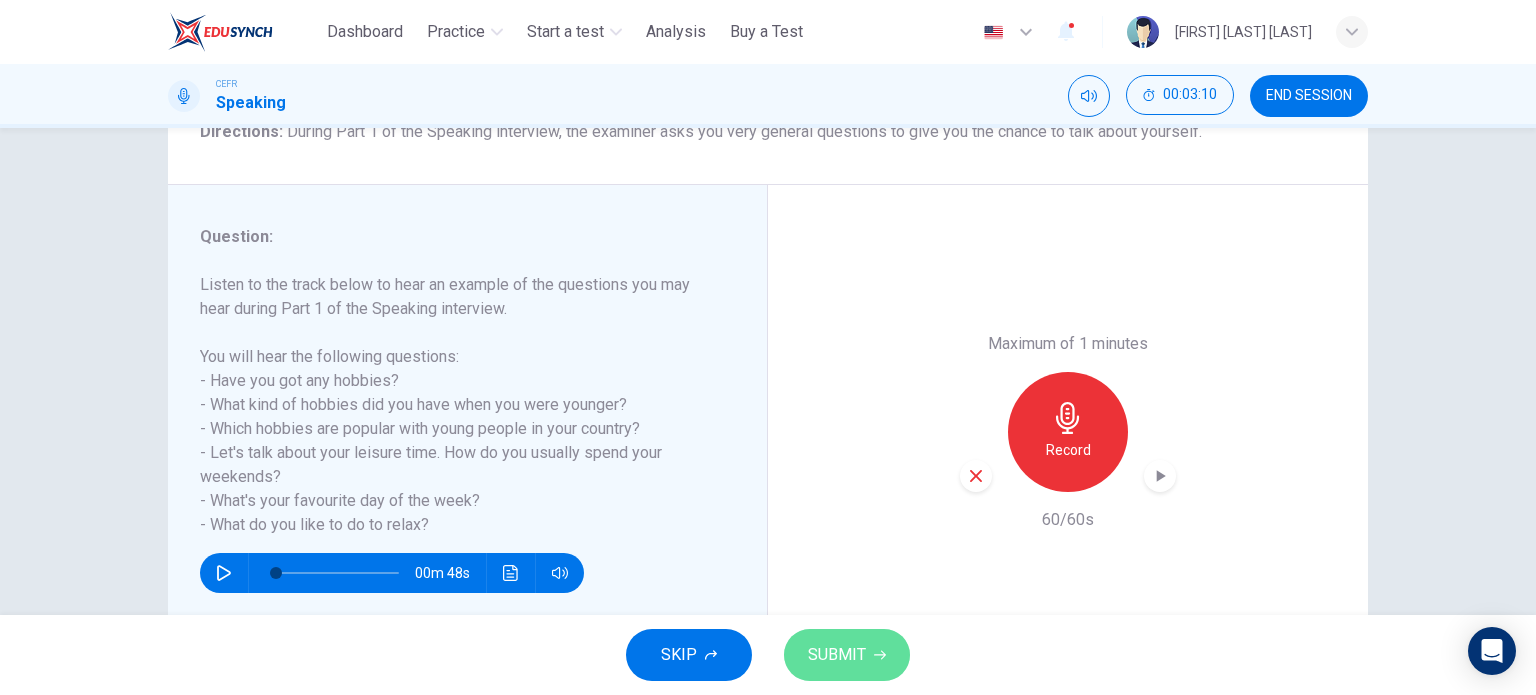 click on "SUBMIT" at bounding box center (847, 655) 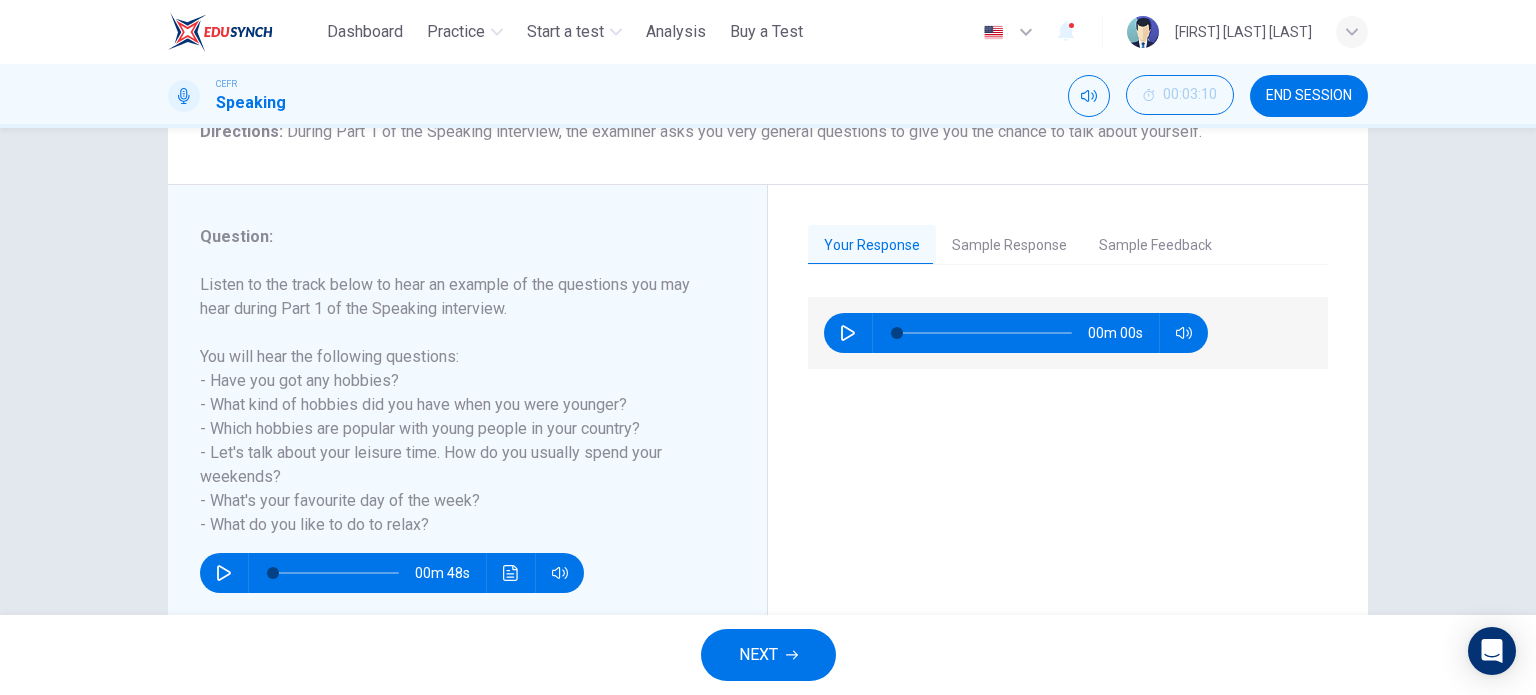 type on "*" 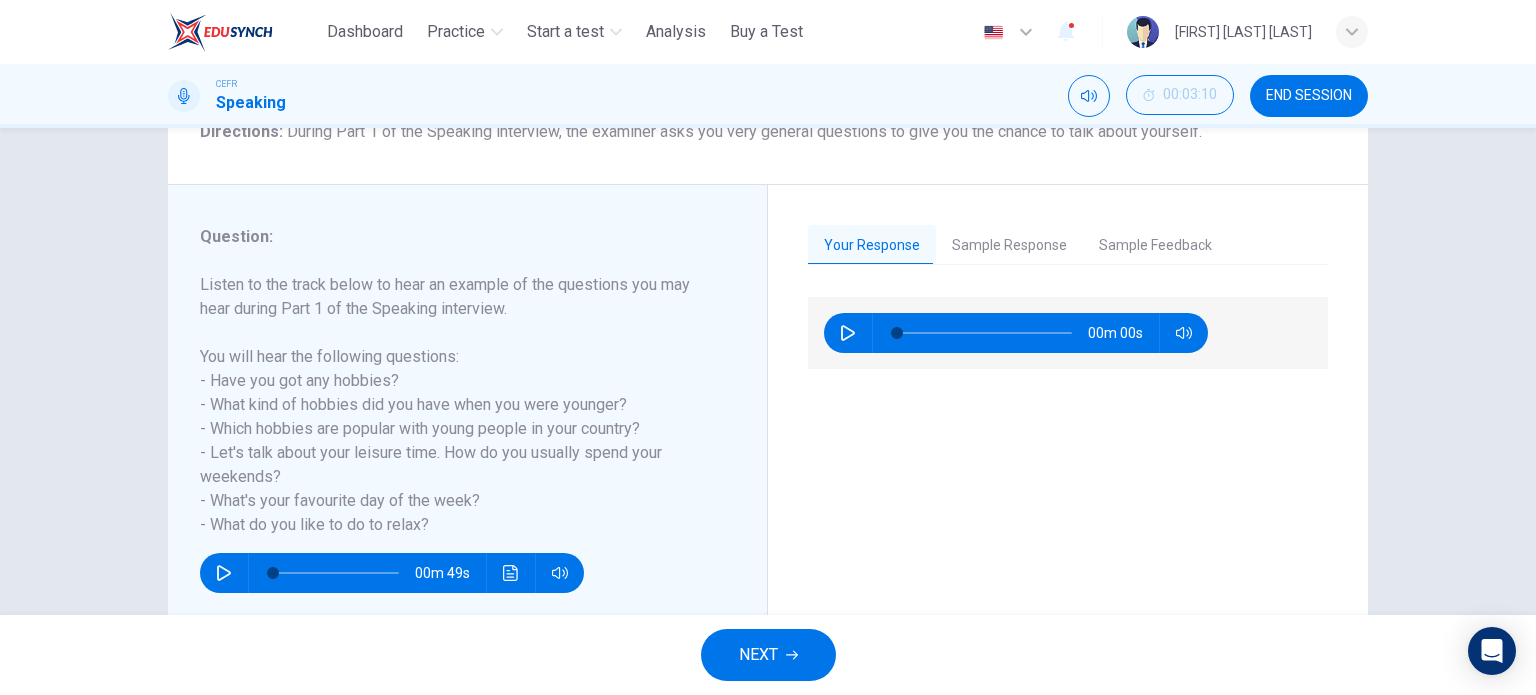 scroll, scrollTop: 288, scrollLeft: 0, axis: vertical 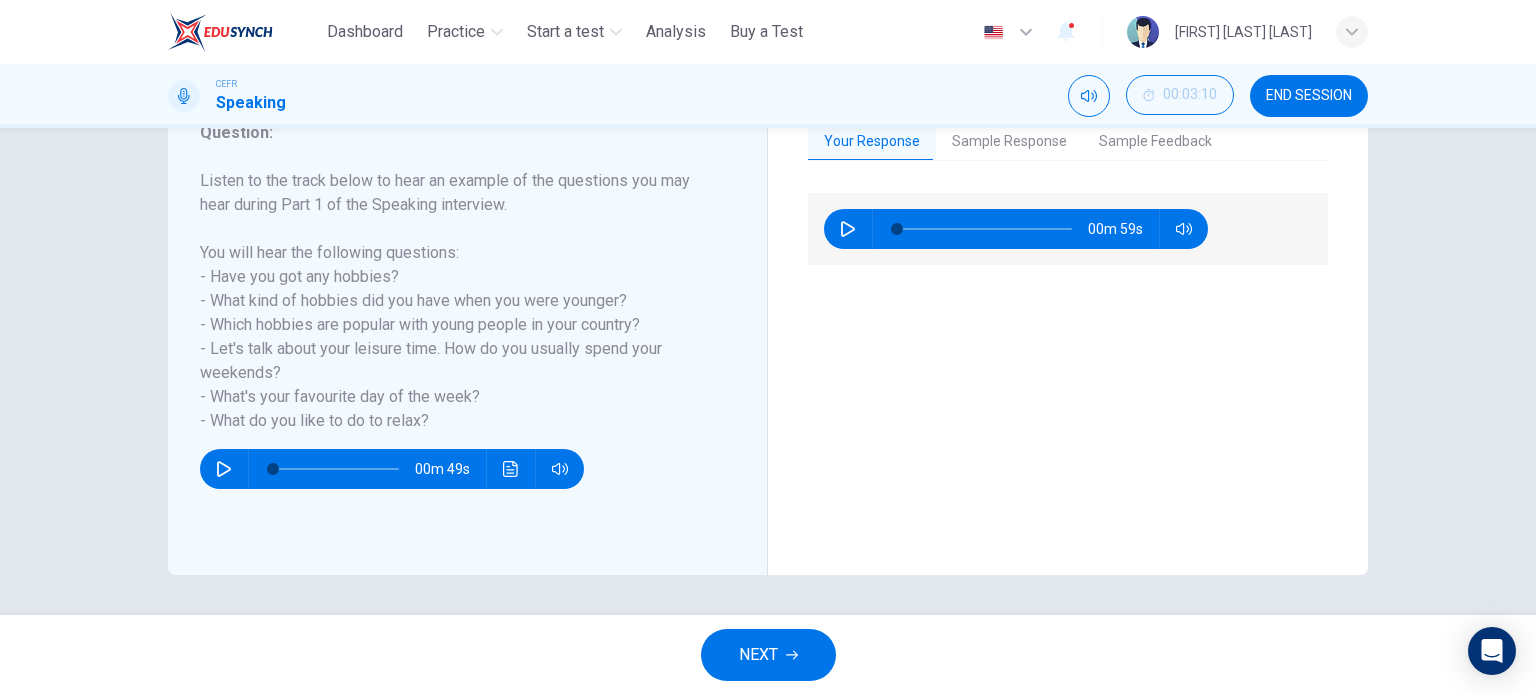click on "00m 59s" at bounding box center (1068, 229) 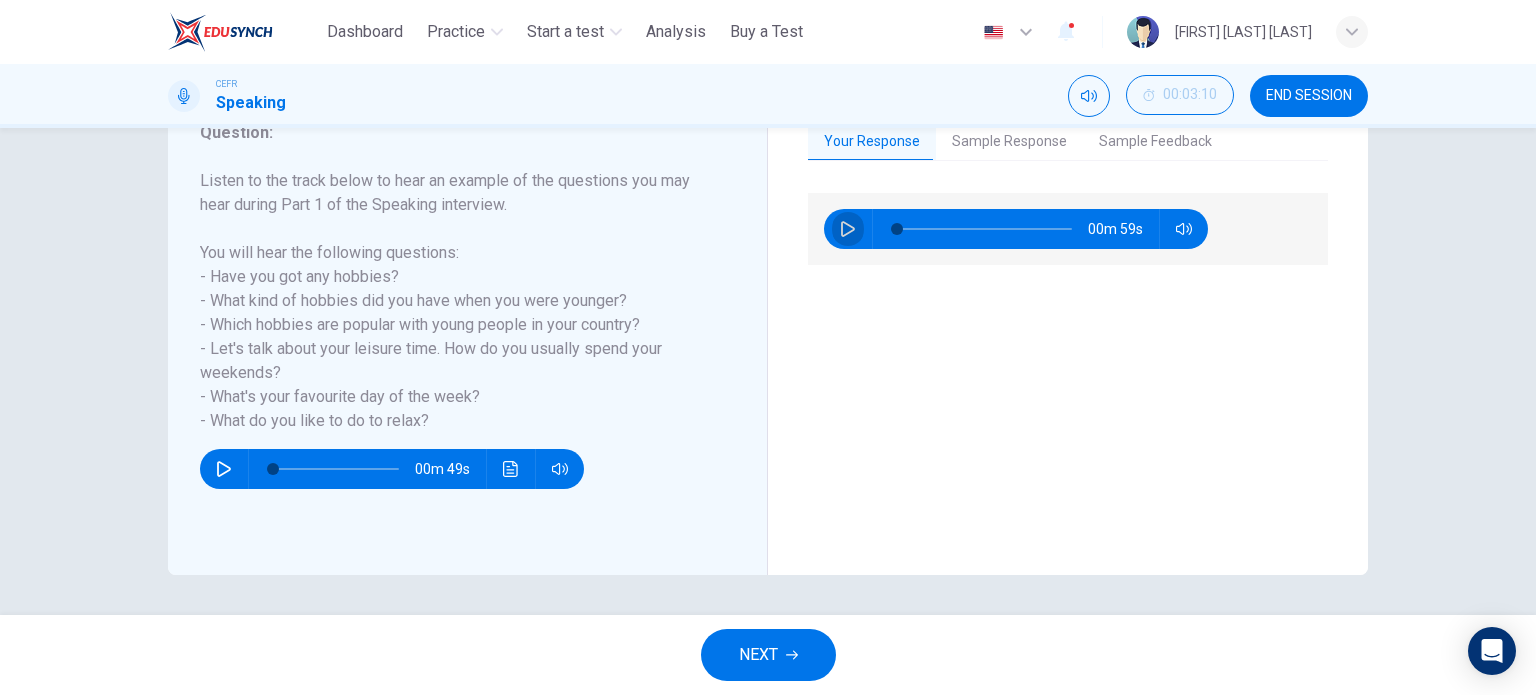 click 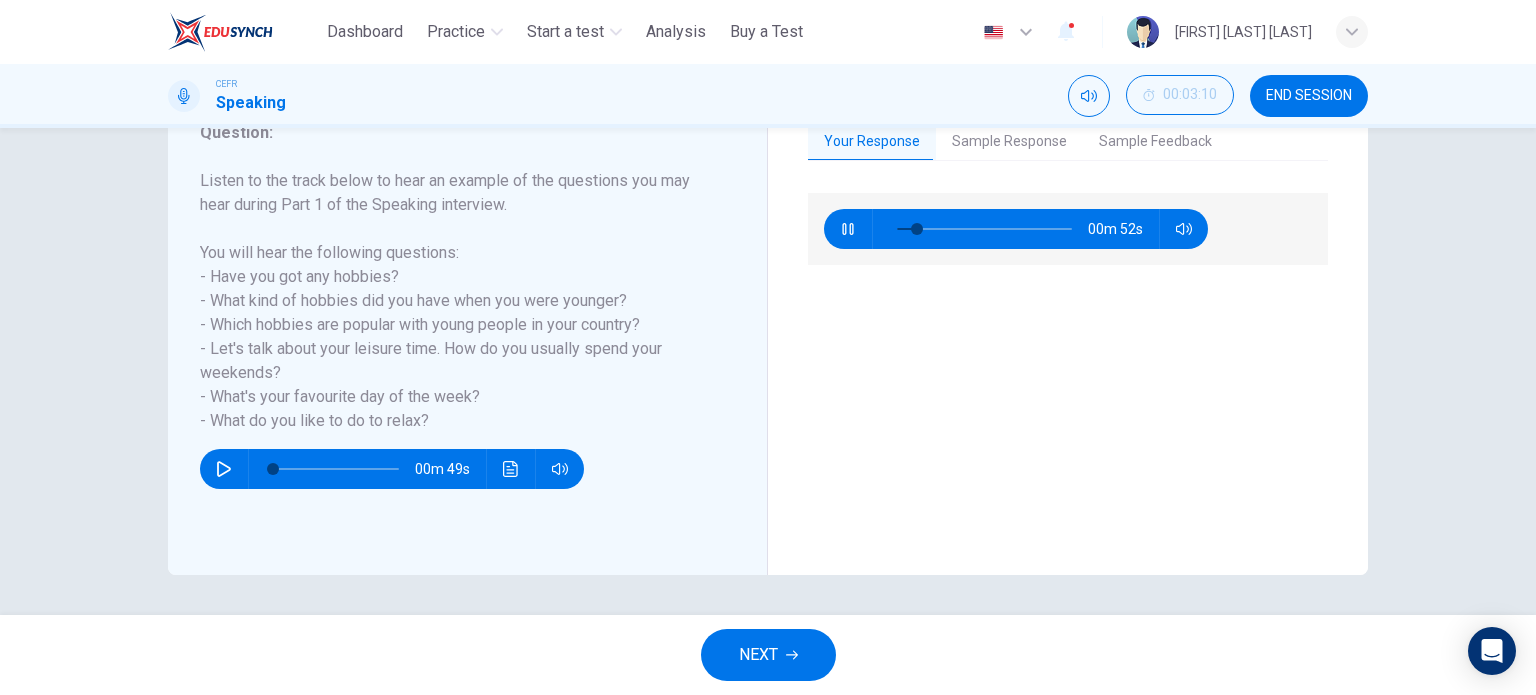 click 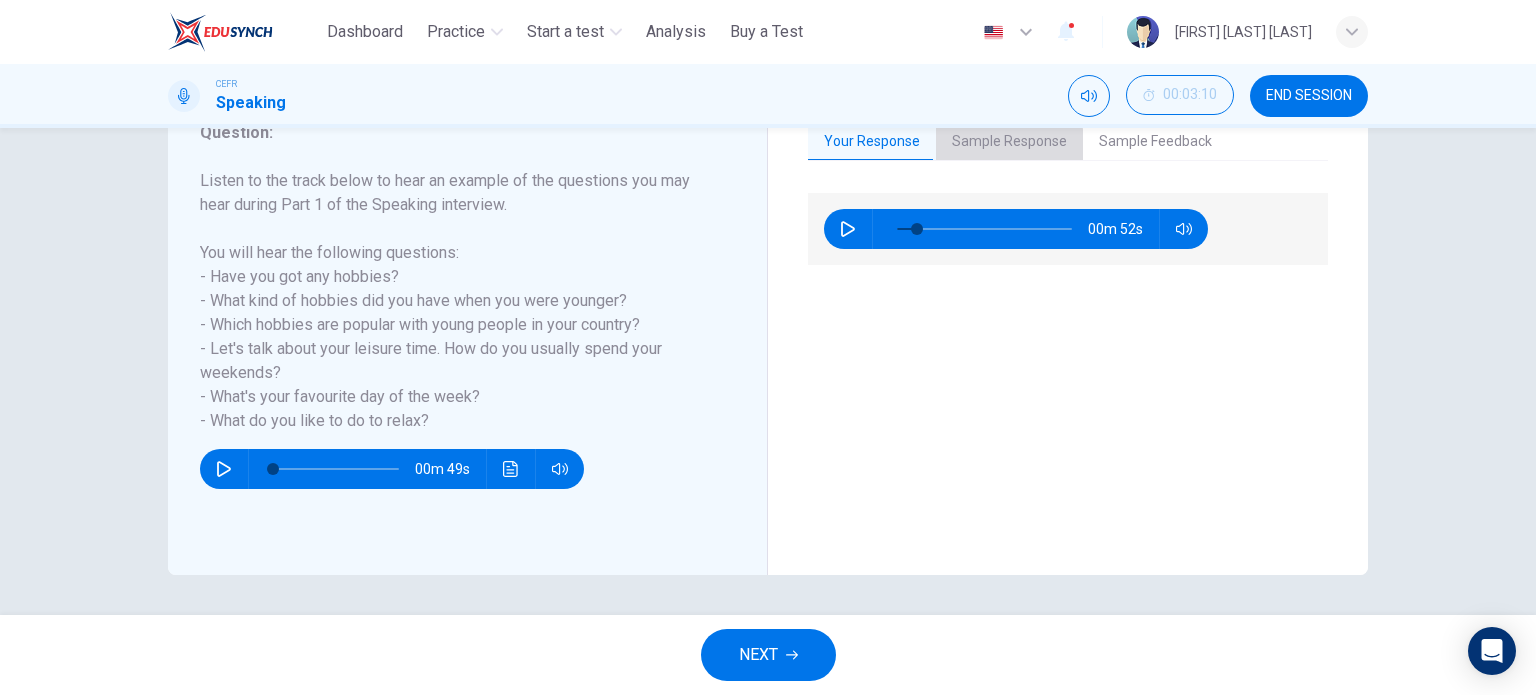 click on "Sample Response" at bounding box center (1009, 142) 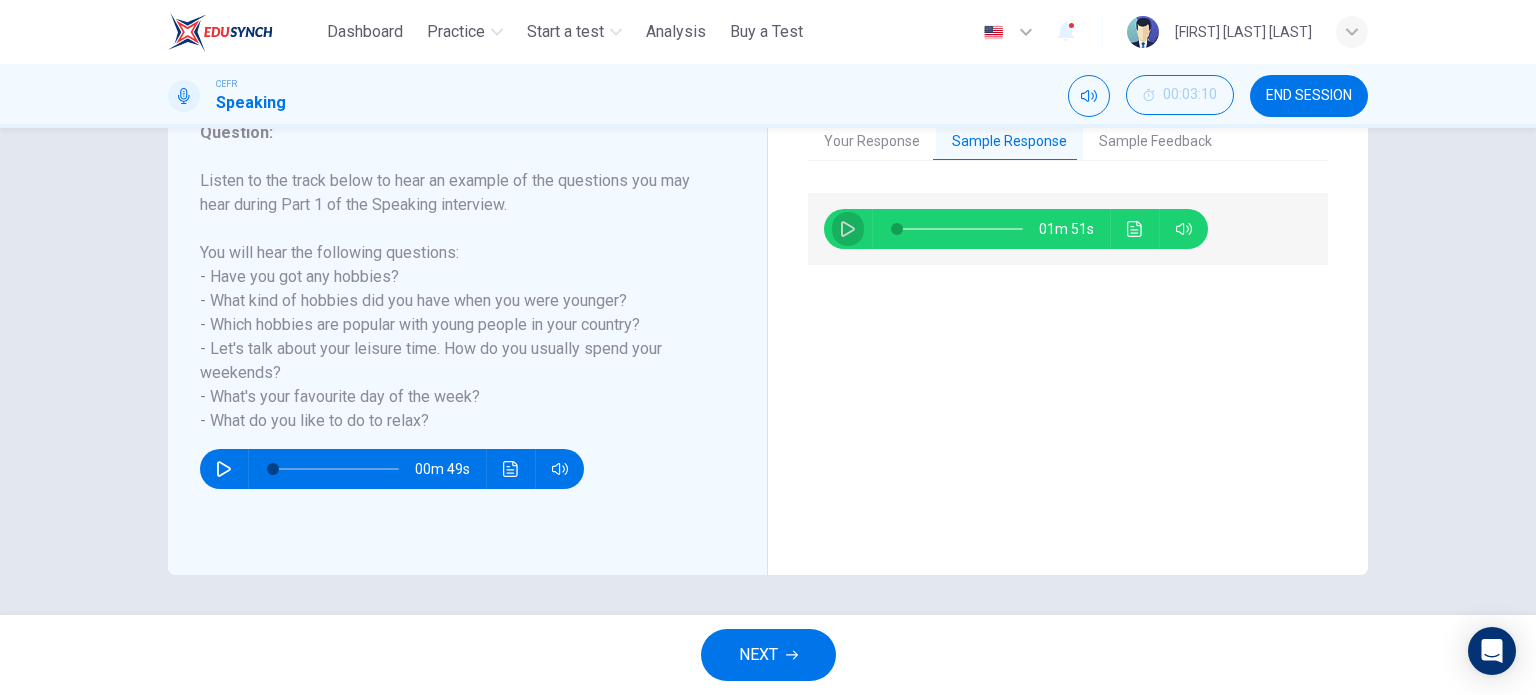 click 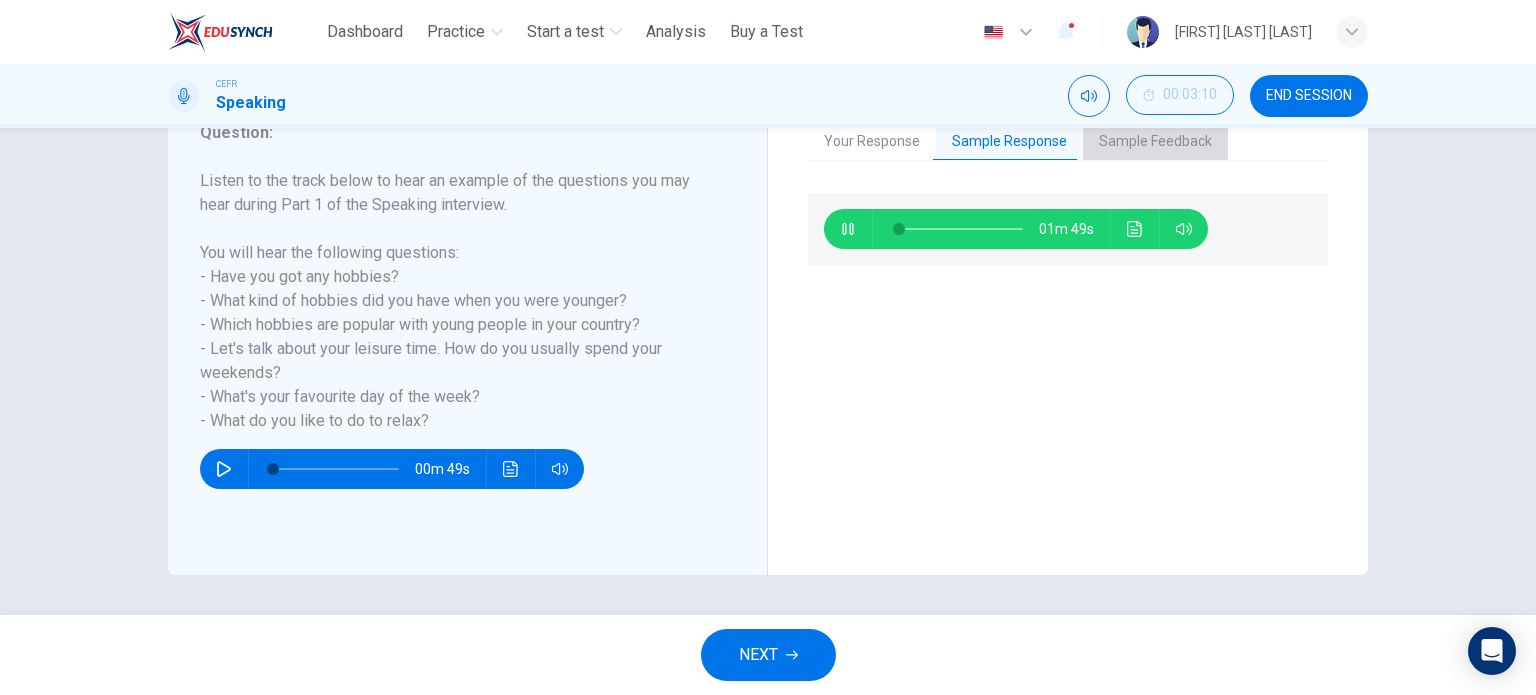 click on "Sample Feedback" at bounding box center (1155, 142) 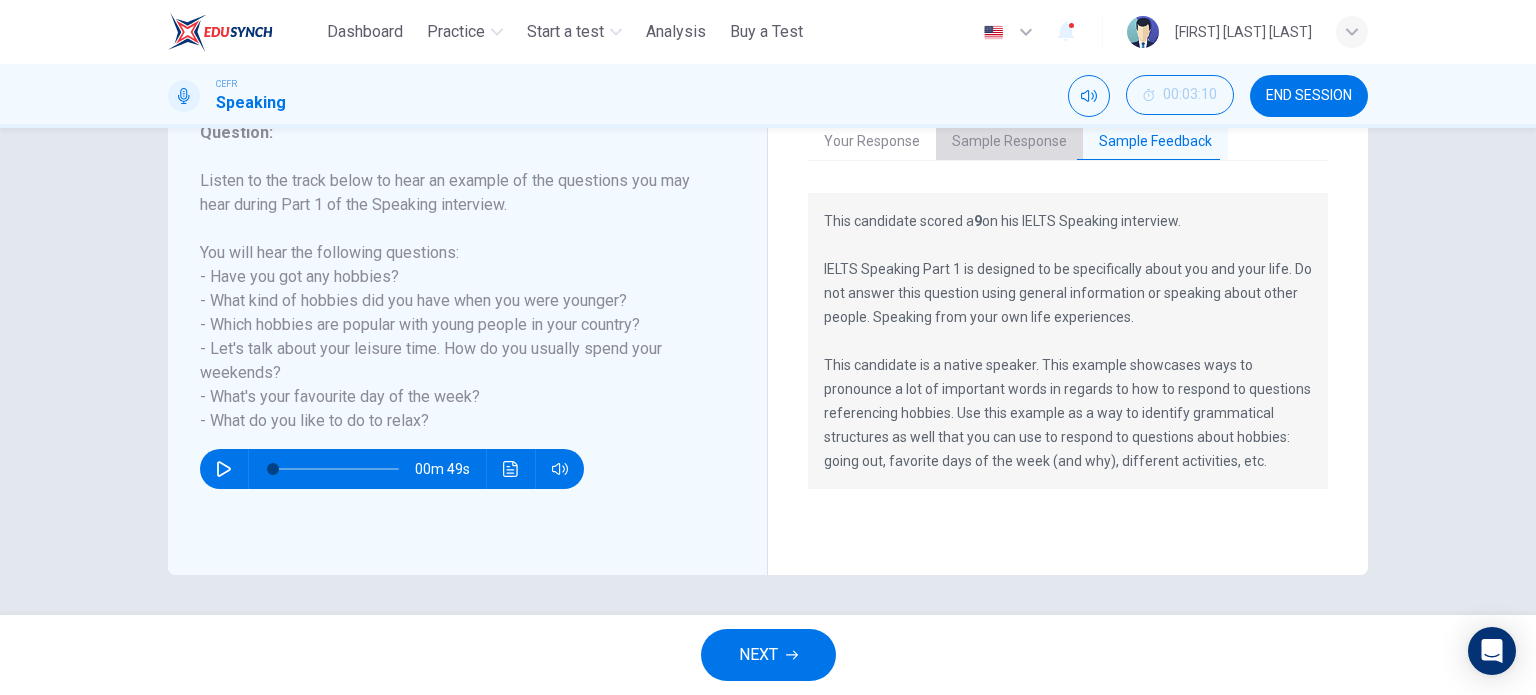 click on "Sample Response" at bounding box center [1009, 142] 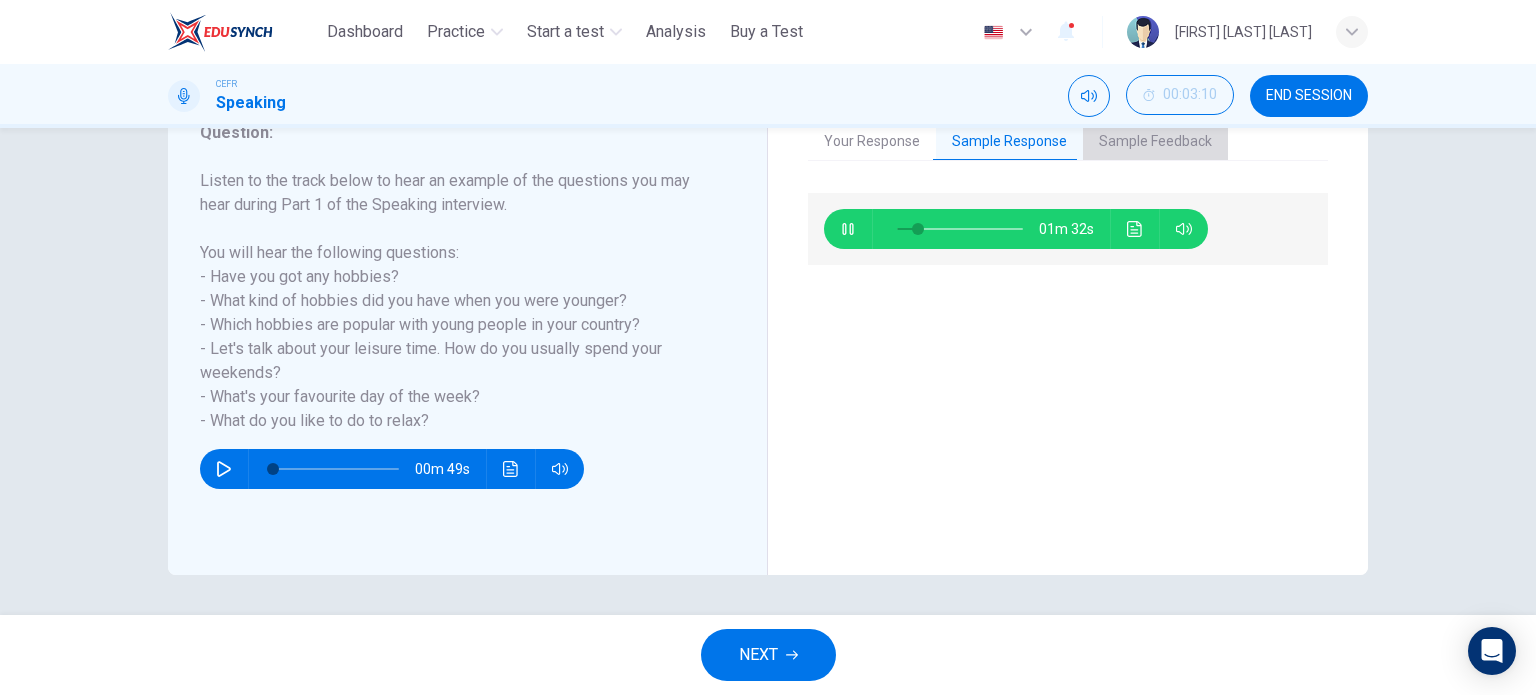 click on "Sample Feedback" at bounding box center (1155, 142) 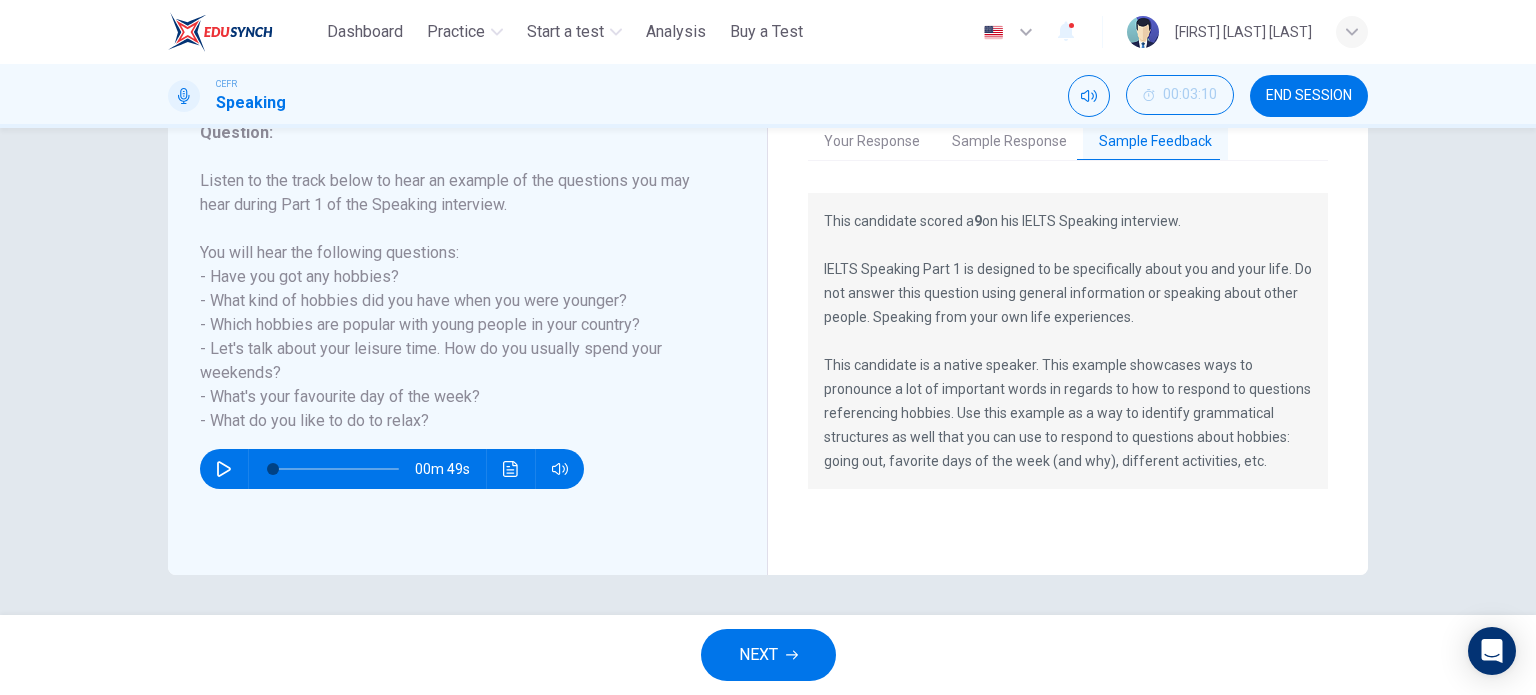 click on "Your Response Sample Response Sample Feedback 00m 52s 01m 28s This candidate scored a  9  on his IELTS Speaking interview.
IELTS Speaking Part 1 is designed to be specifically about you and your life. Do not answer this question using general information or speaking about other people. Speaking from your own life experiences.
This candidate is a native speaker. This example showcases ways to pronounce a lot of important words in regards to how to respond to questions referencing hobbies. Use this example as a way to identify grammatical structures as well that you can use to respond to questions about hobbies: going out, favorite days of the week (and why), different activities, etc." at bounding box center [1068, 328] 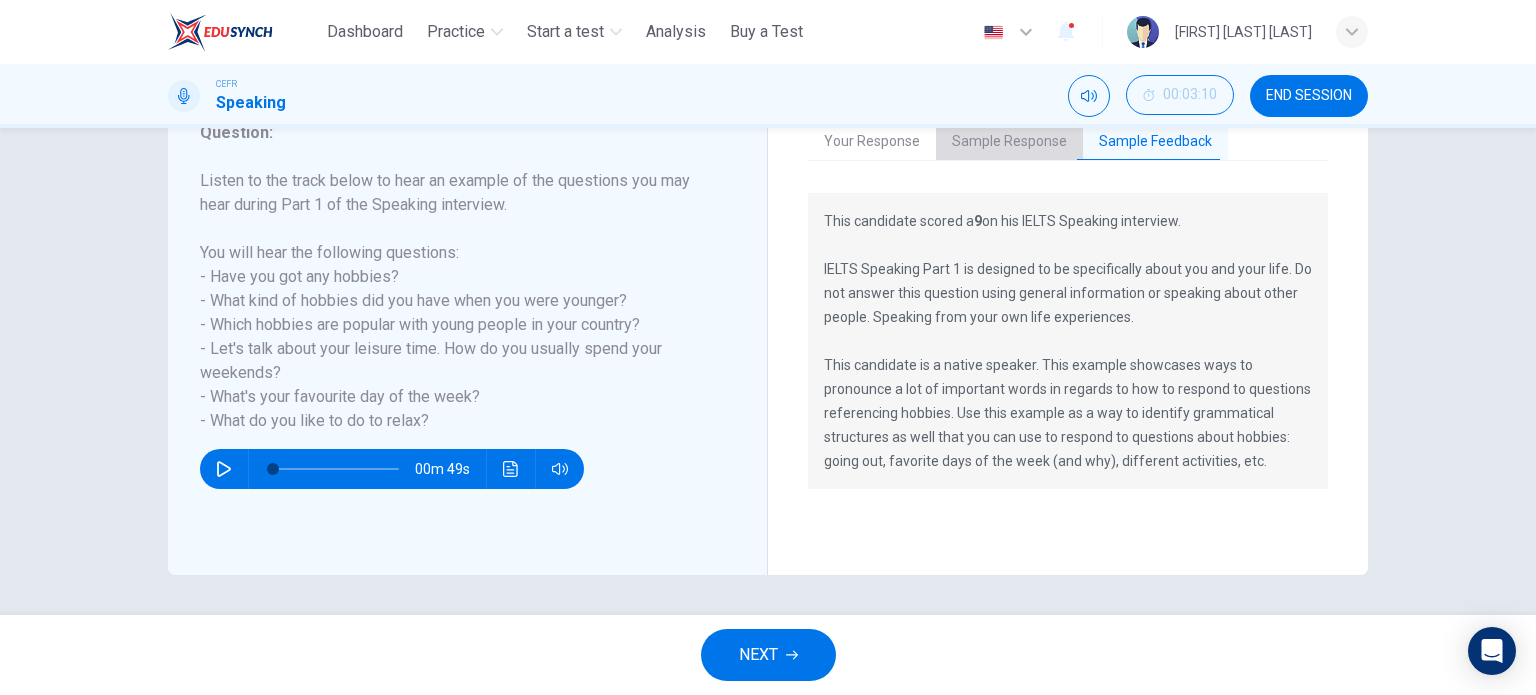click on "Sample Response" at bounding box center [1009, 142] 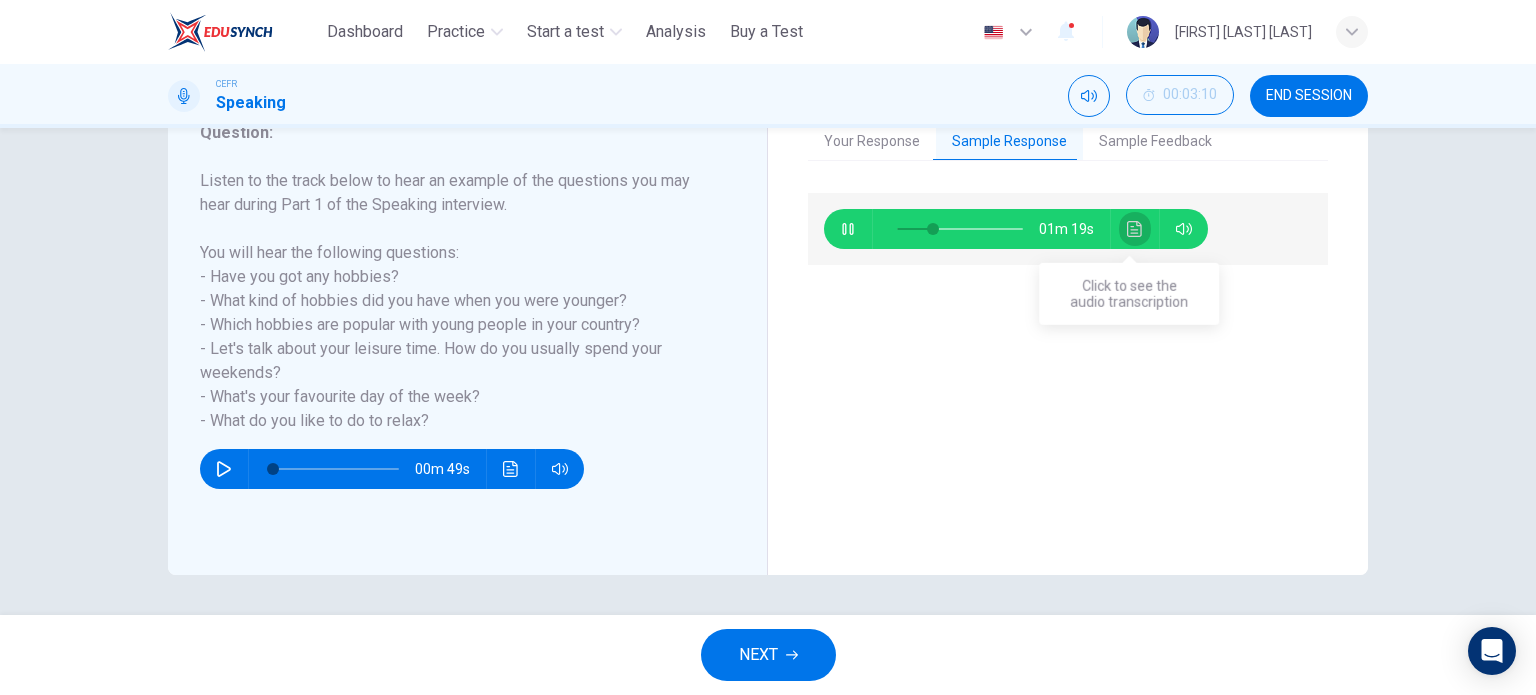 click 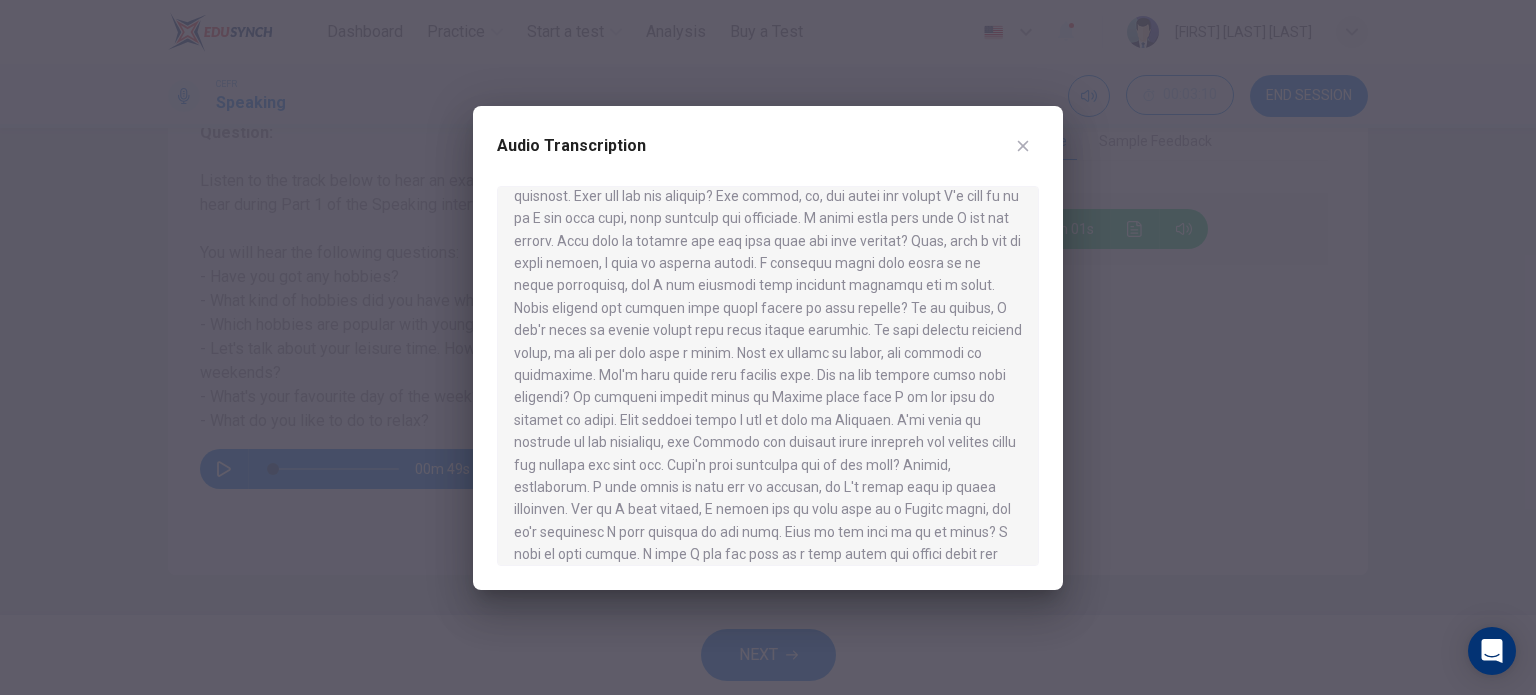 scroll, scrollTop: 48, scrollLeft: 0, axis: vertical 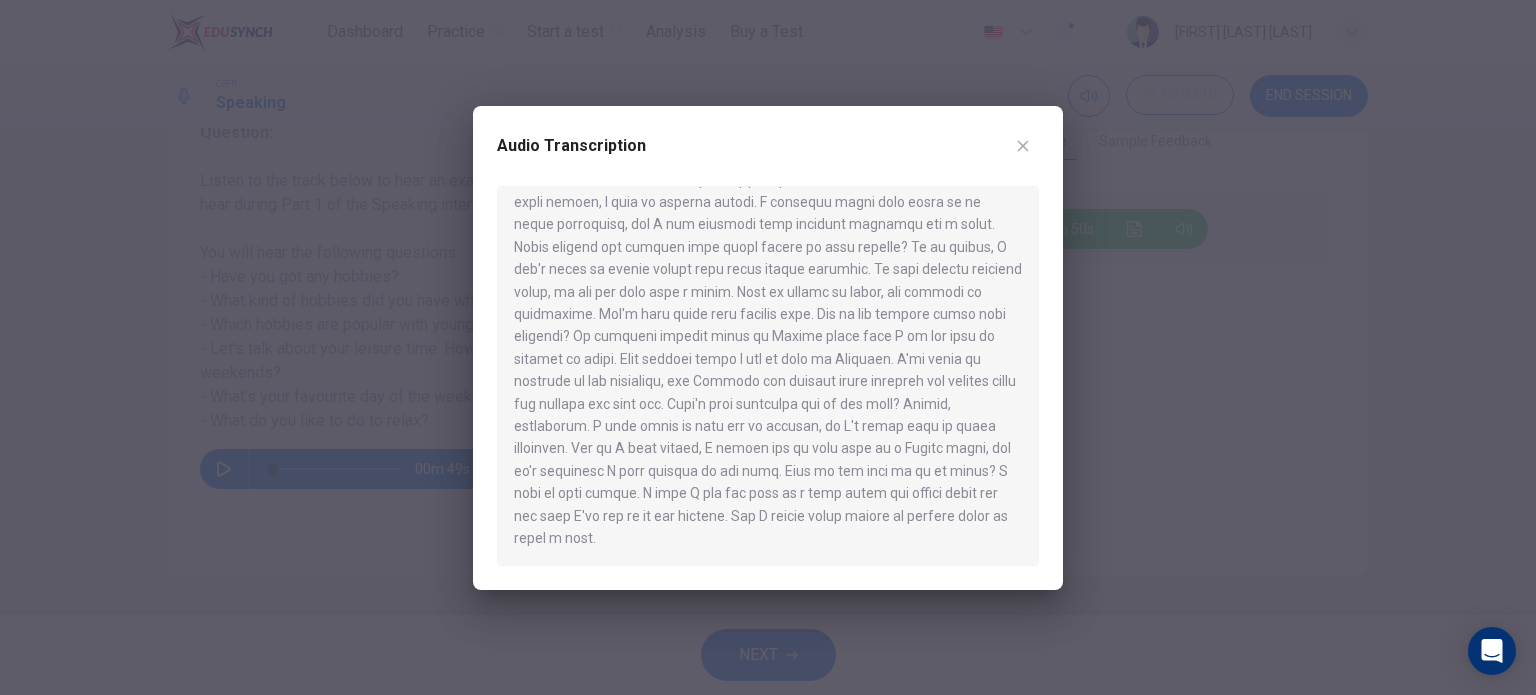 drag, startPoint x: 644, startPoint y: 489, endPoint x: 552, endPoint y: 367, distance: 152.80052 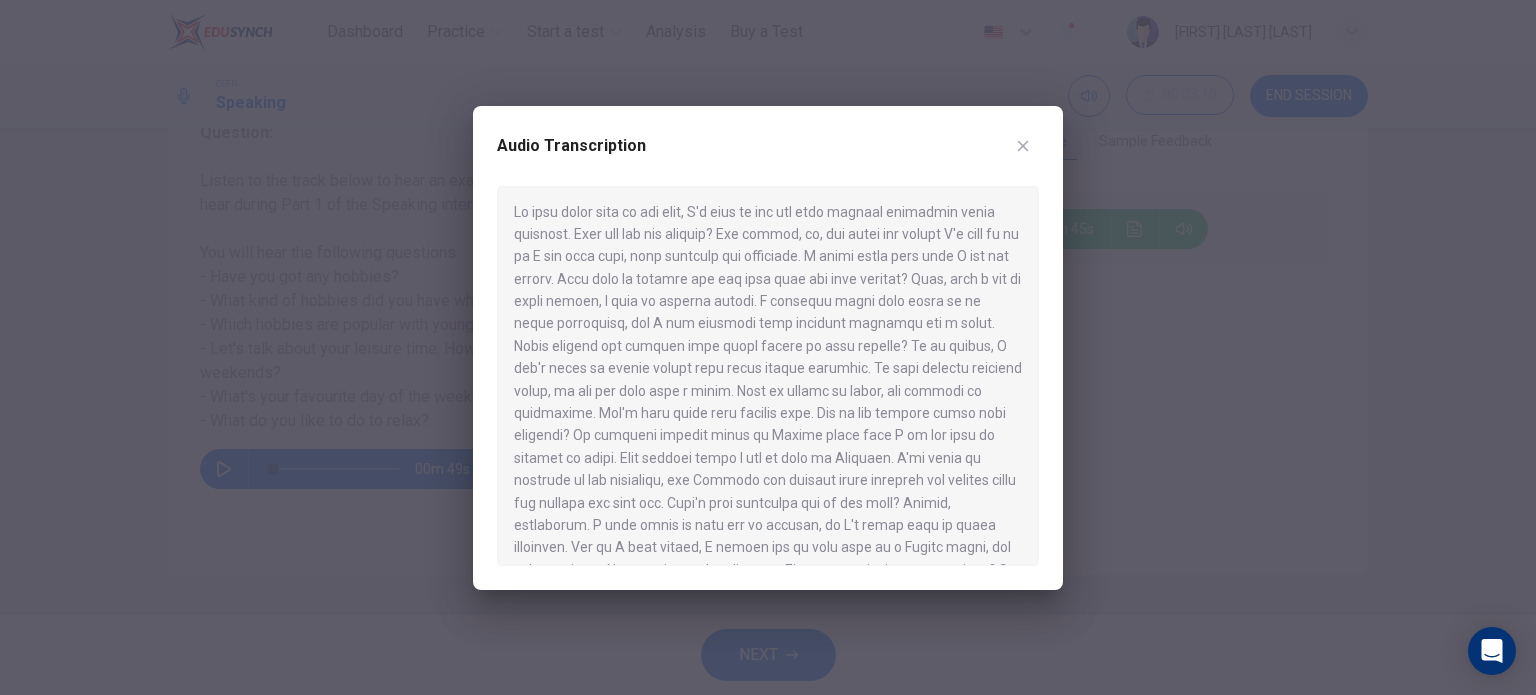 scroll, scrollTop: 0, scrollLeft: 0, axis: both 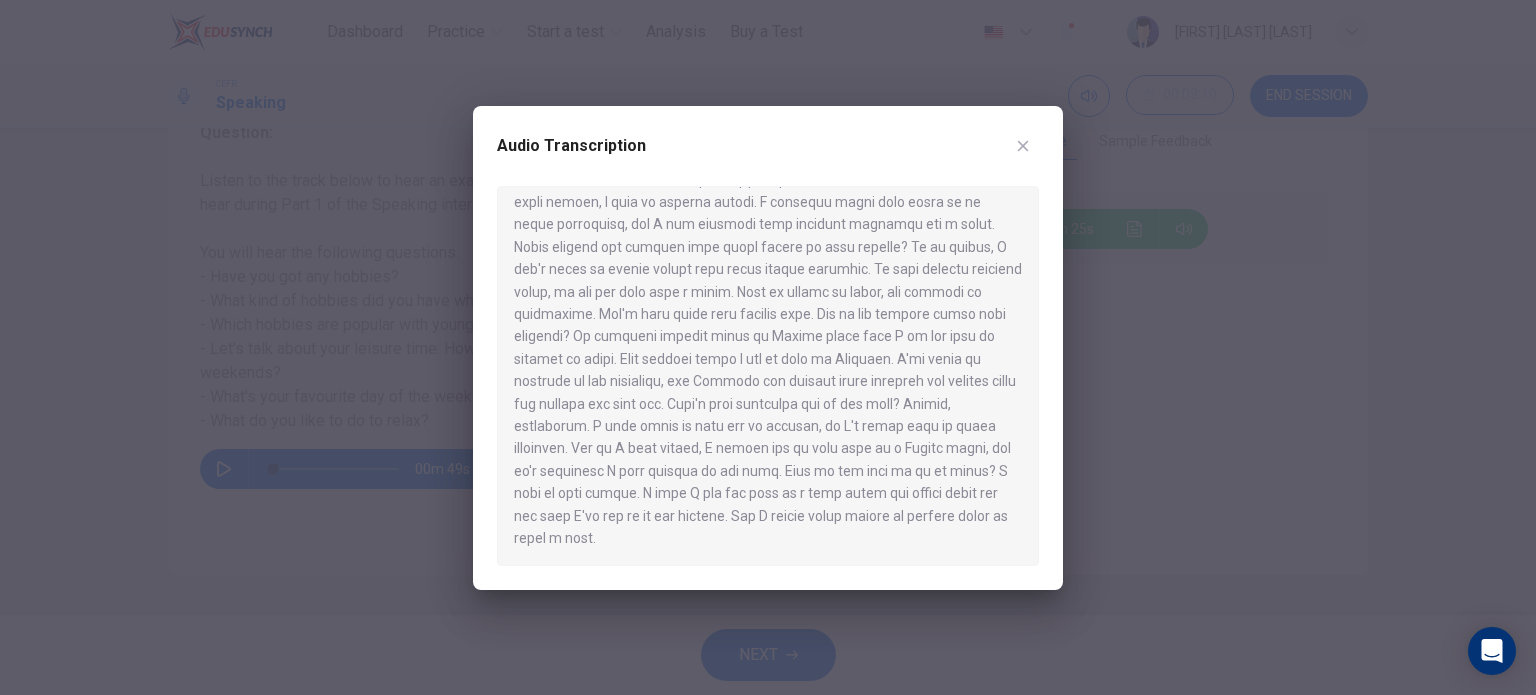 click at bounding box center (1023, 146) 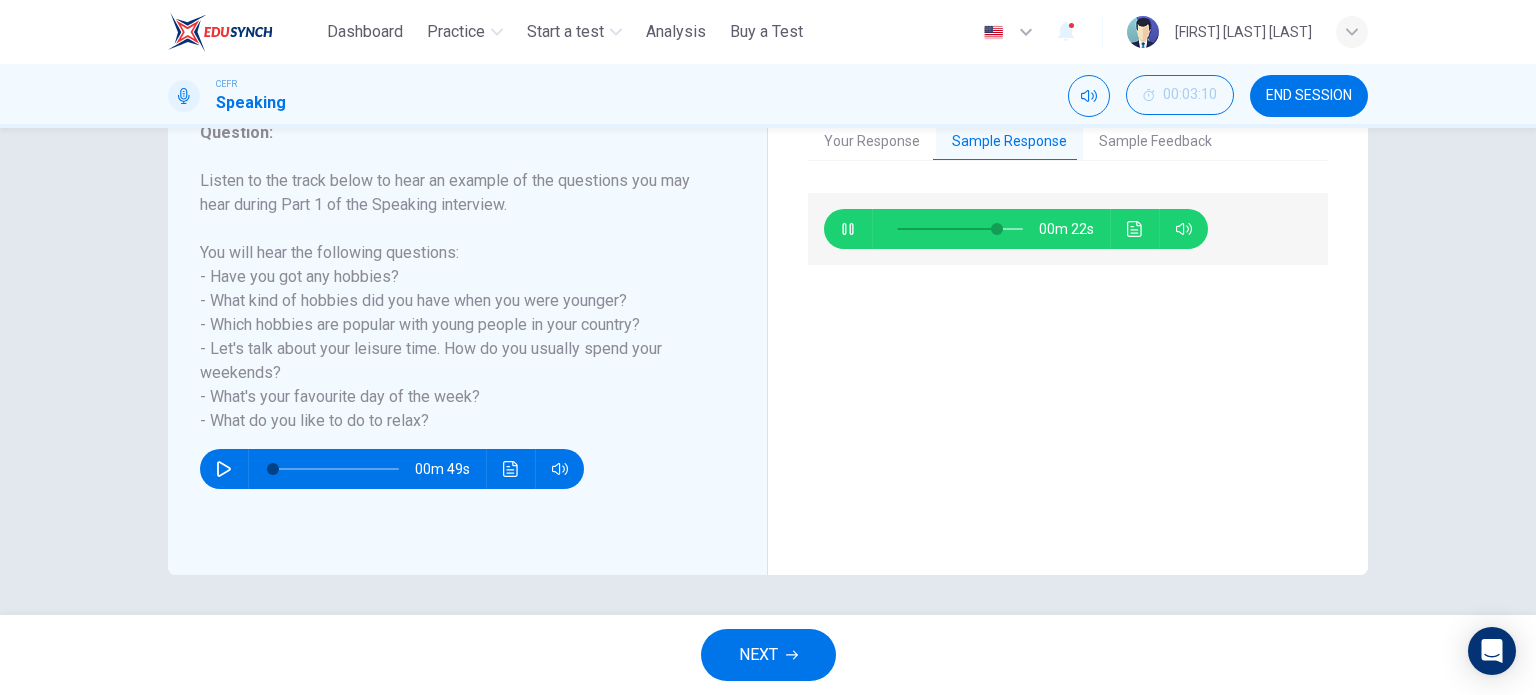 drag, startPoint x: 438, startPoint y: 427, endPoint x: 273, endPoint y: 238, distance: 250.89041 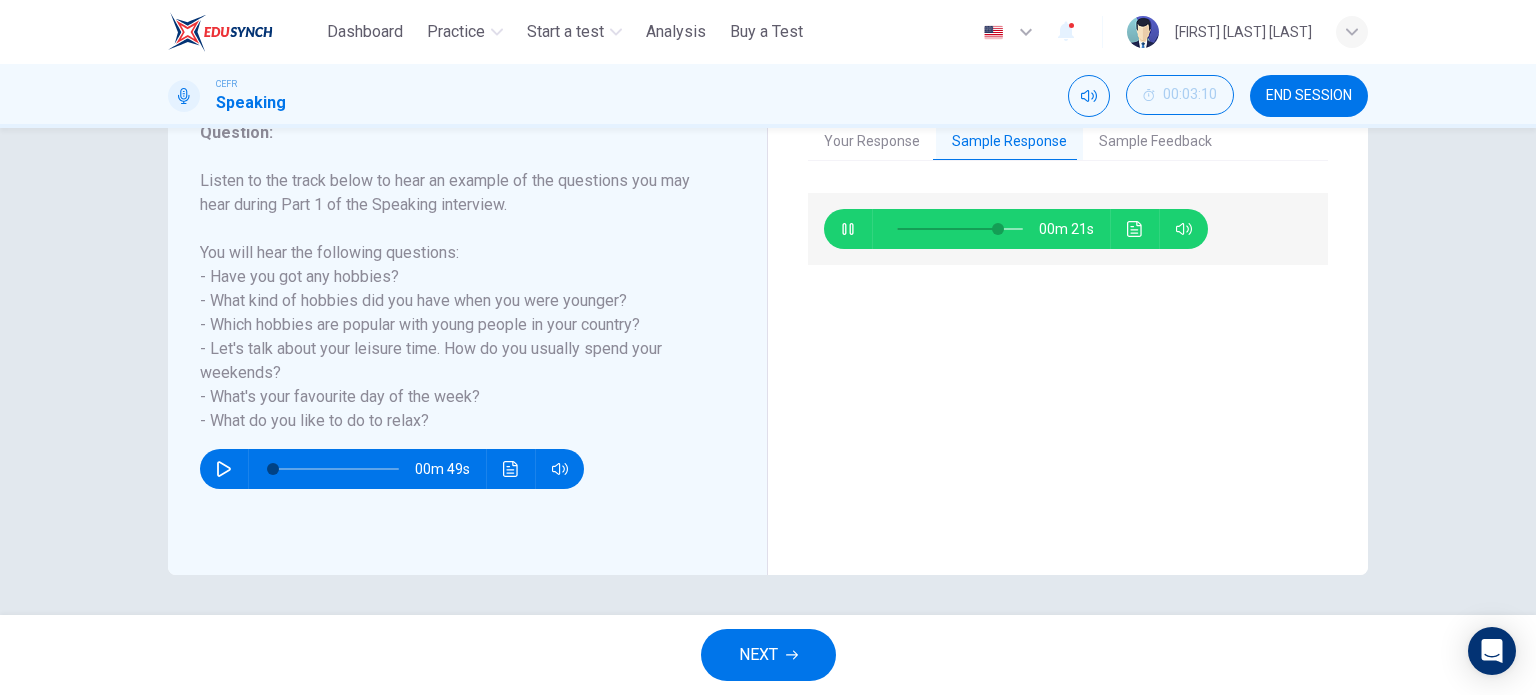 drag, startPoint x: 273, startPoint y: 238, endPoint x: 430, endPoint y: 387, distance: 216.44861 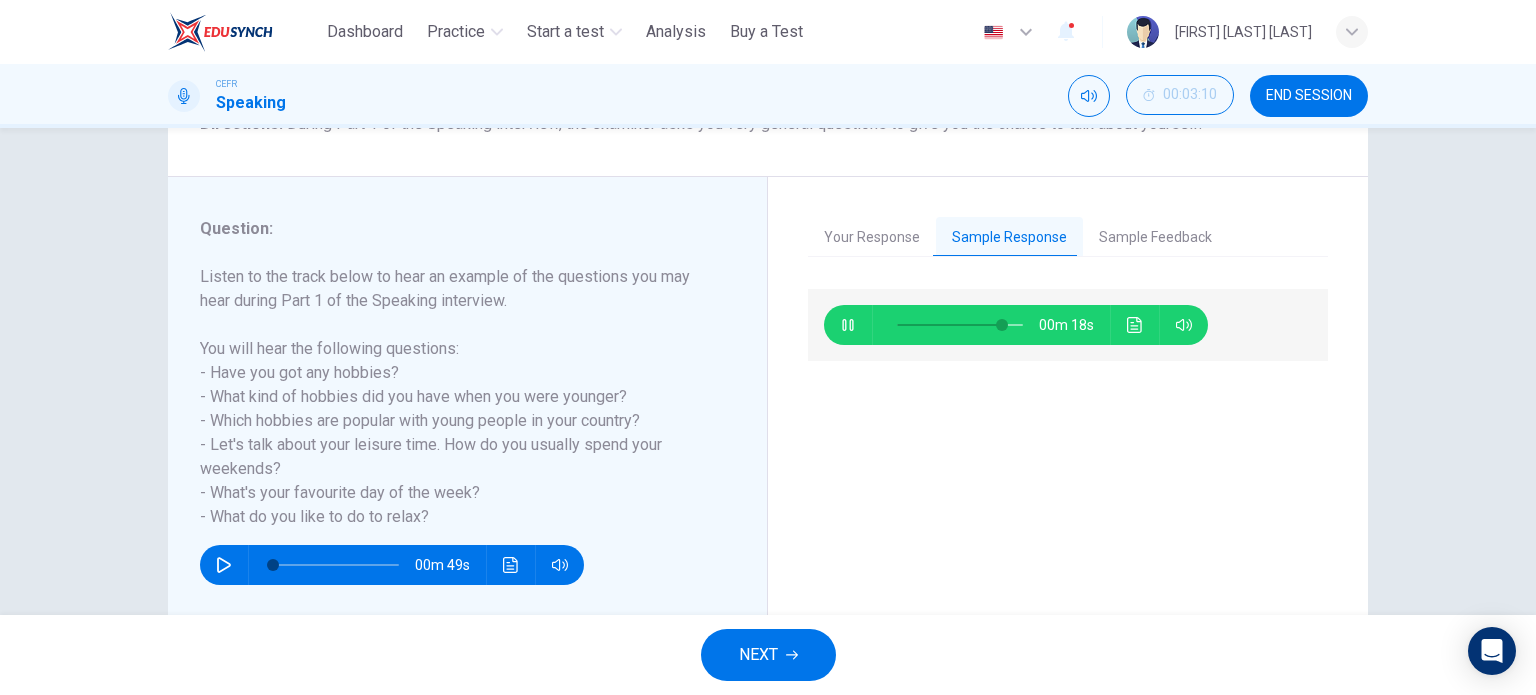 scroll, scrollTop: 191, scrollLeft: 0, axis: vertical 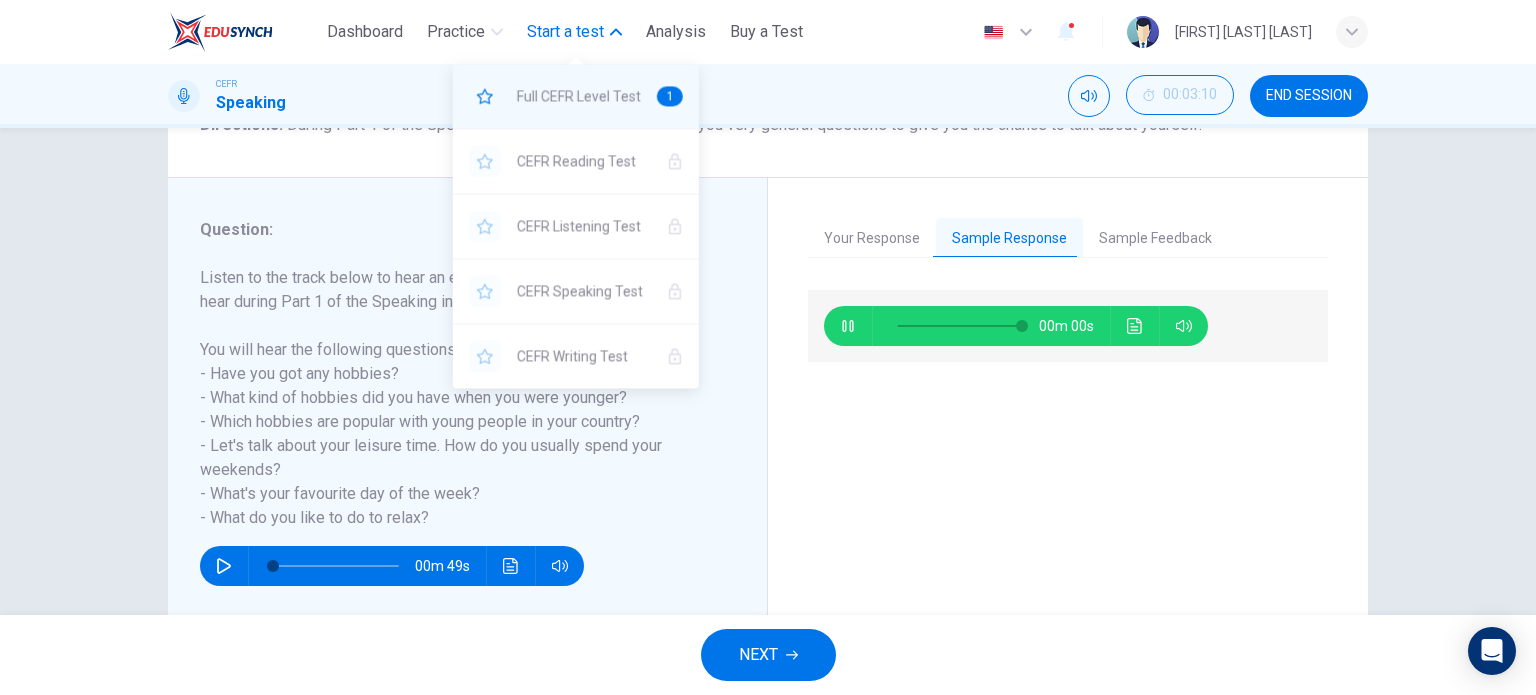 type on "*" 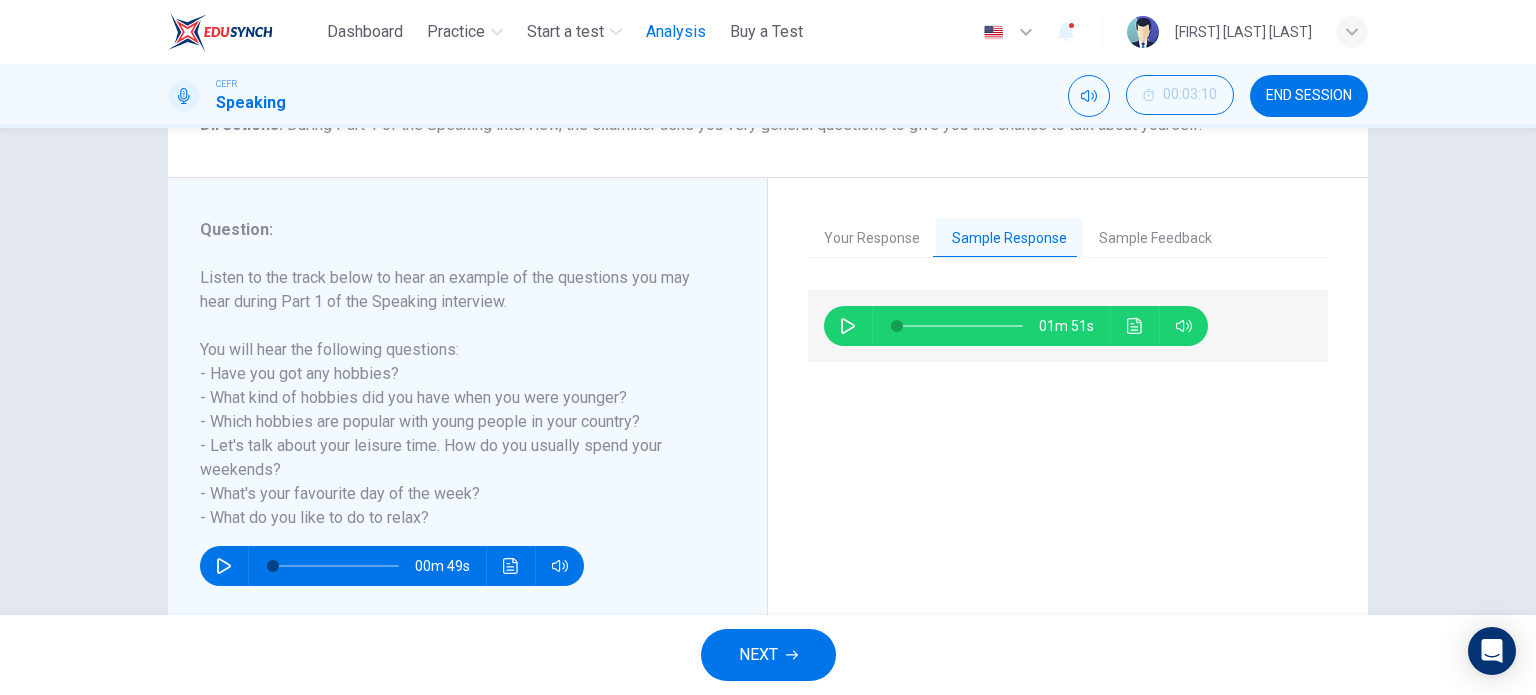 click on "Analysis" at bounding box center (676, 32) 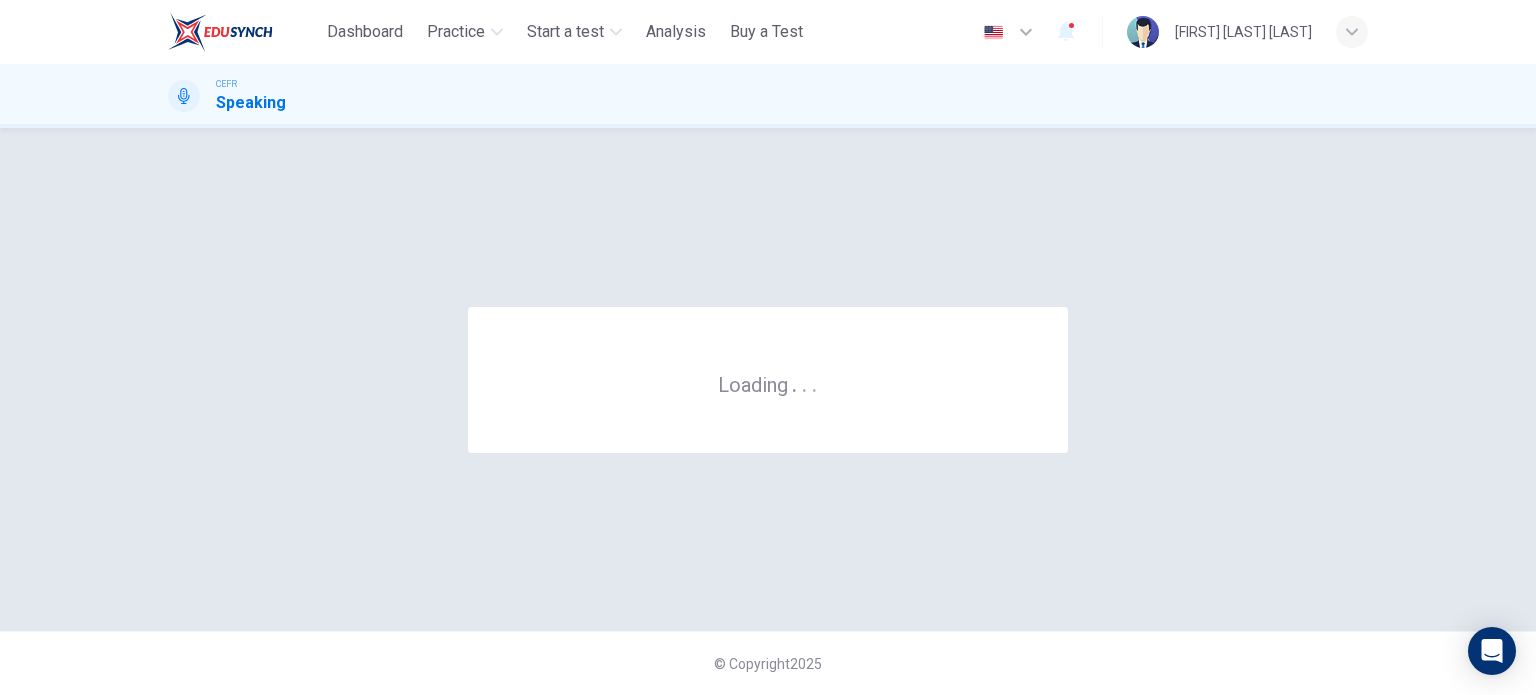 scroll, scrollTop: 0, scrollLeft: 0, axis: both 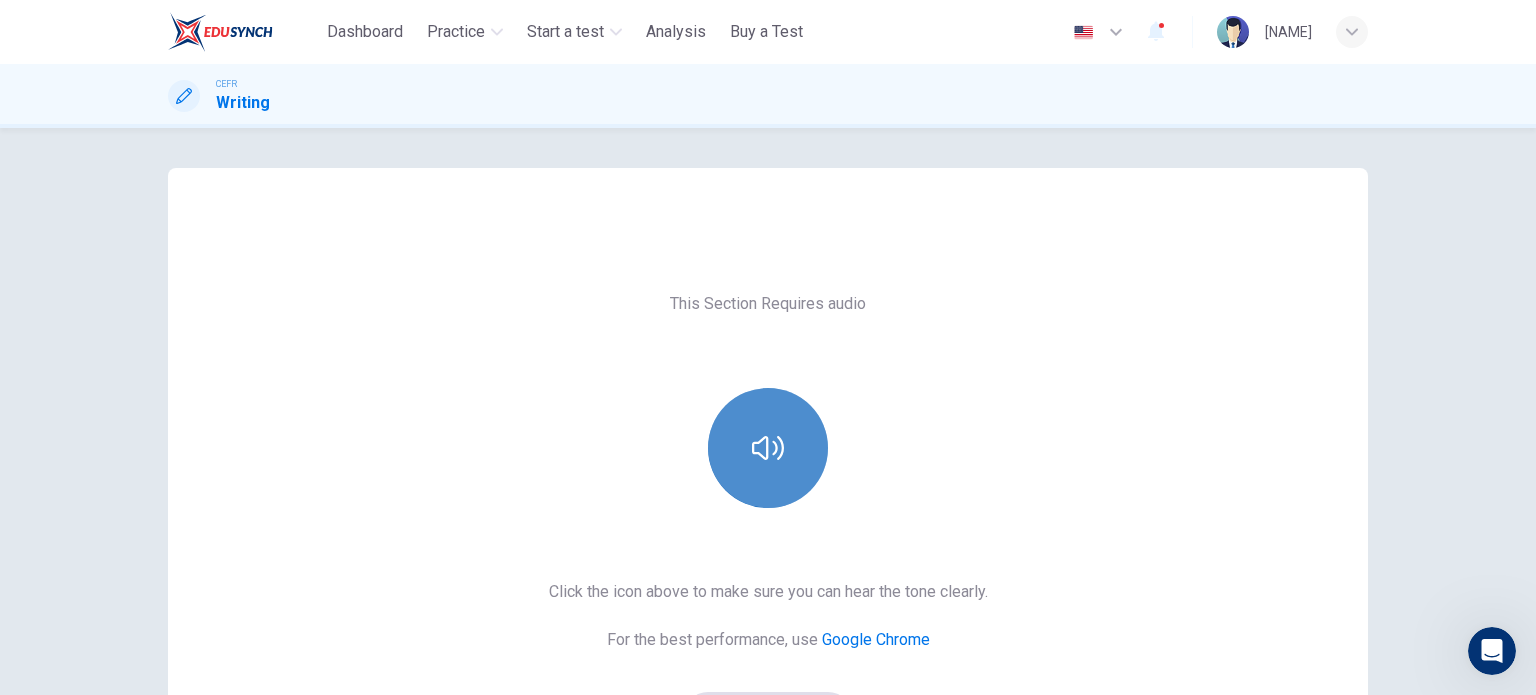 click at bounding box center [768, 448] 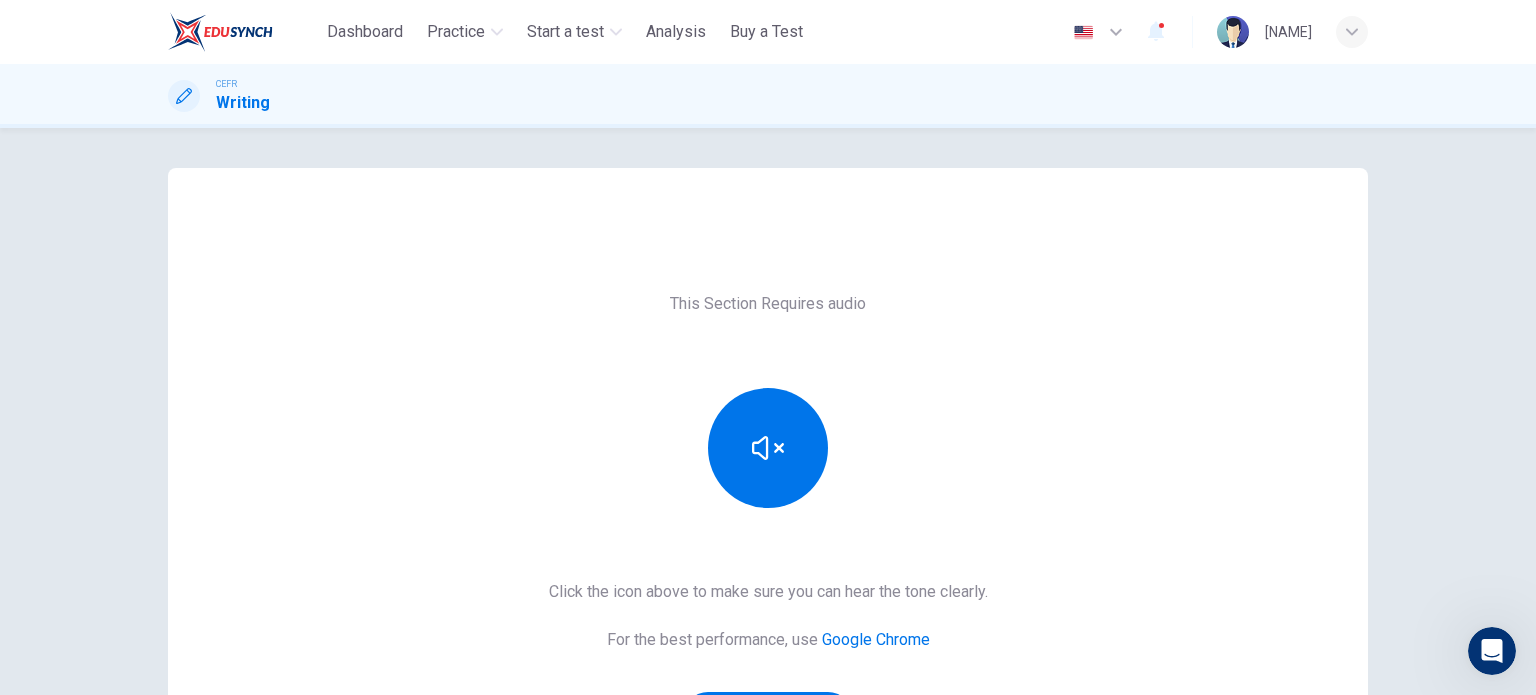 drag, startPoint x: 1515, startPoint y: 138, endPoint x: 1535, endPoint y: 247, distance: 110.81967 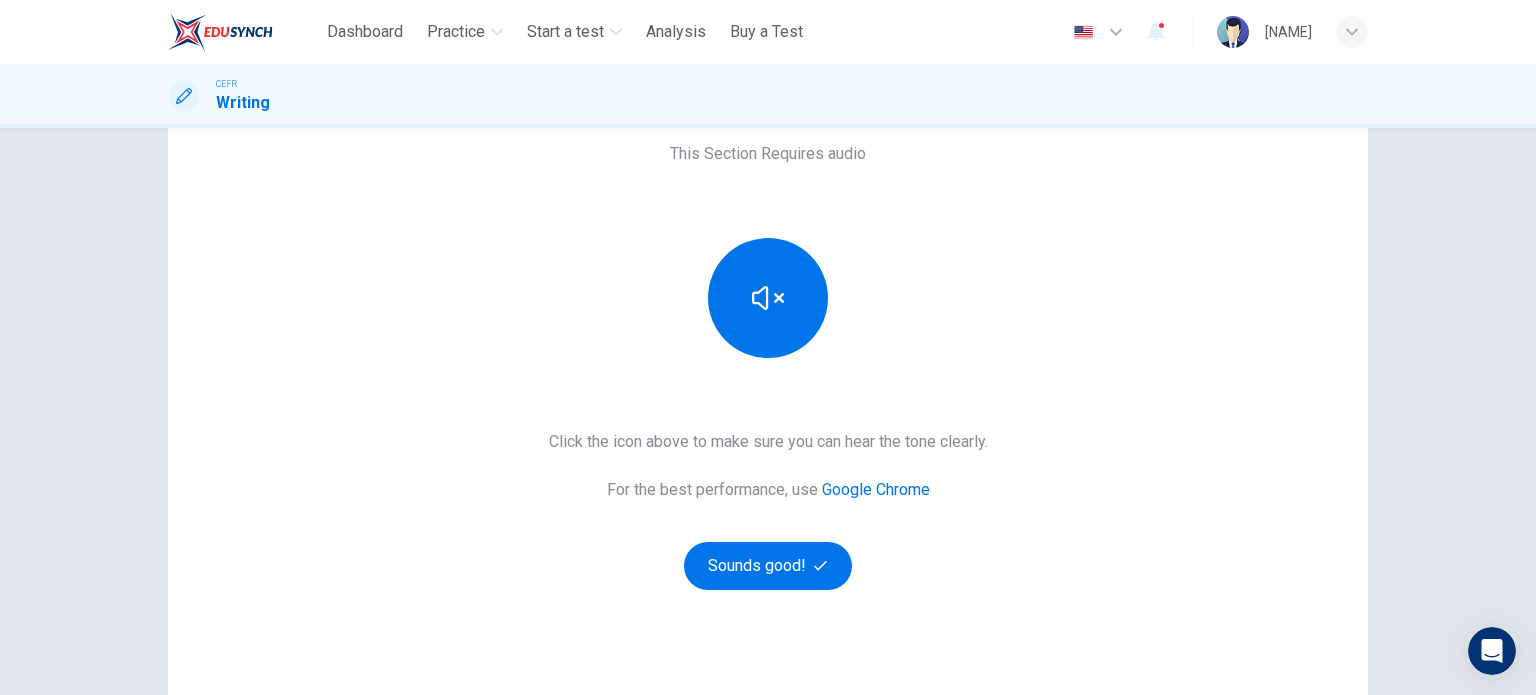 scroll, scrollTop: 157, scrollLeft: 0, axis: vertical 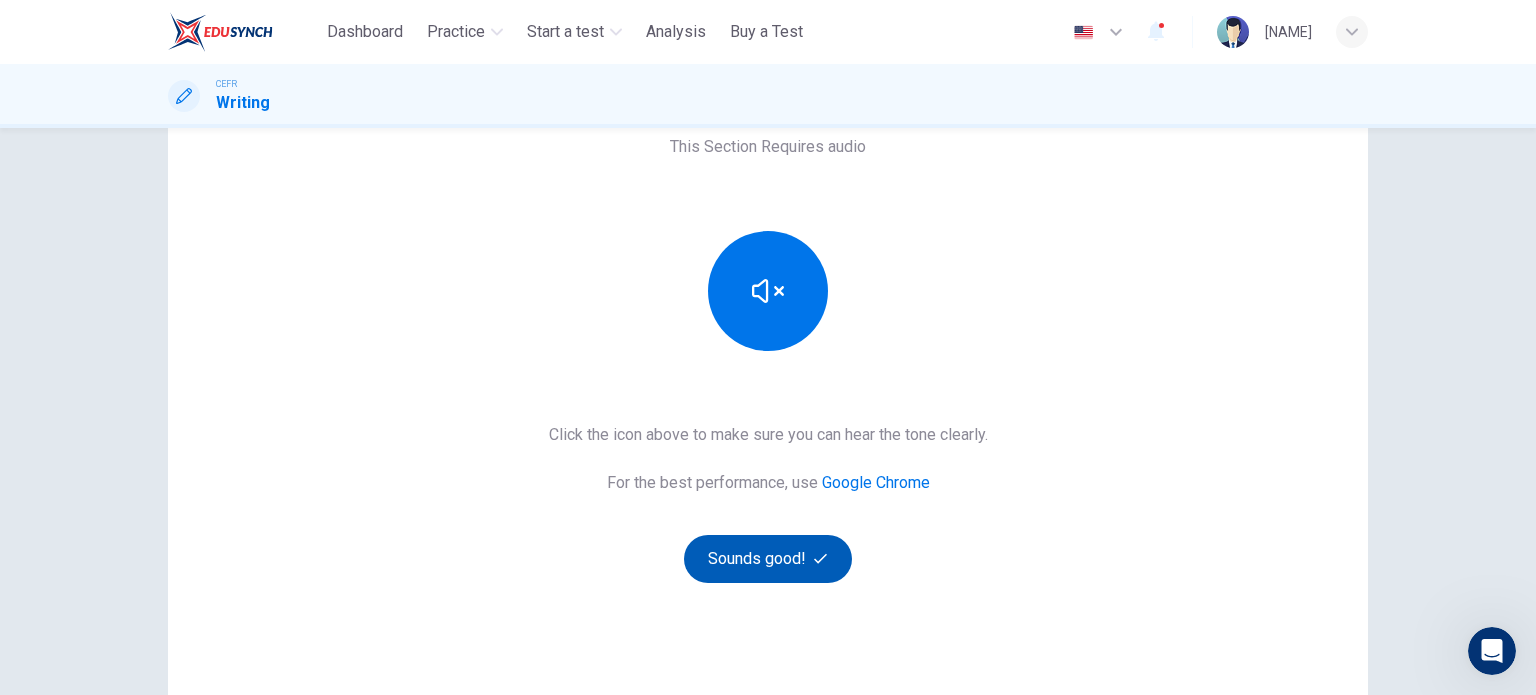 click on "Sounds good!" at bounding box center (768, 559) 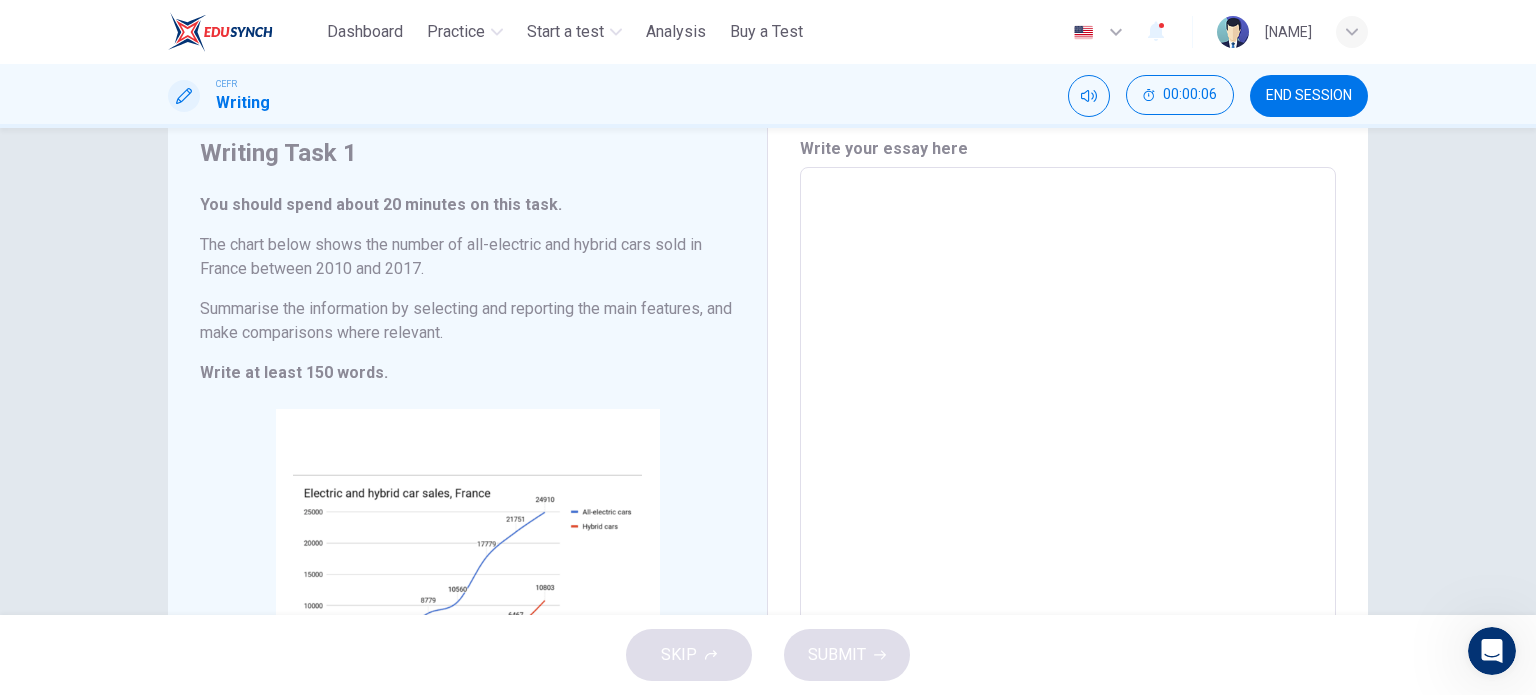 scroll, scrollTop: 68, scrollLeft: 0, axis: vertical 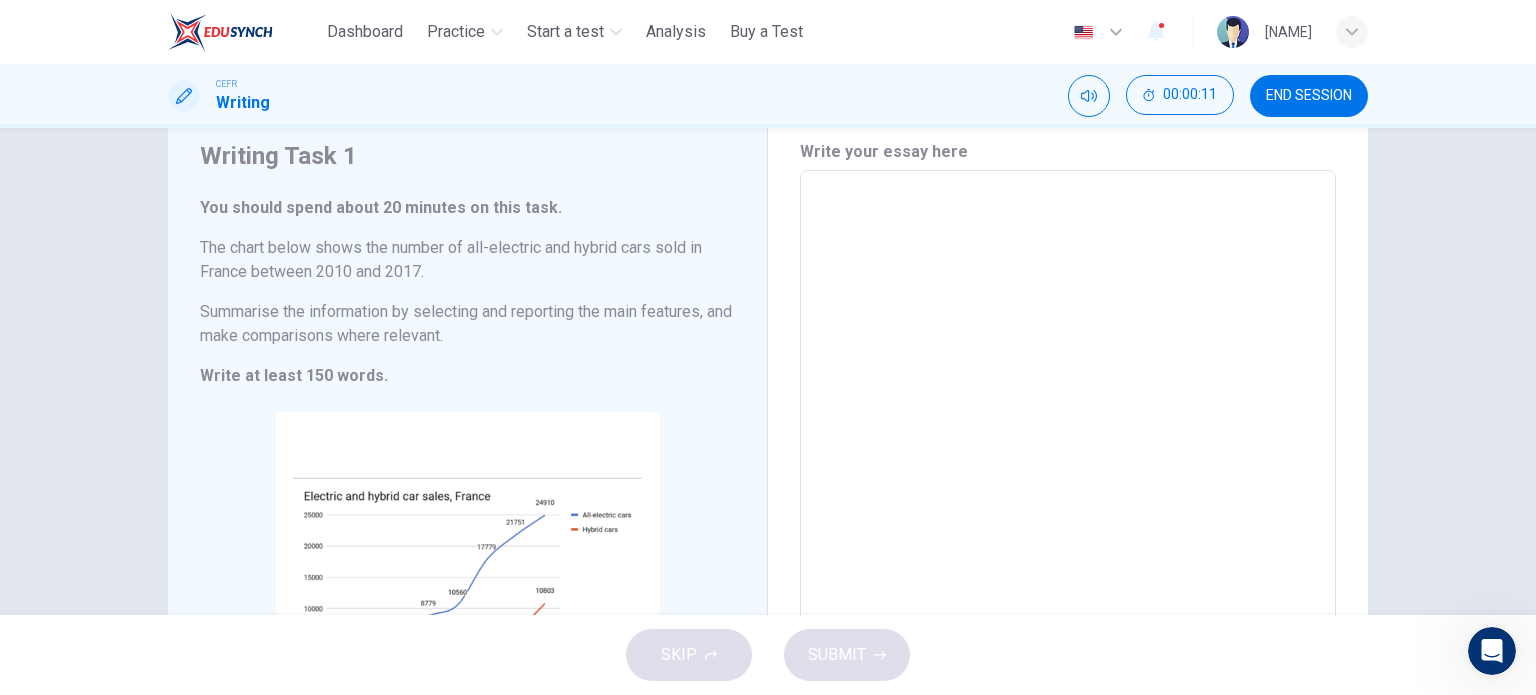 click at bounding box center [1068, 466] 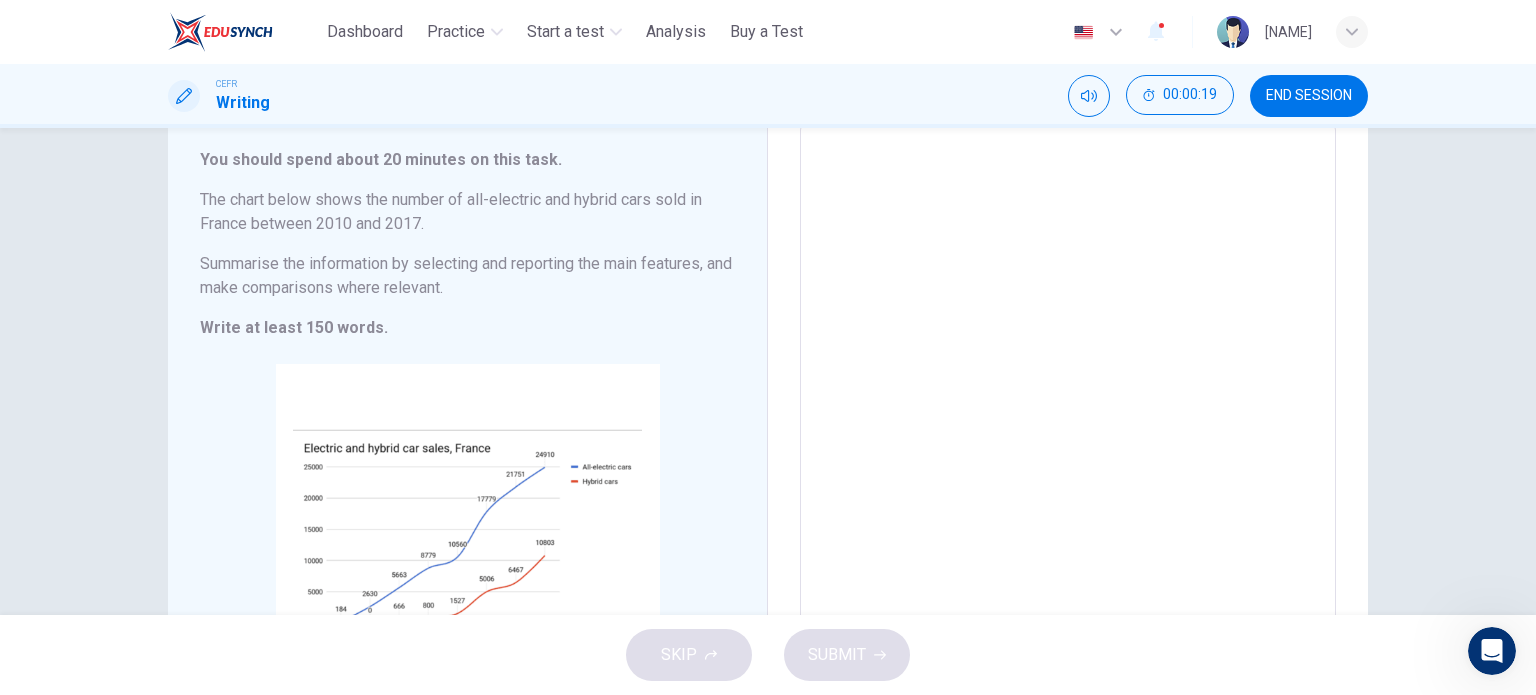 scroll, scrollTop: 117, scrollLeft: 0, axis: vertical 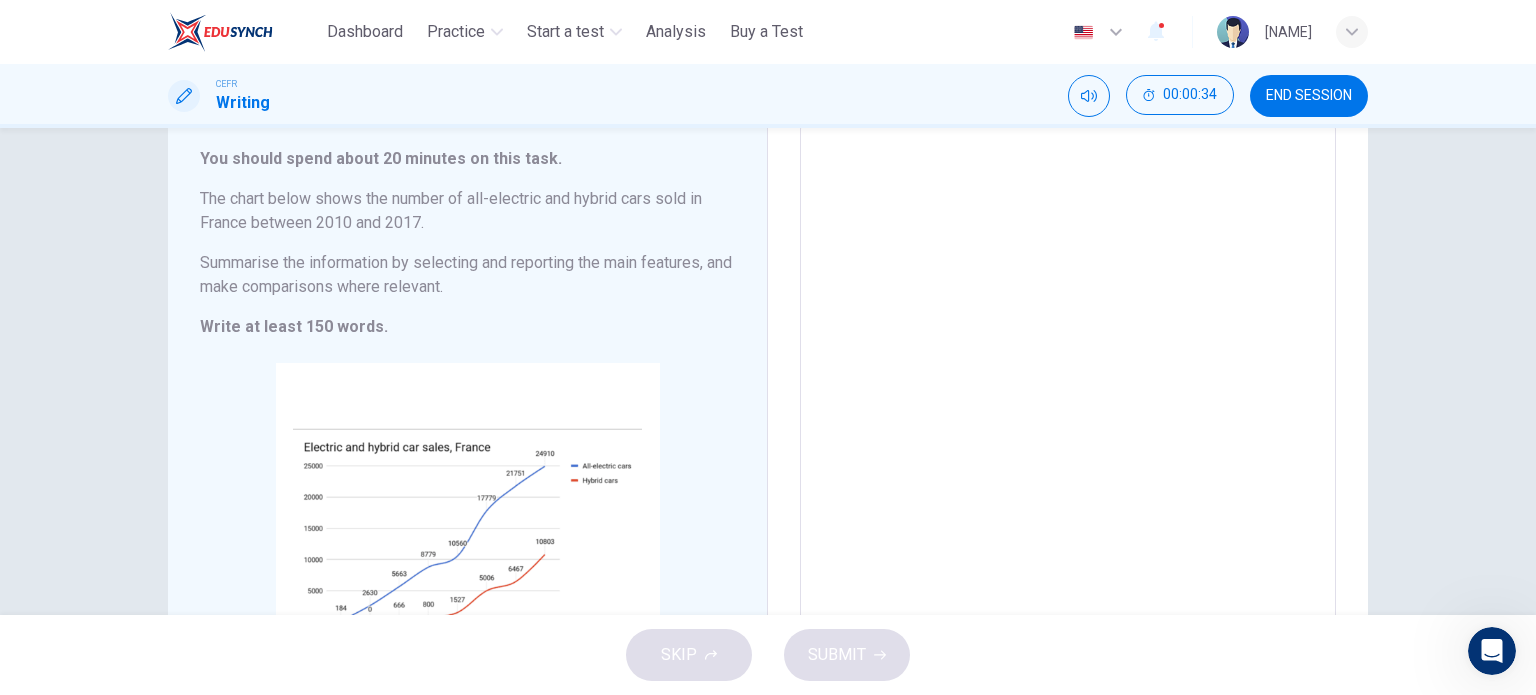 click 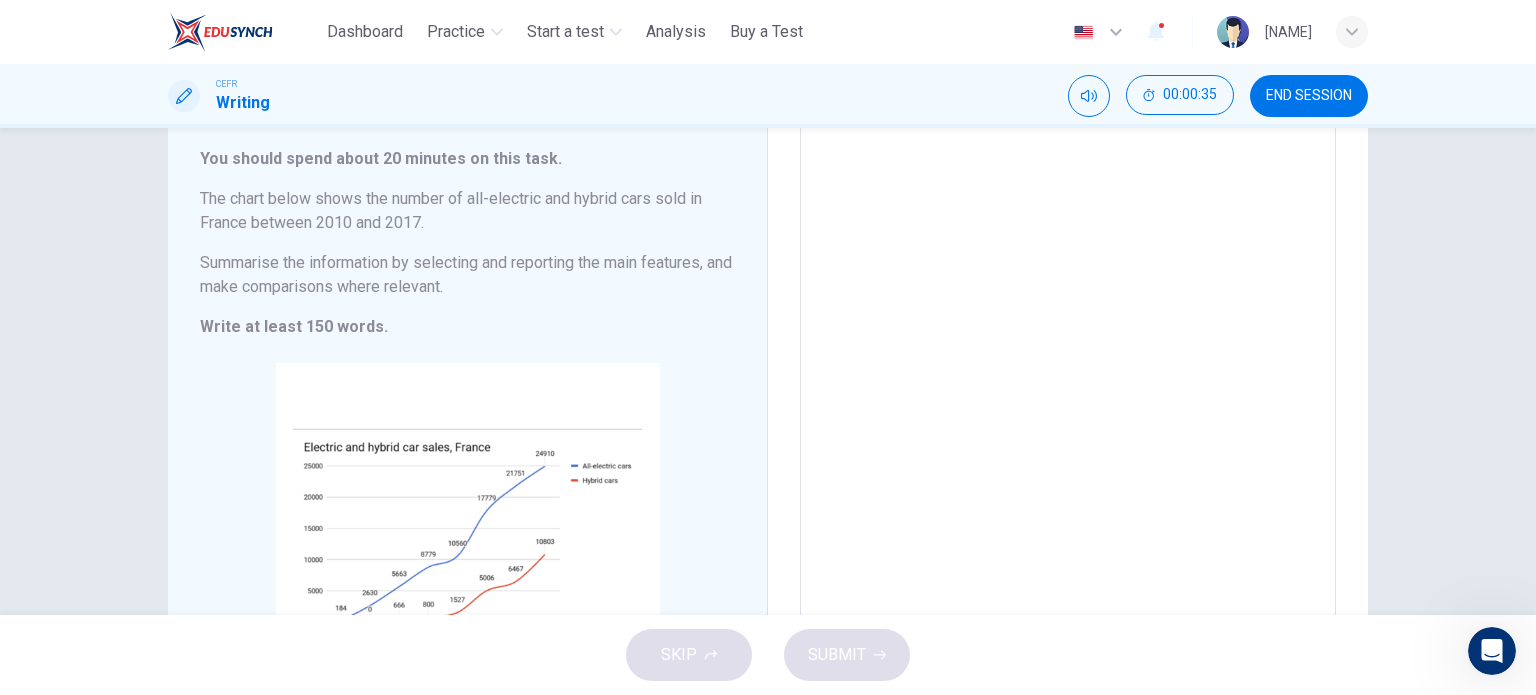 click 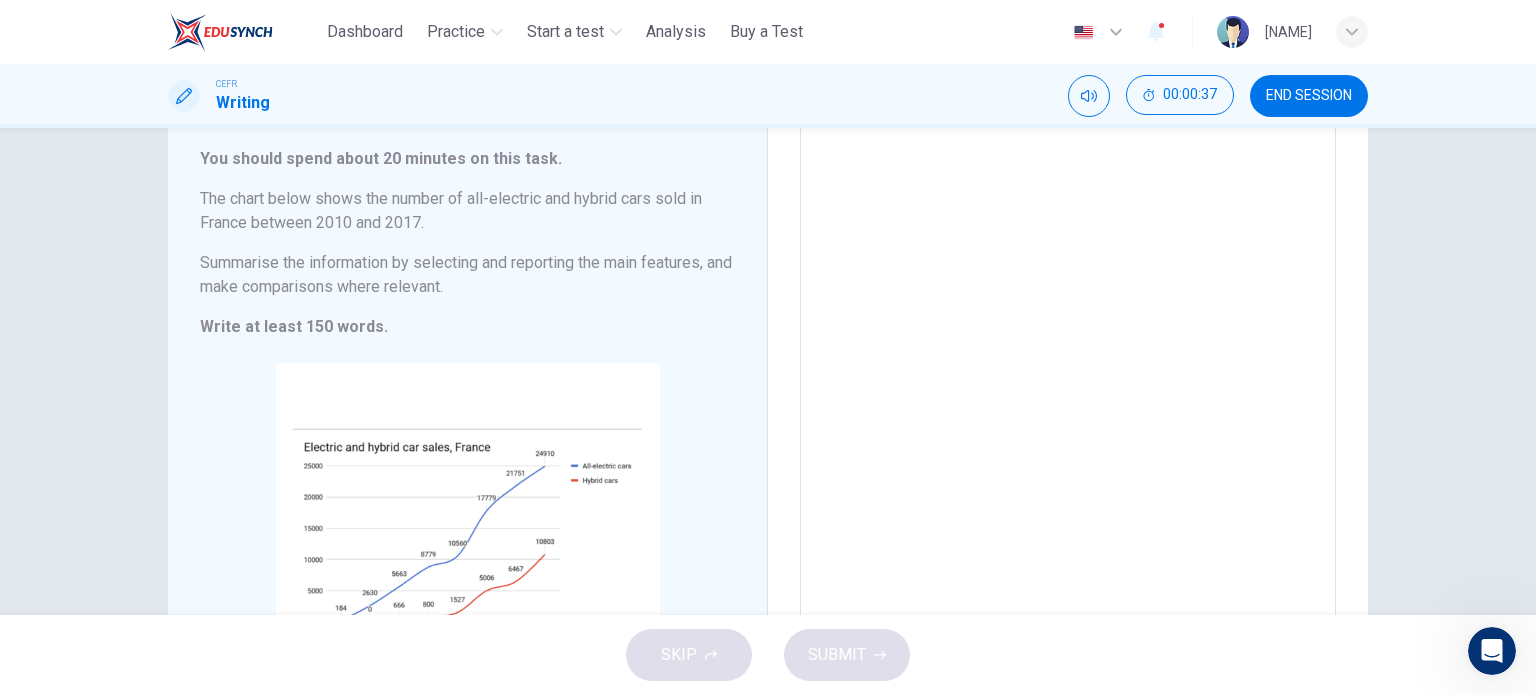 click at bounding box center (1068, 417) 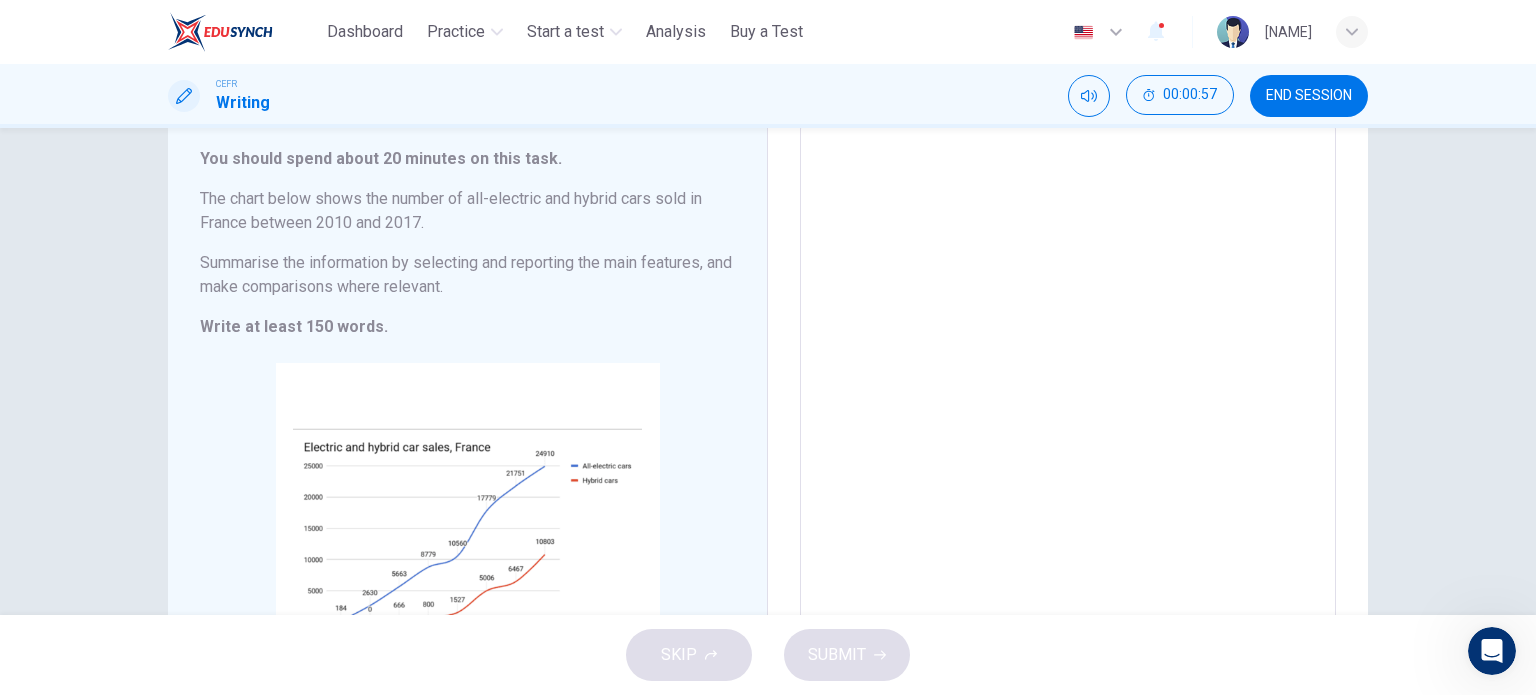 click at bounding box center [1068, 417] 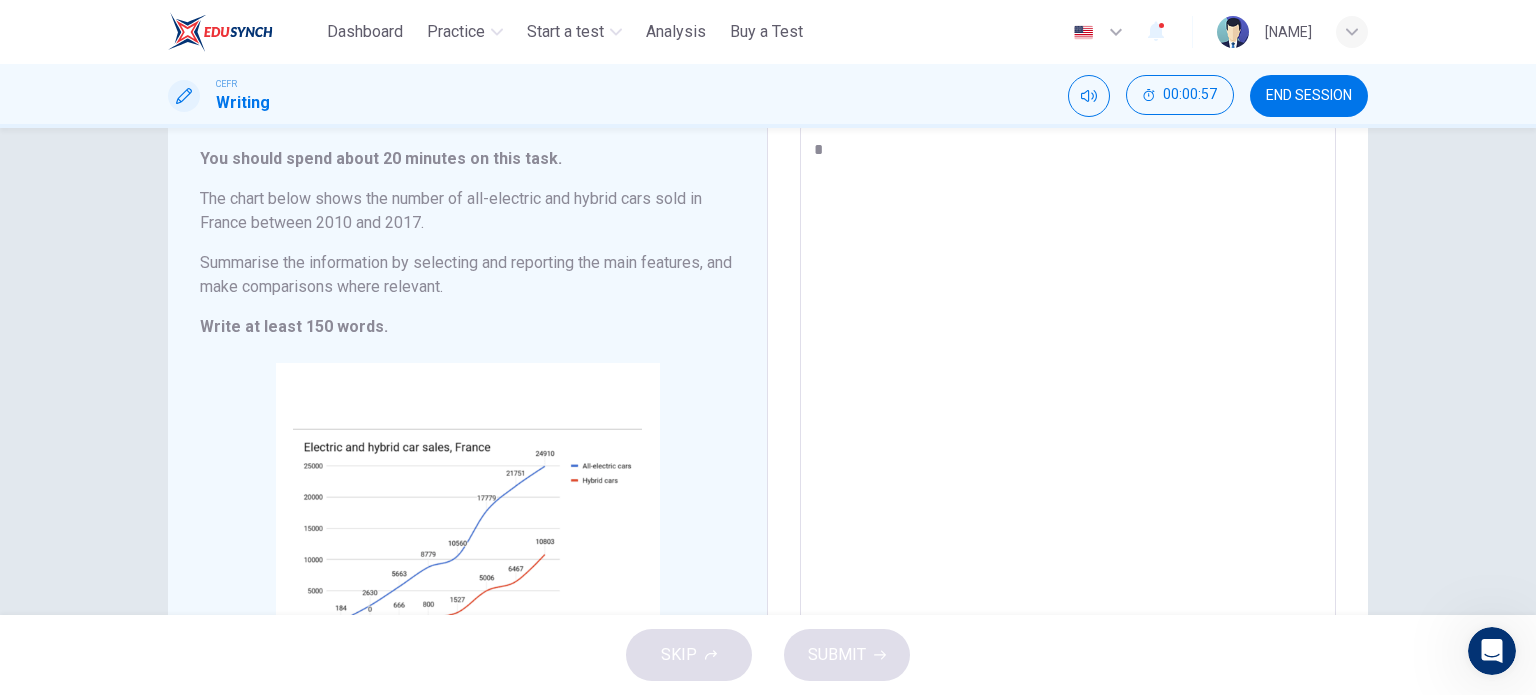 type on "*" 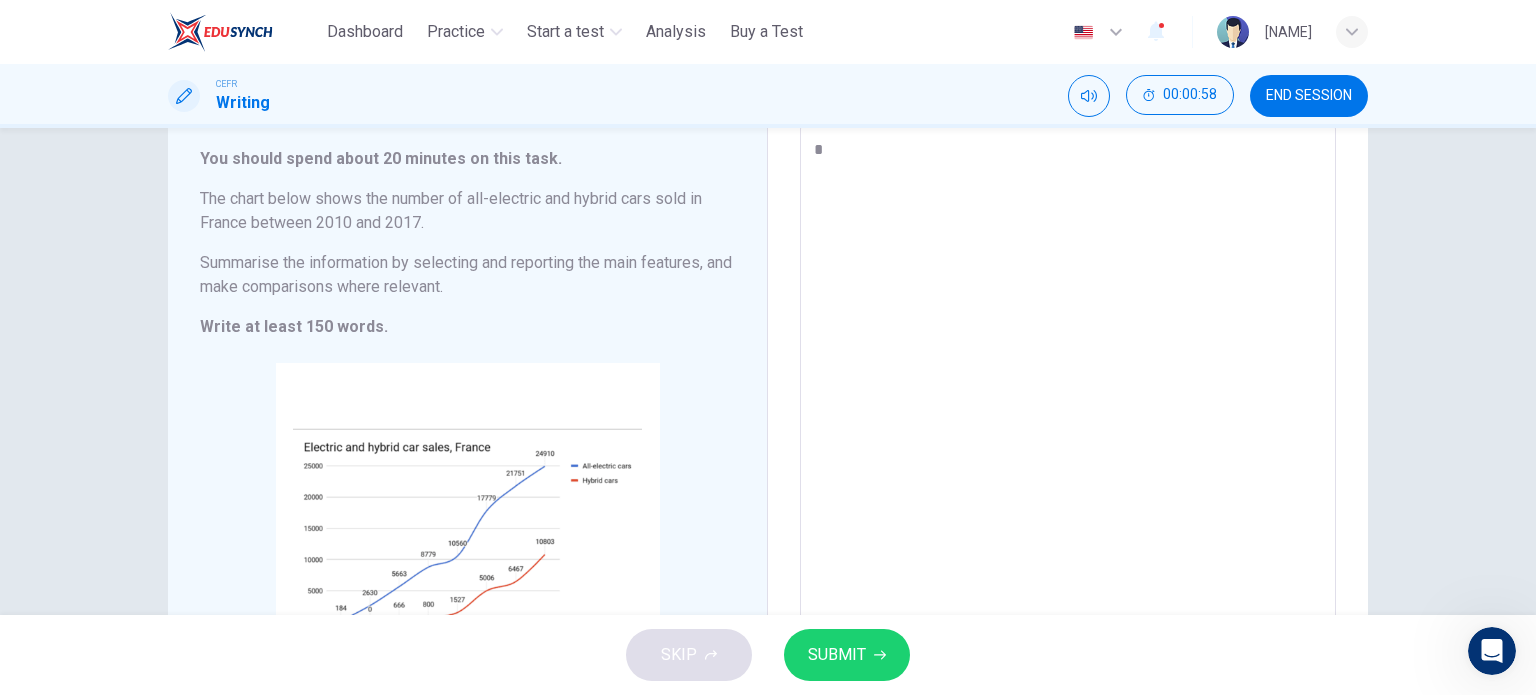 type on "**" 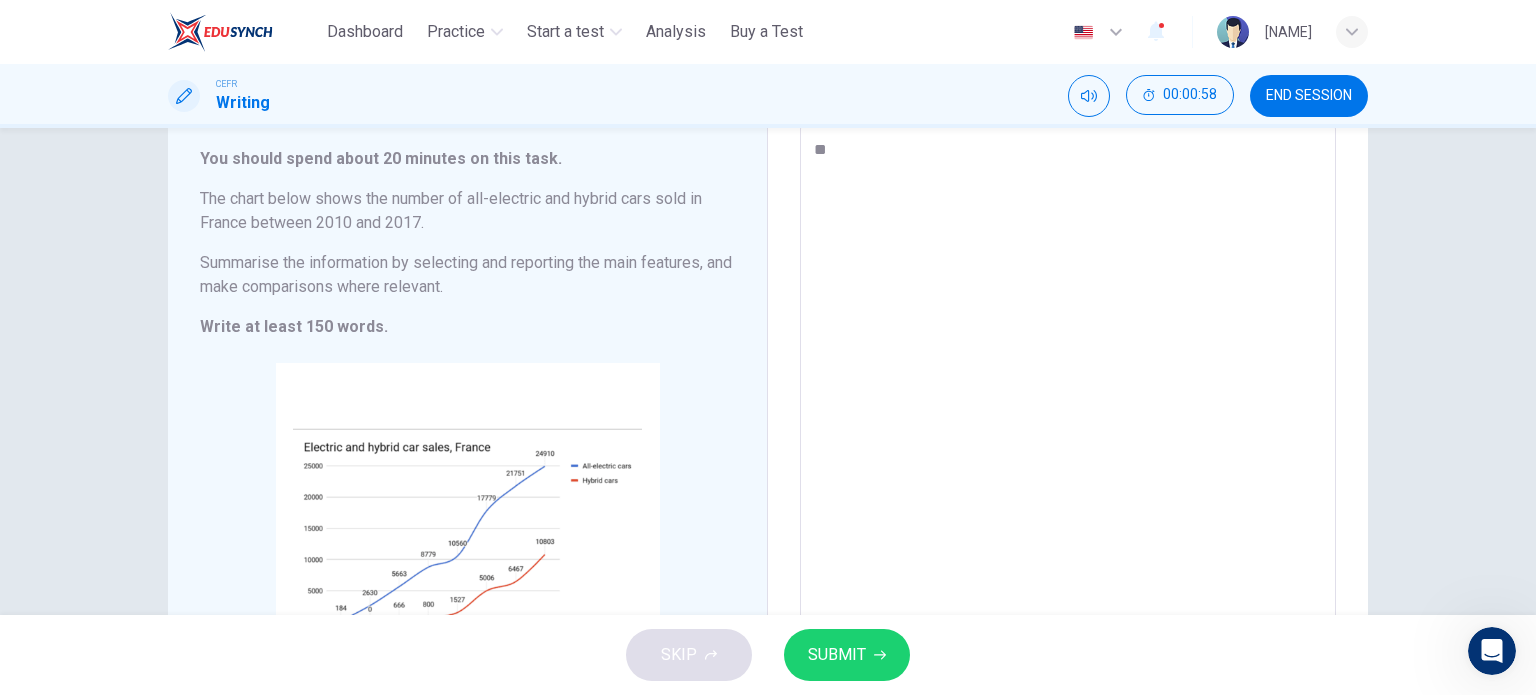 type on "*" 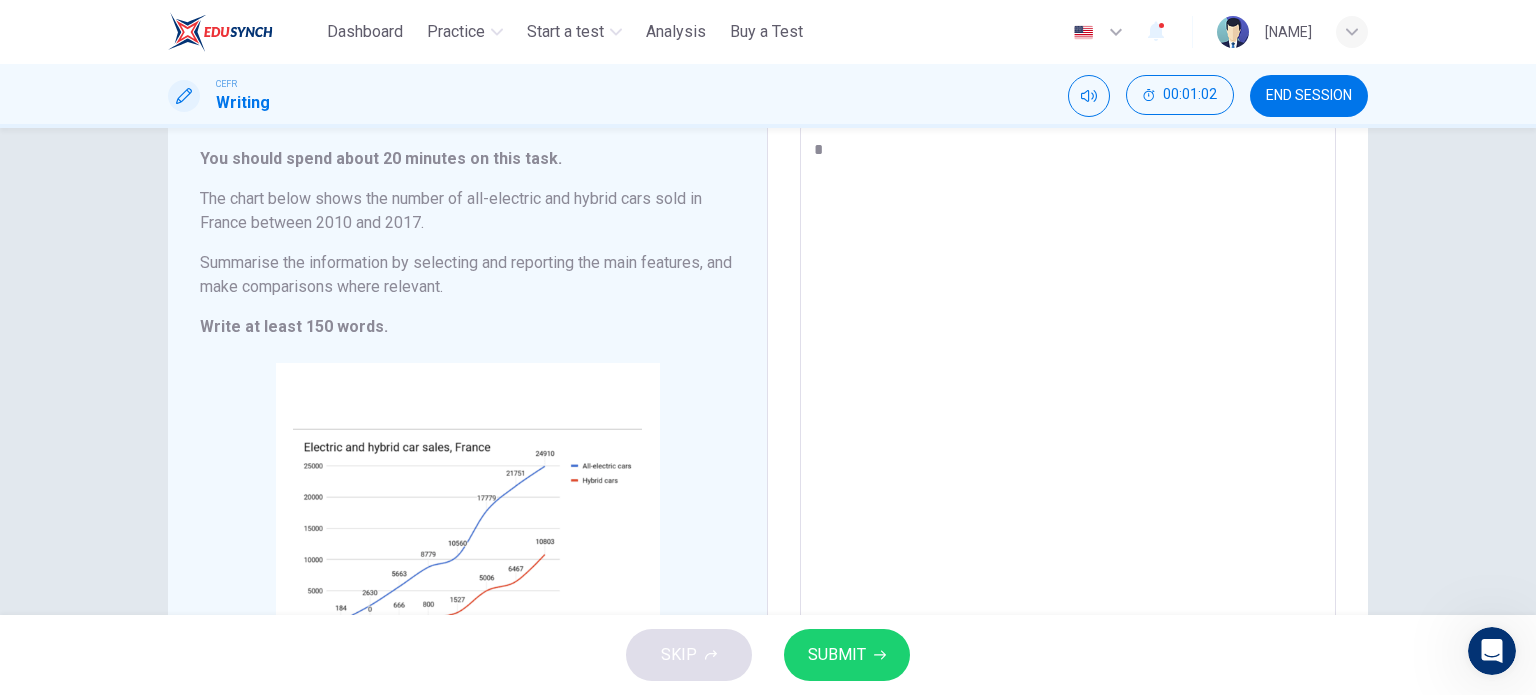 type on "**" 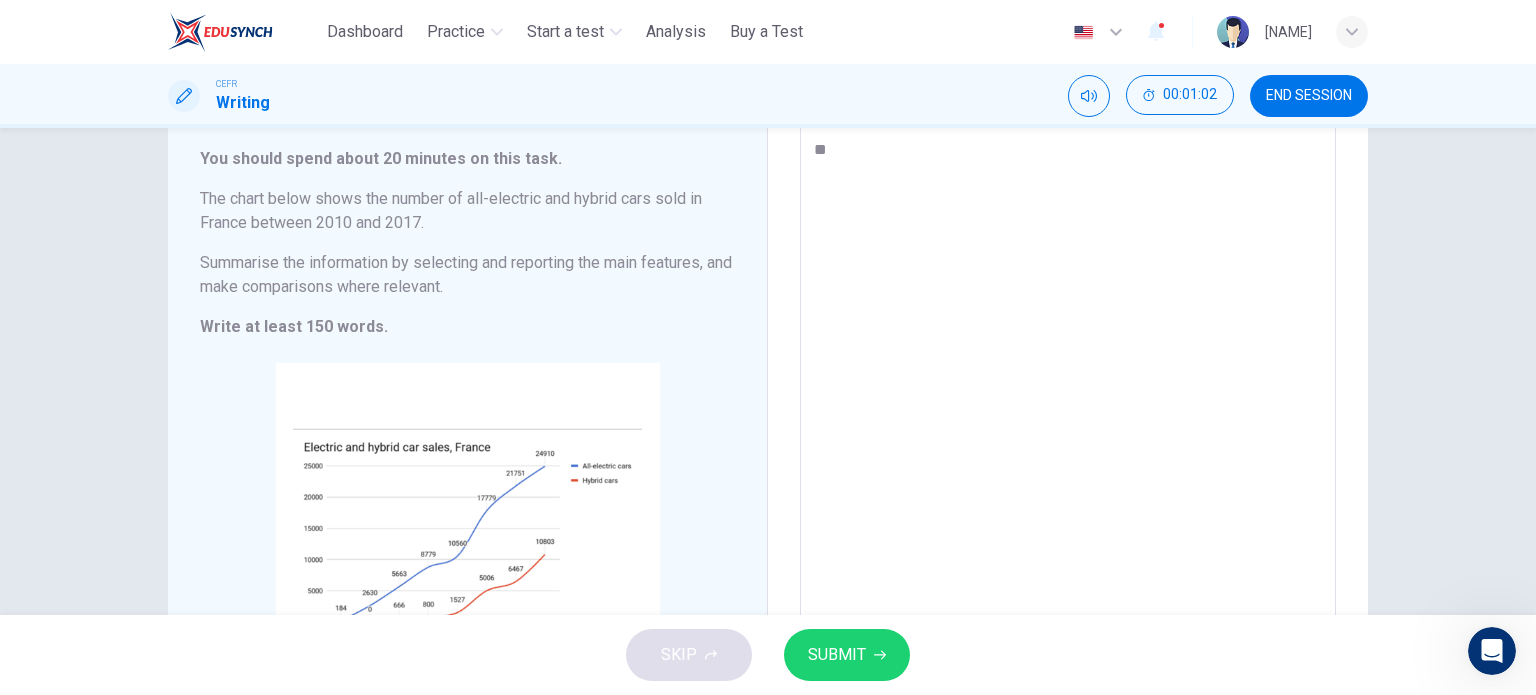 type on "*" 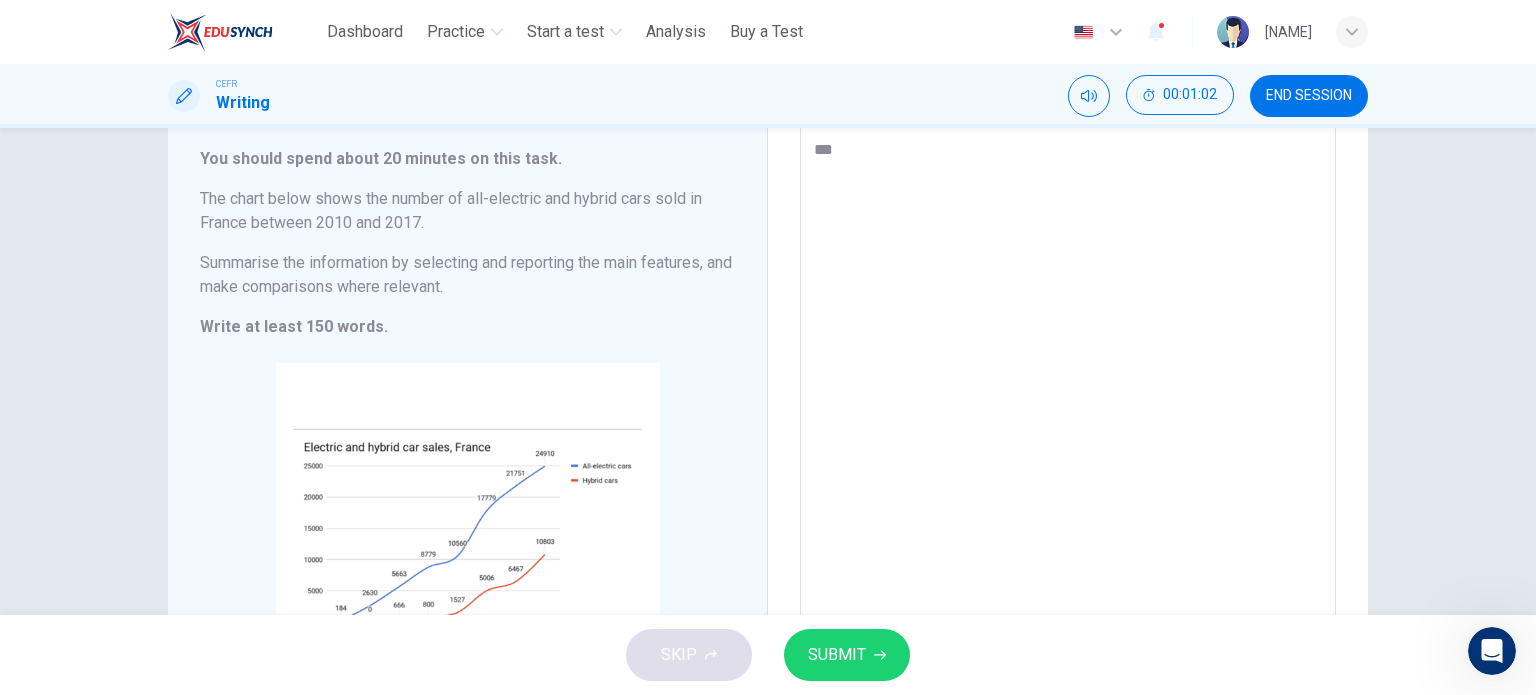 type on "*" 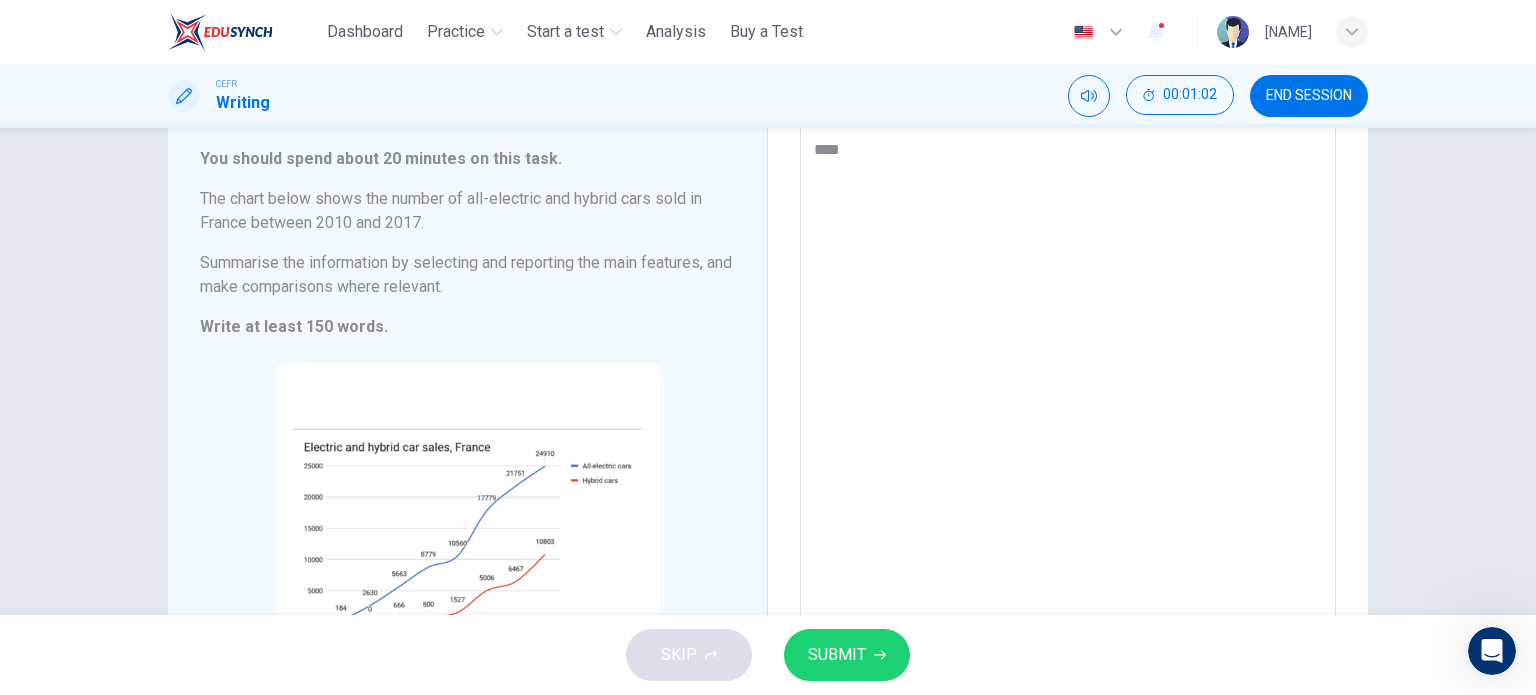 type on "*" 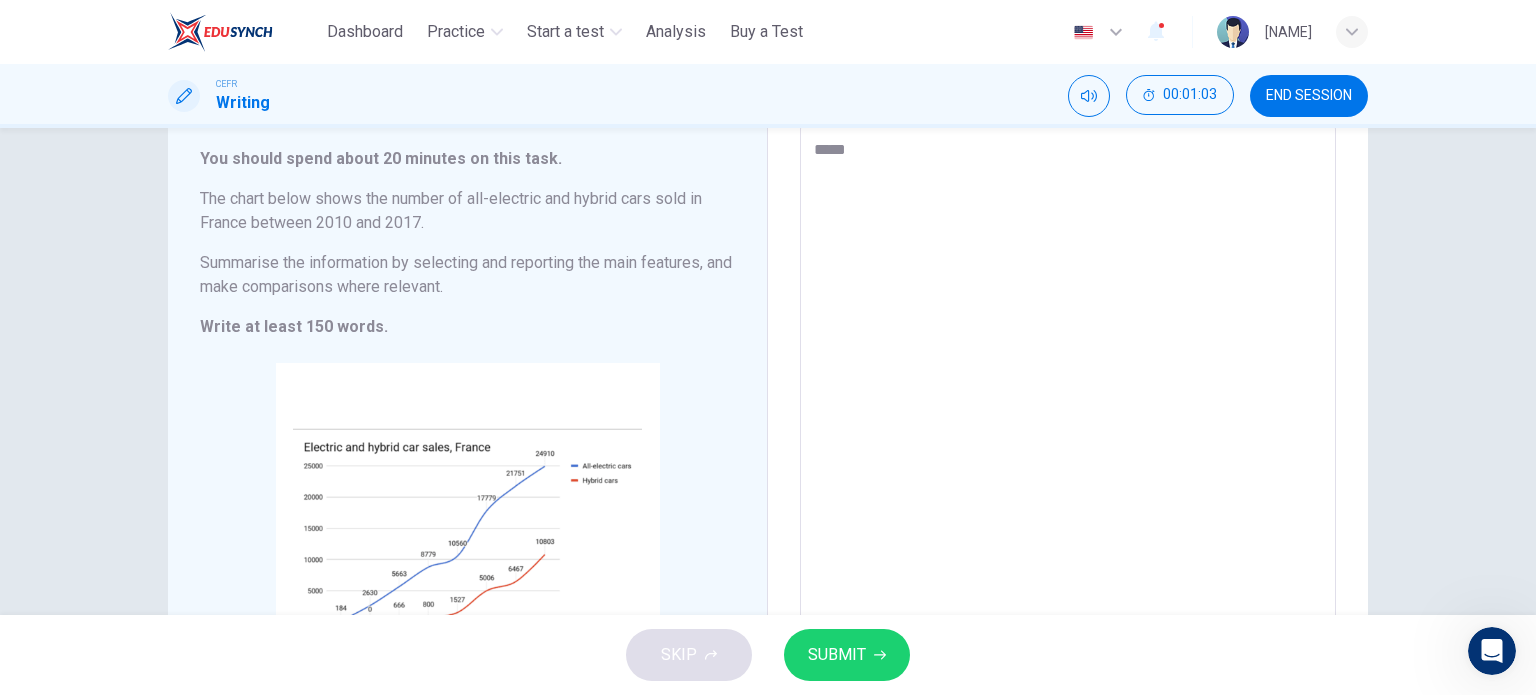 type on "******" 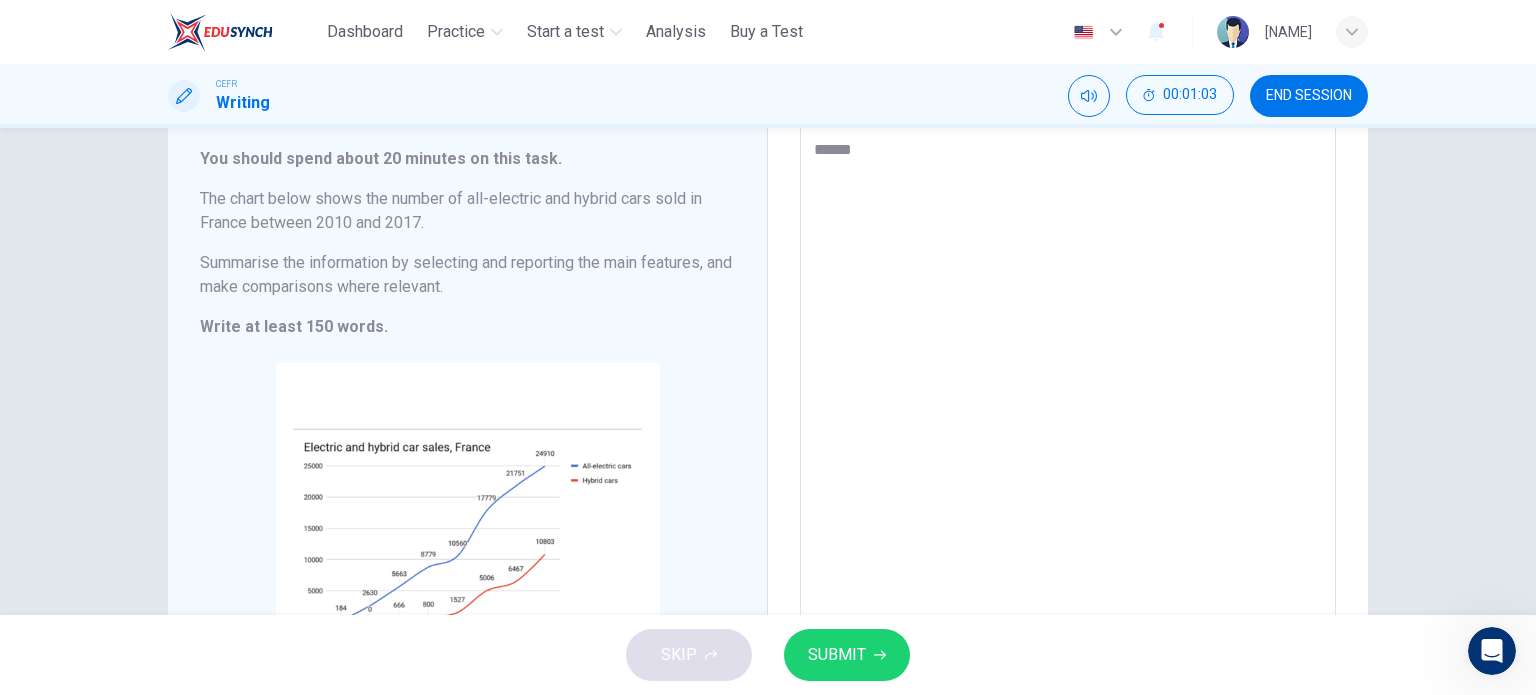type on "*" 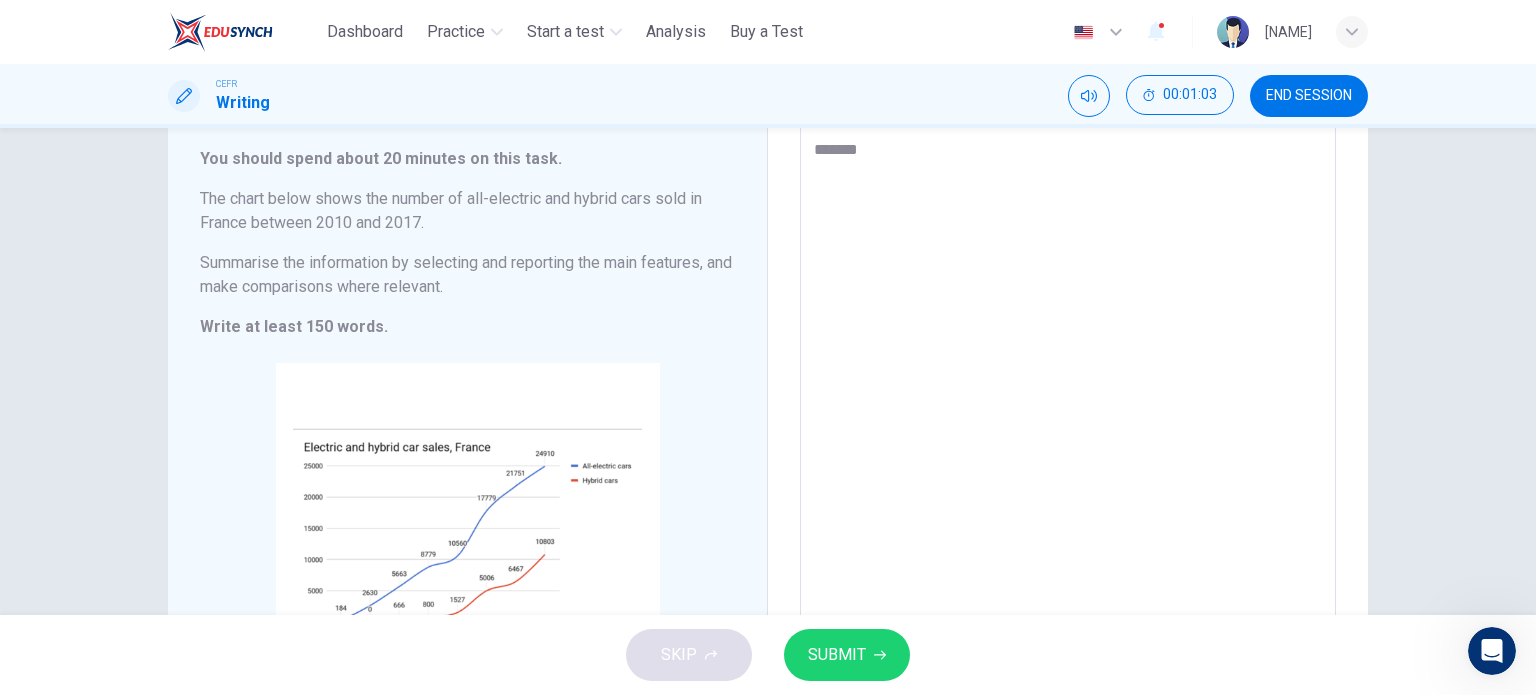 type on "********" 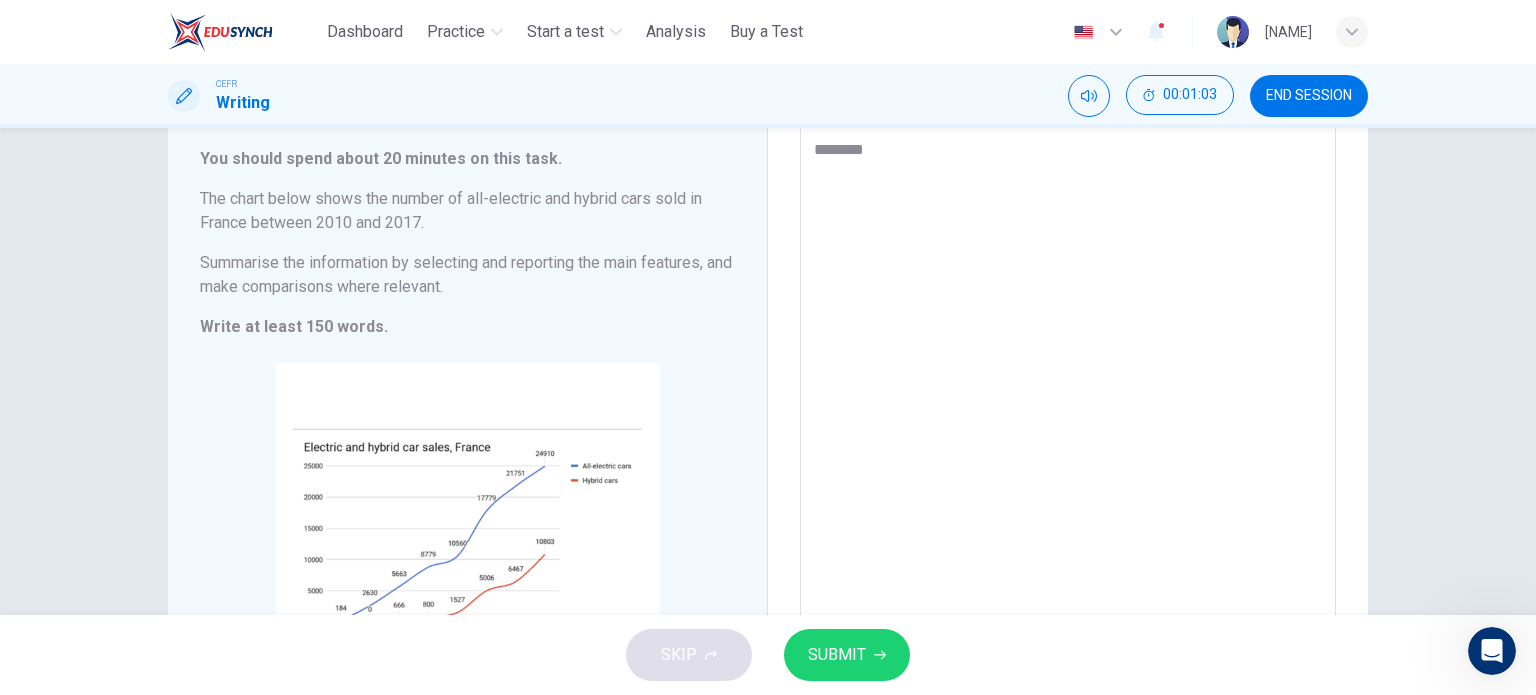 type on "*" 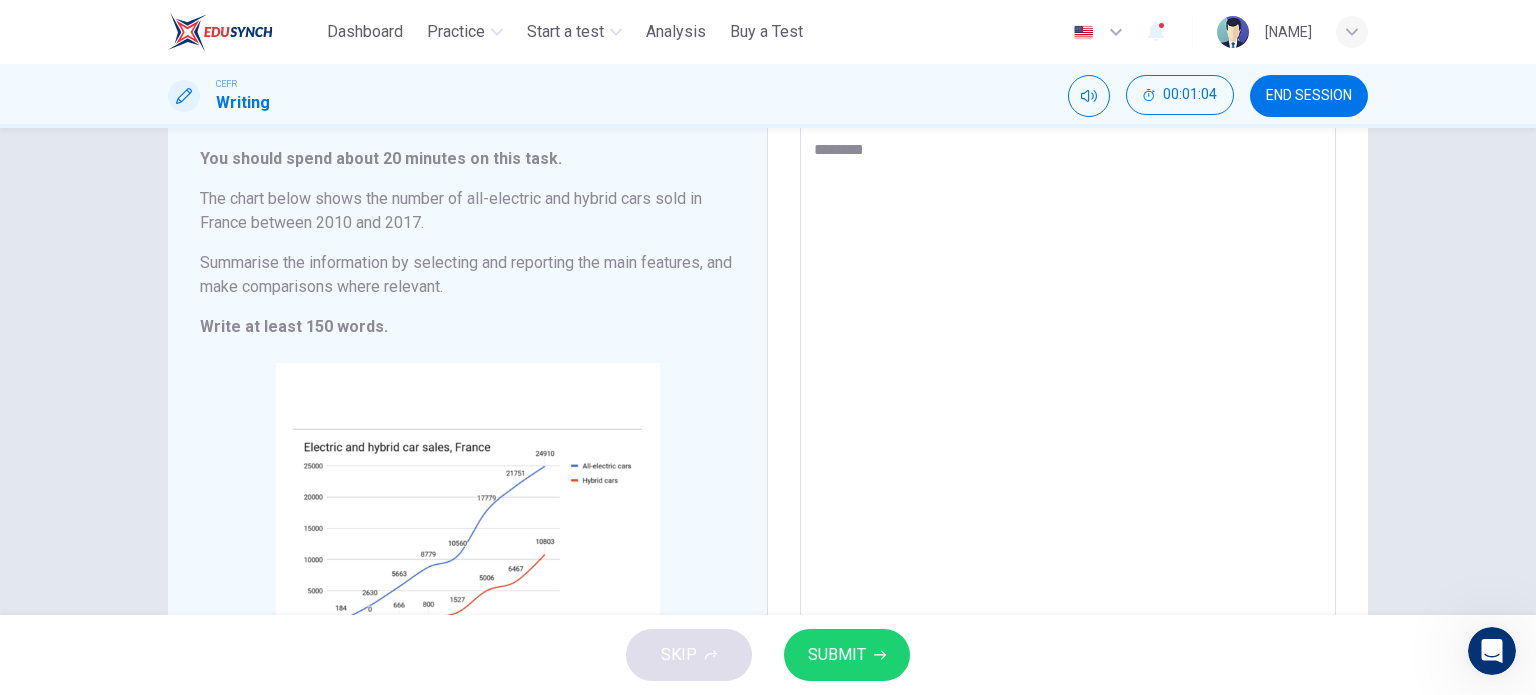 type on "*********" 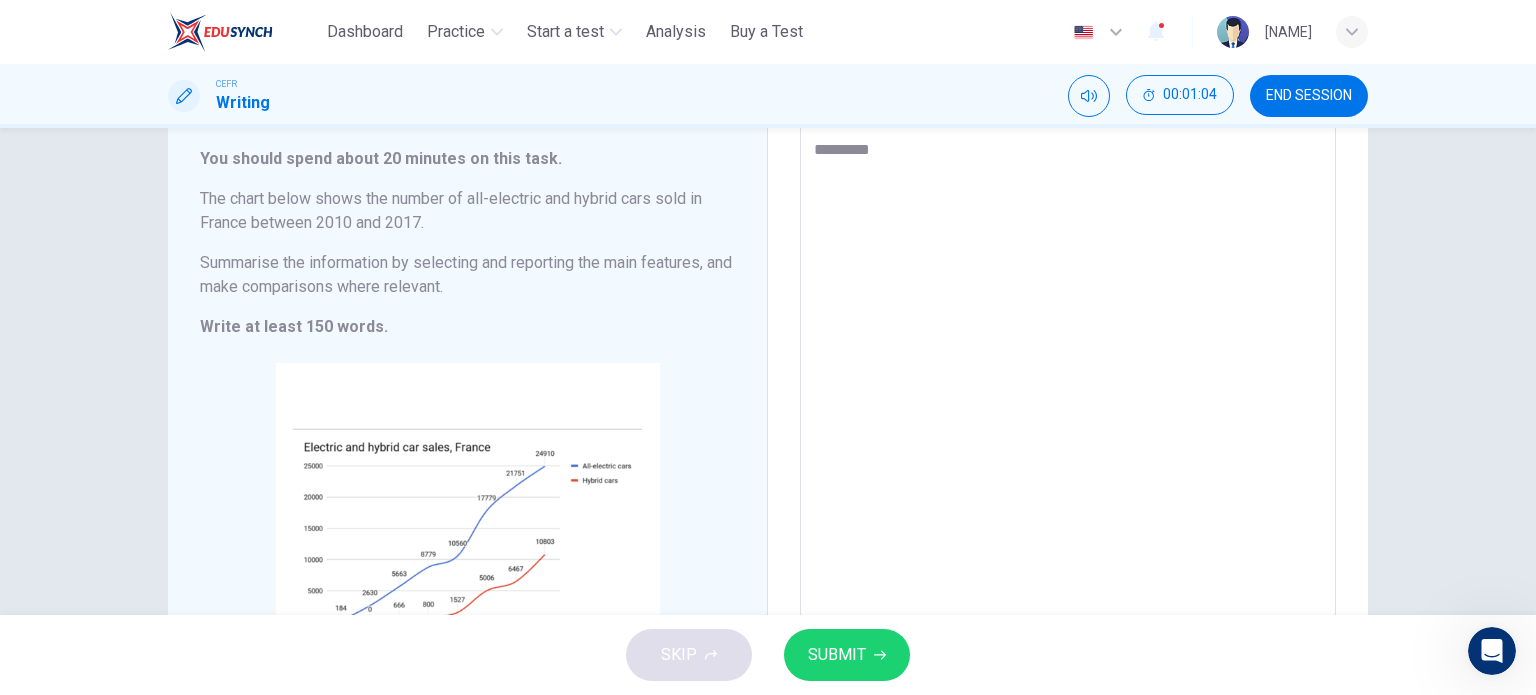 type on "*" 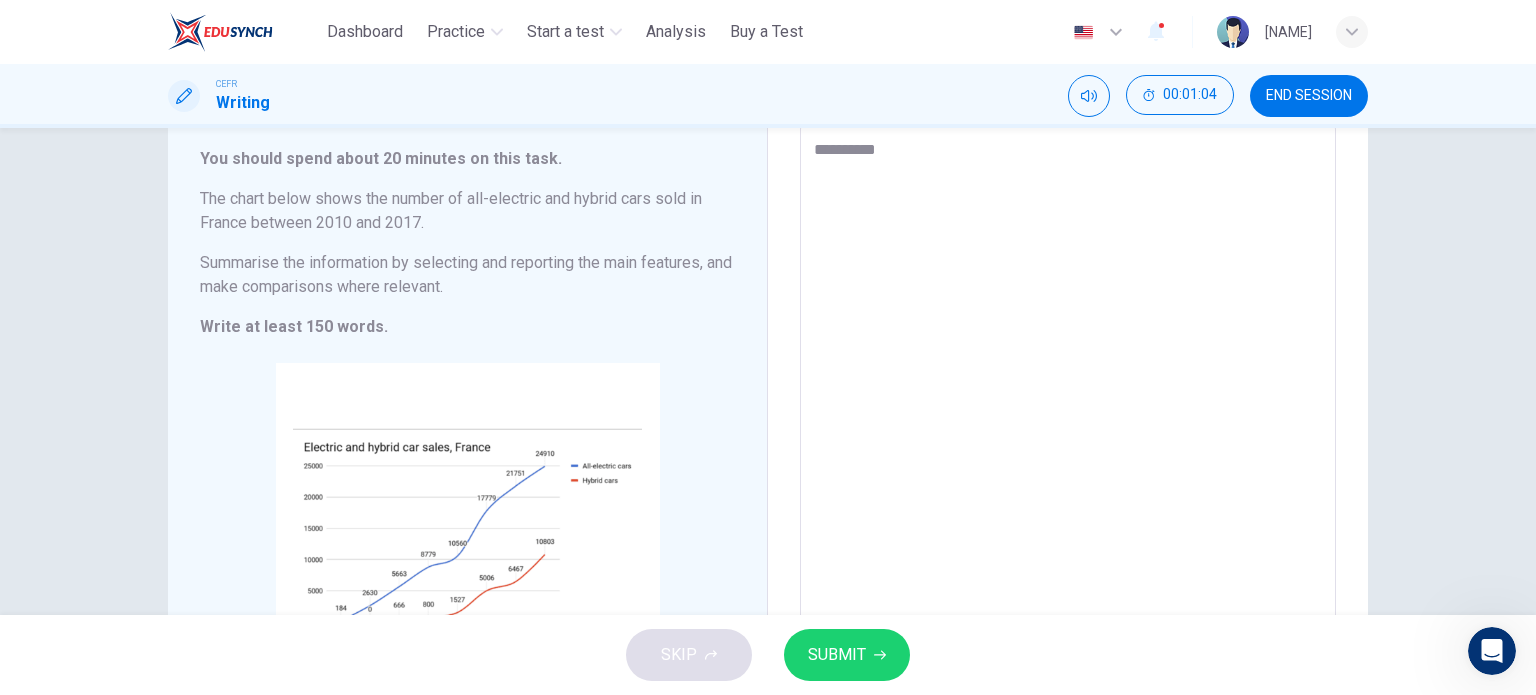 type on "**********" 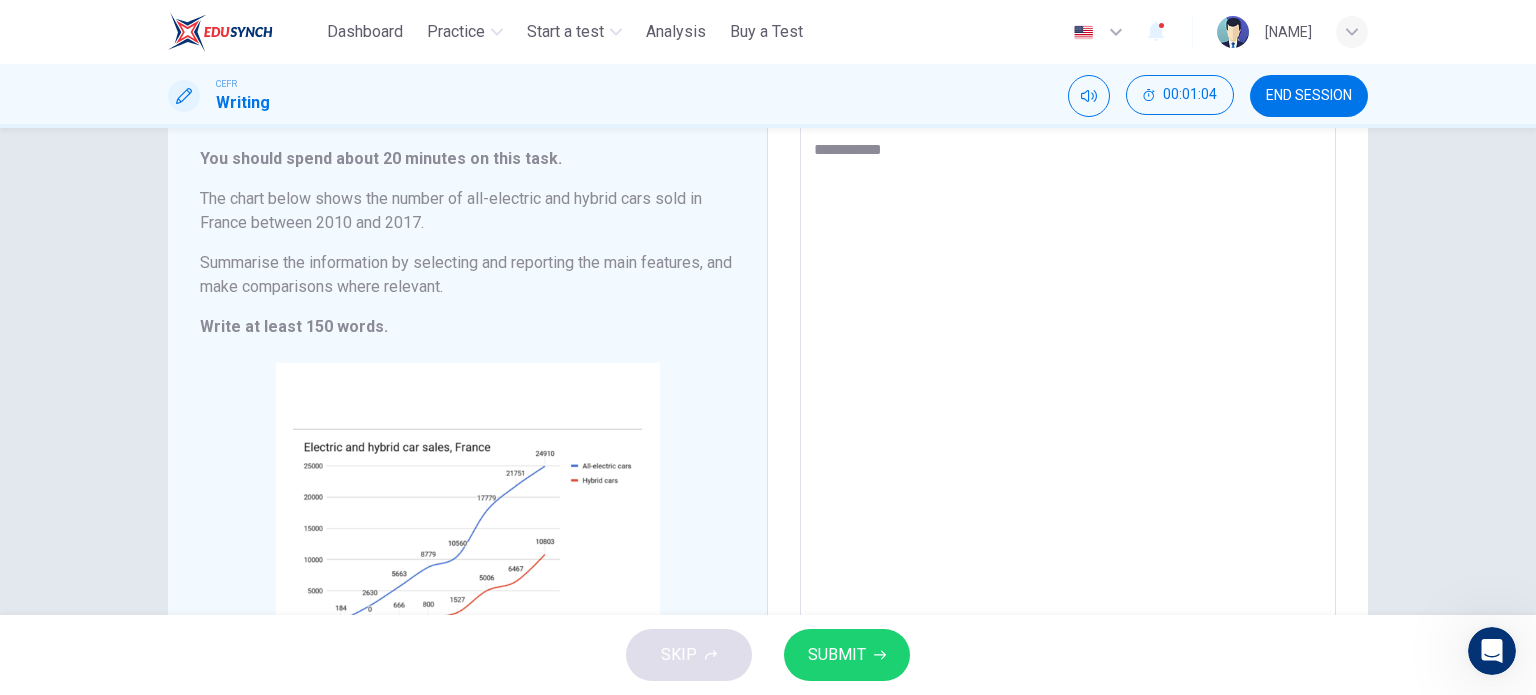 type on "*" 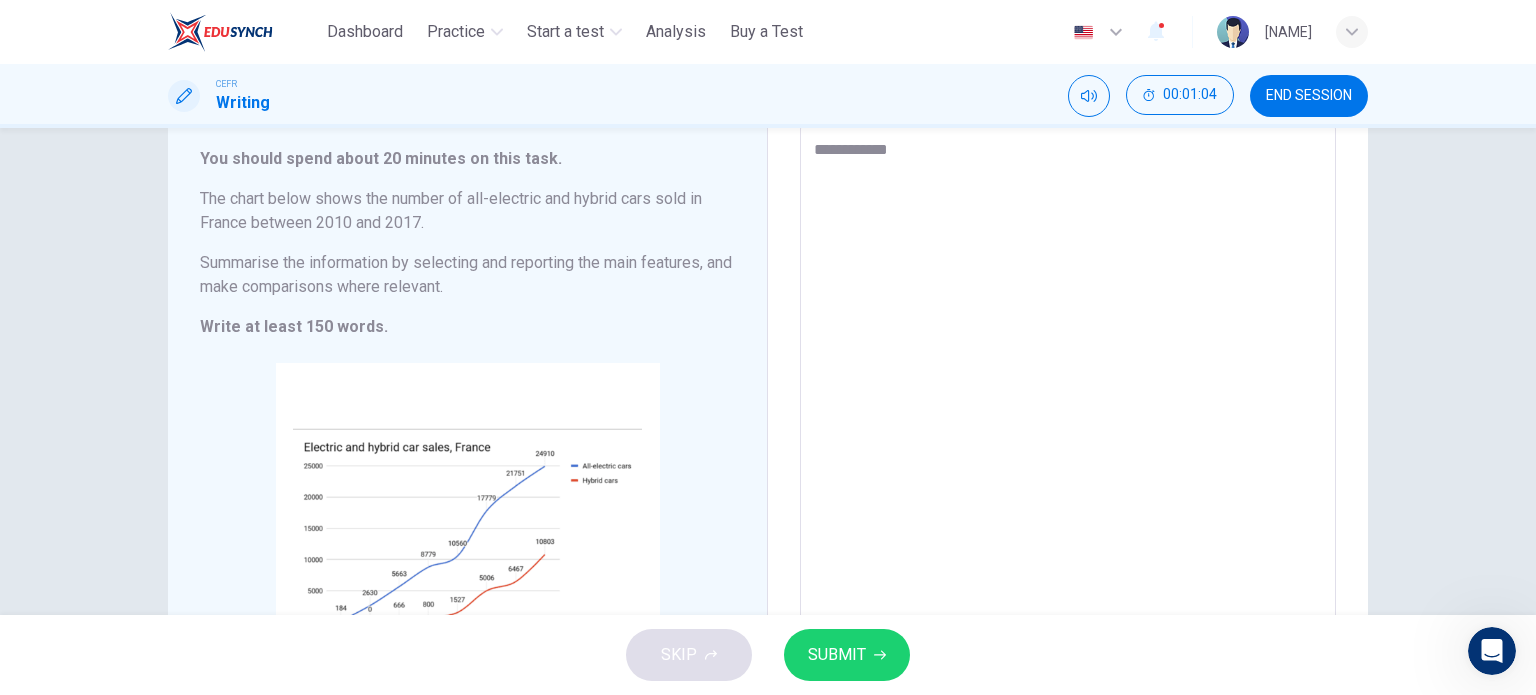 type on "*" 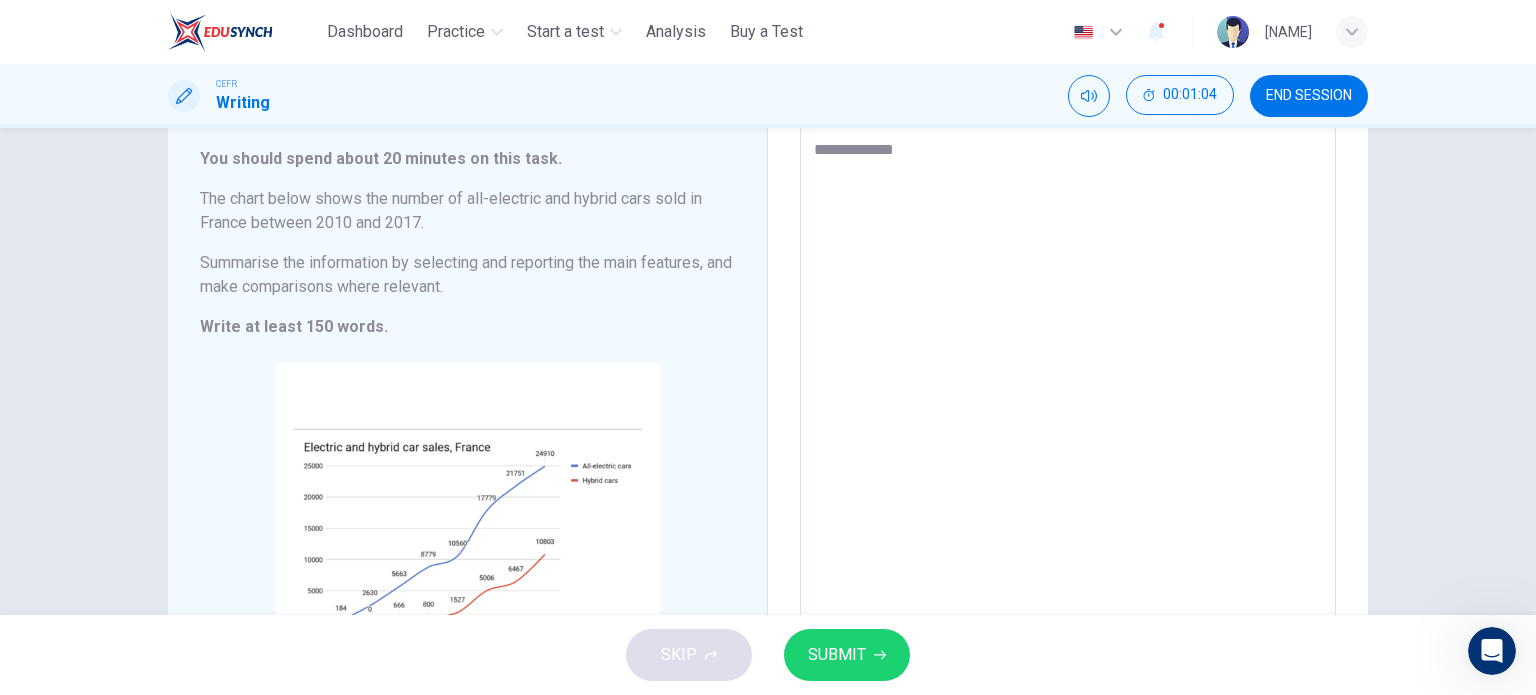type on "*" 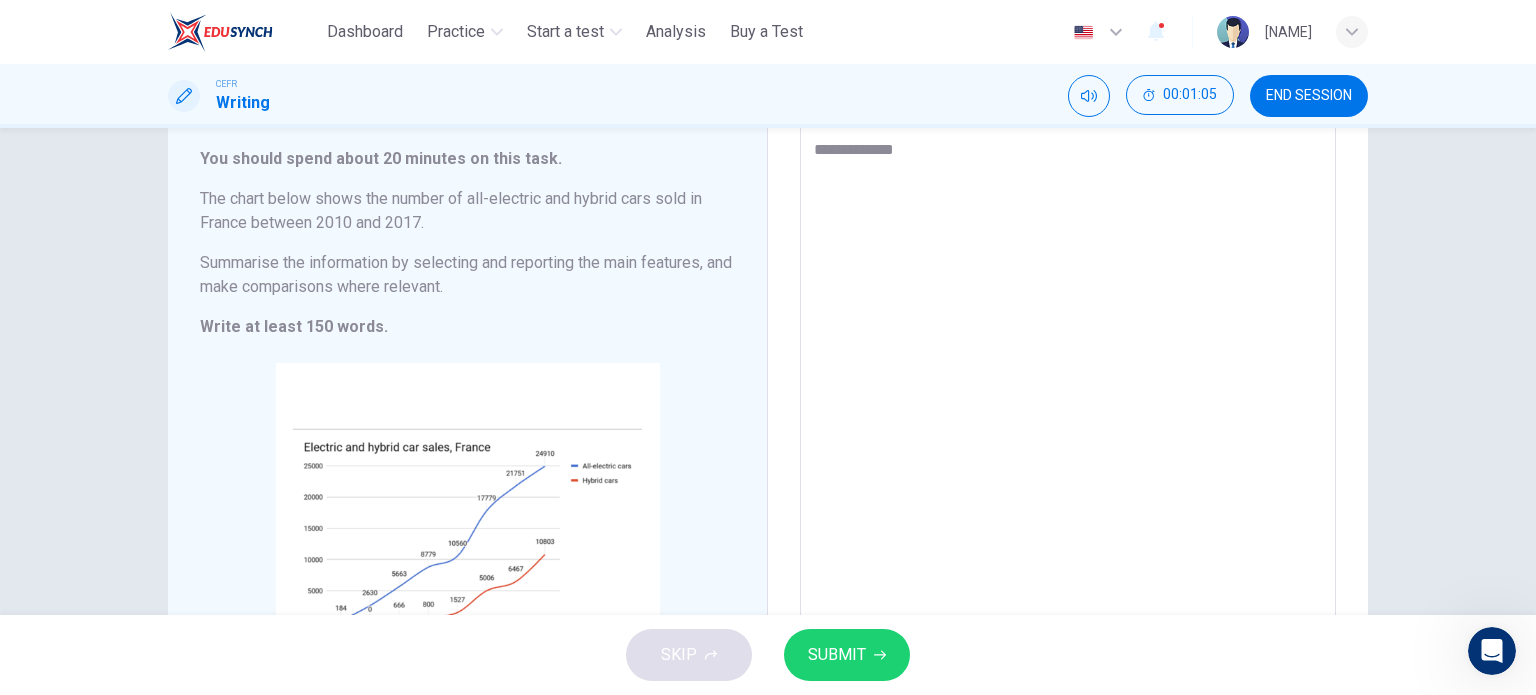 type on "**********" 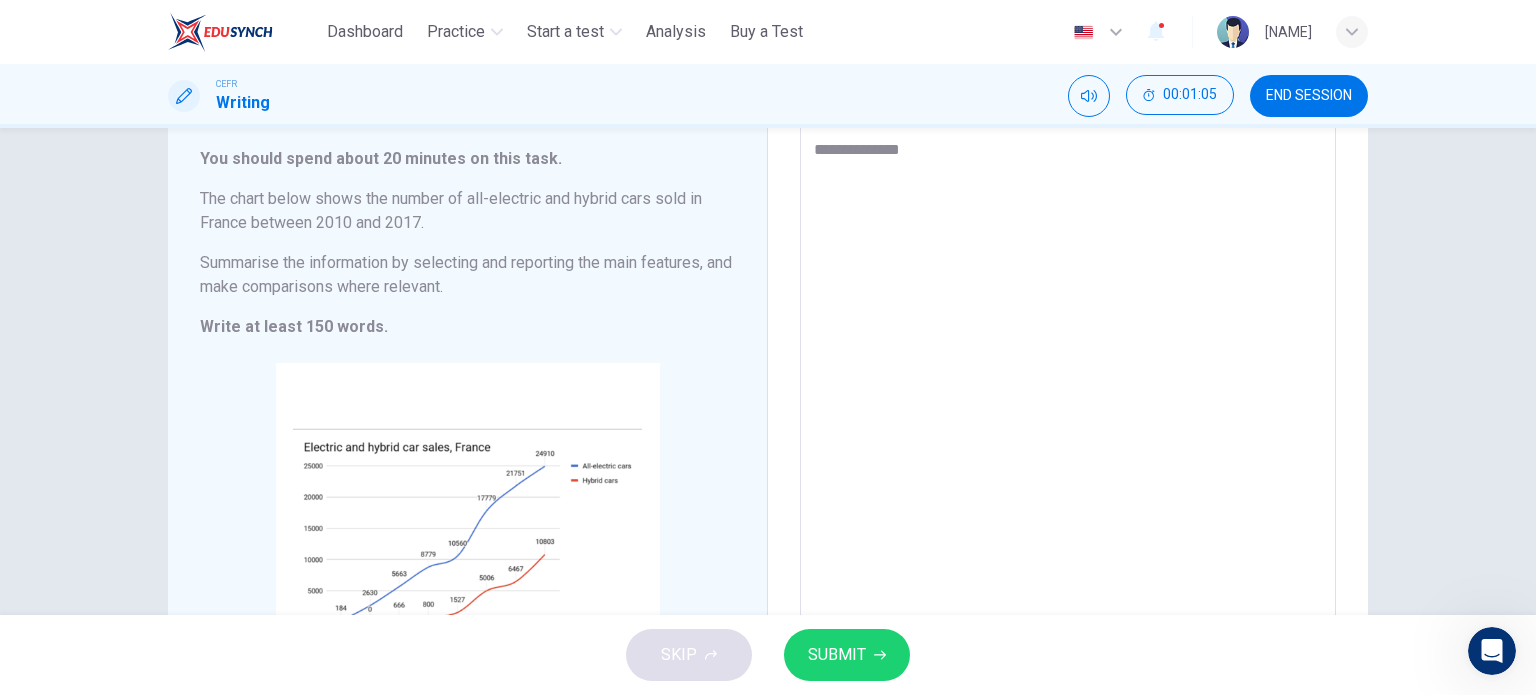 type on "*" 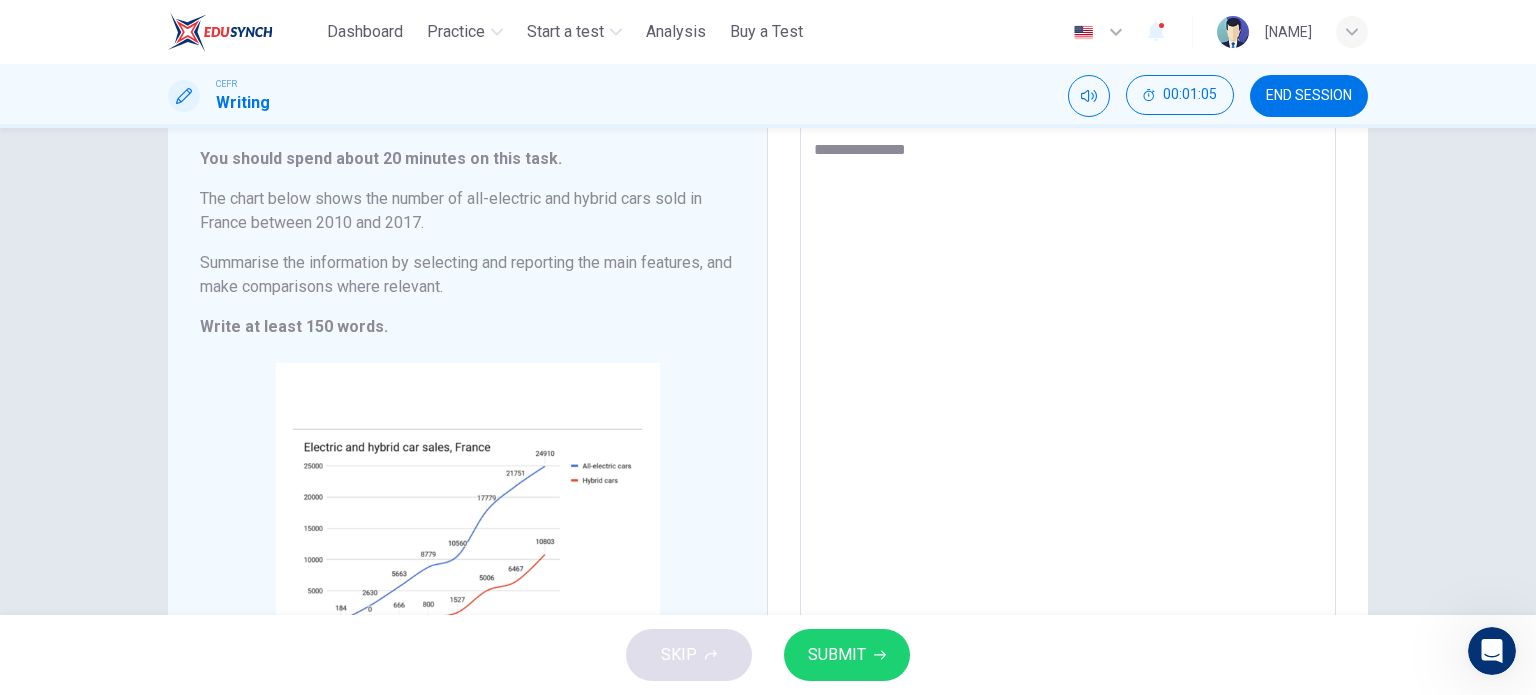 type on "**********" 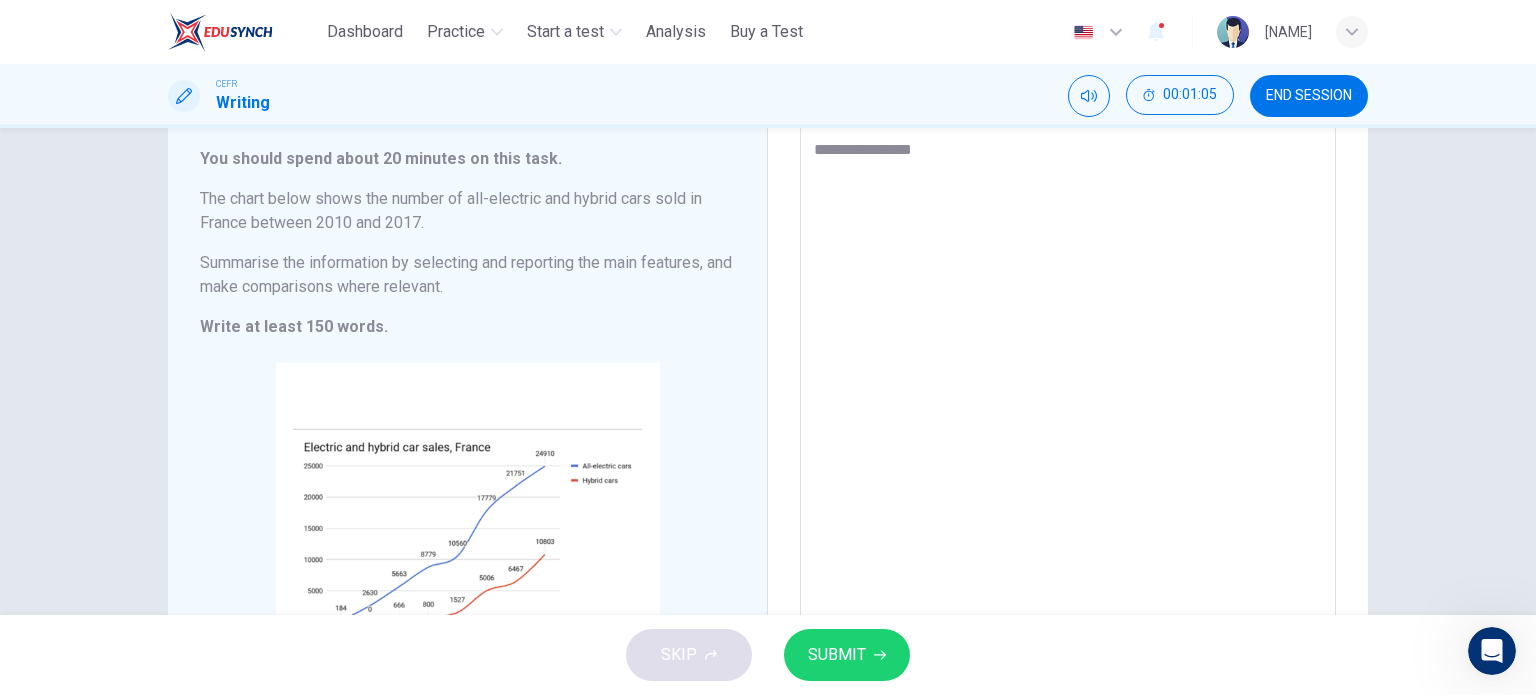 type on "**********" 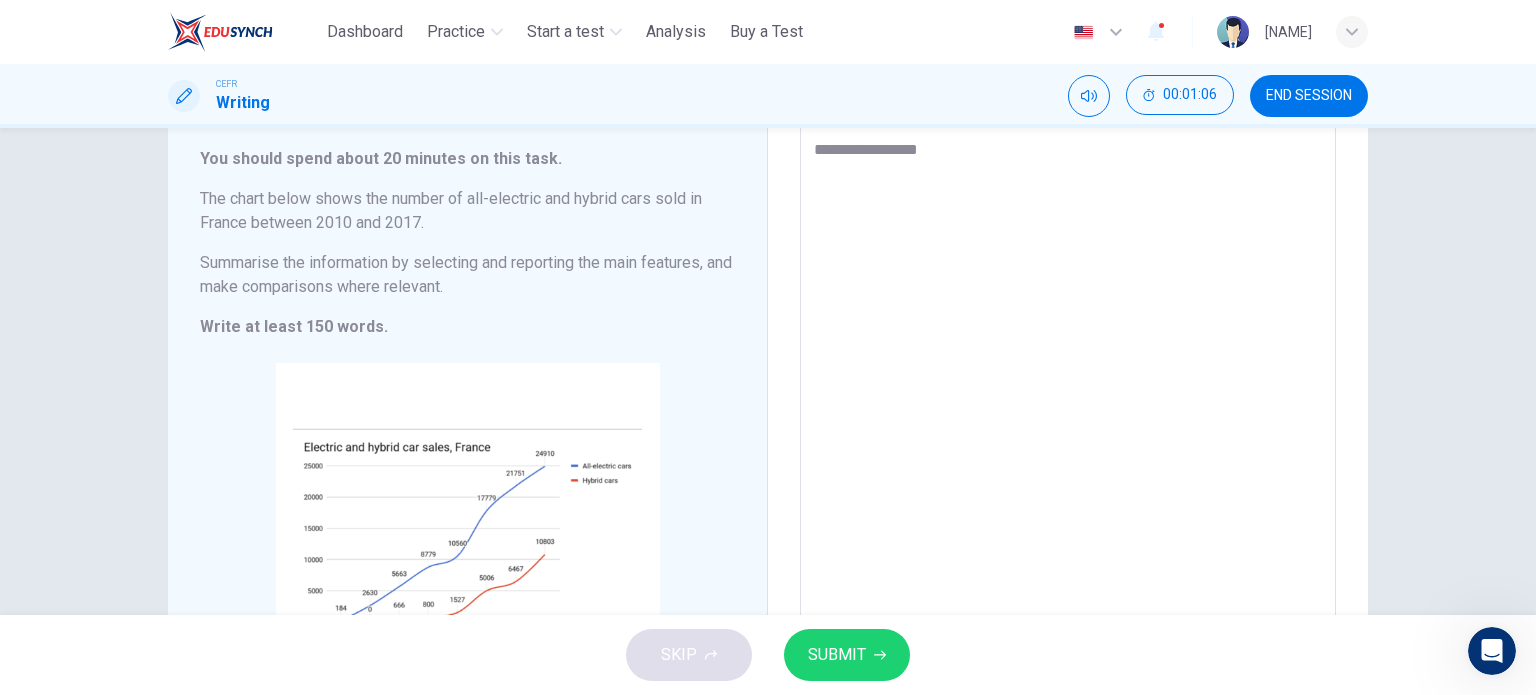 type on "*" 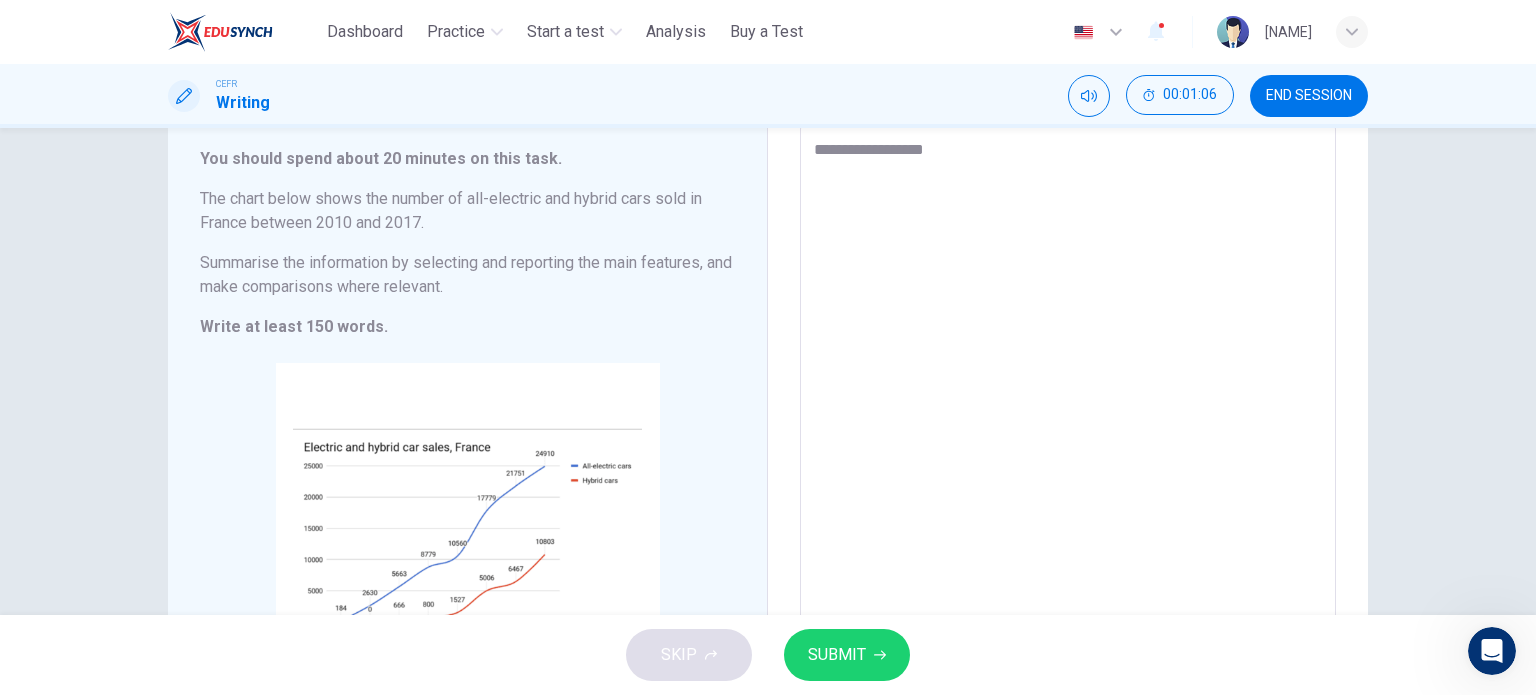 type on "*" 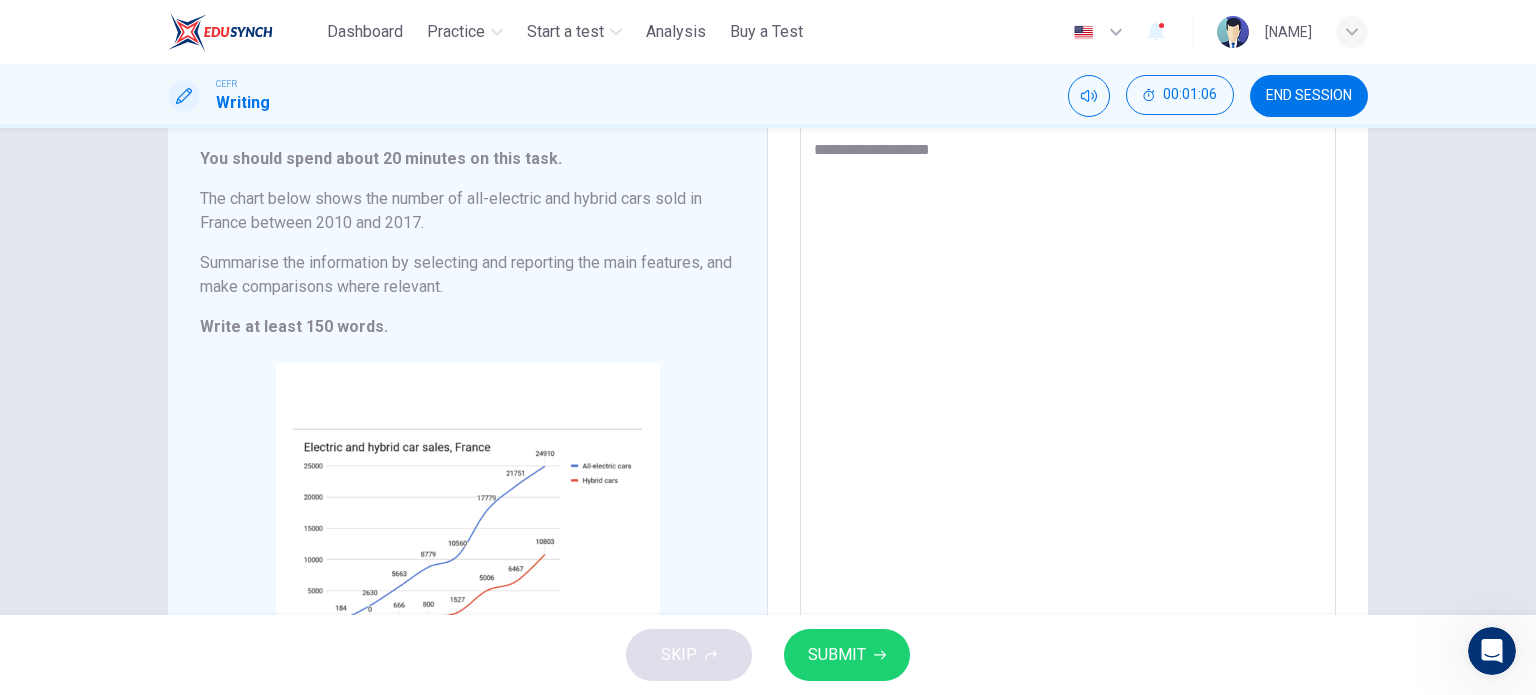 type on "**********" 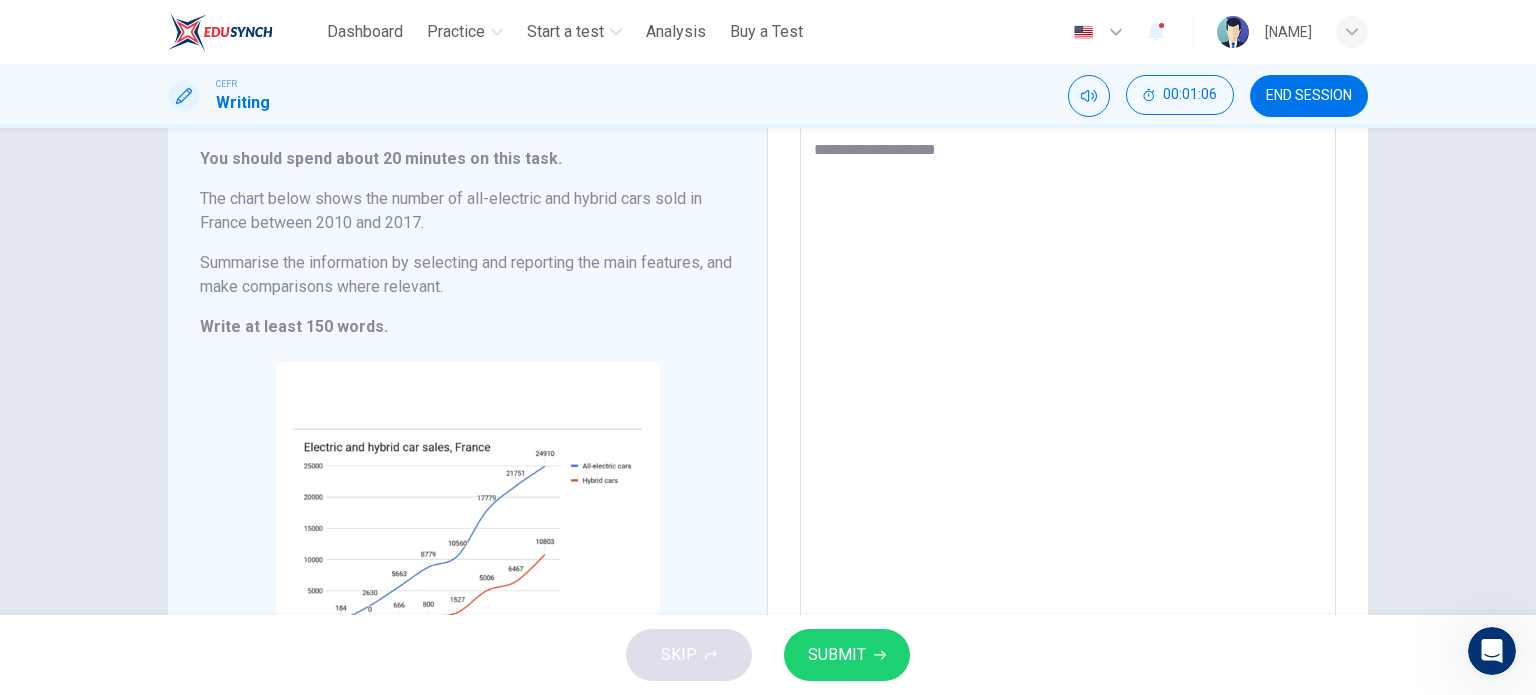 type on "*" 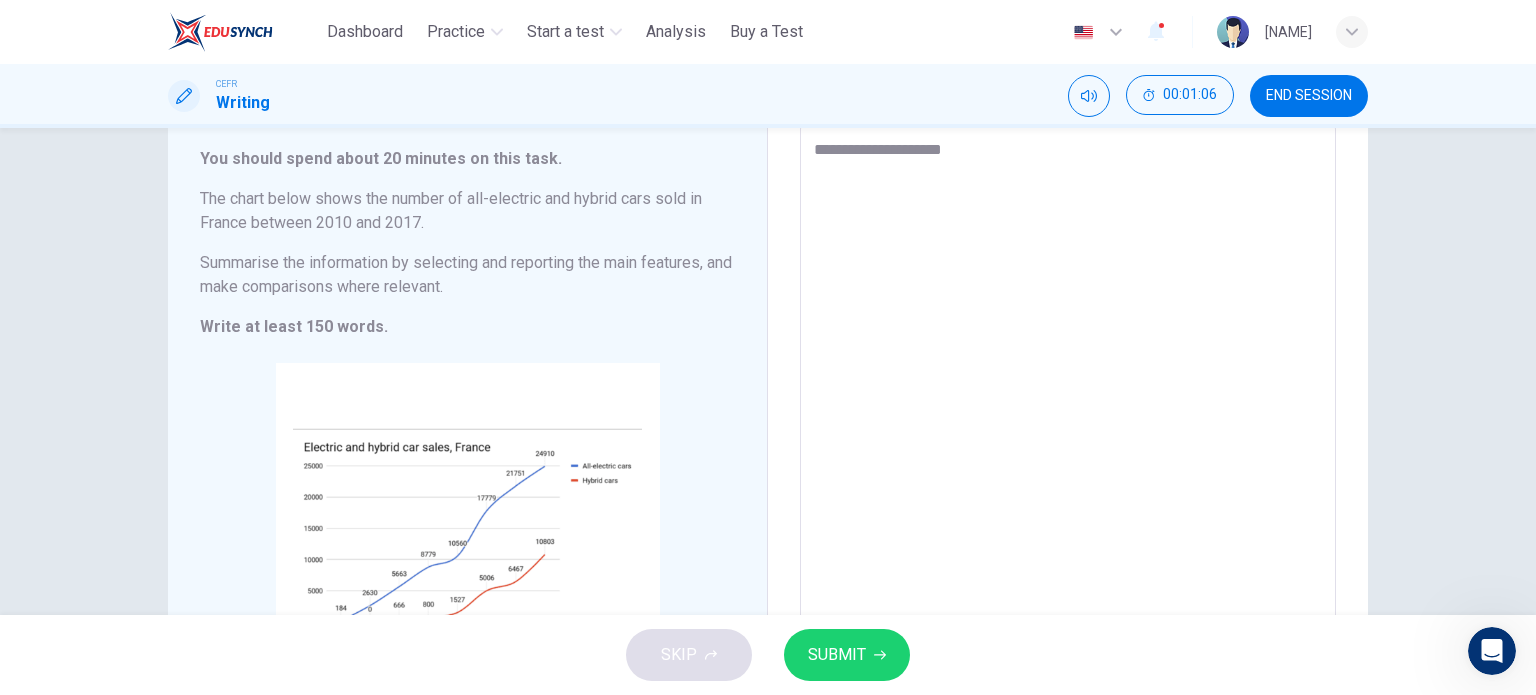 type on "*" 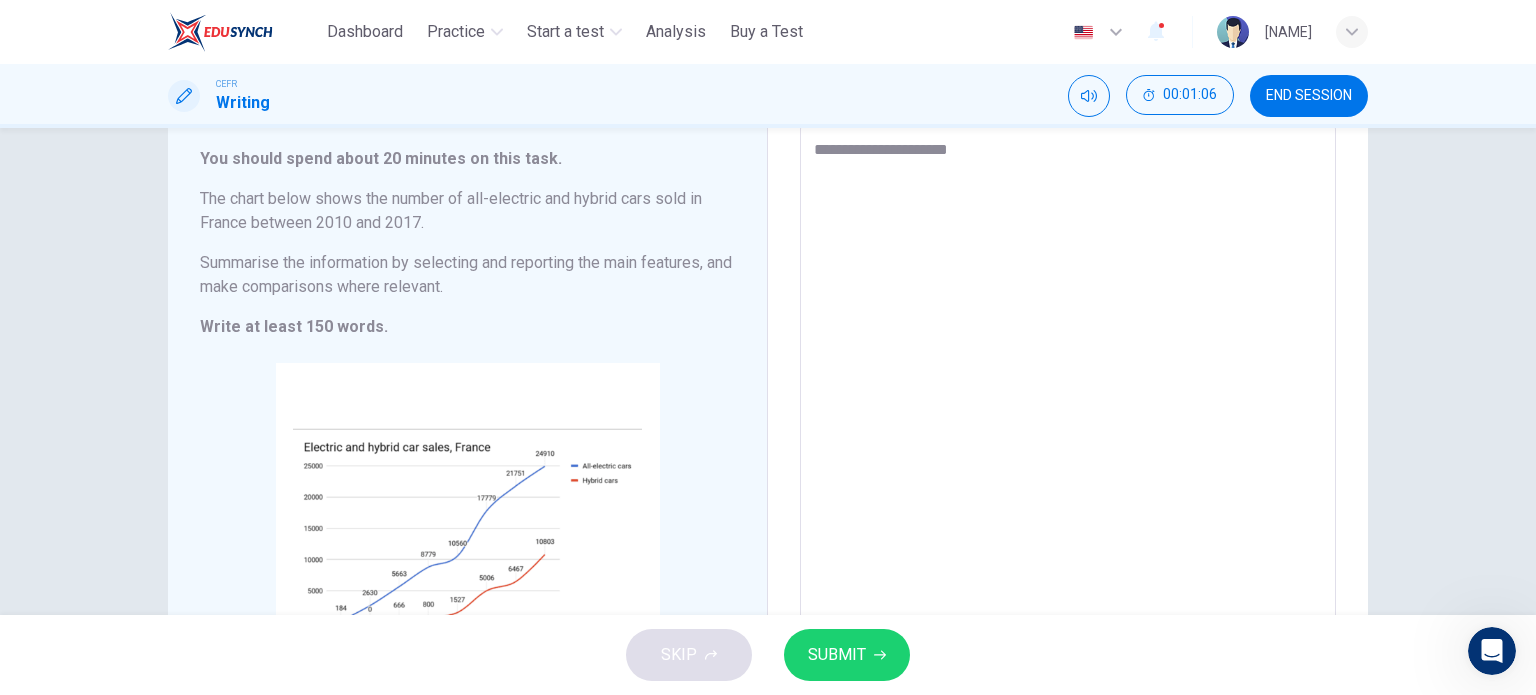 type on "*" 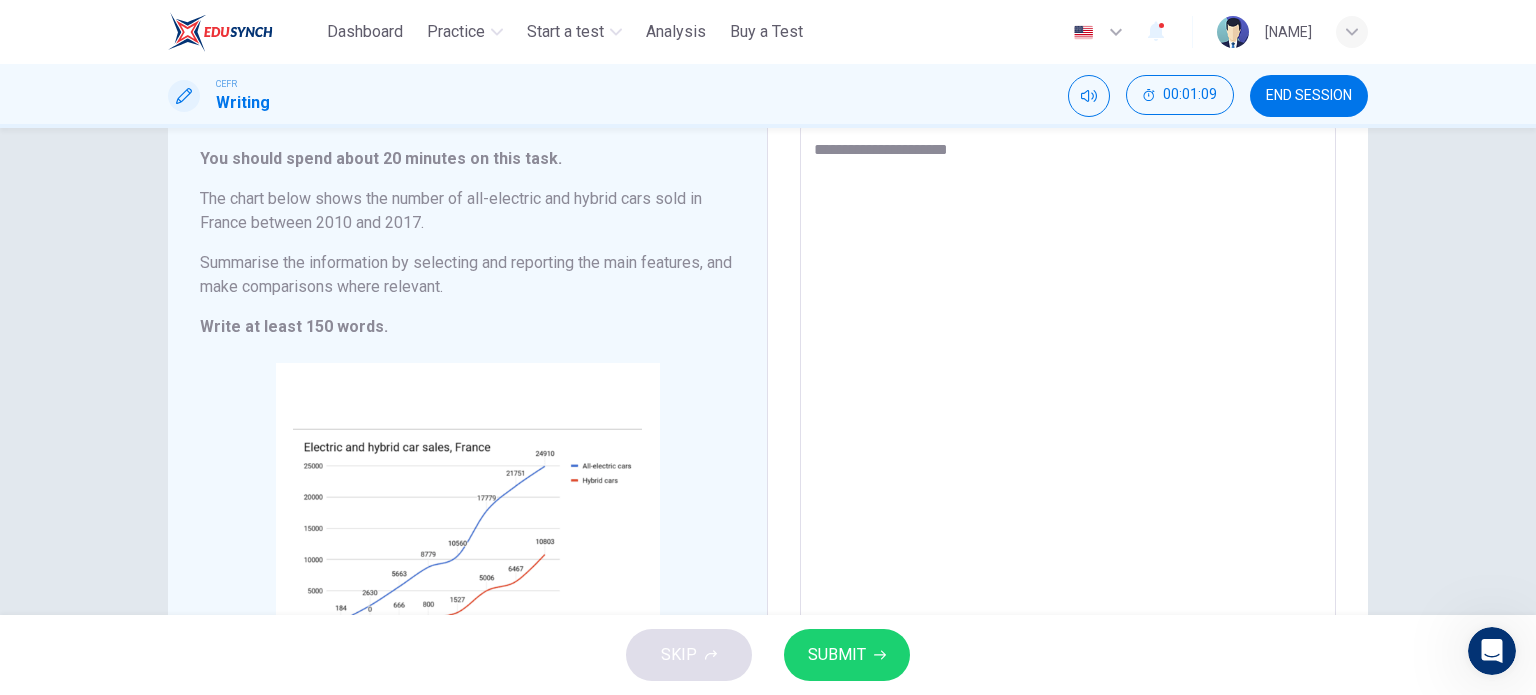 type on "**********" 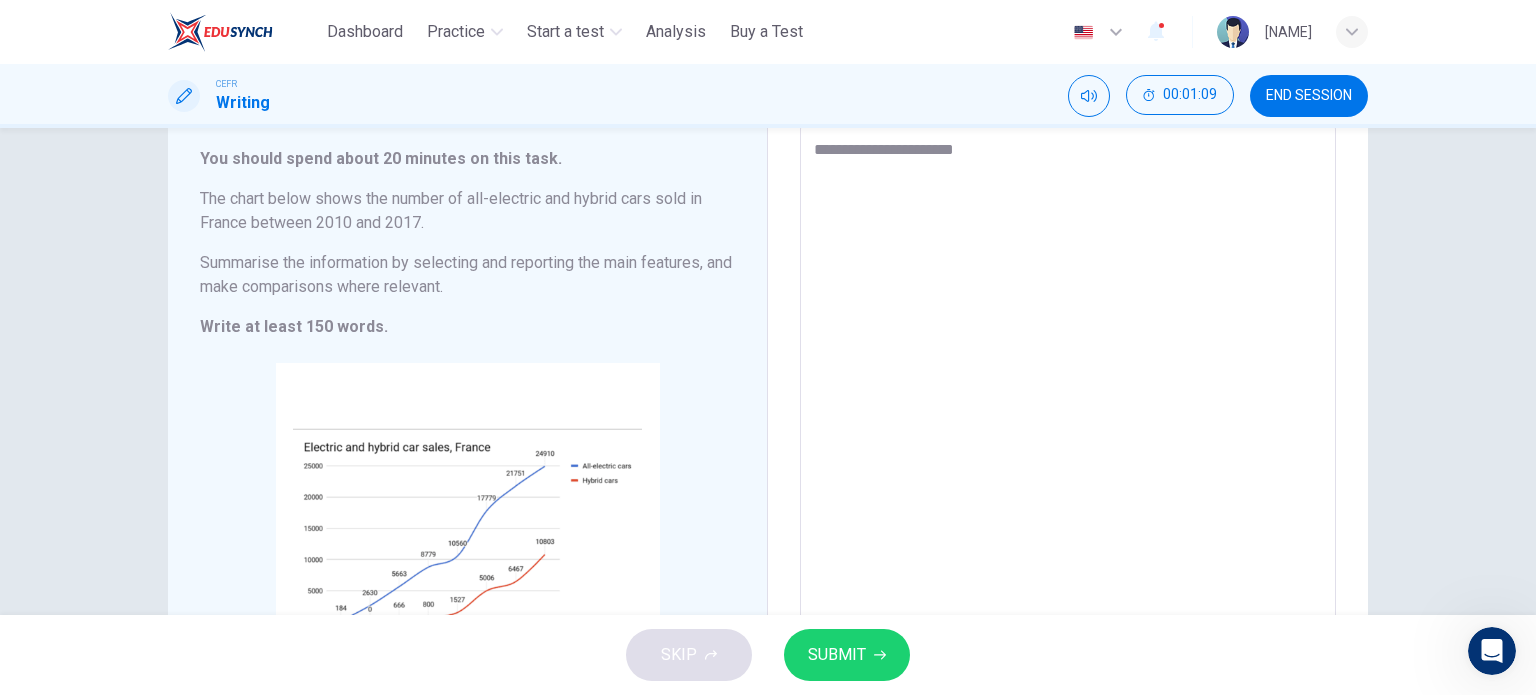 type on "**********" 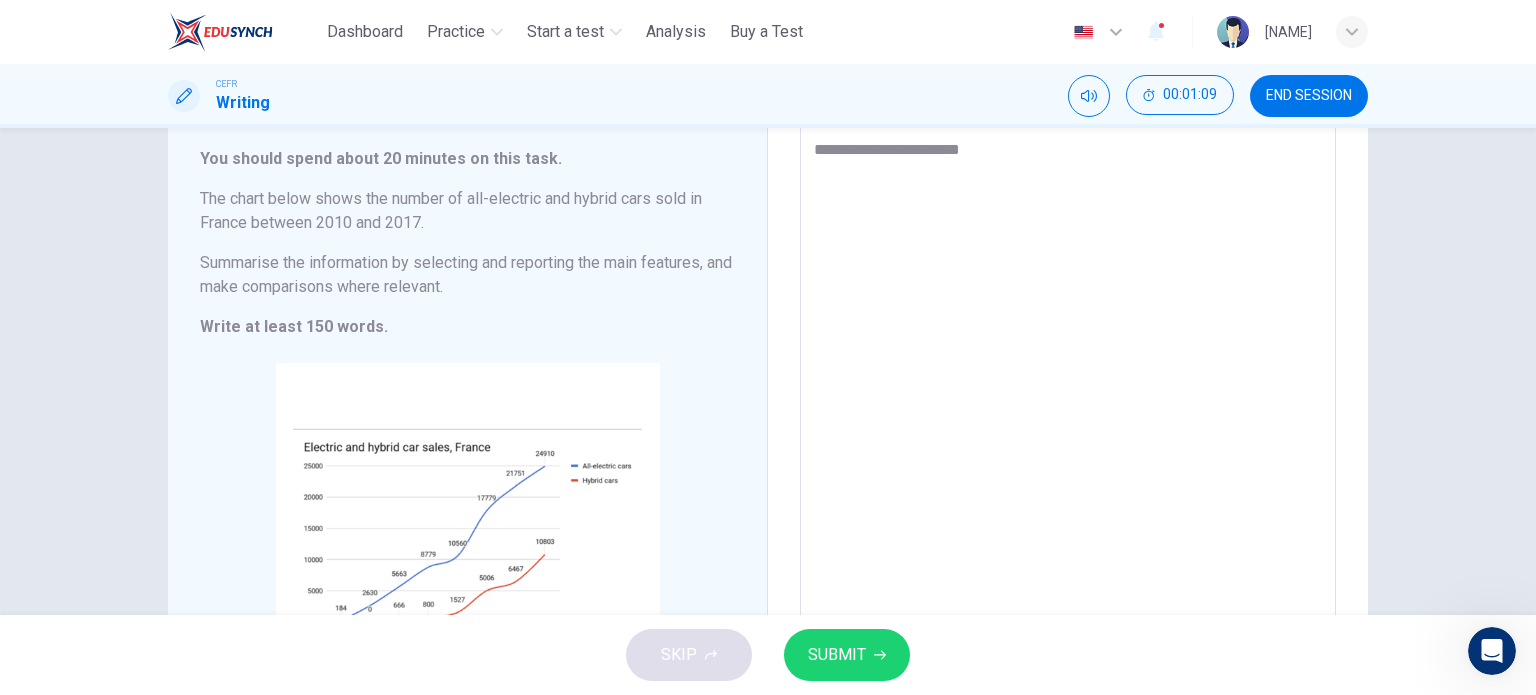 type on "*" 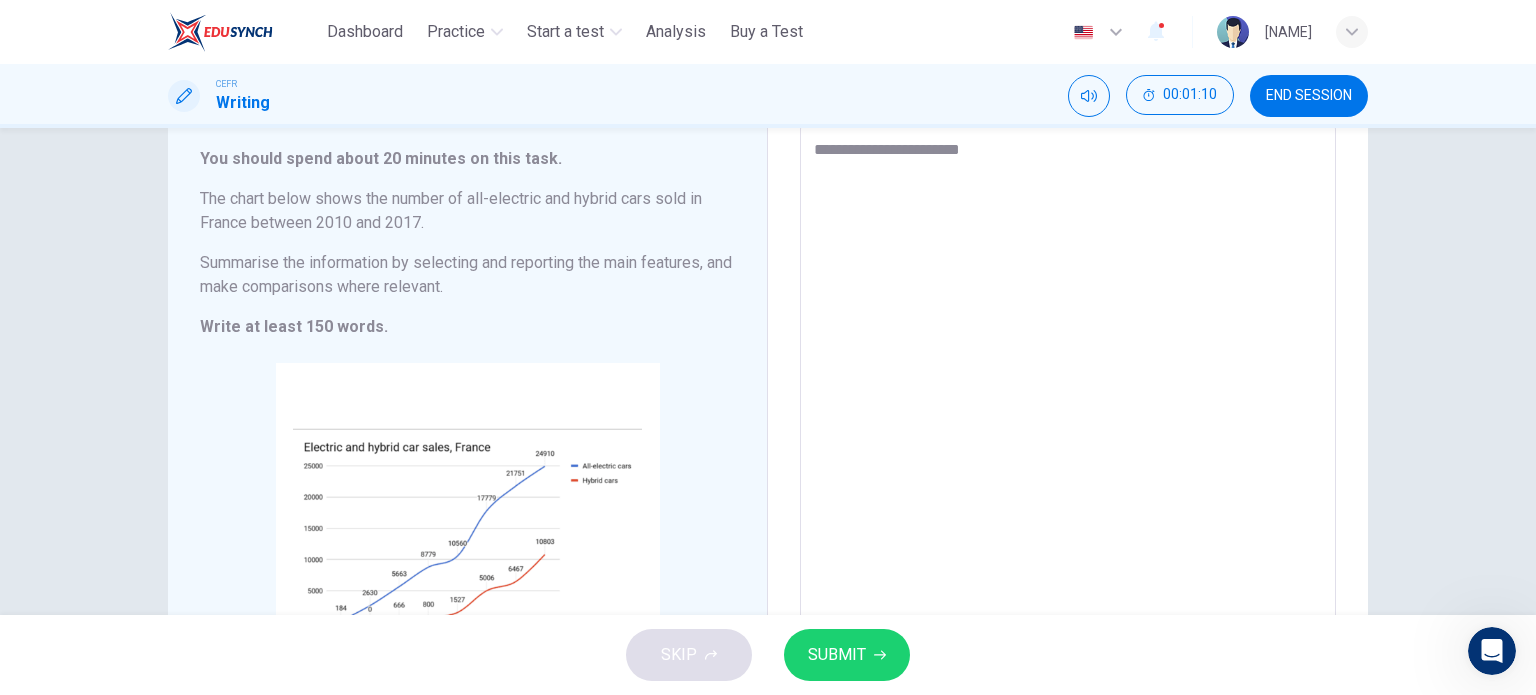 type on "**********" 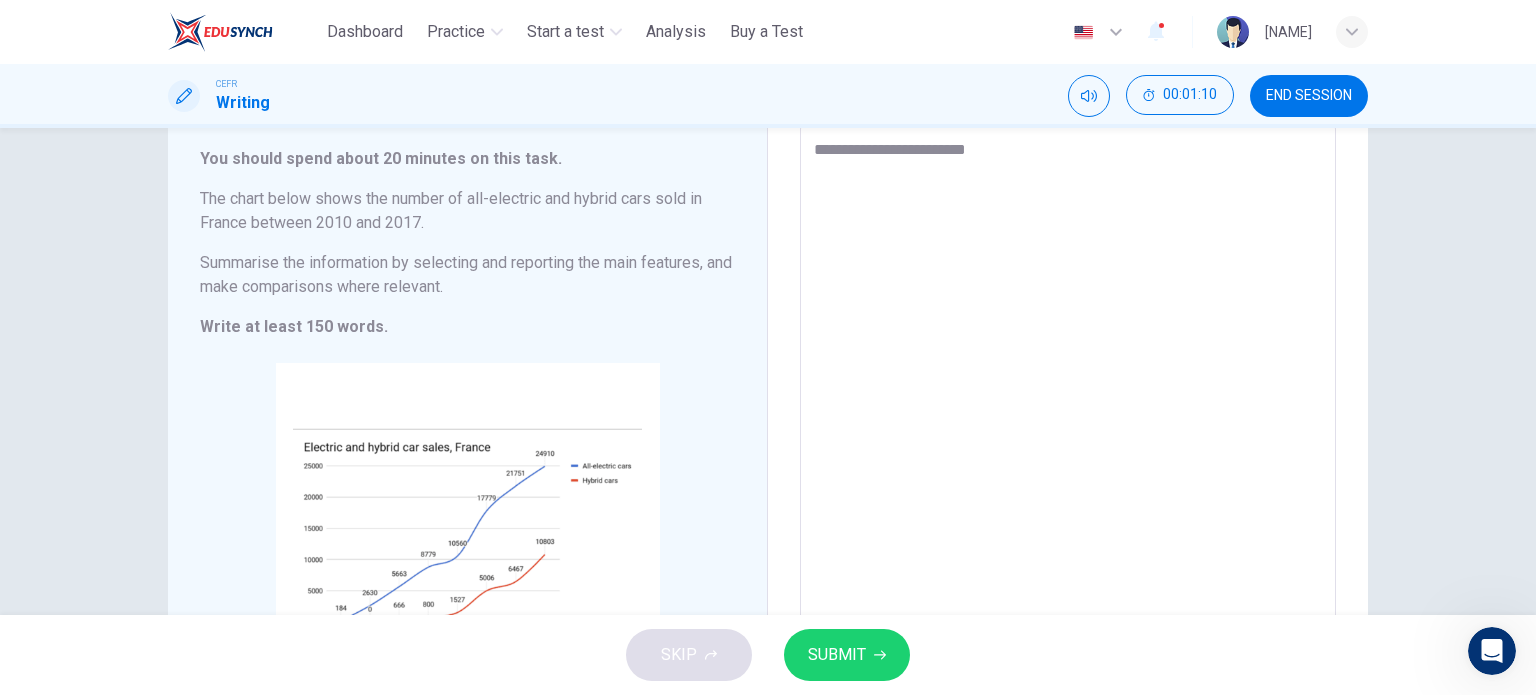 type on "*" 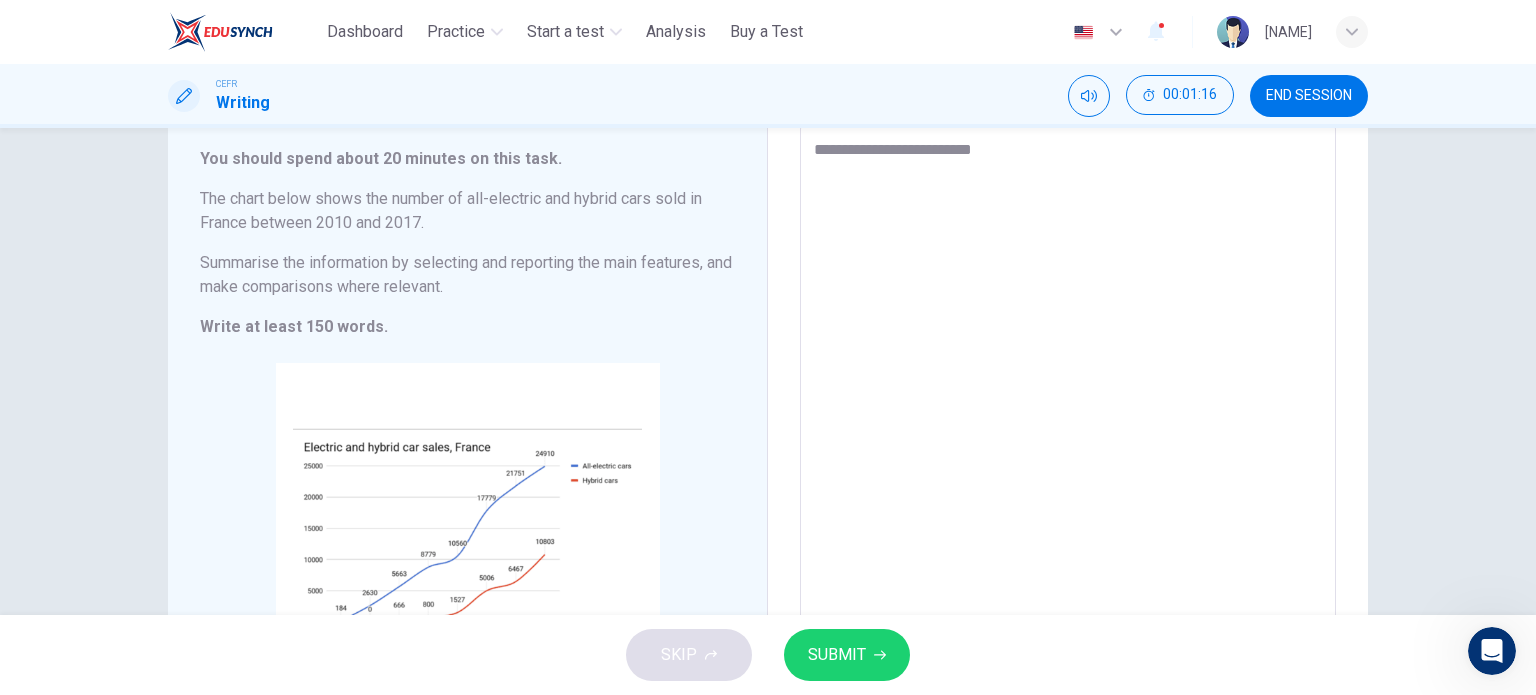 type on "**********" 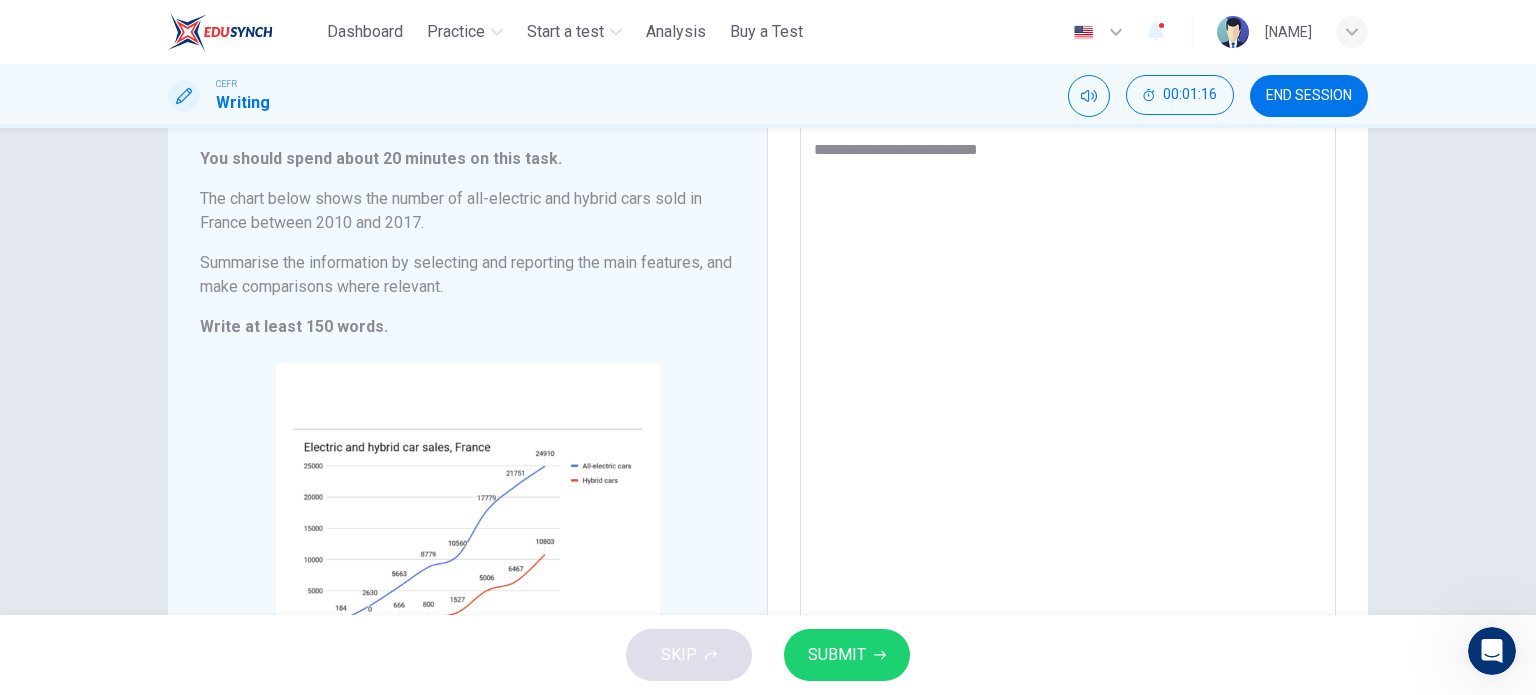 type on "*" 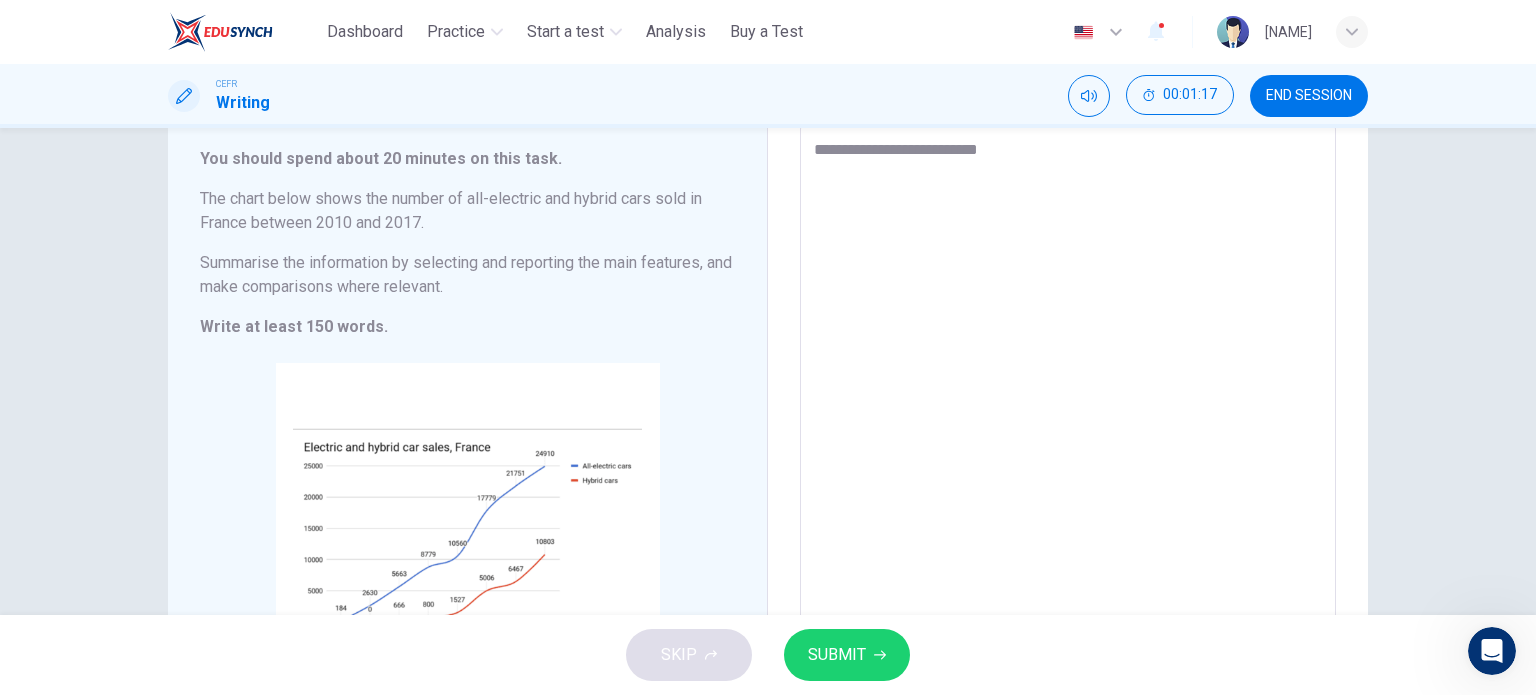 type on "**********" 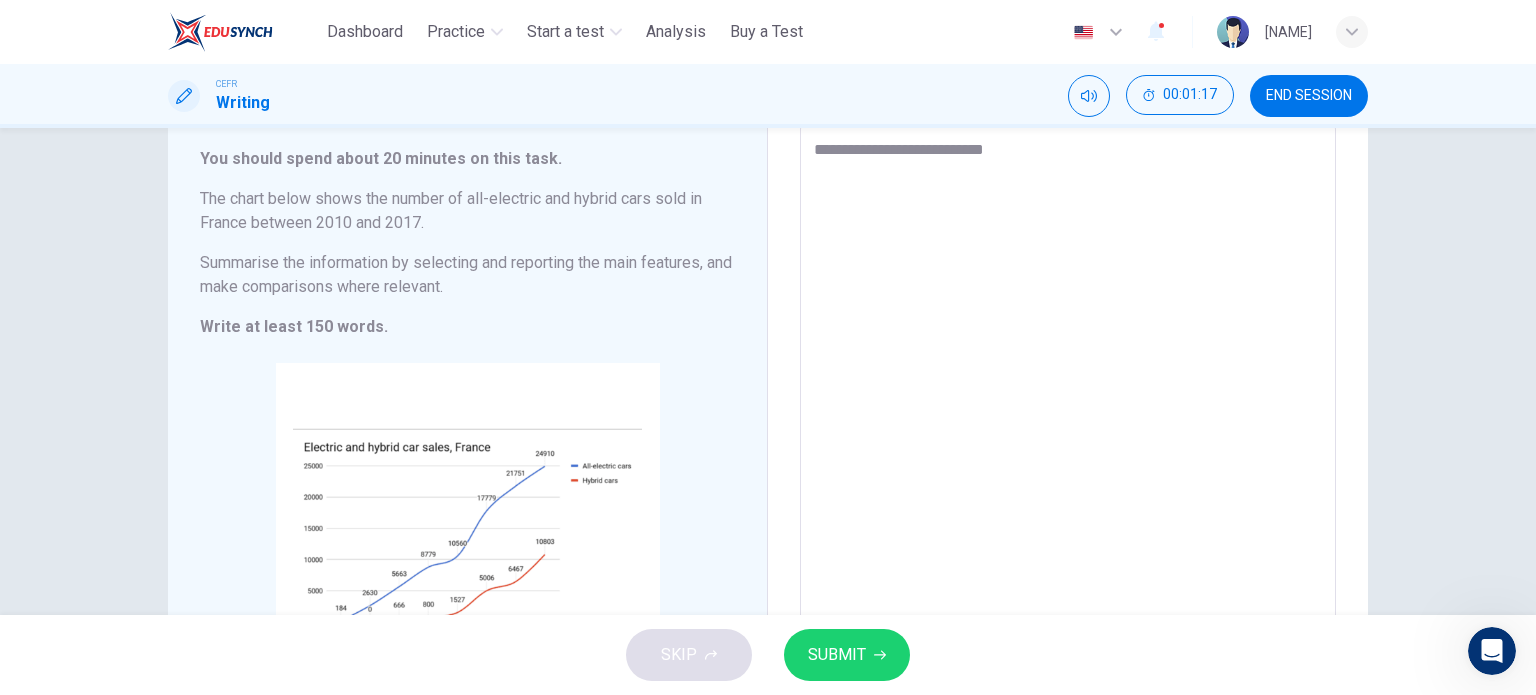 type on "*" 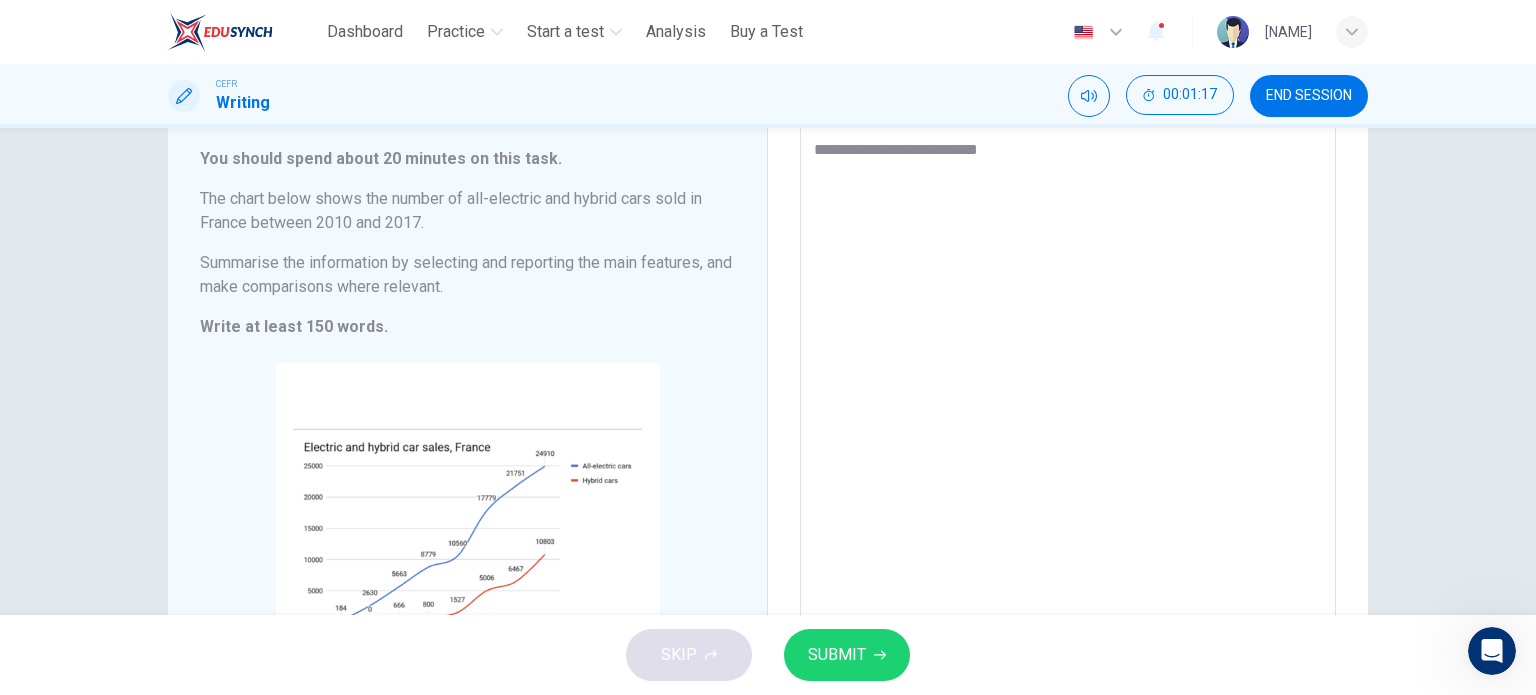 type on "*" 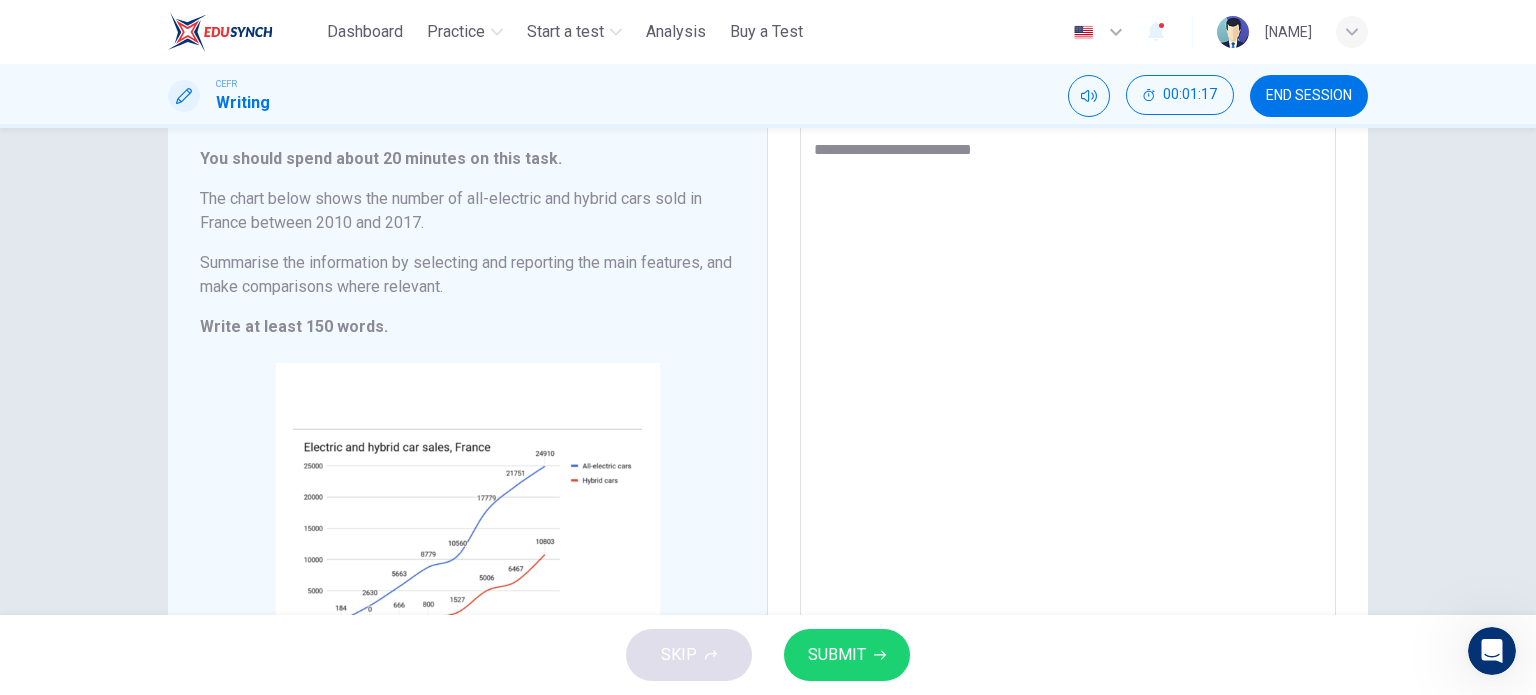 type on "*" 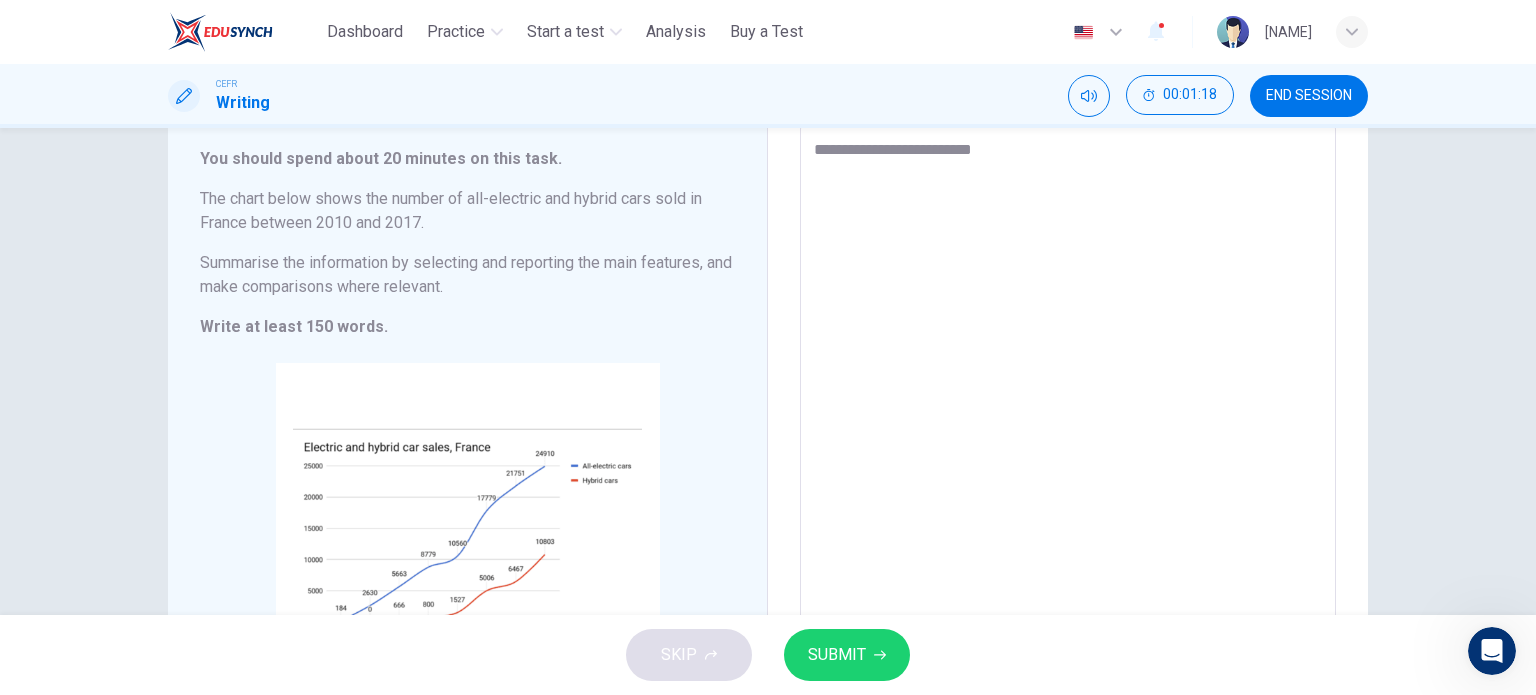 type on "**********" 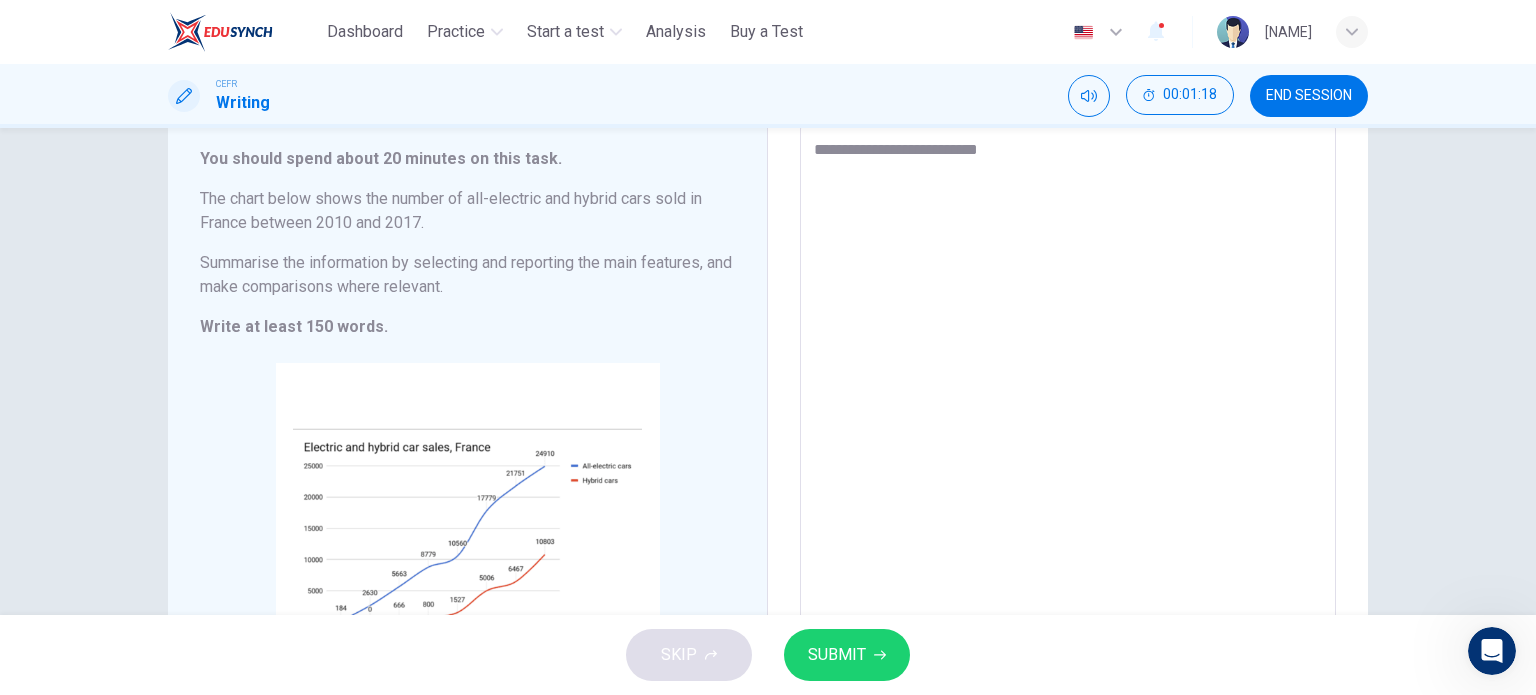 type on "**********" 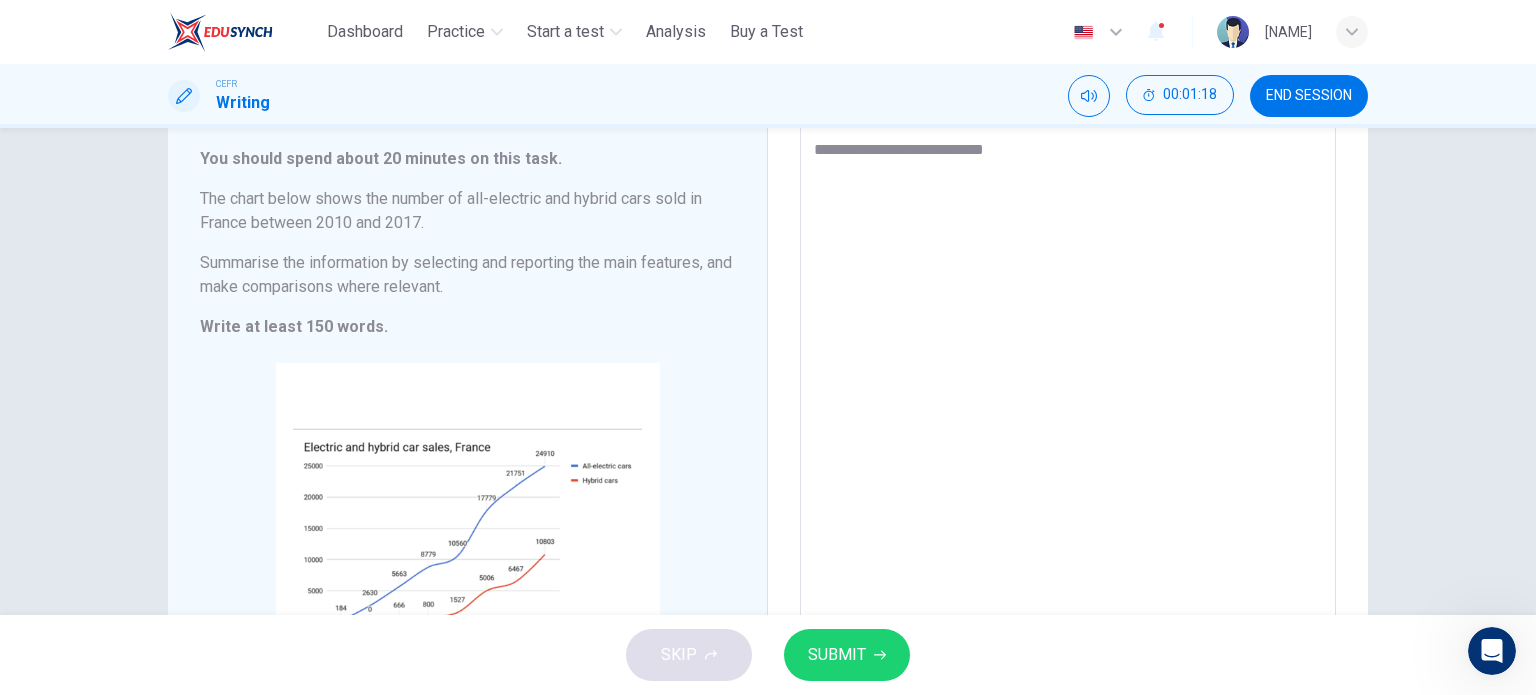 type on "*" 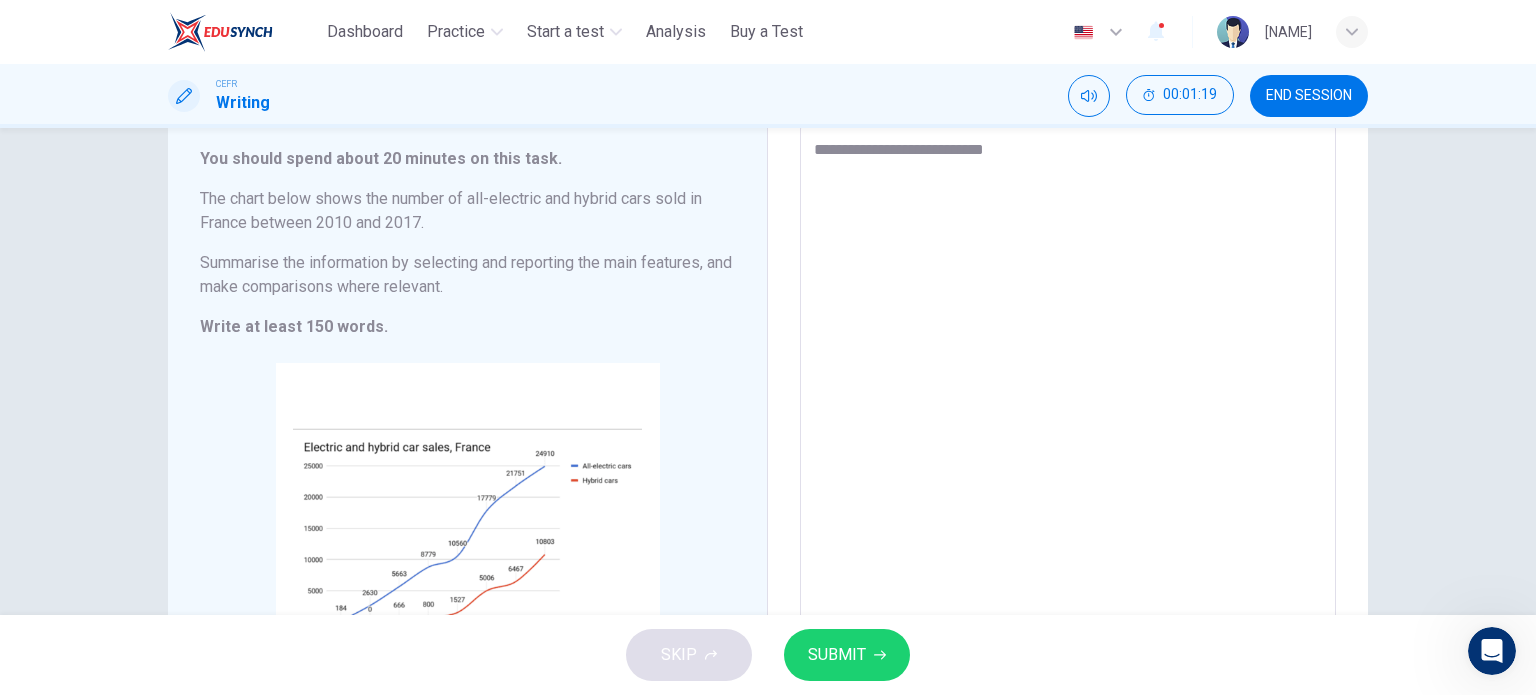 type on "**********" 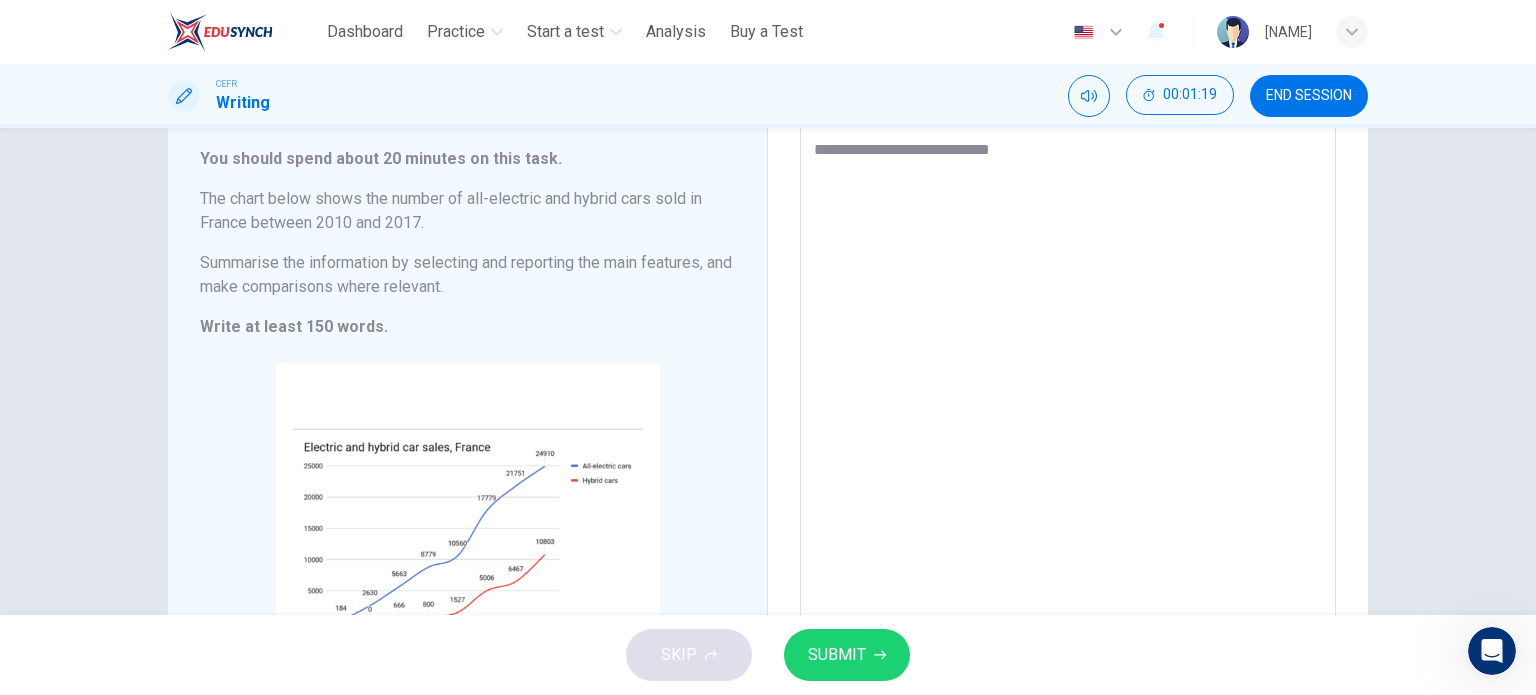 type on "**********" 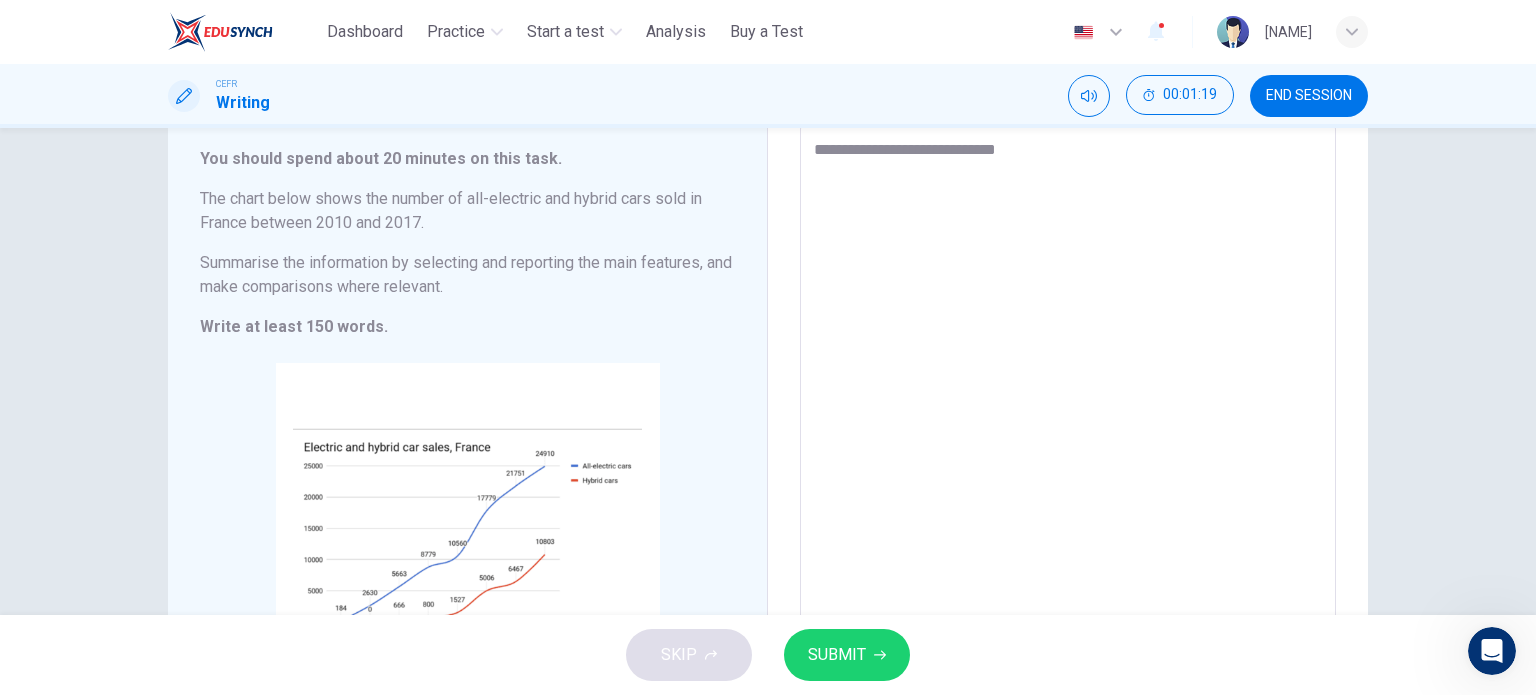 type on "*" 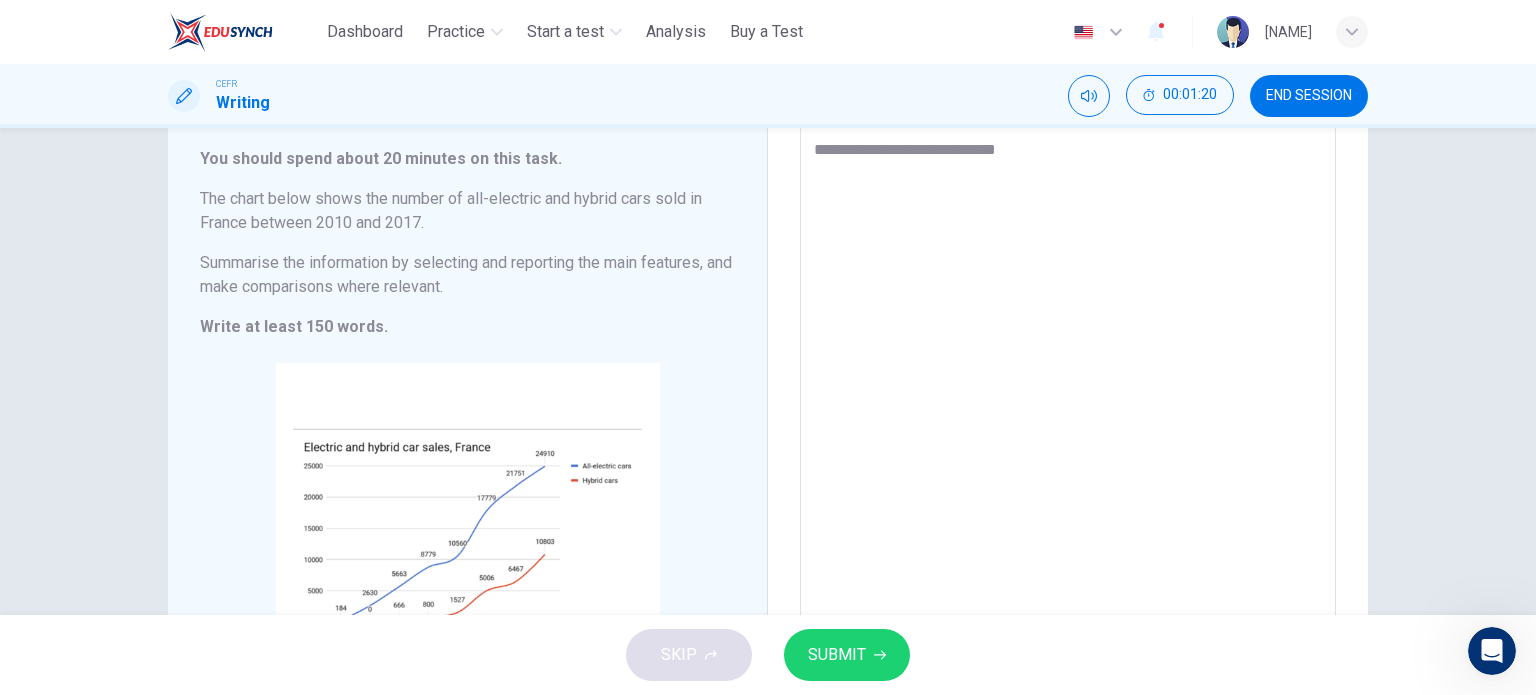 type on "**********" 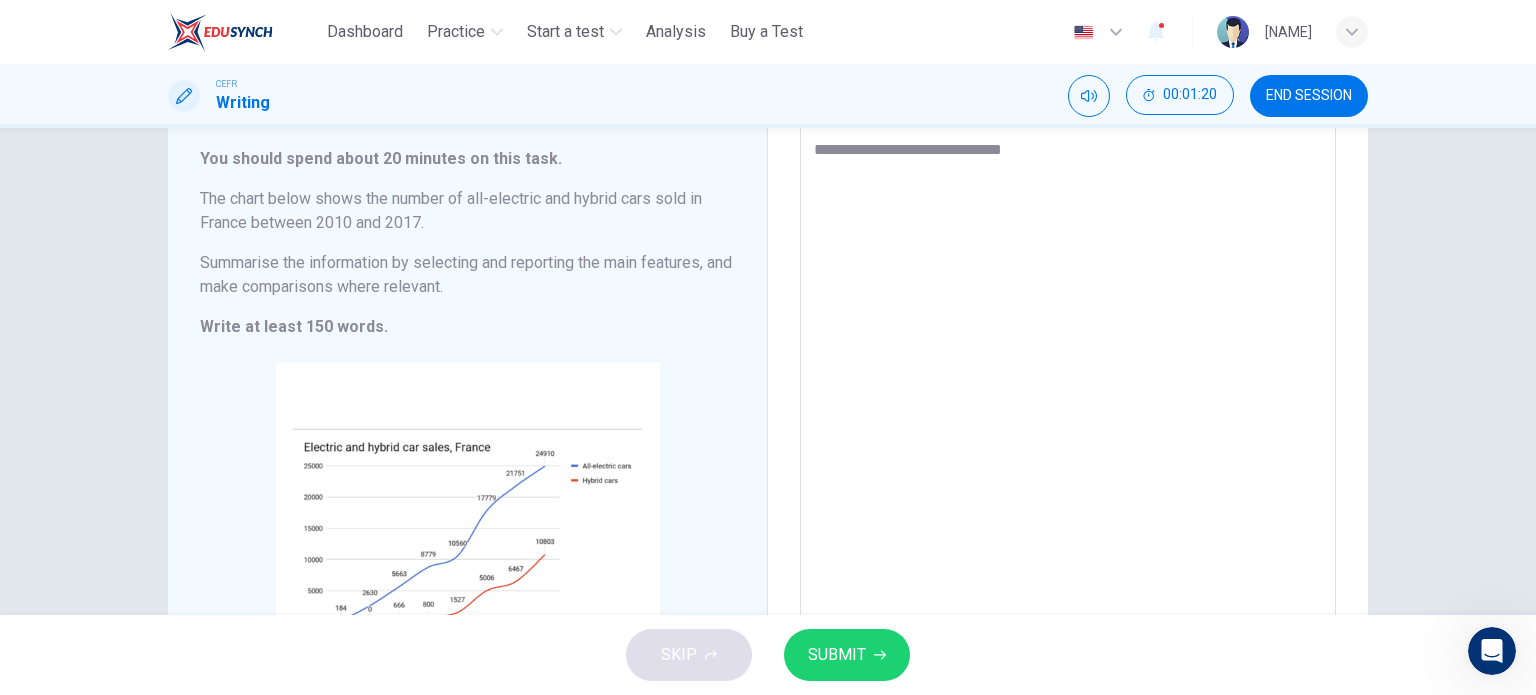 type on "*" 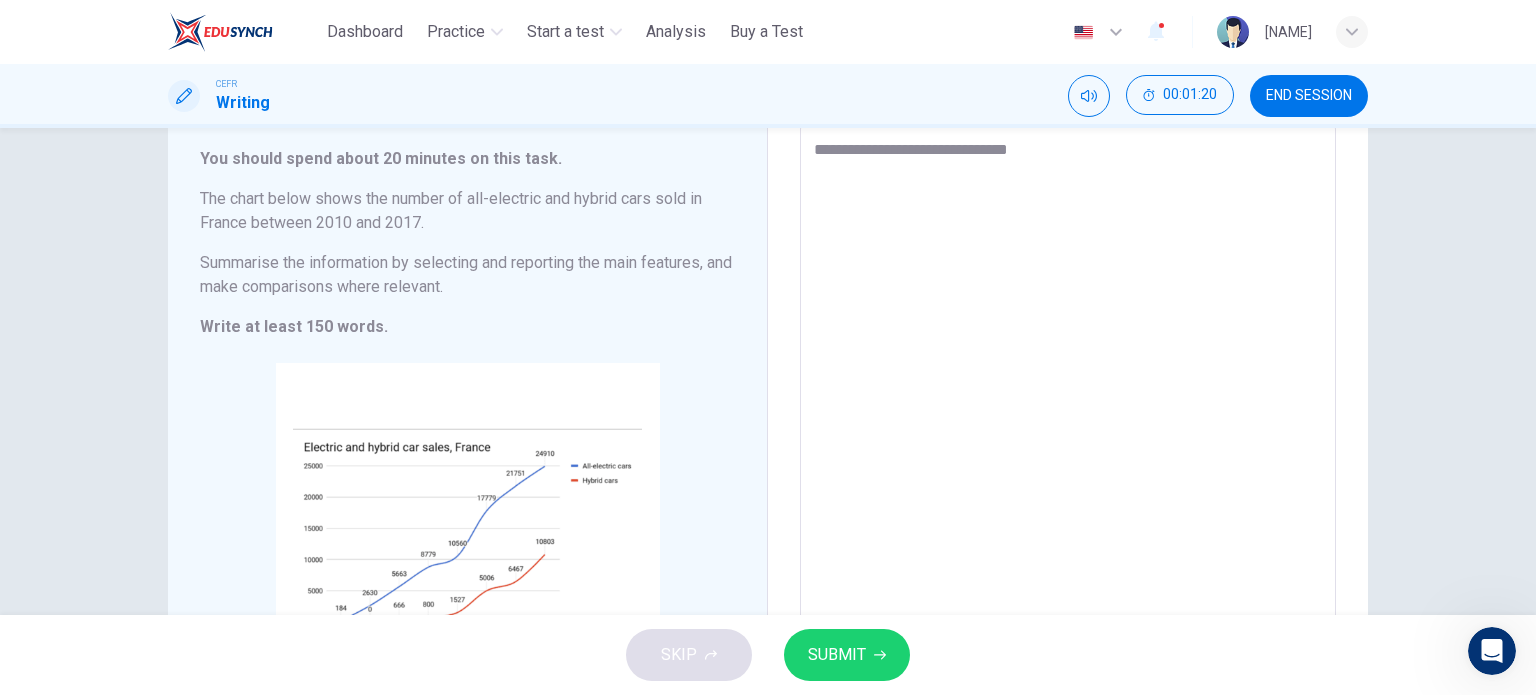 type on "*" 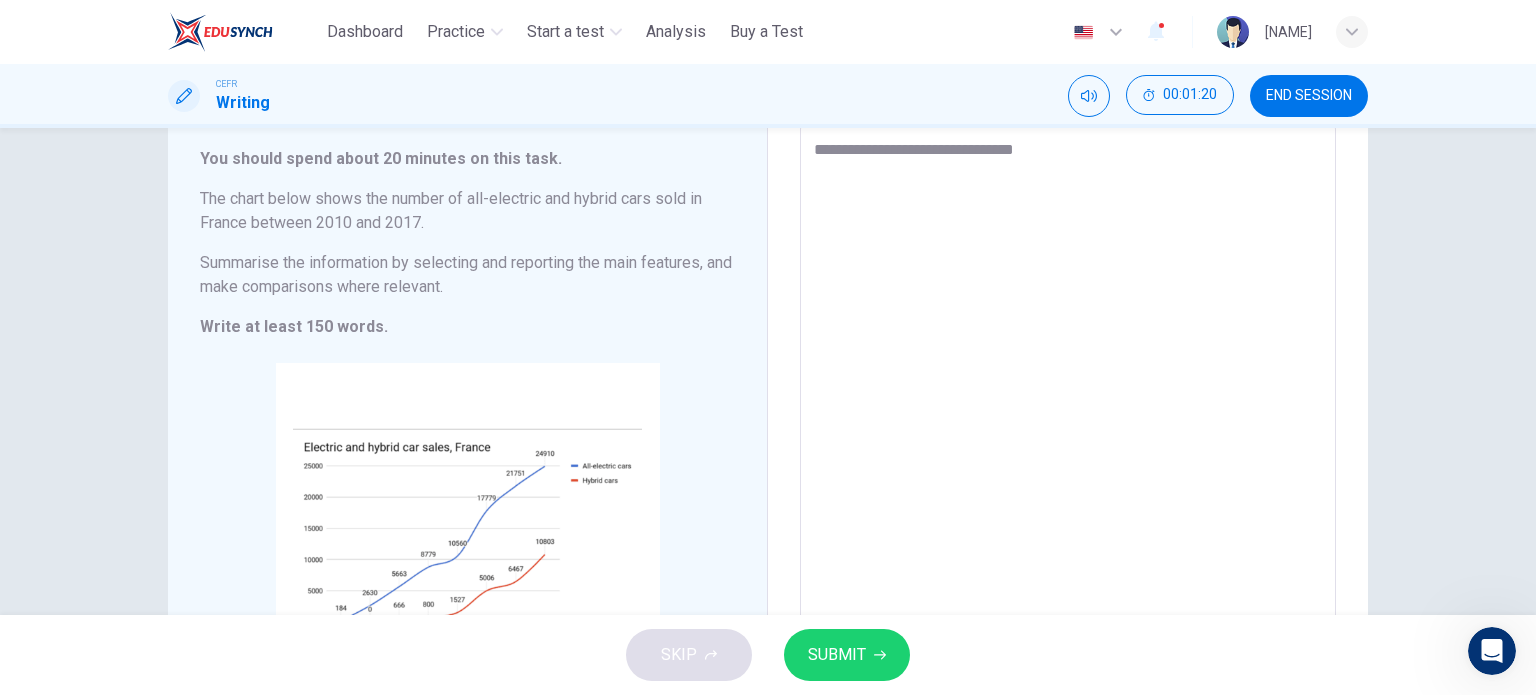 type on "*" 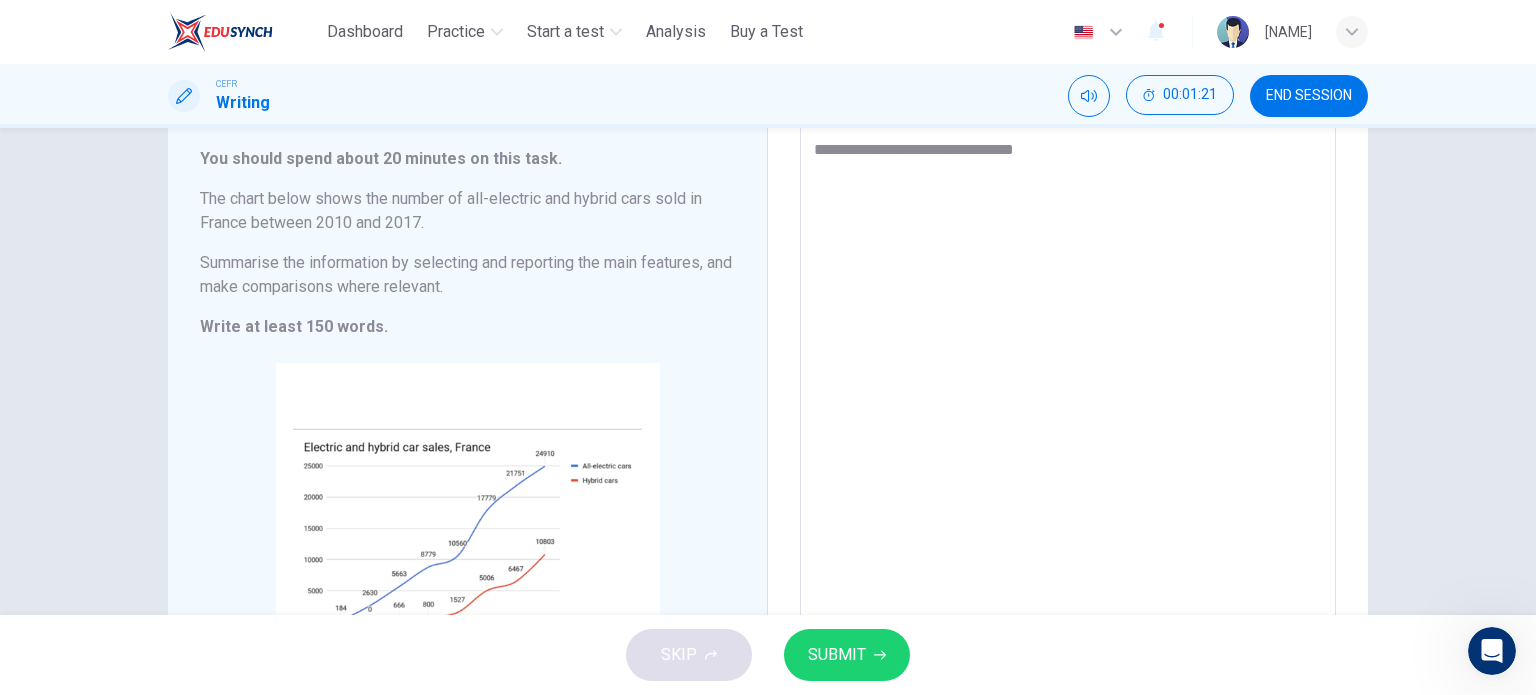 type on "**********" 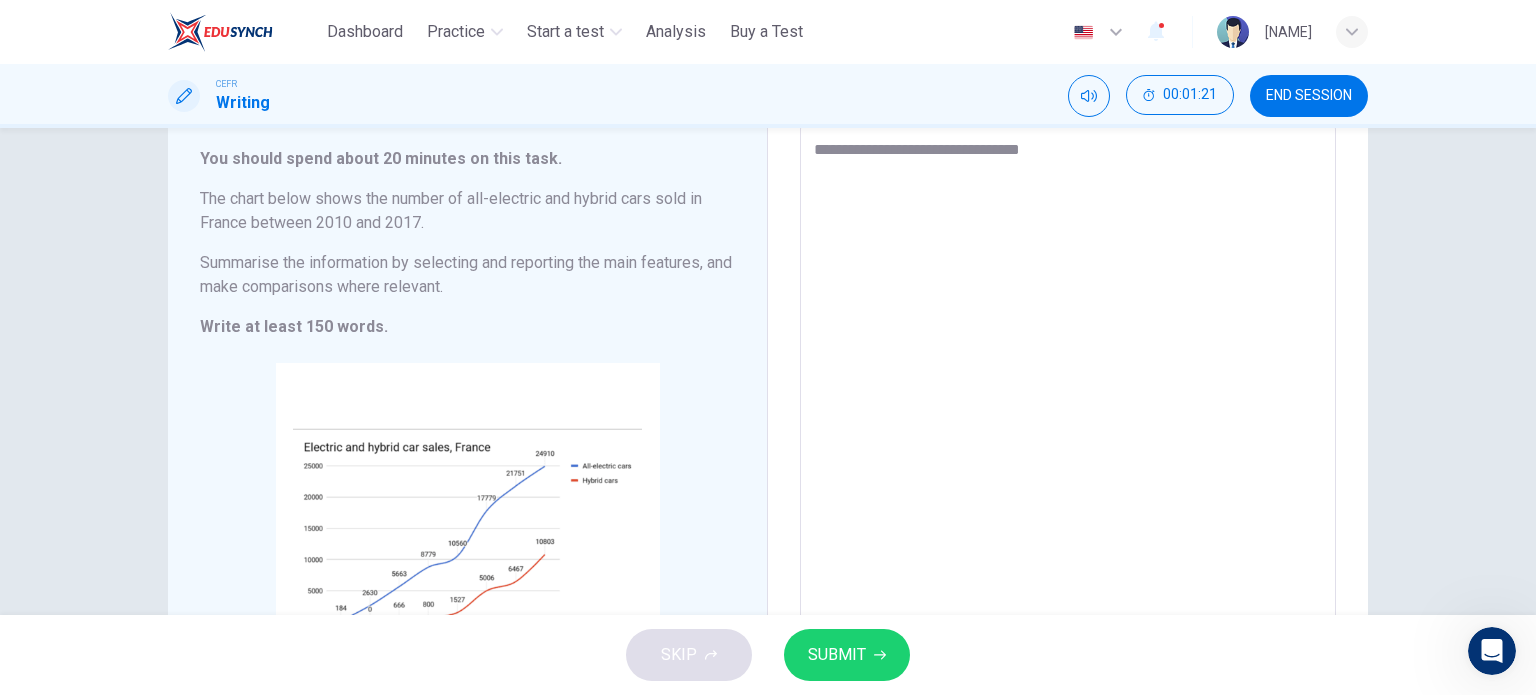 type on "*" 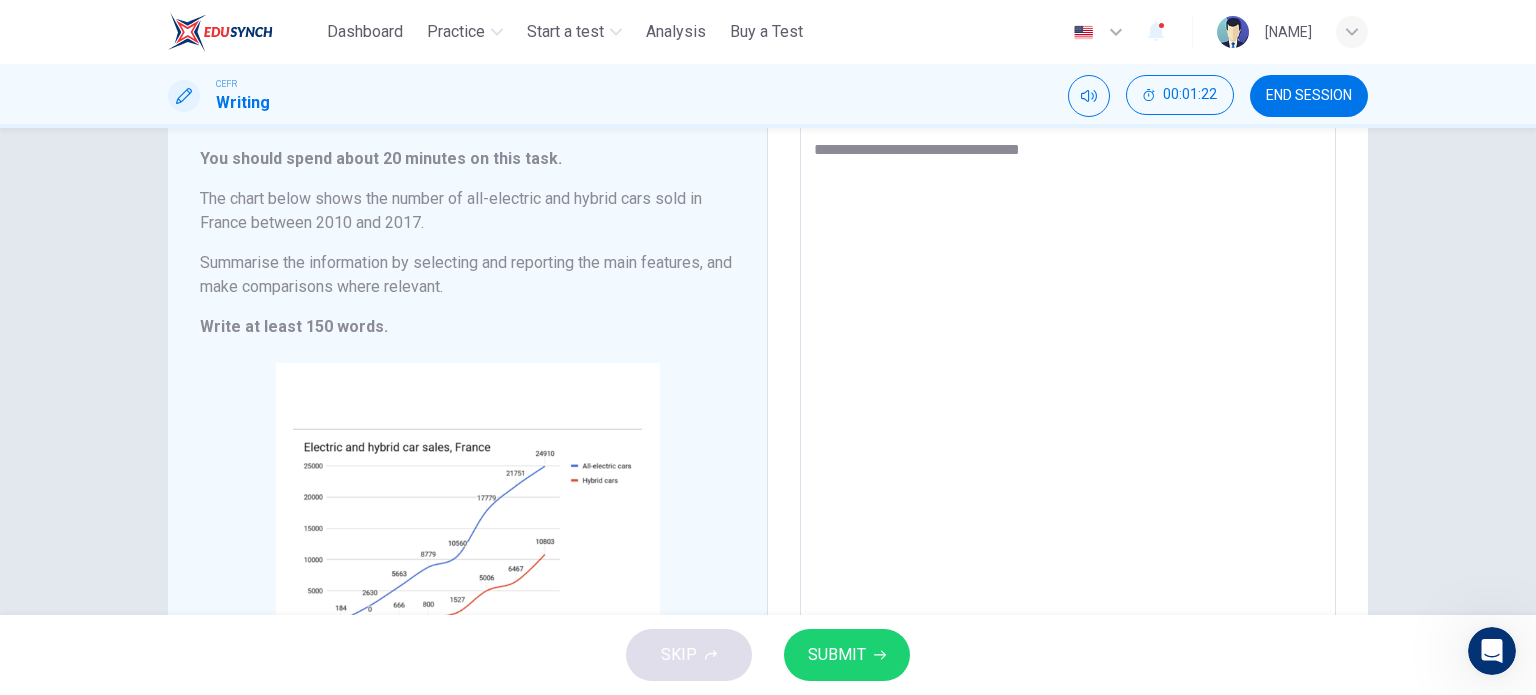 type on "**********" 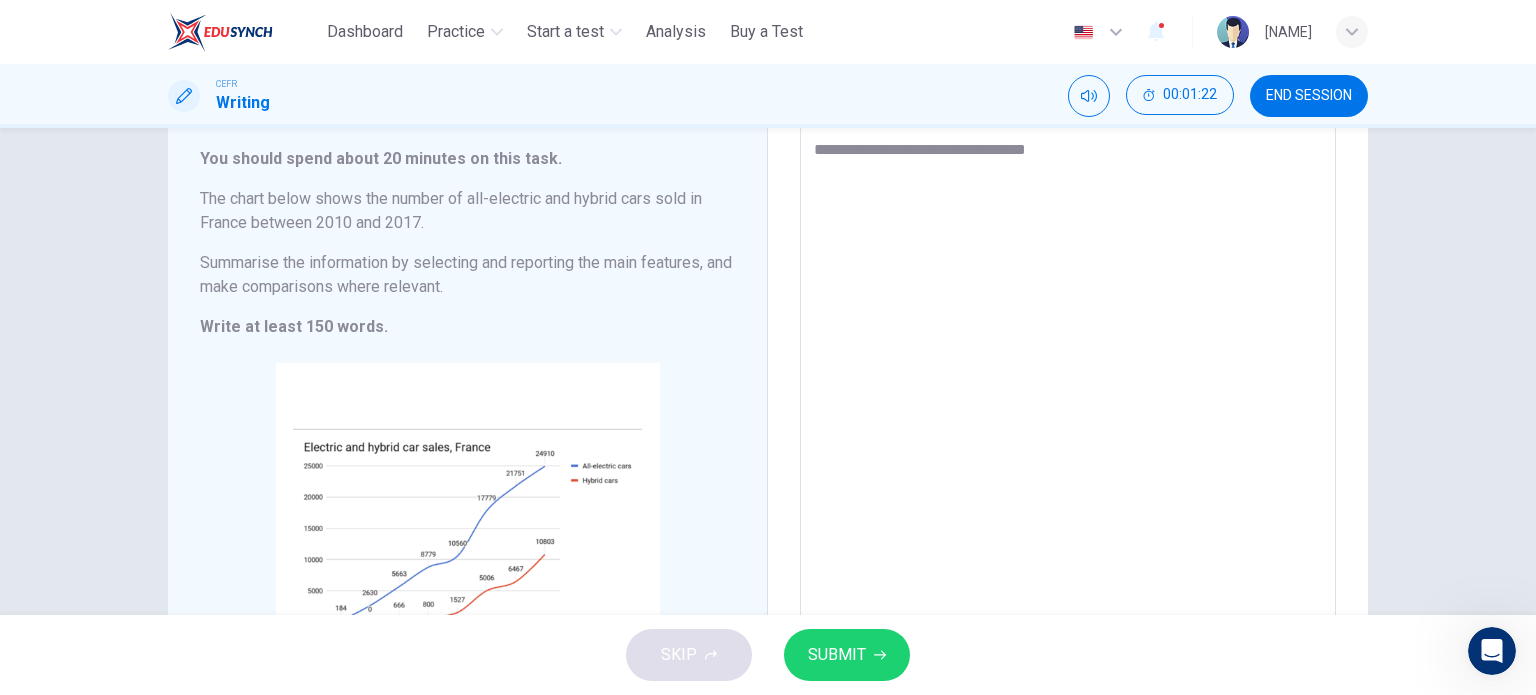 type on "**********" 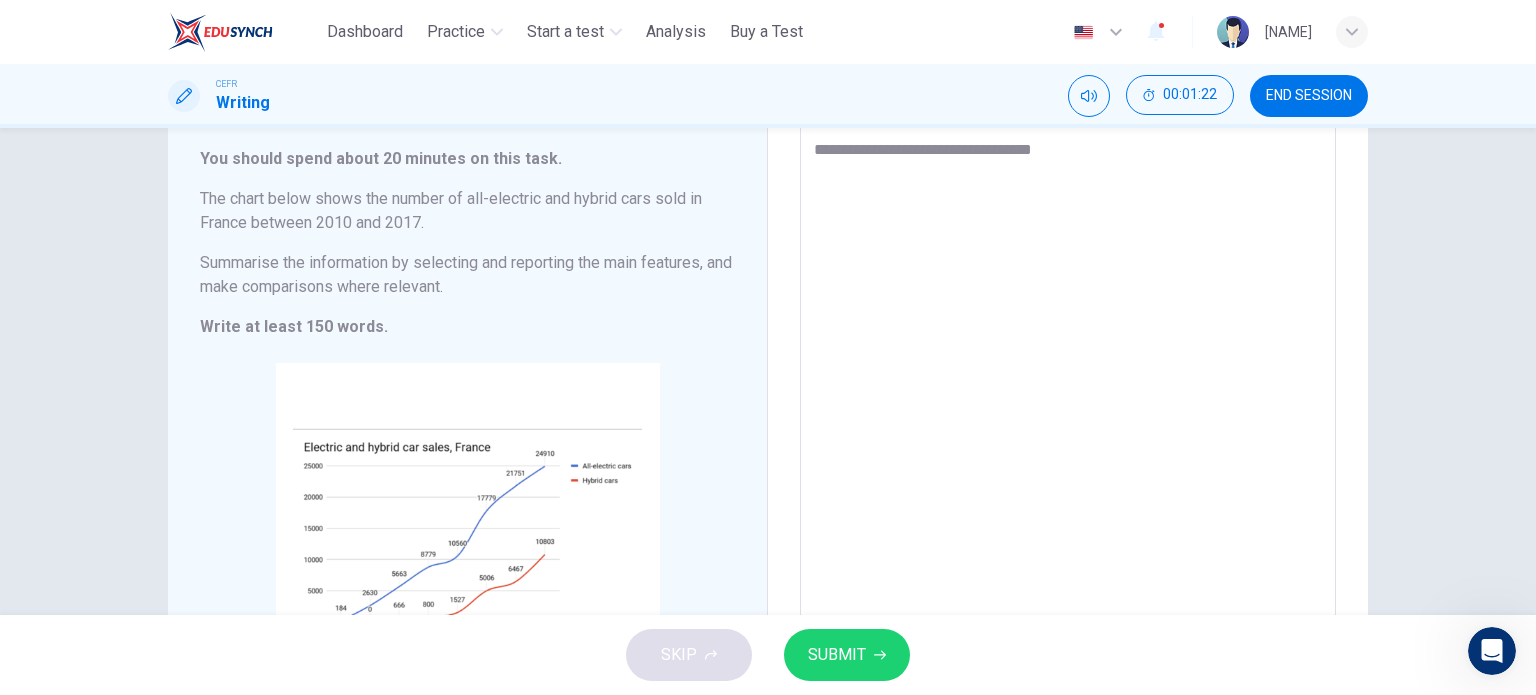 type on "*" 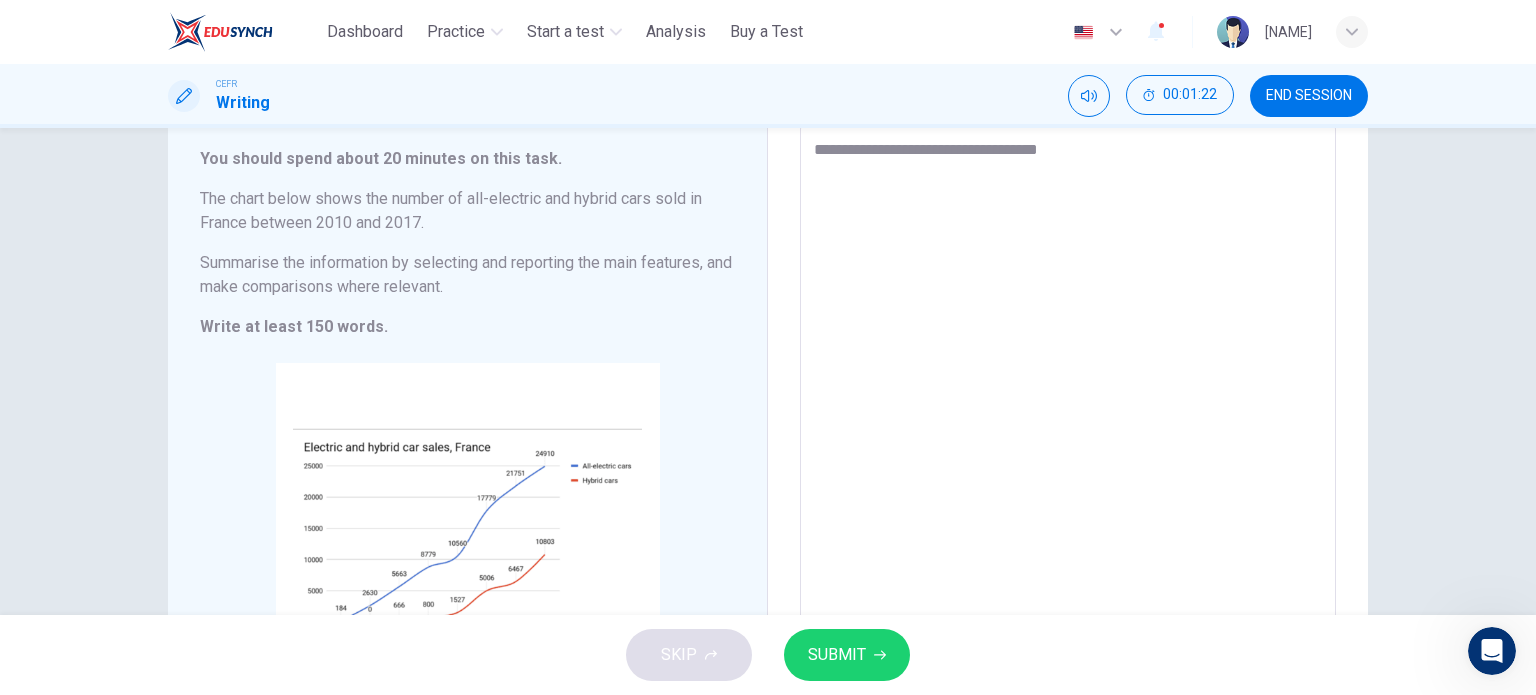 type on "**********" 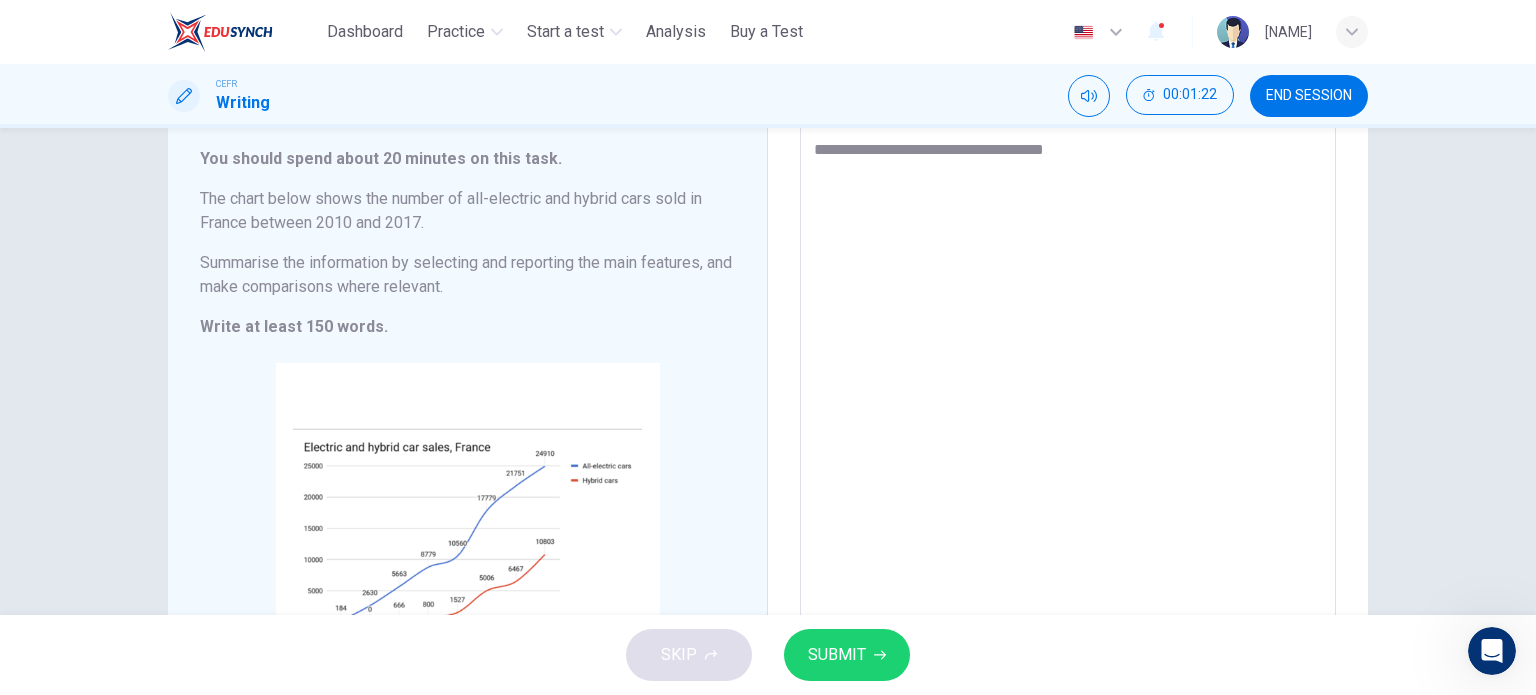 type on "*" 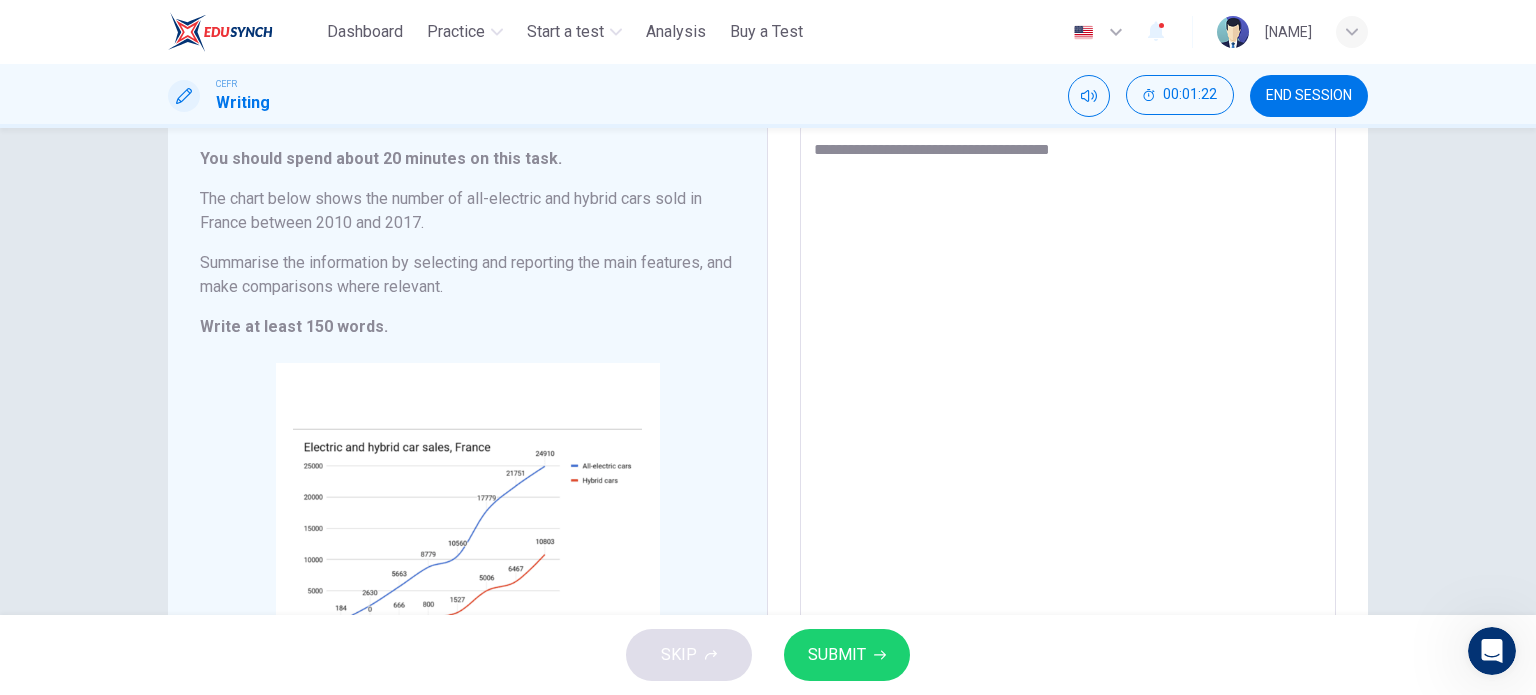 type on "*" 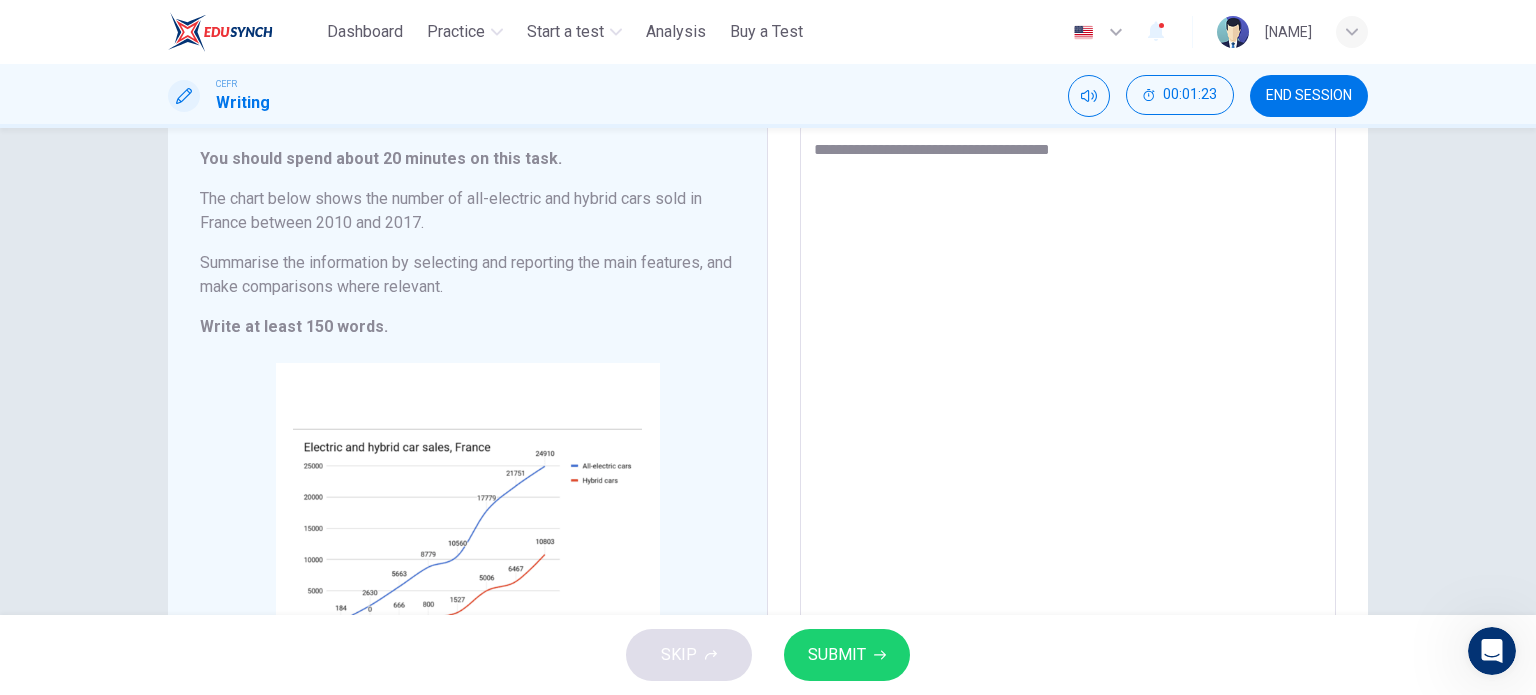 type on "**********" 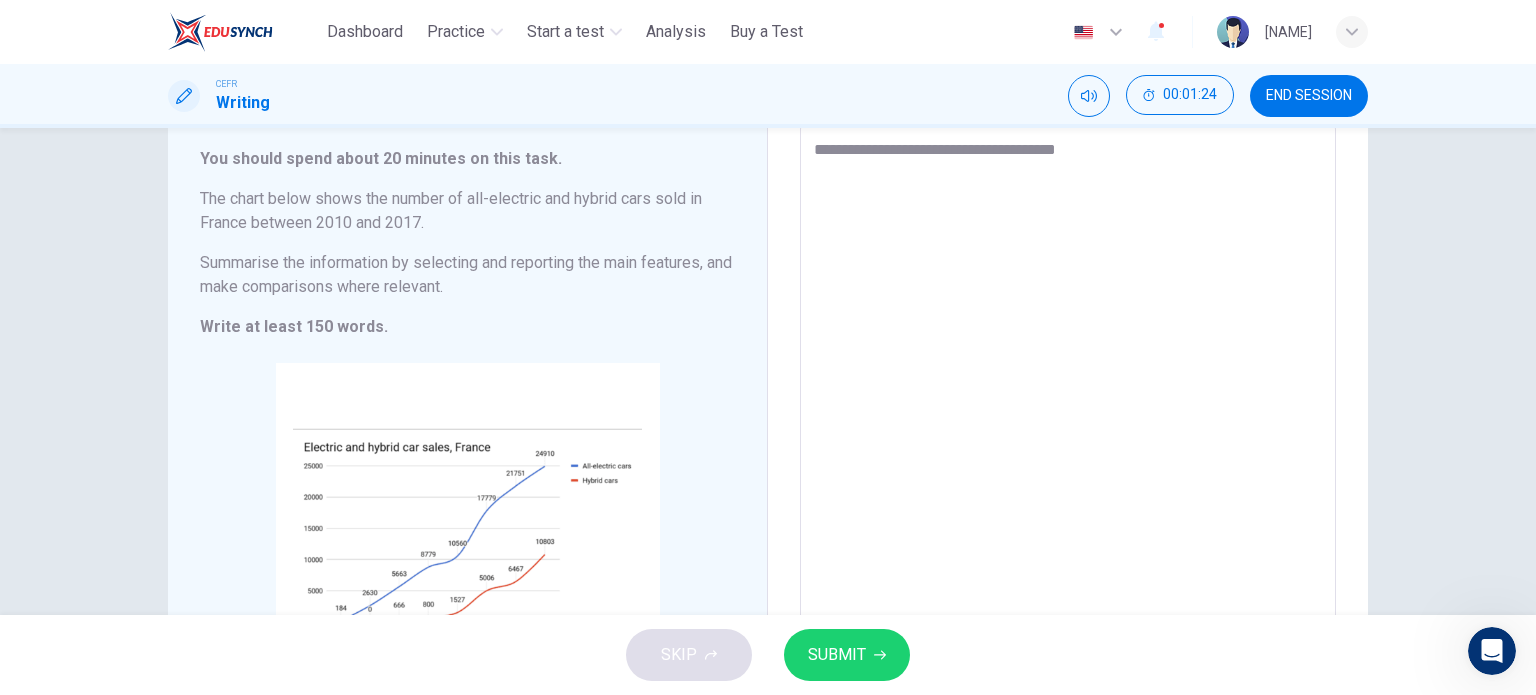 type on "**********" 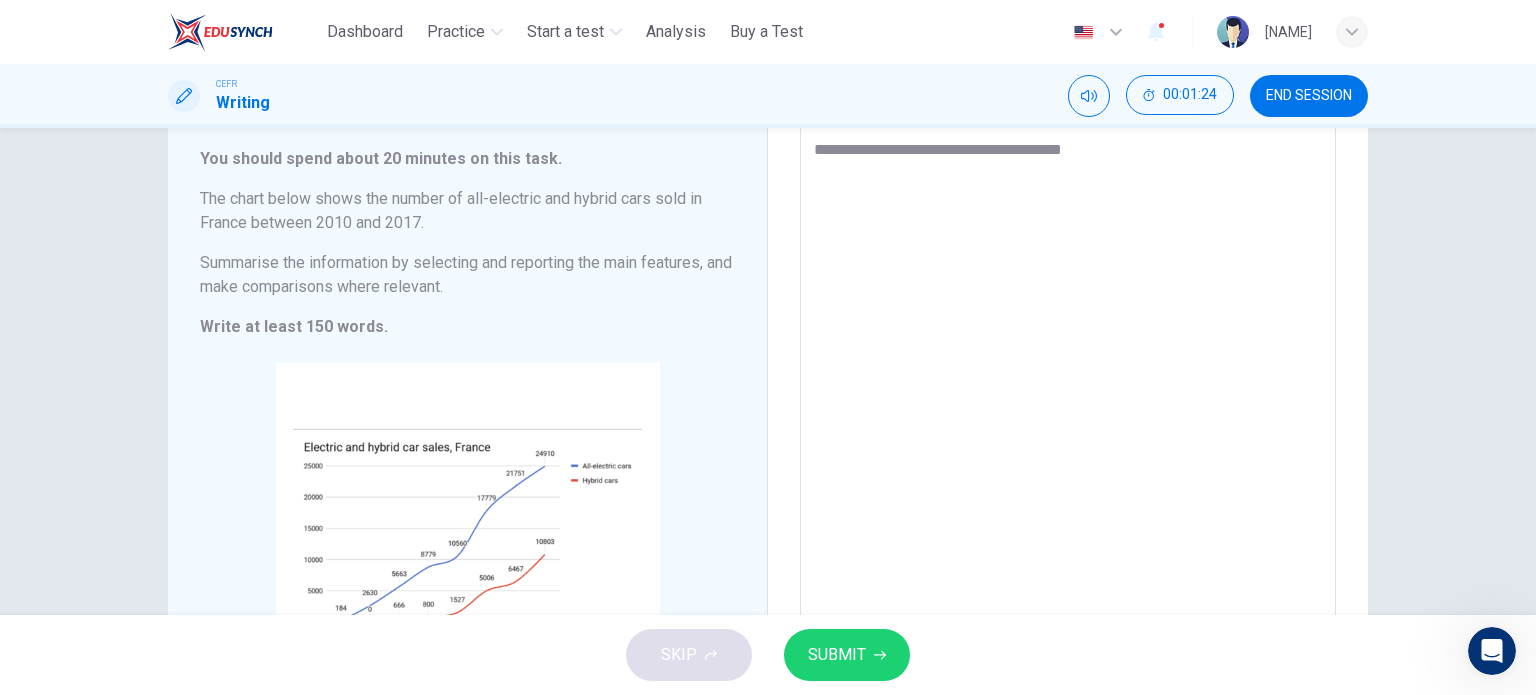 type on "*" 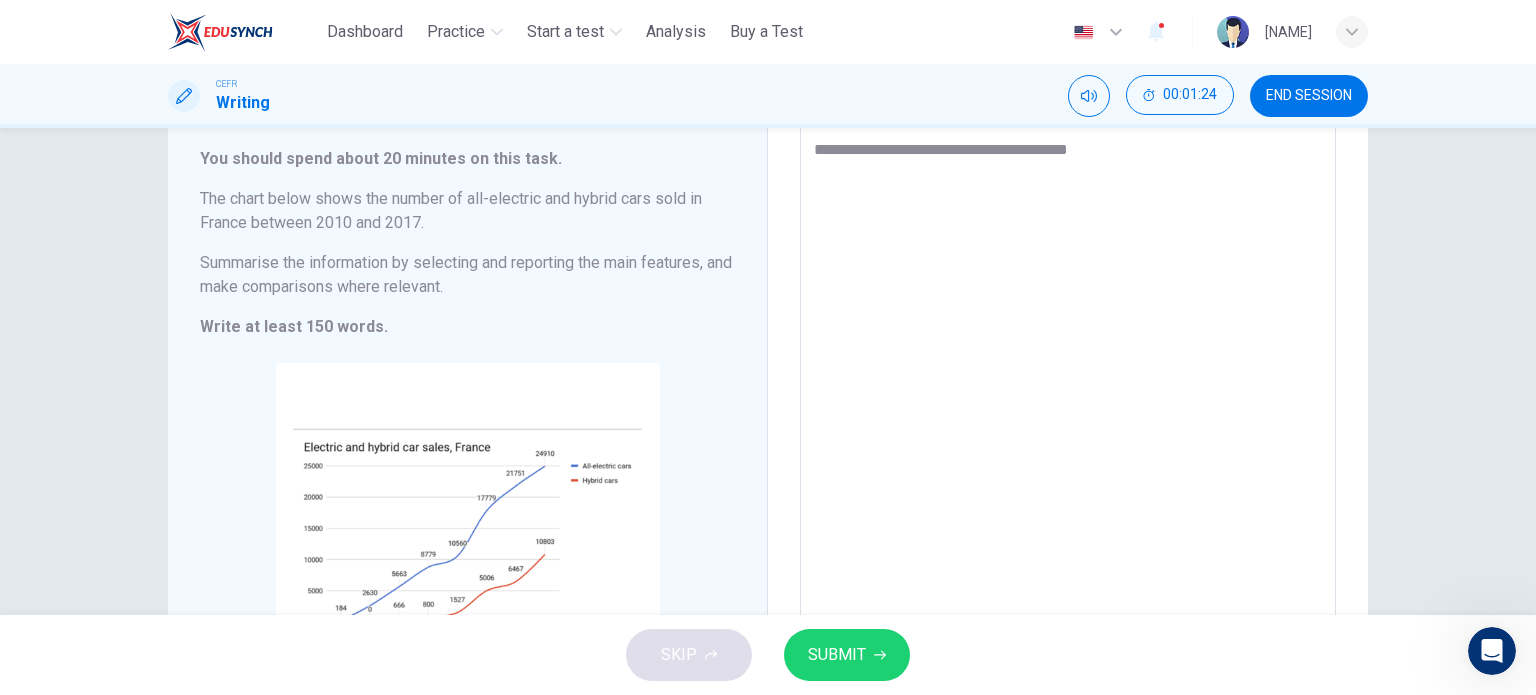 type on "*" 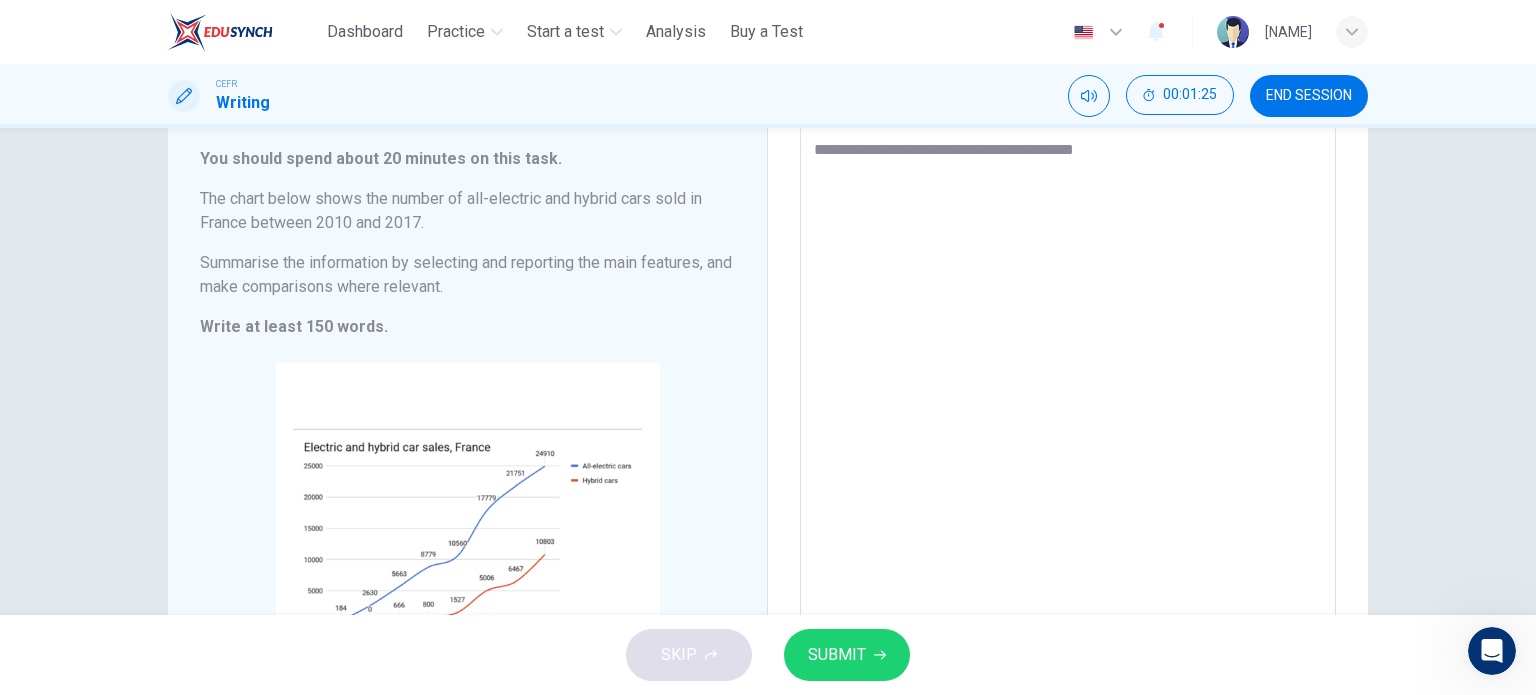 type on "*" 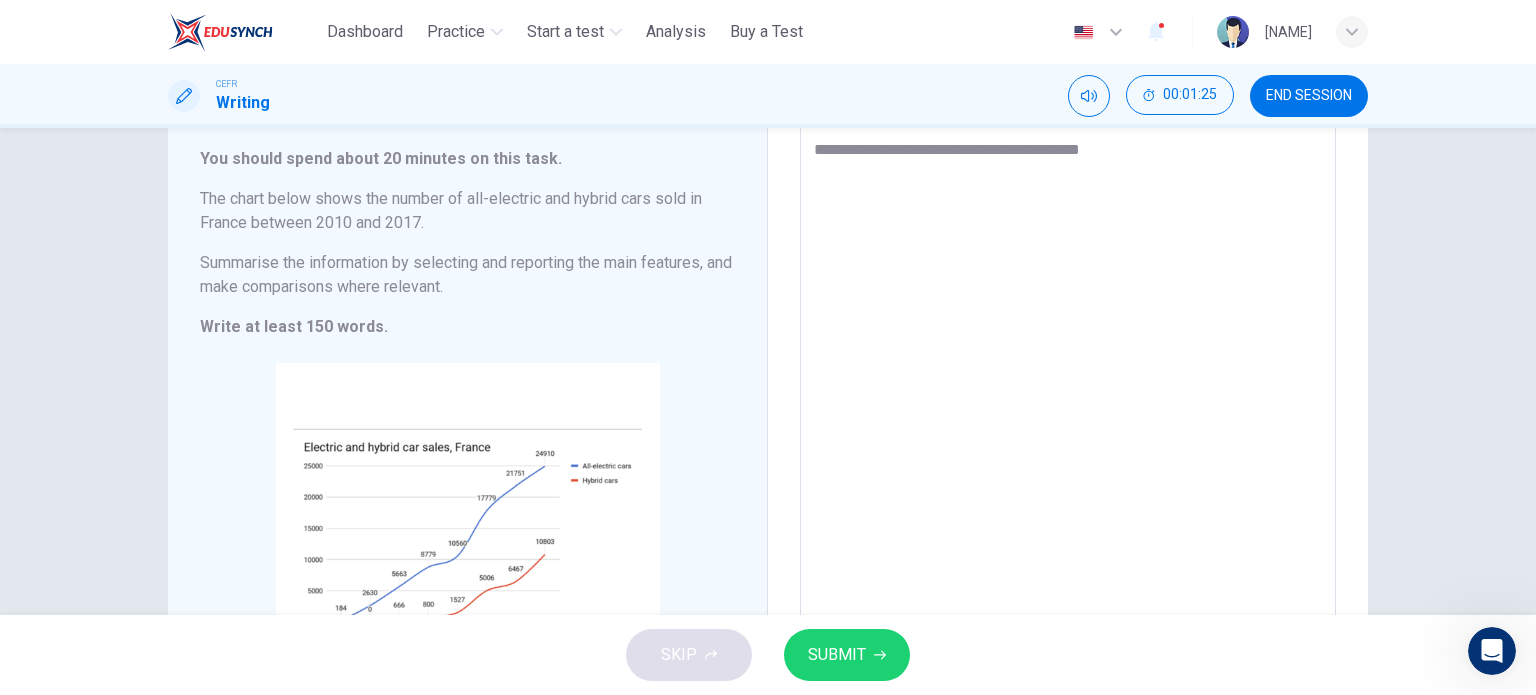 type on "**********" 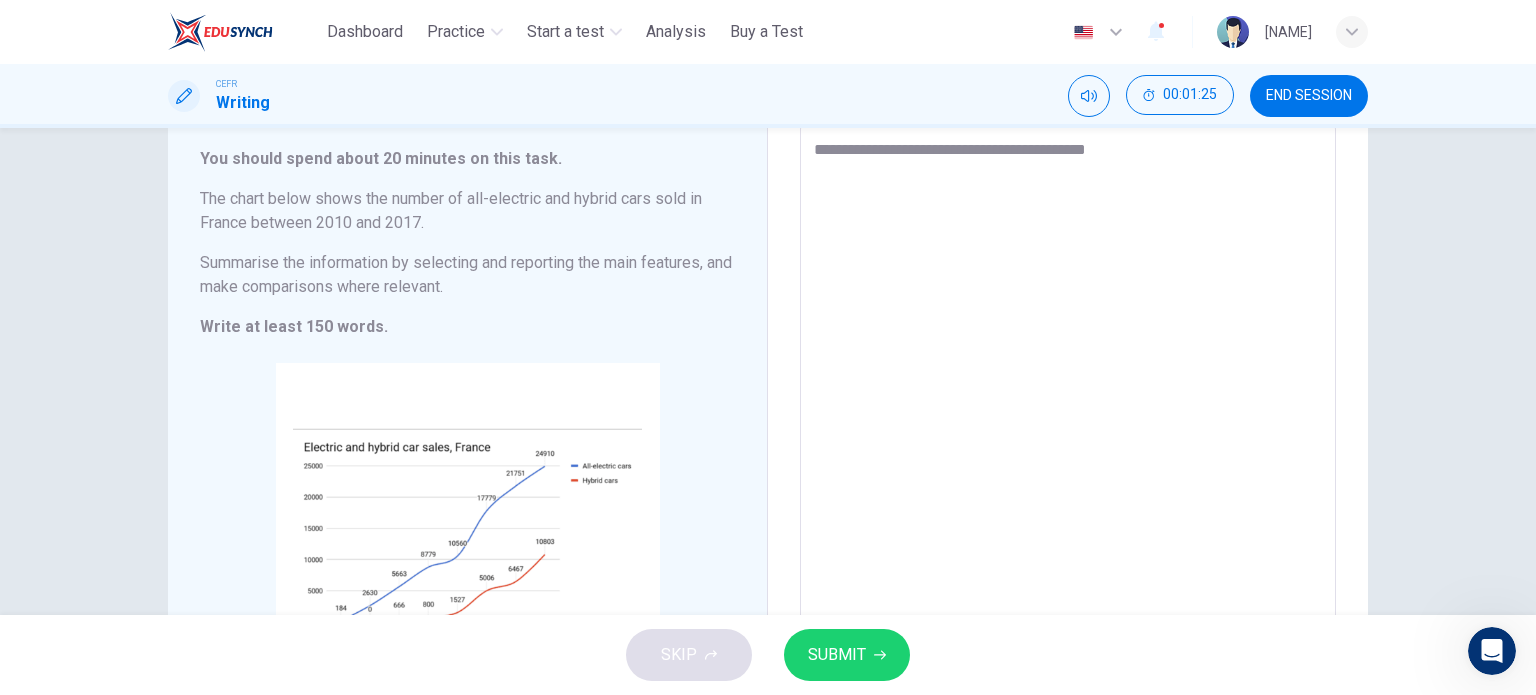 type on "*" 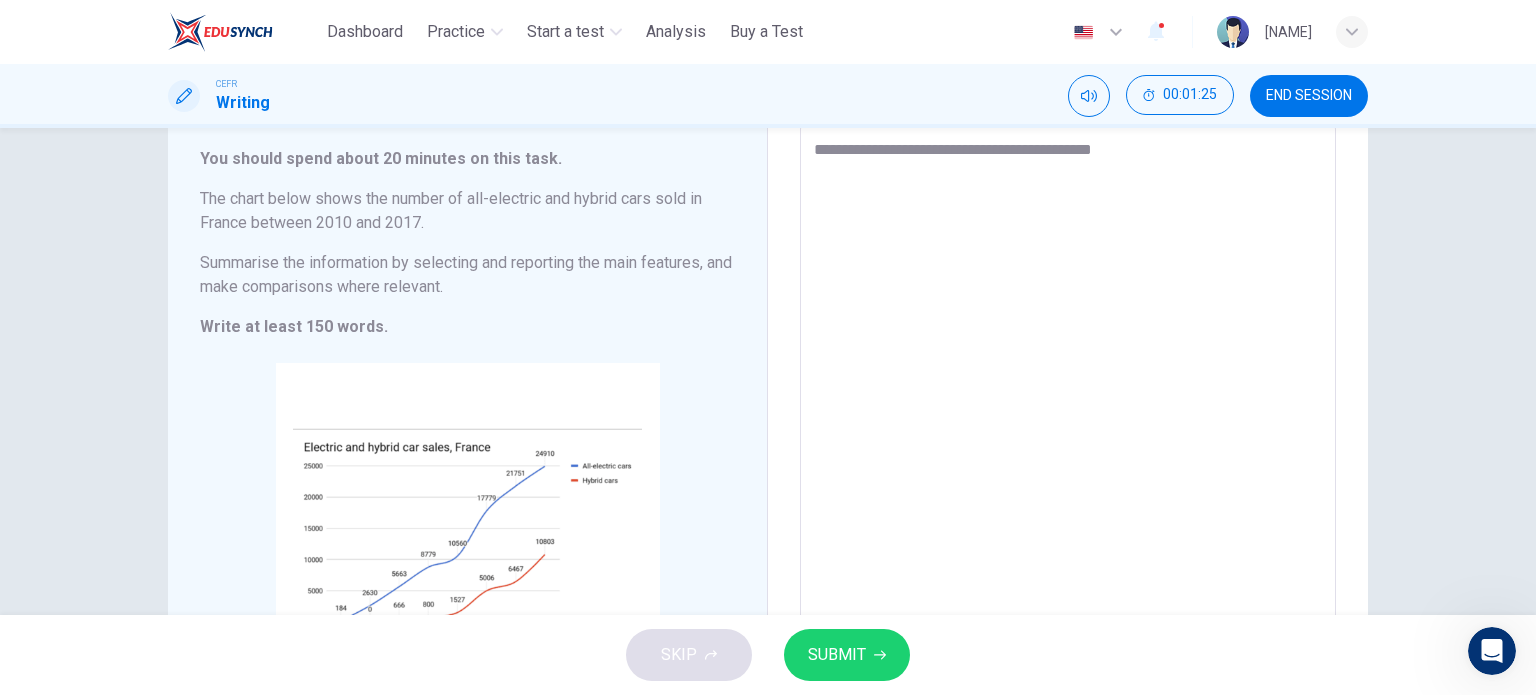 type on "*" 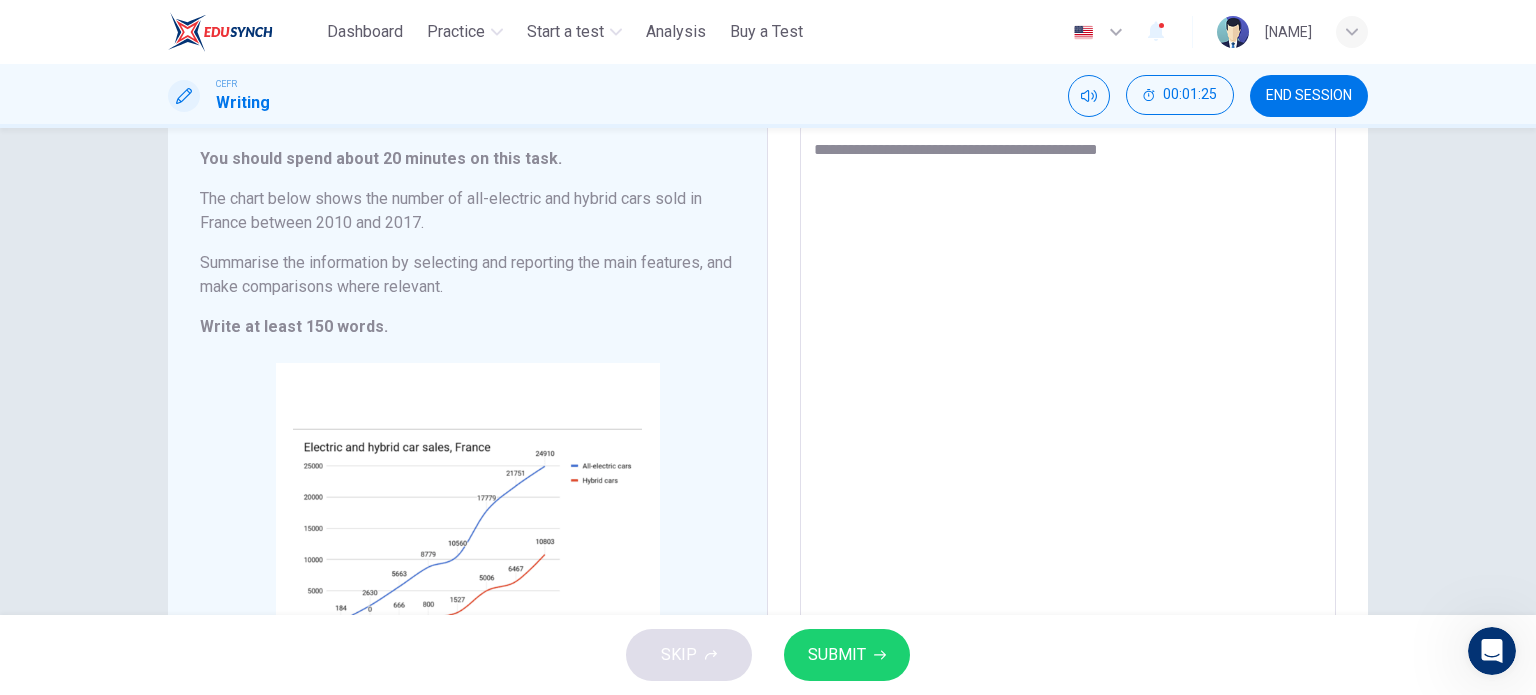 type on "*" 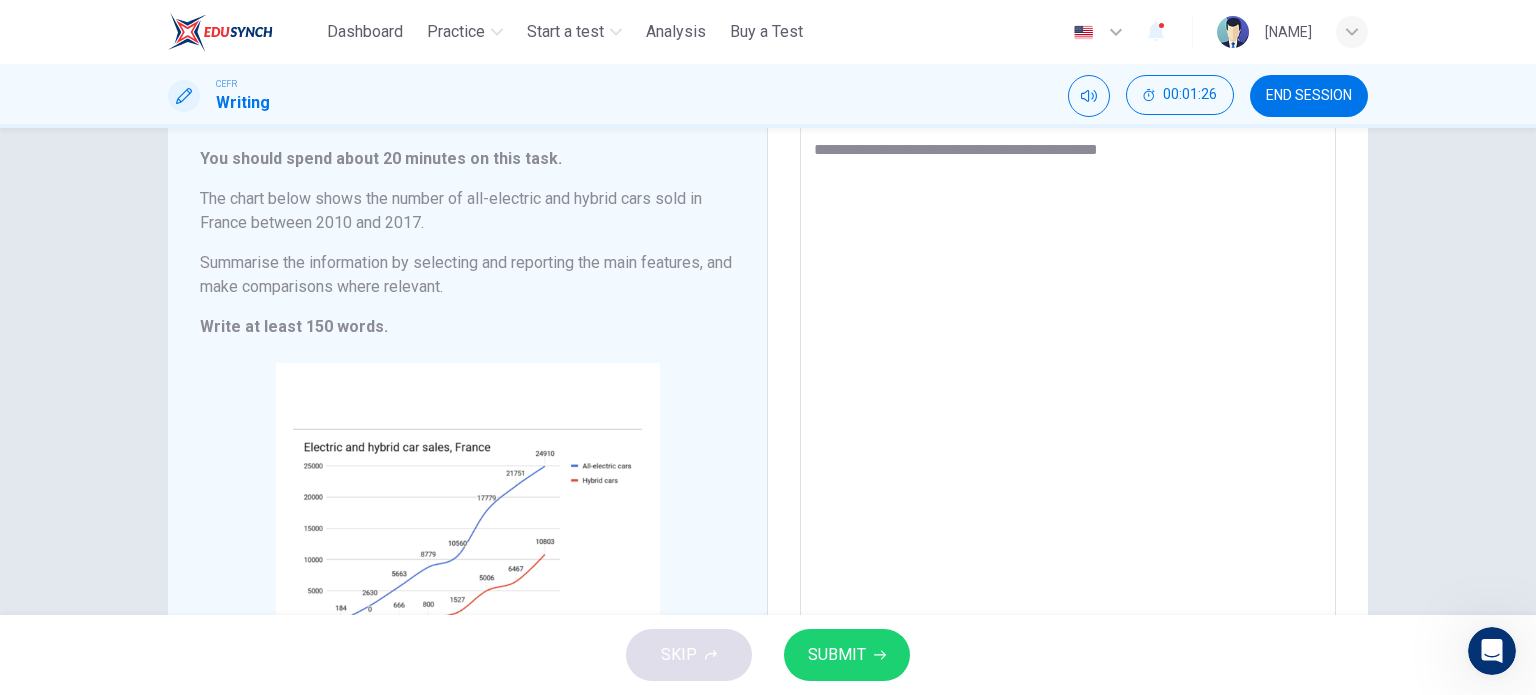 type on "**********" 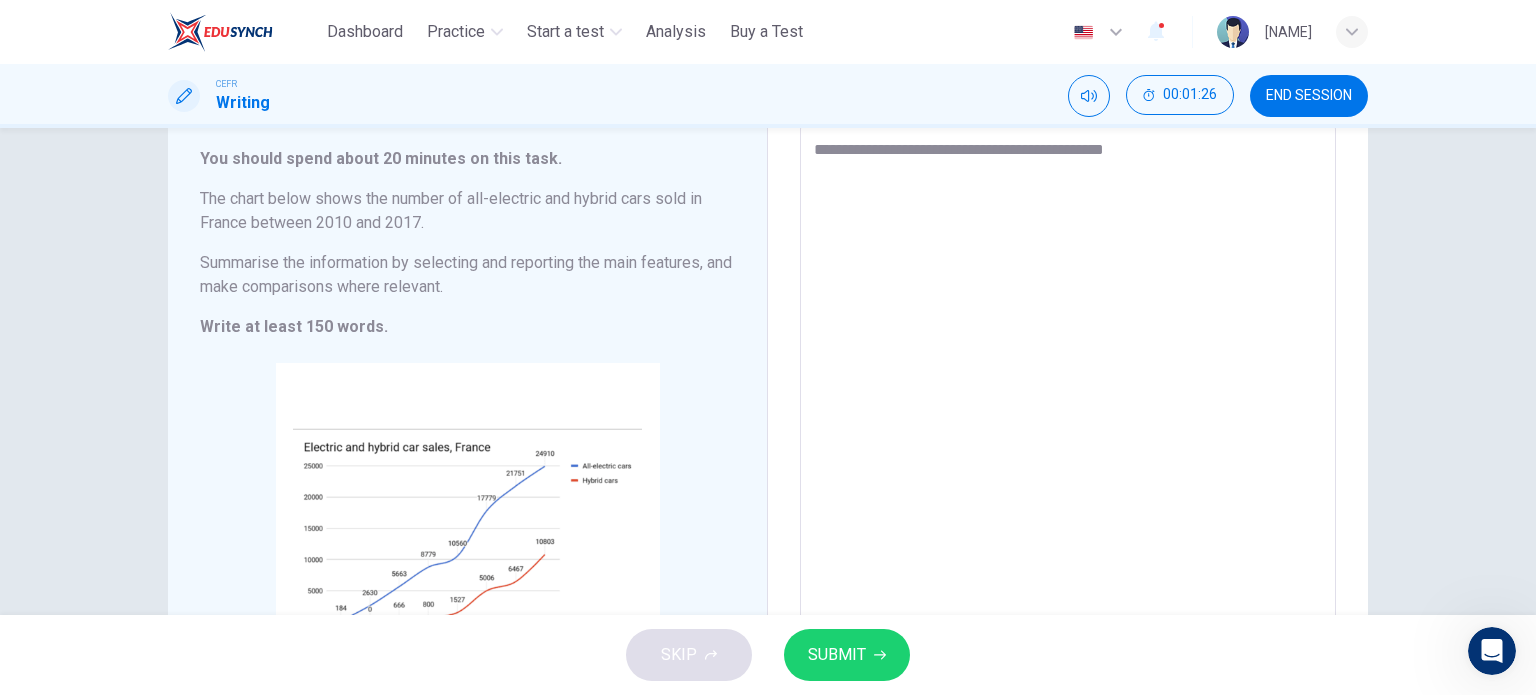 type on "**********" 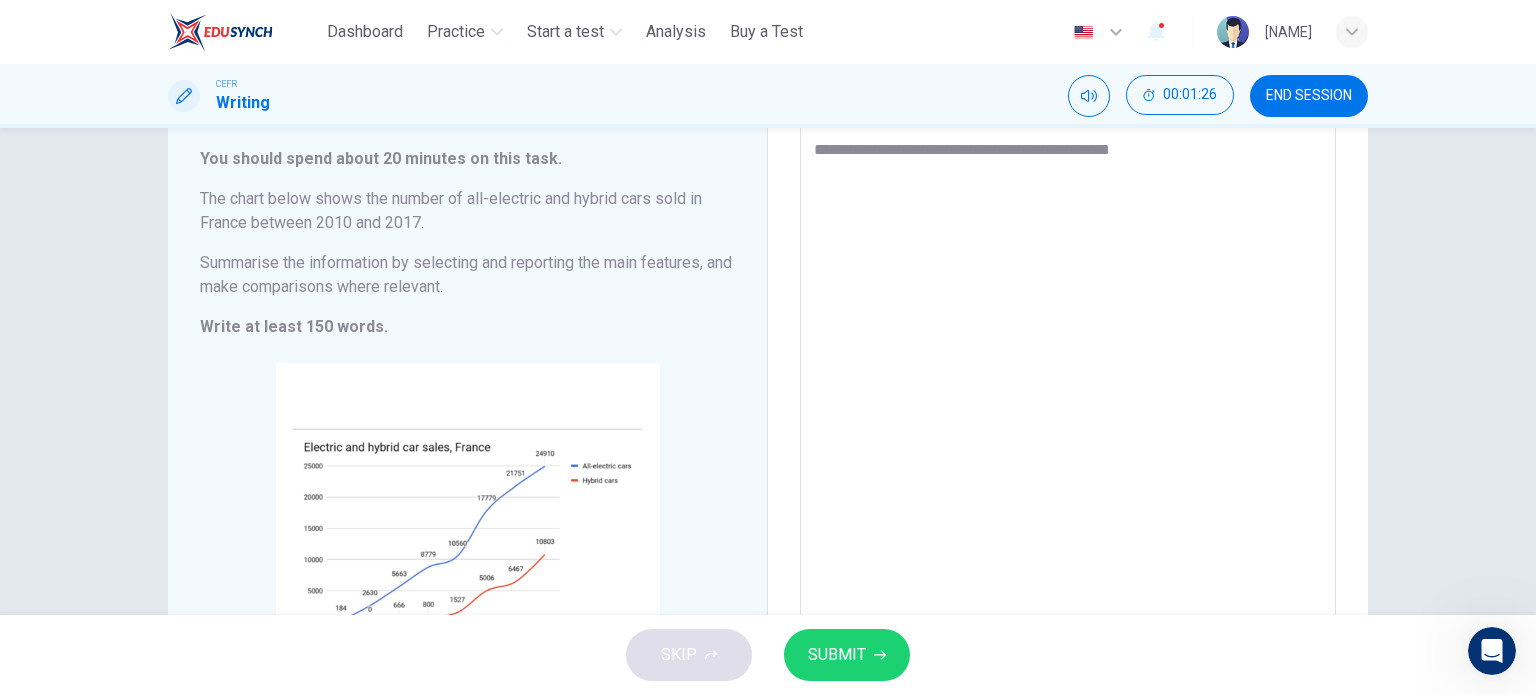 type on "*" 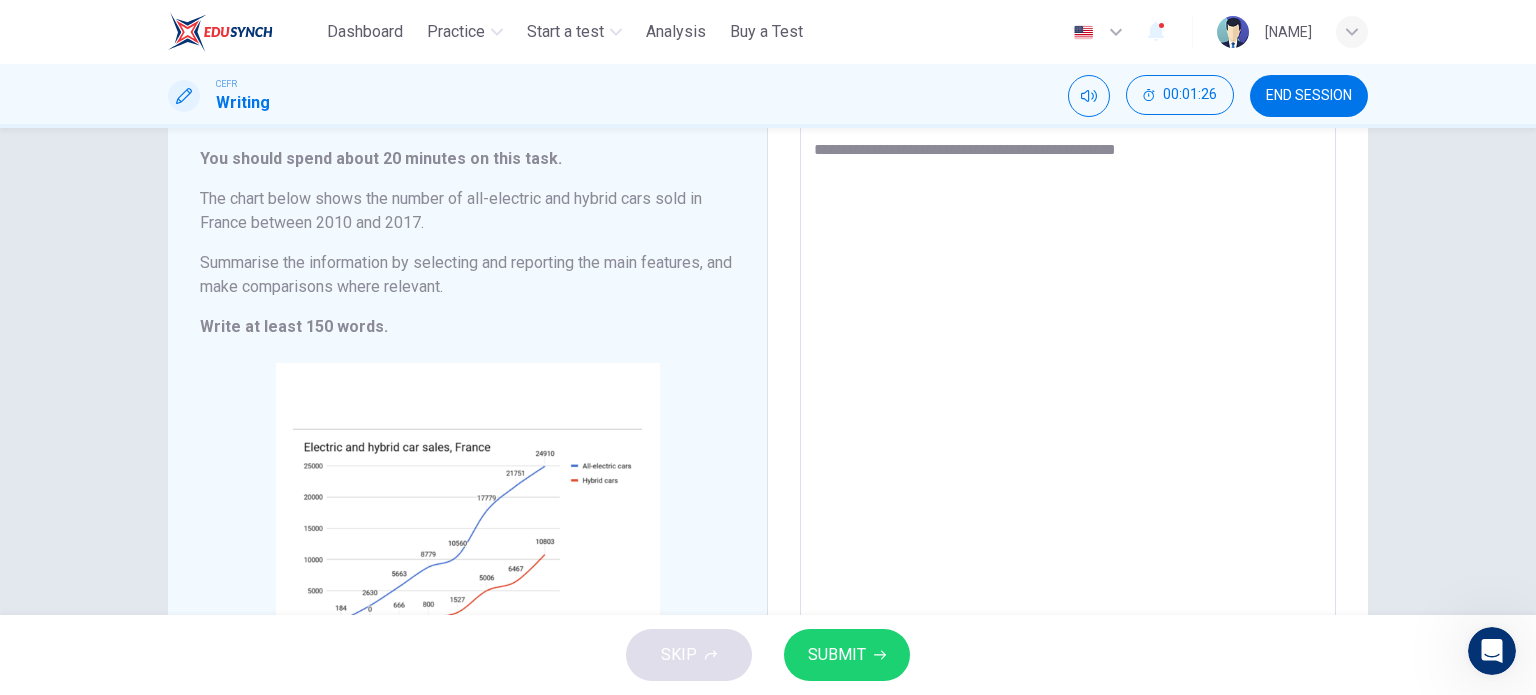 type on "*" 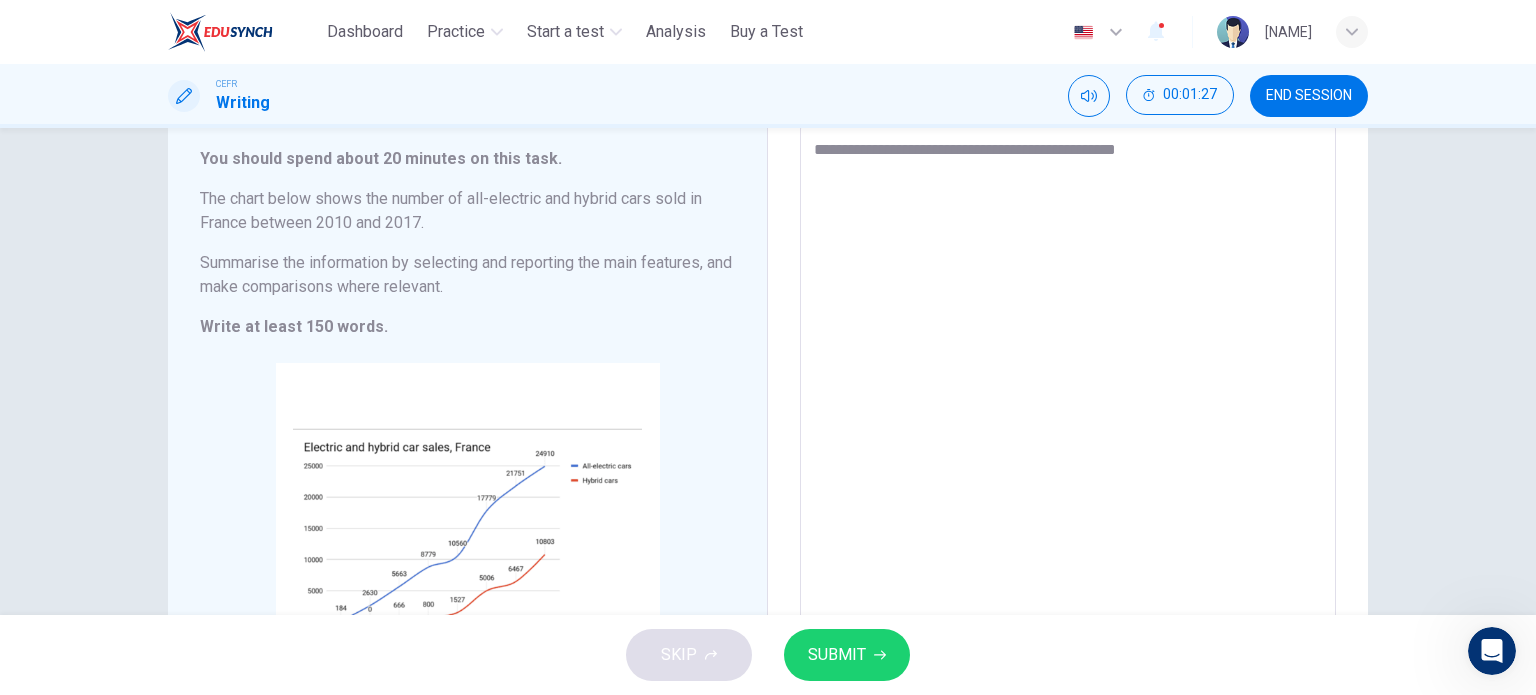 type on "**********" 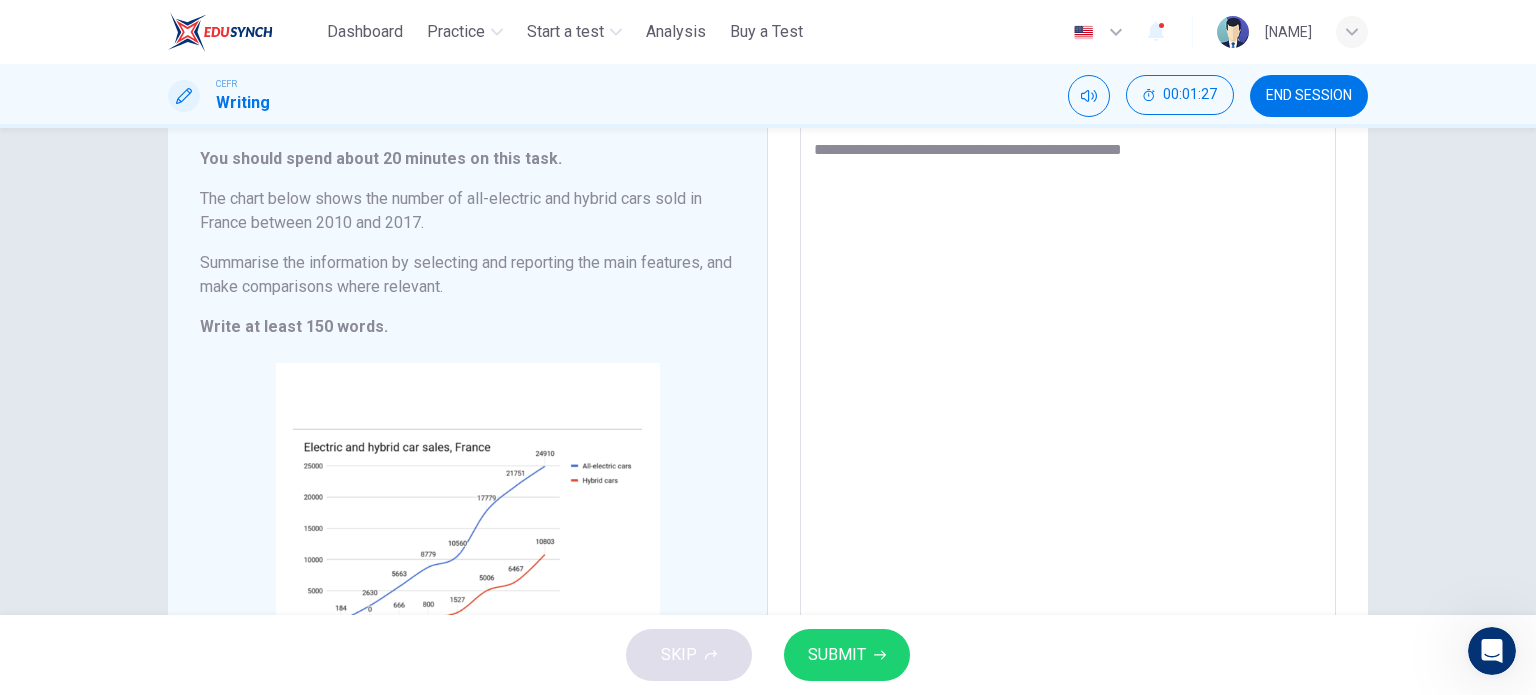 type on "*" 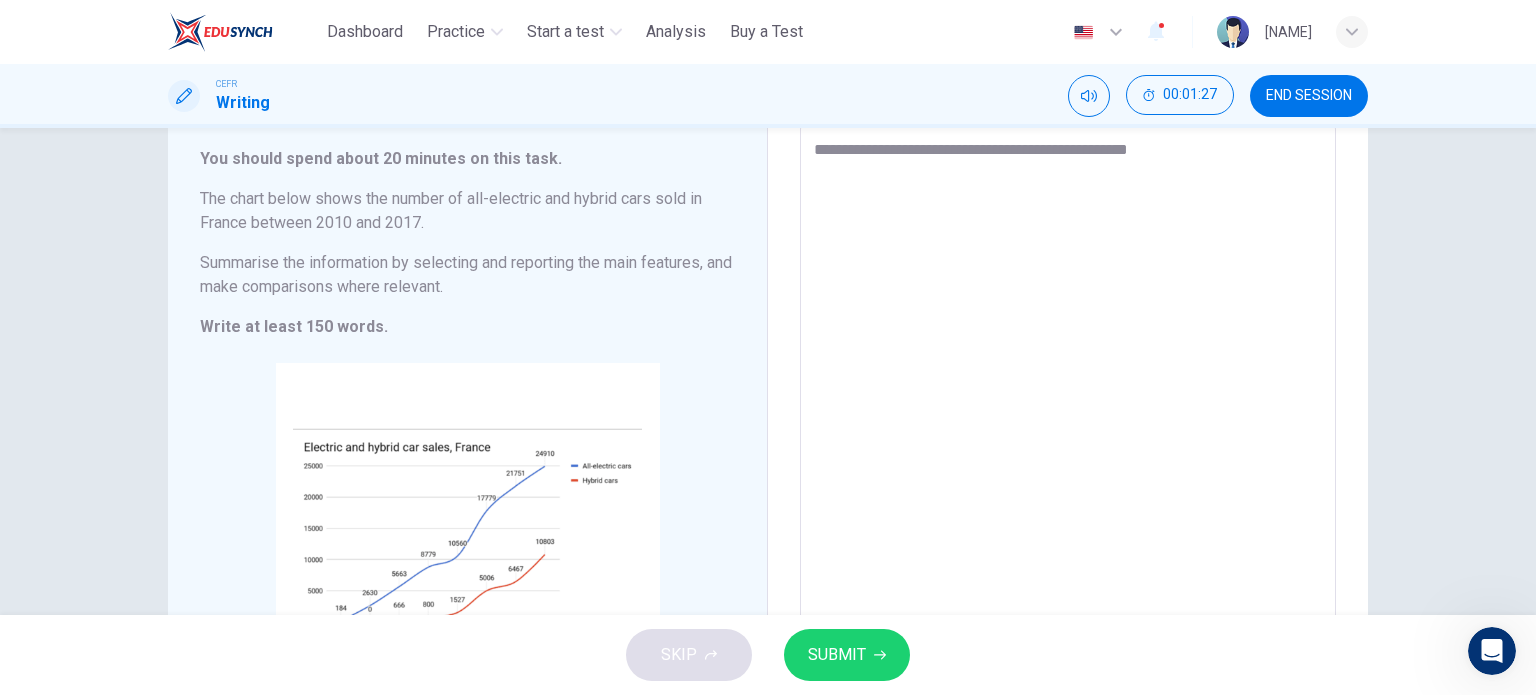 type on "*" 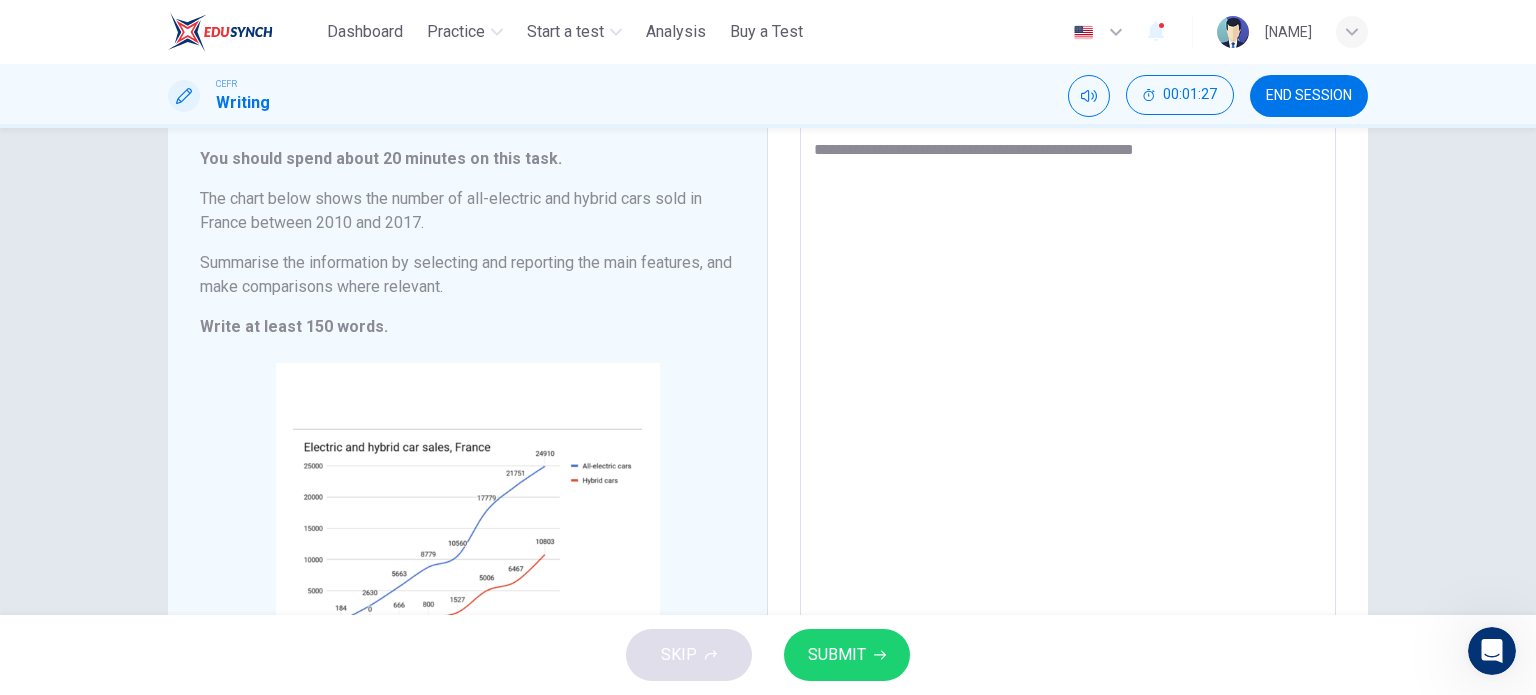 type on "**********" 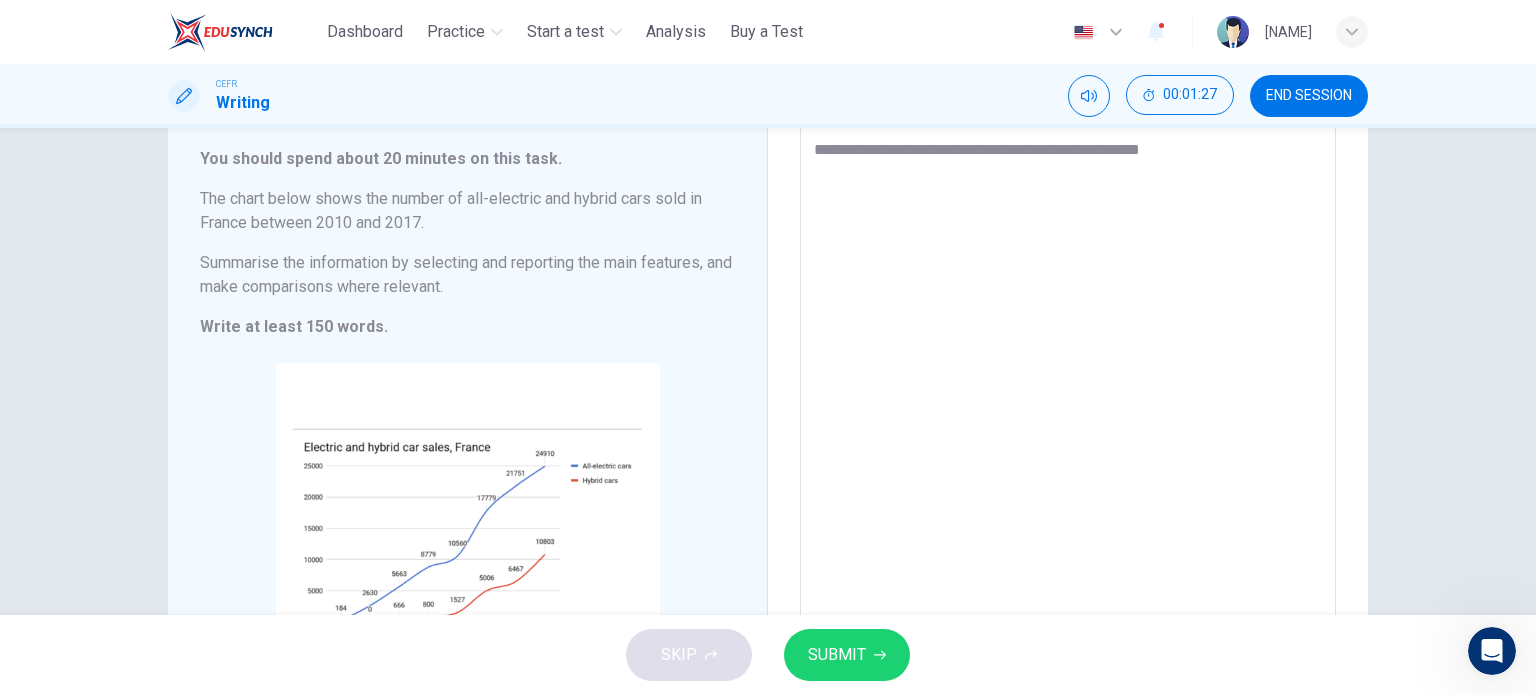 type on "*" 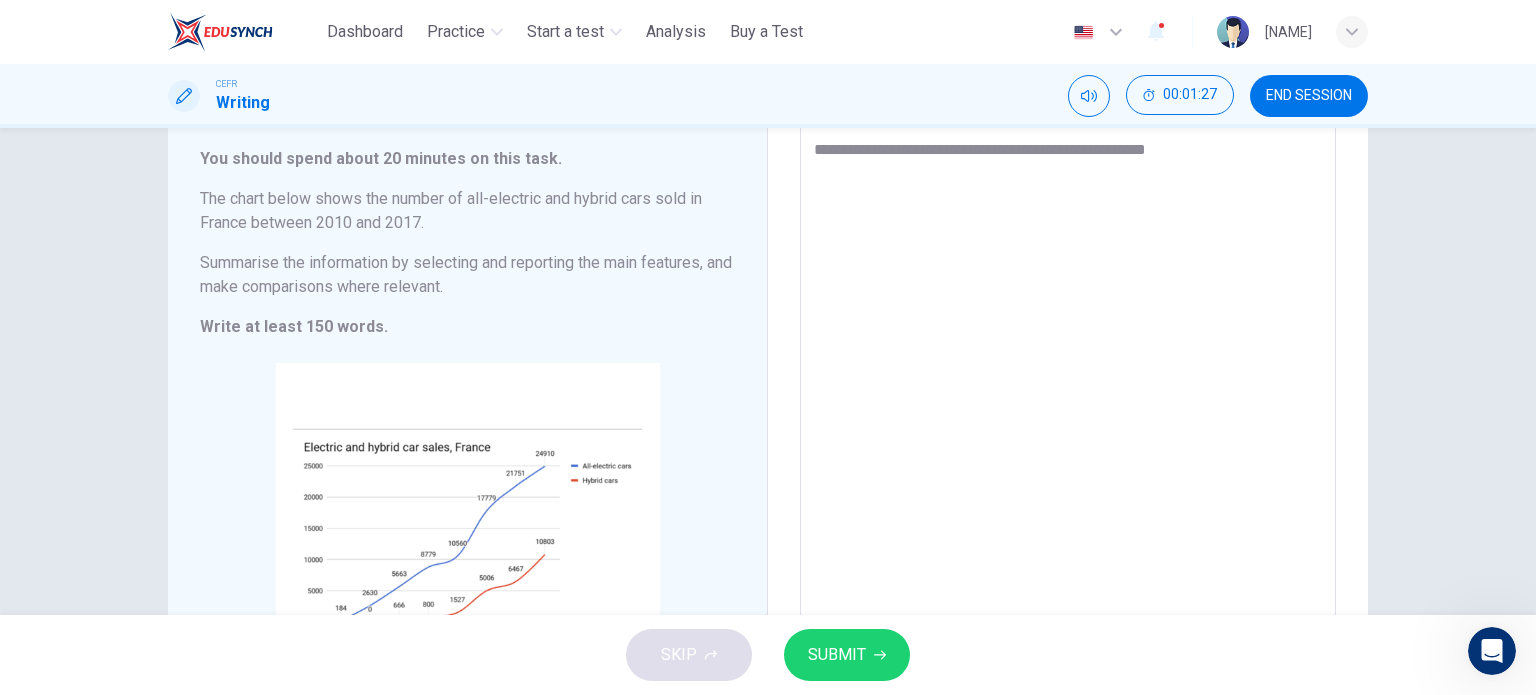 type on "*" 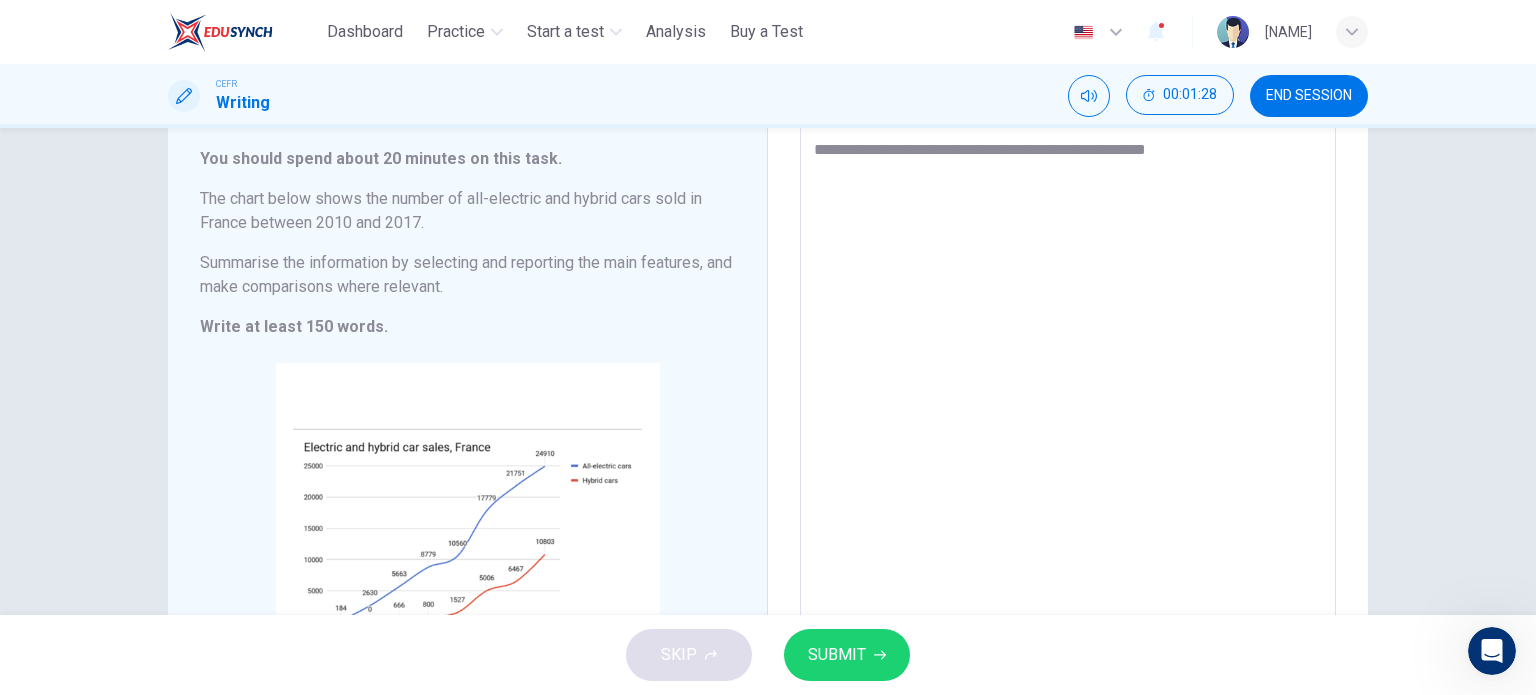 type on "**********" 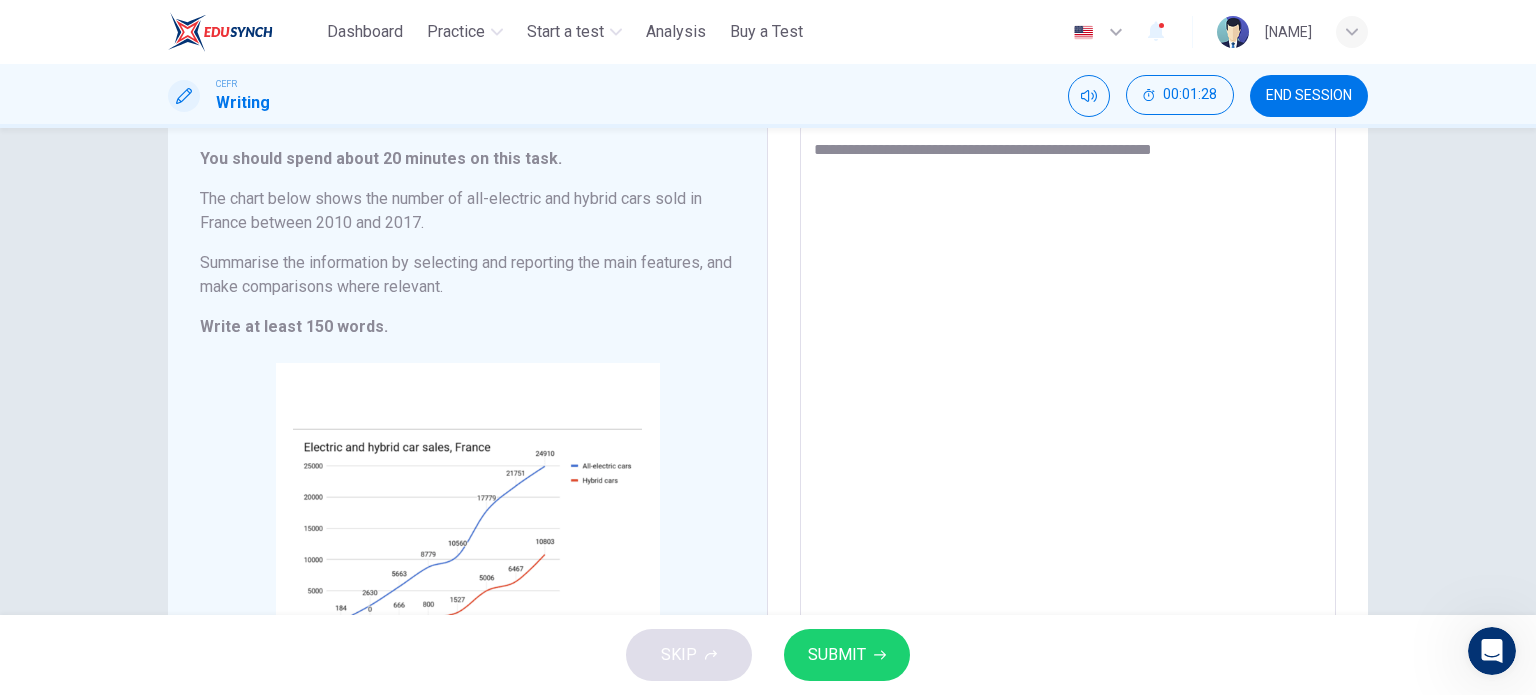 type on "**********" 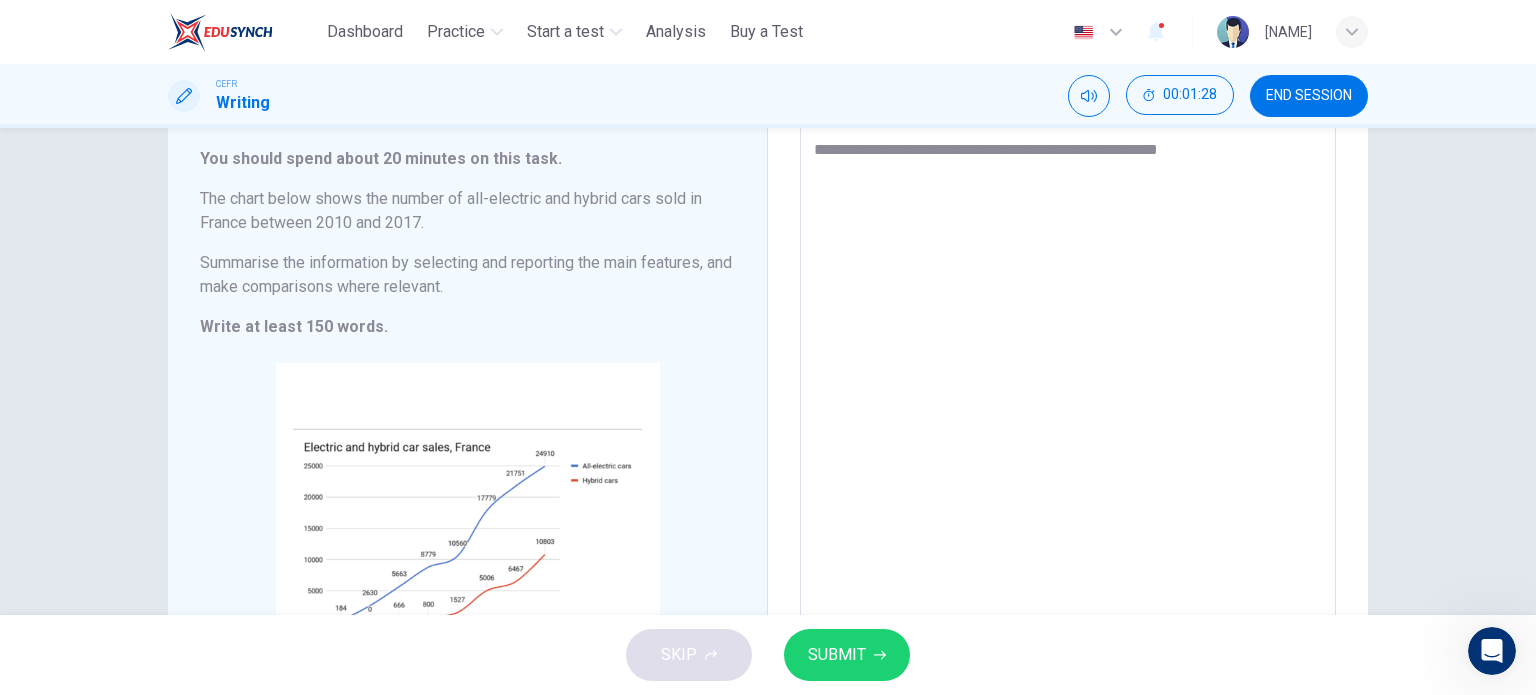 type on "*" 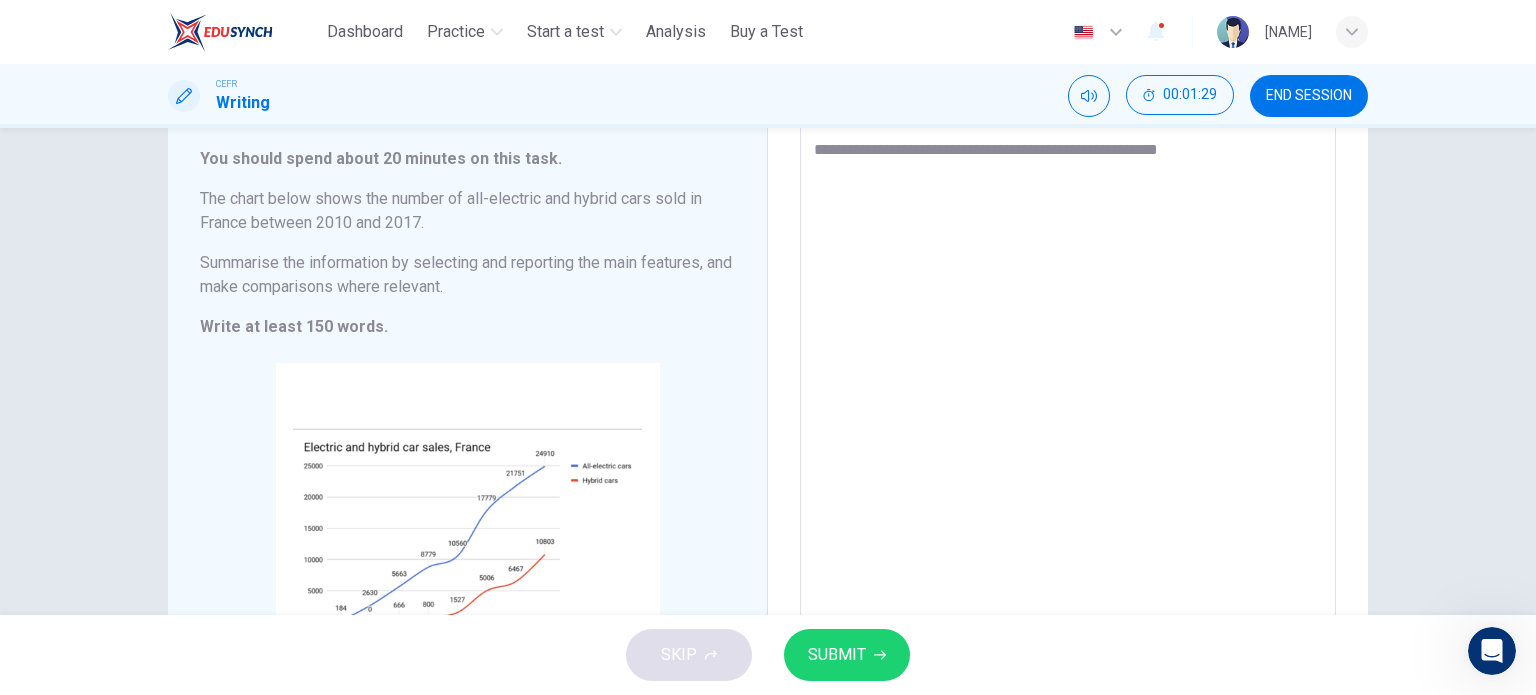 type on "**********" 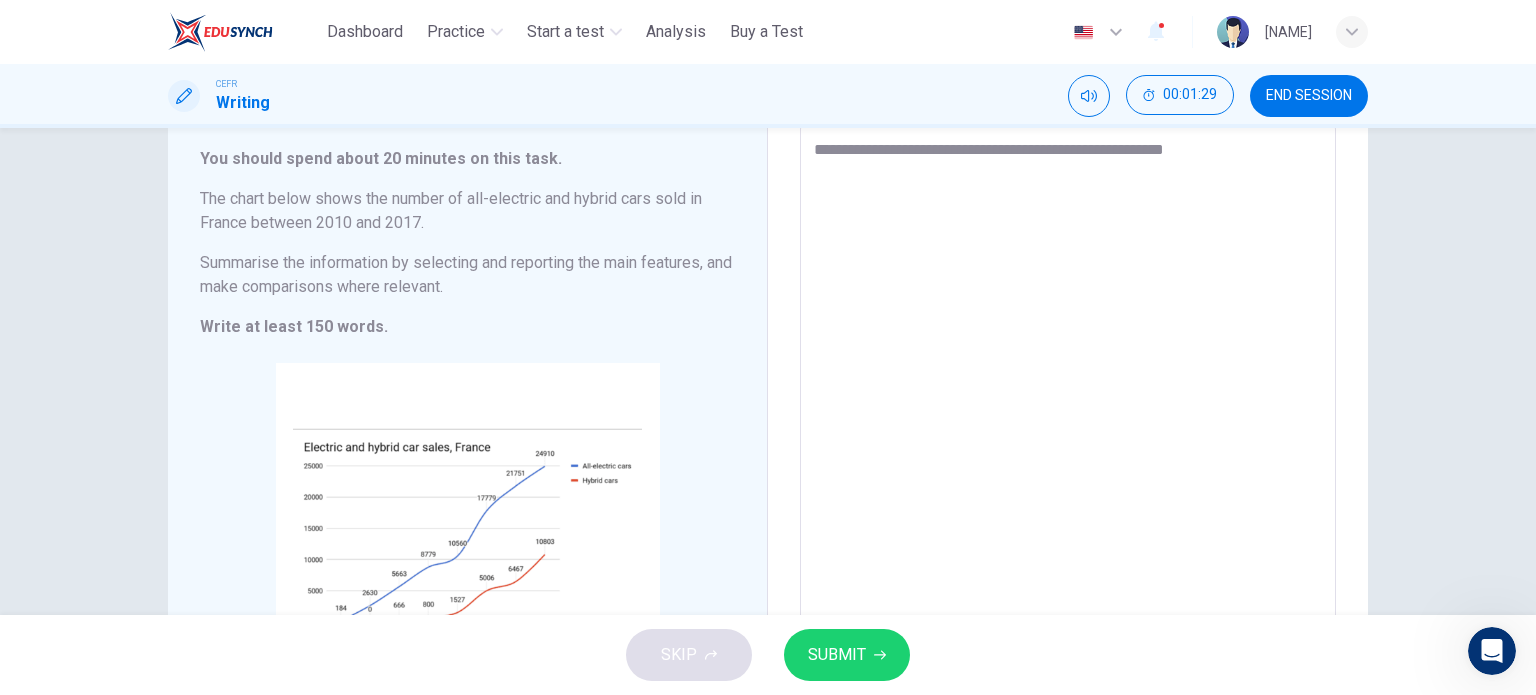 type on "*" 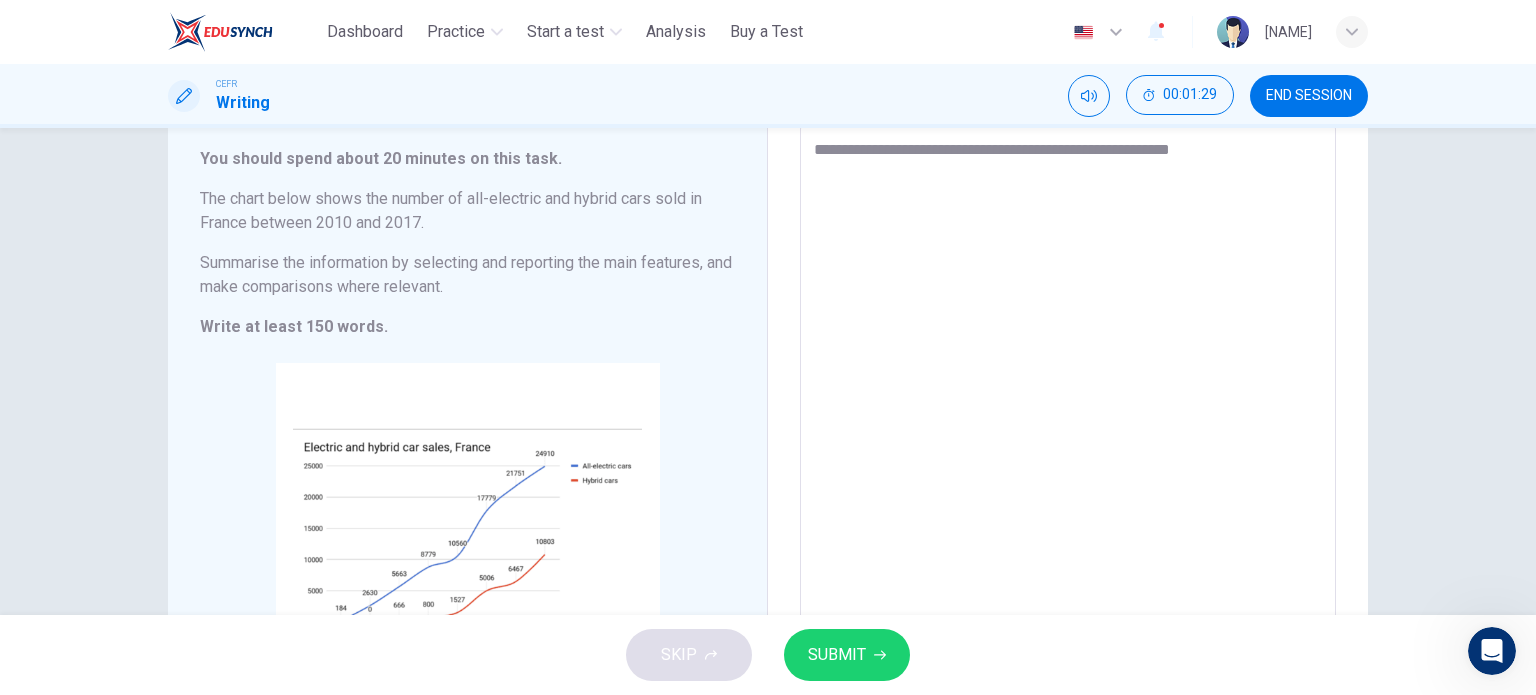 type on "**********" 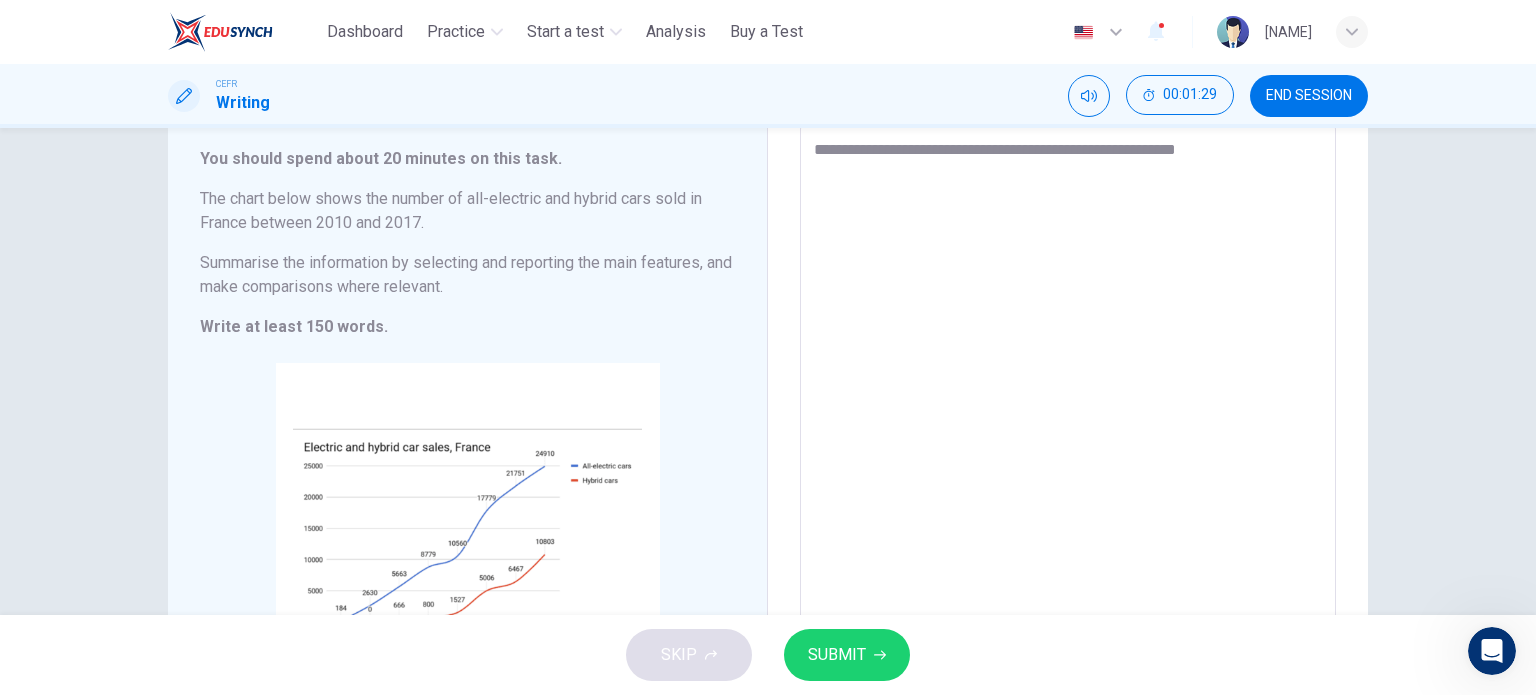 type on "*" 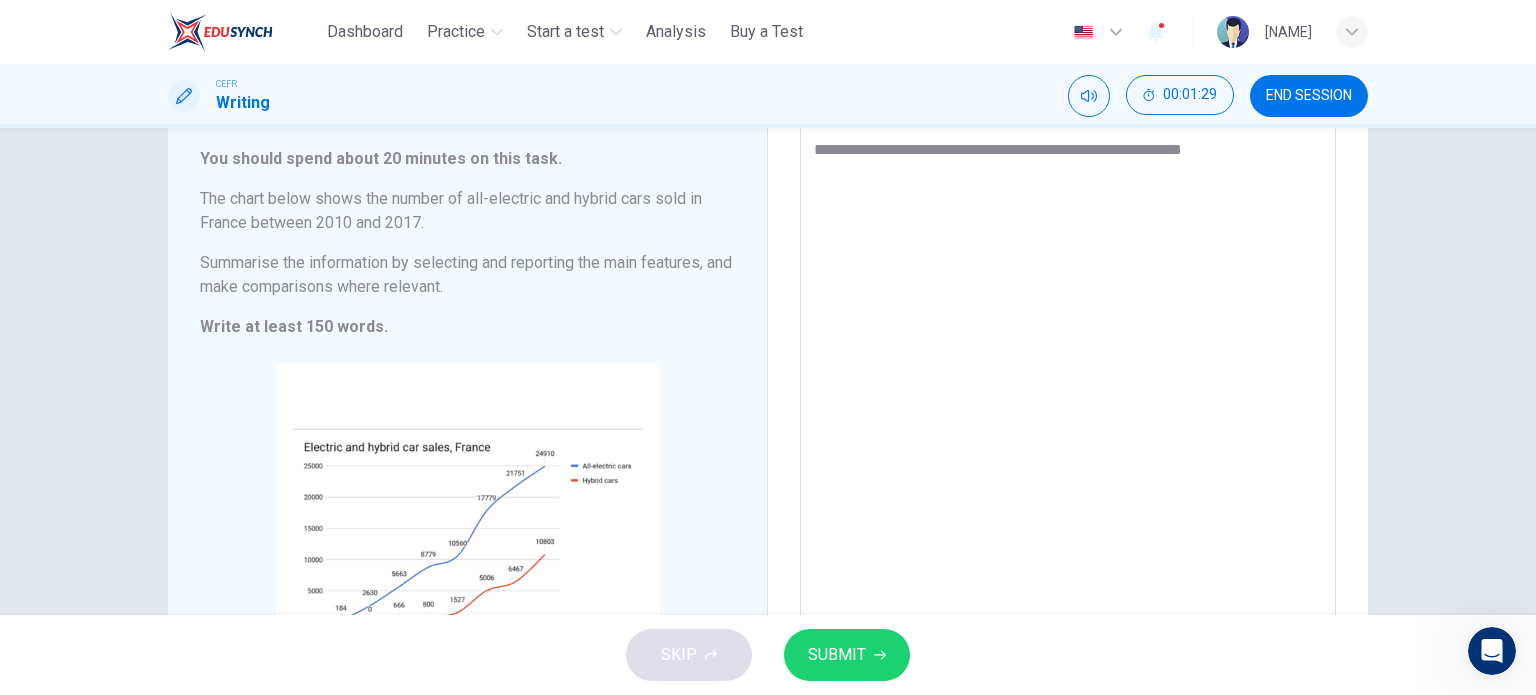 type on "*" 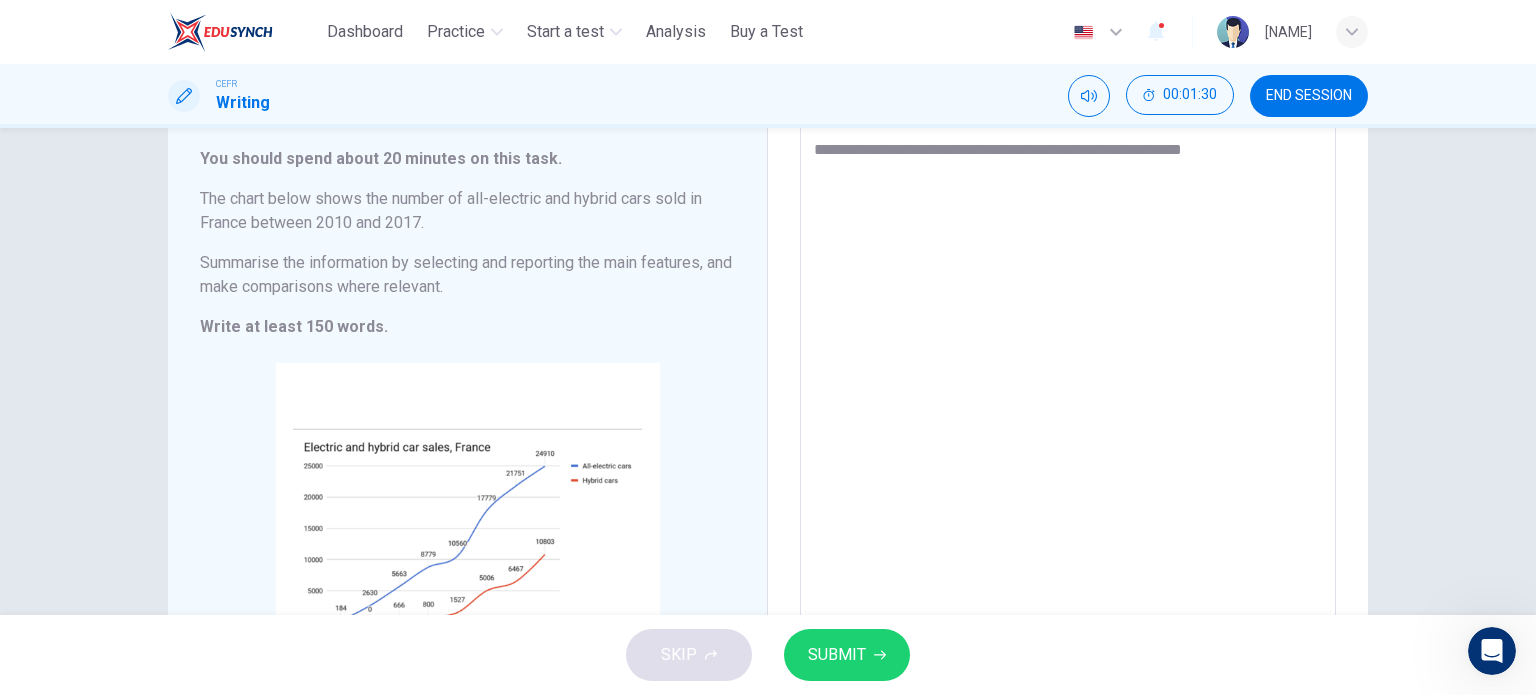 type on "**********" 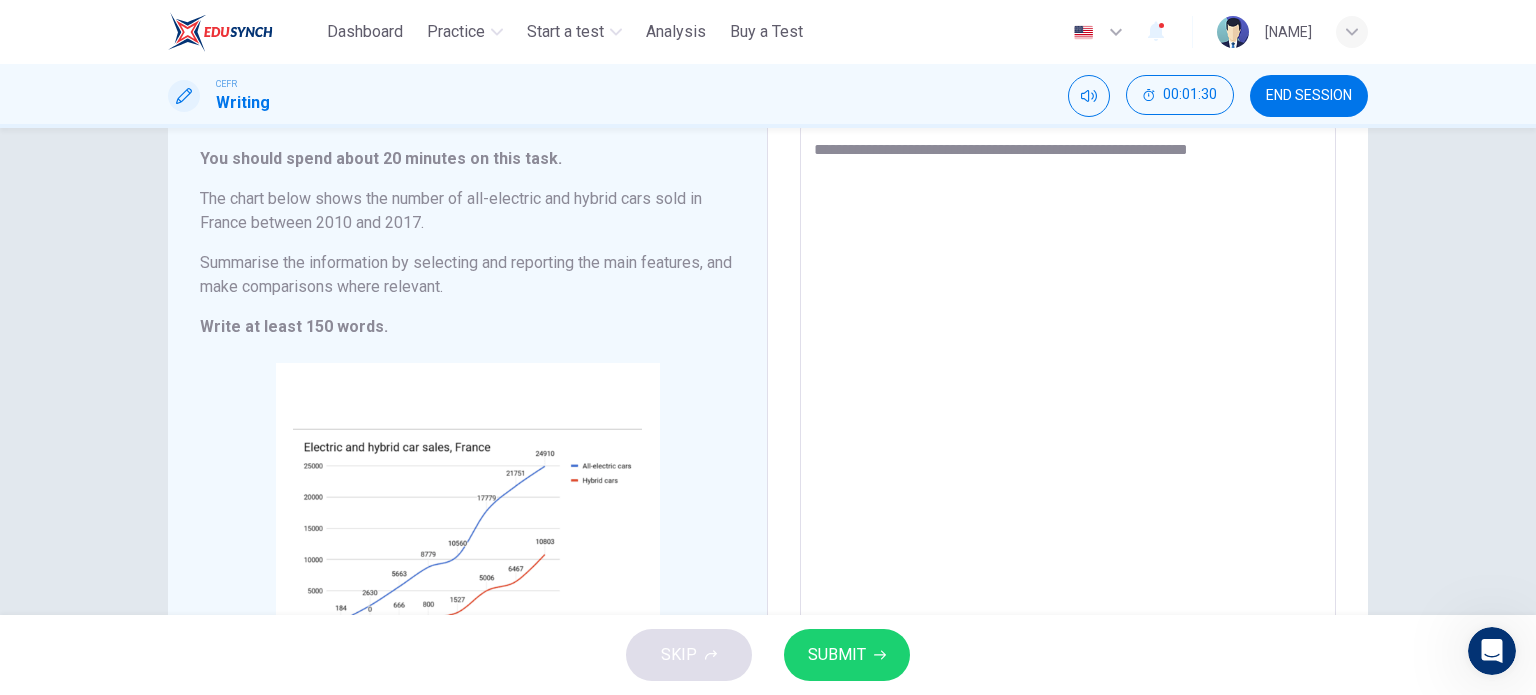 type on "*" 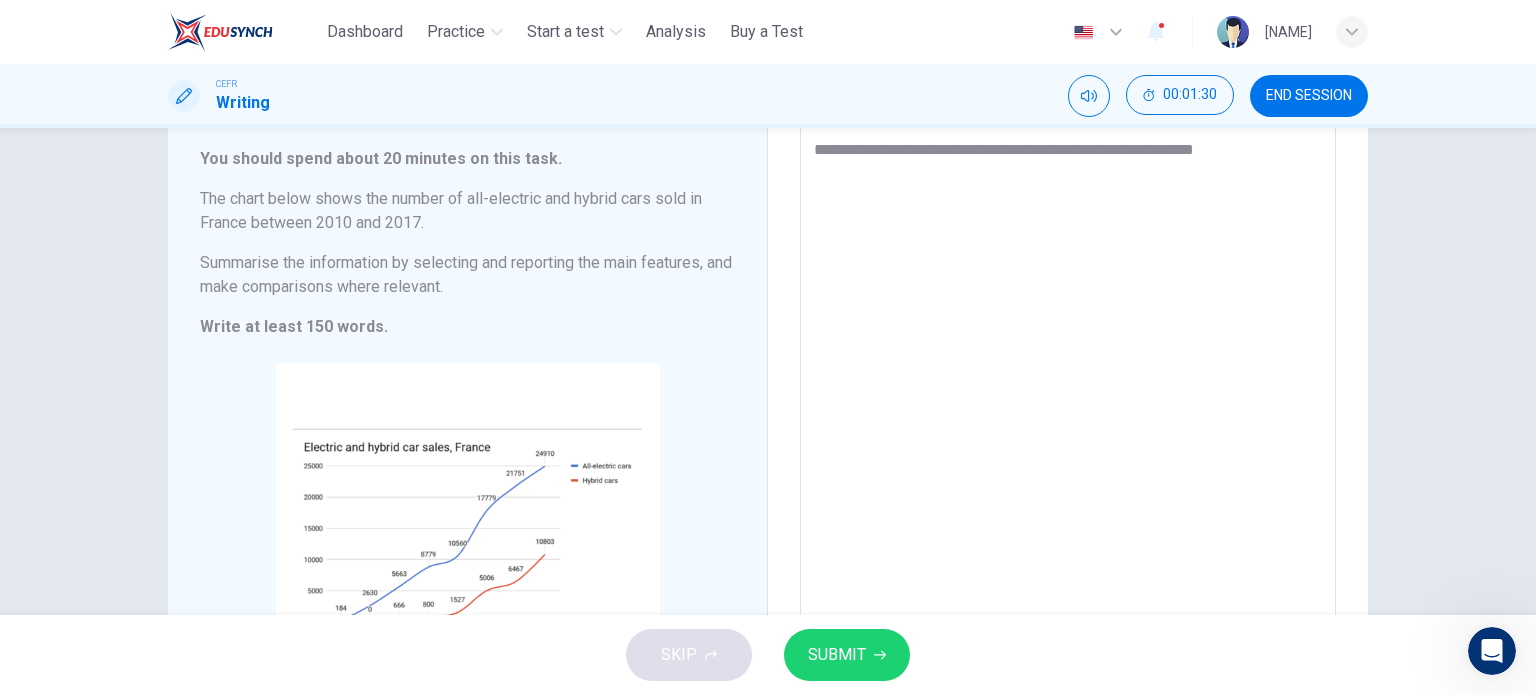 type on "**********" 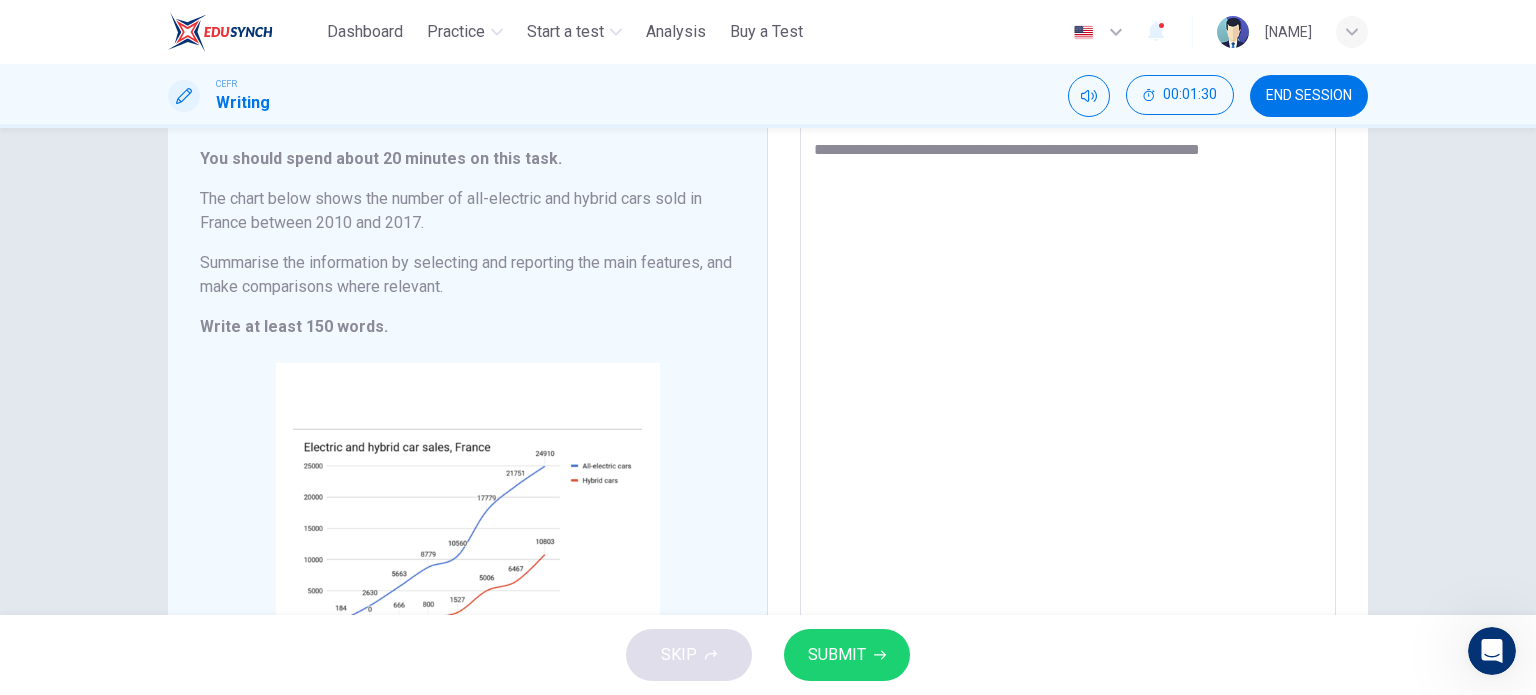 type on "*" 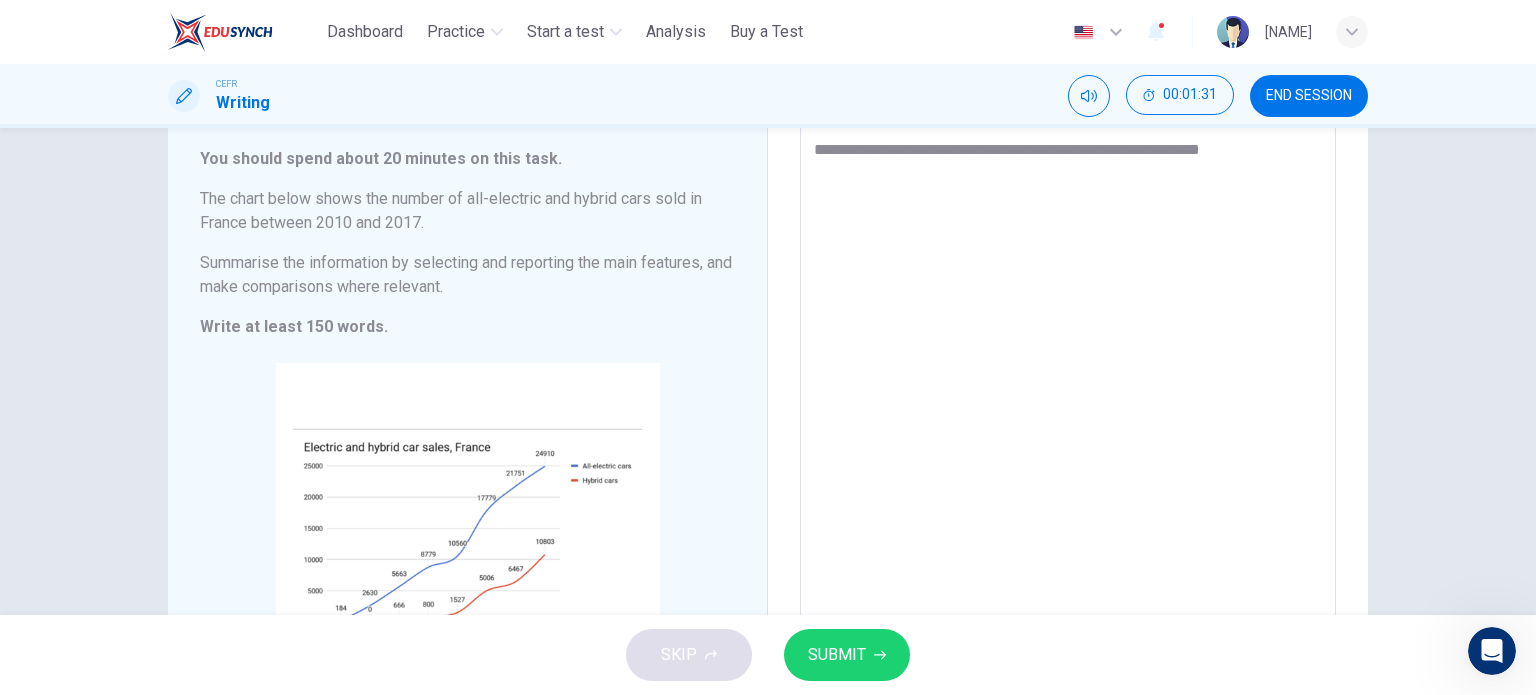 type on "**********" 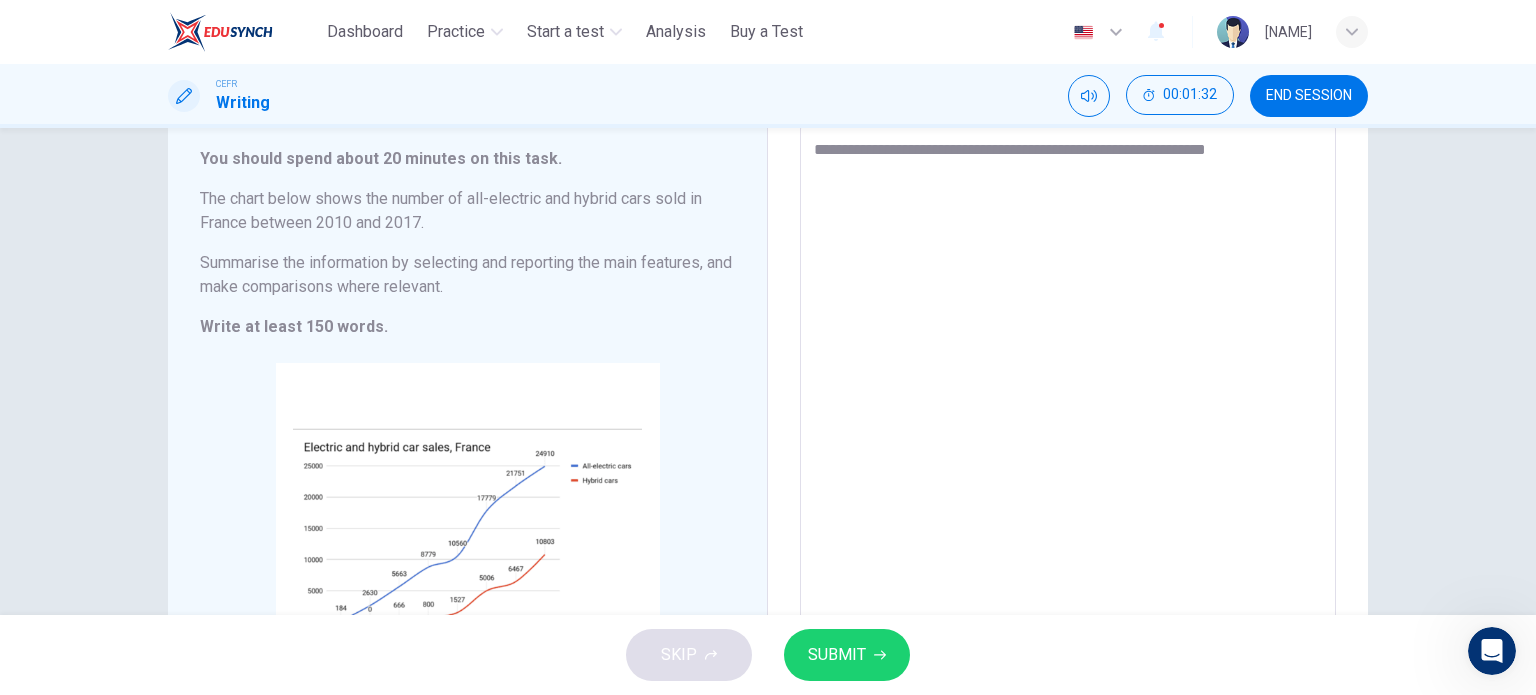 type on "**********" 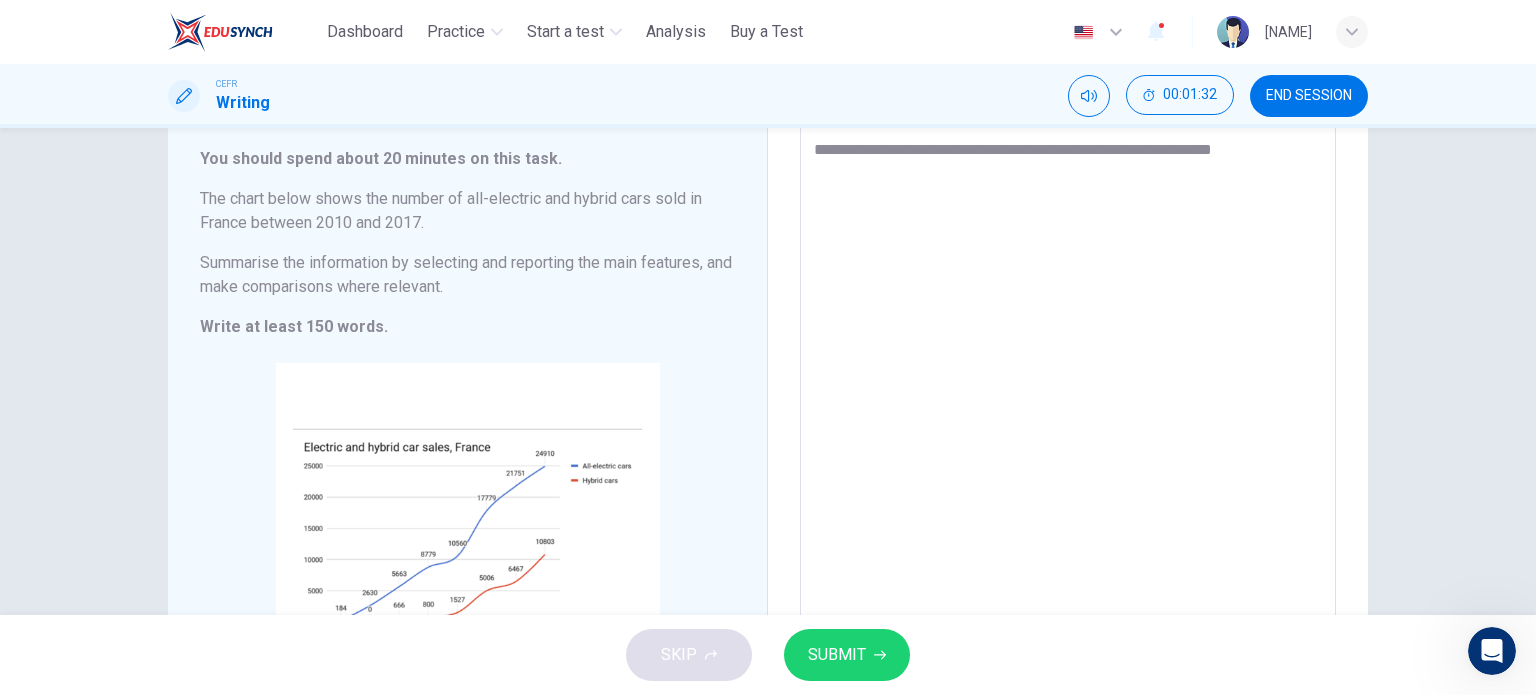 type on "**********" 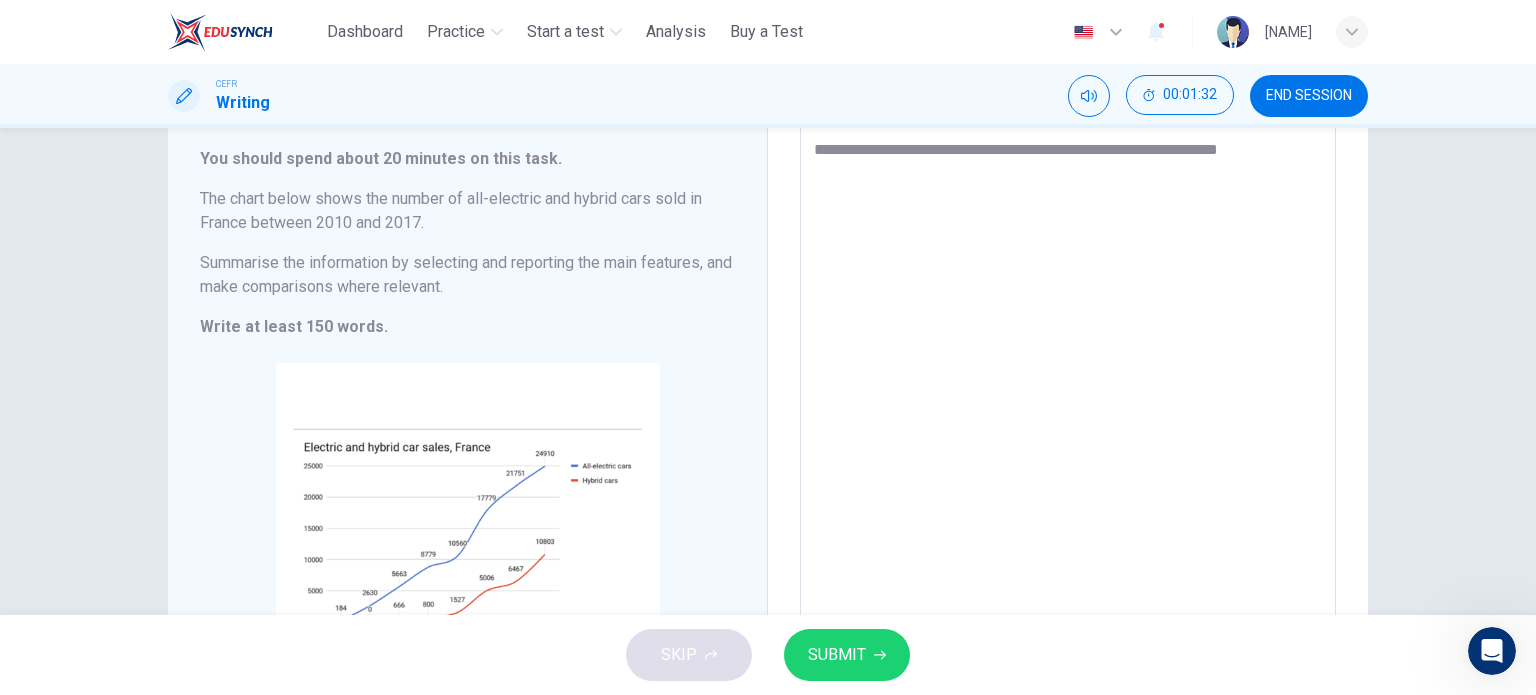 type on "*" 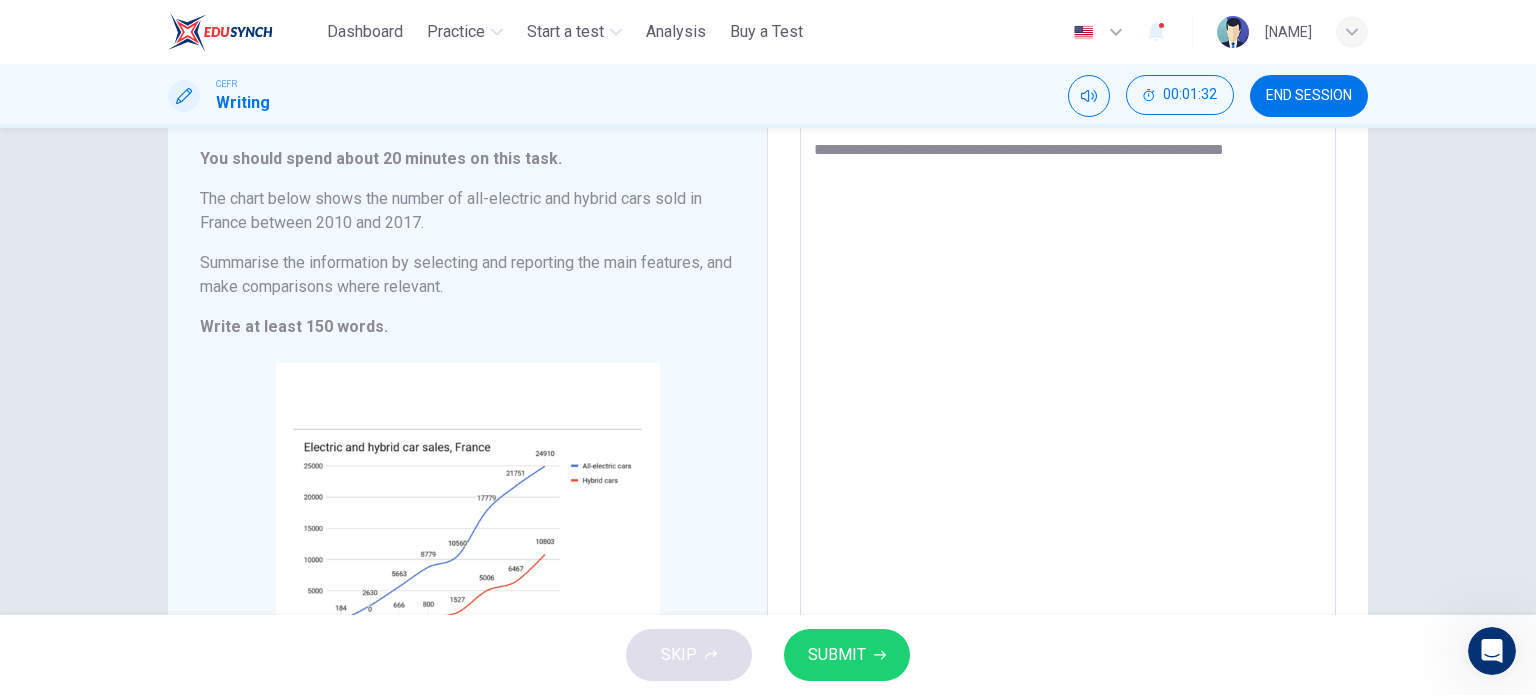 type on "*" 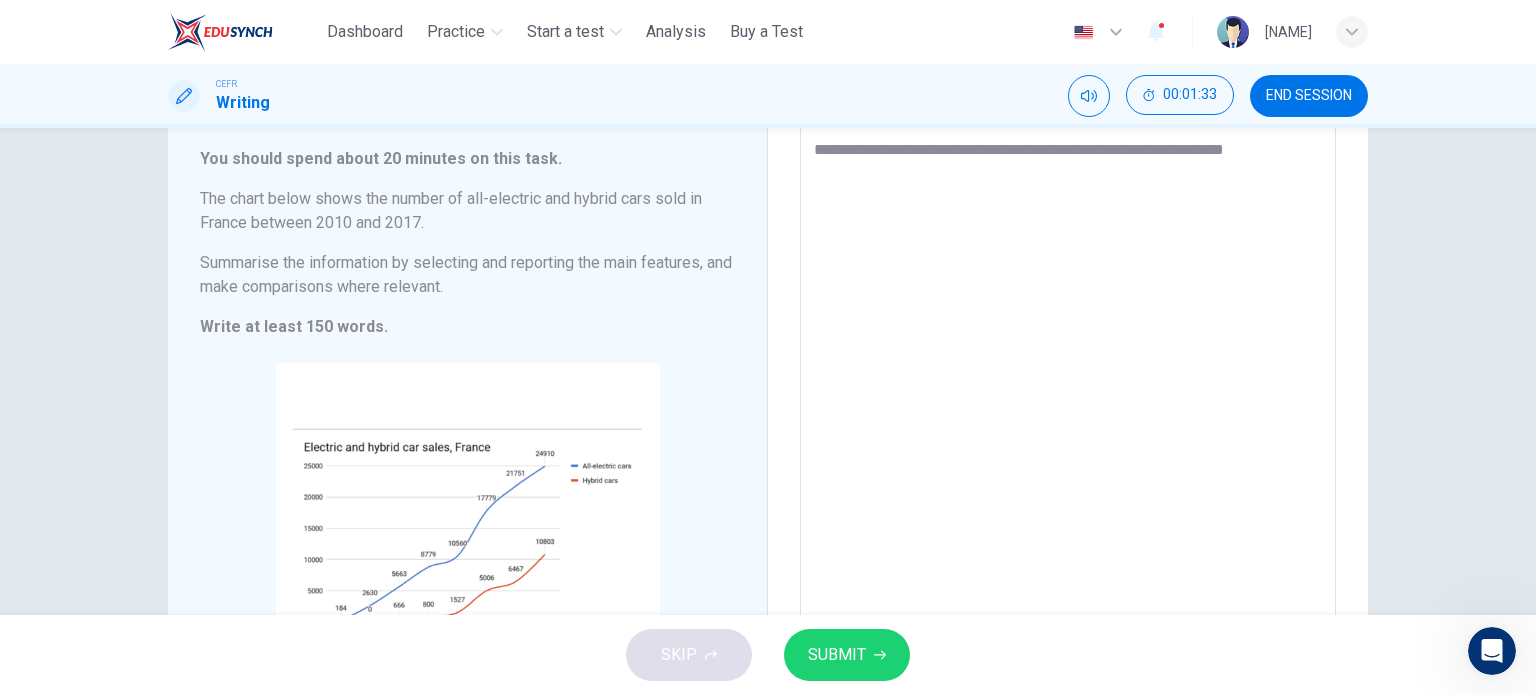 type on "**********" 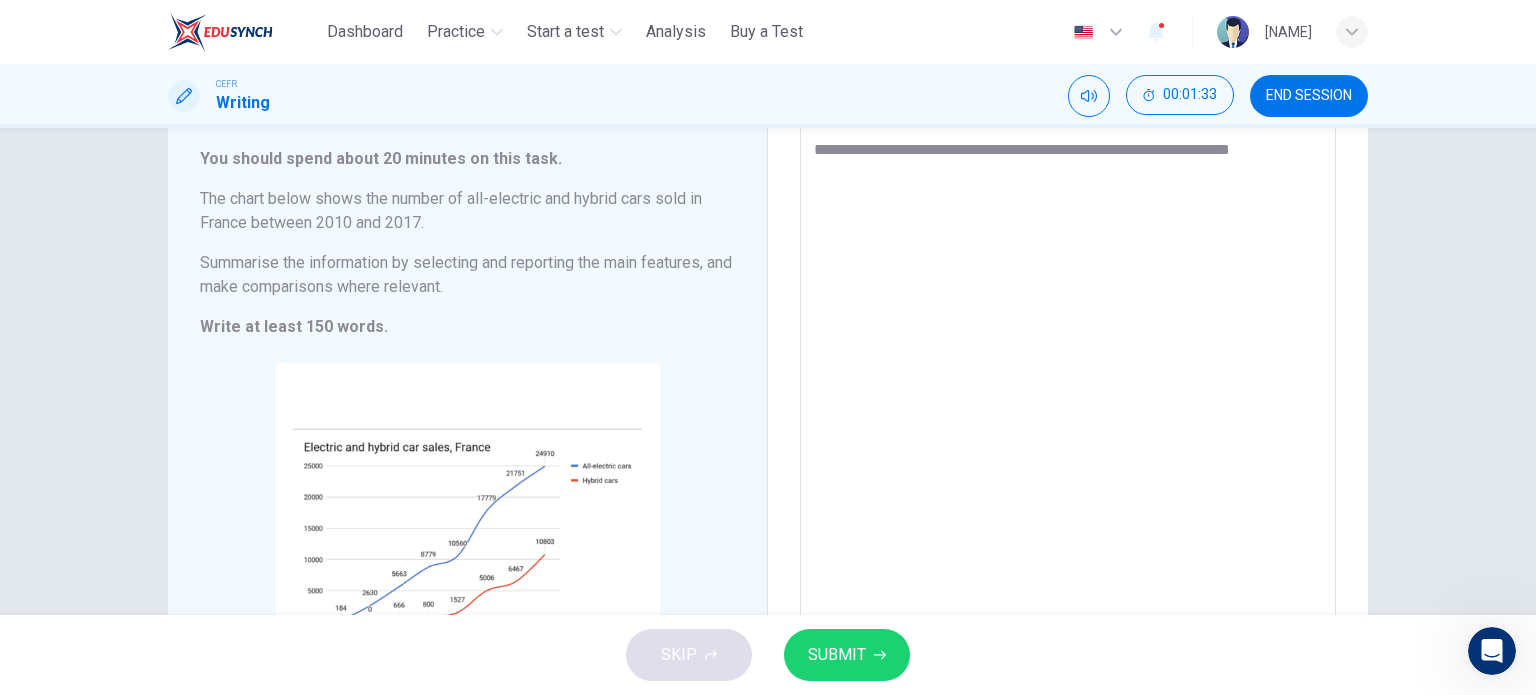 type on "**********" 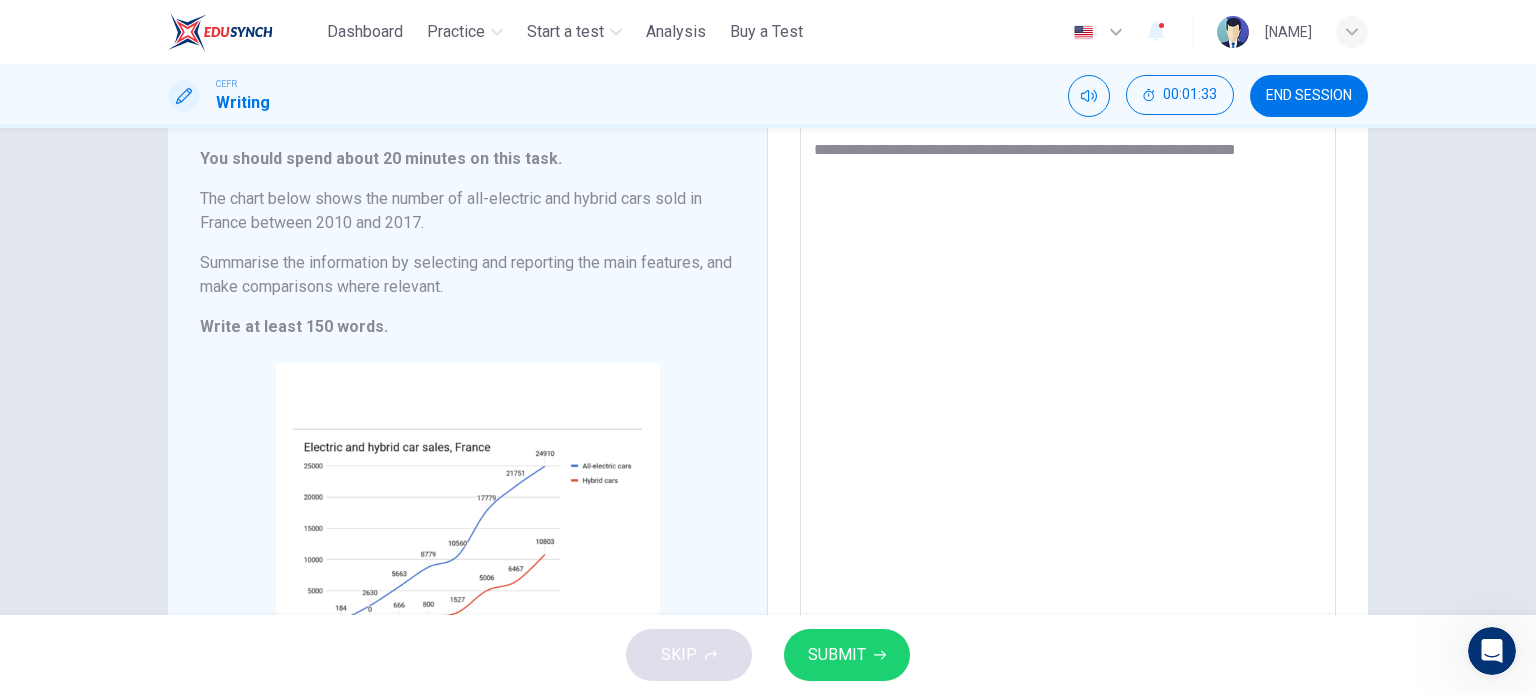 type on "*" 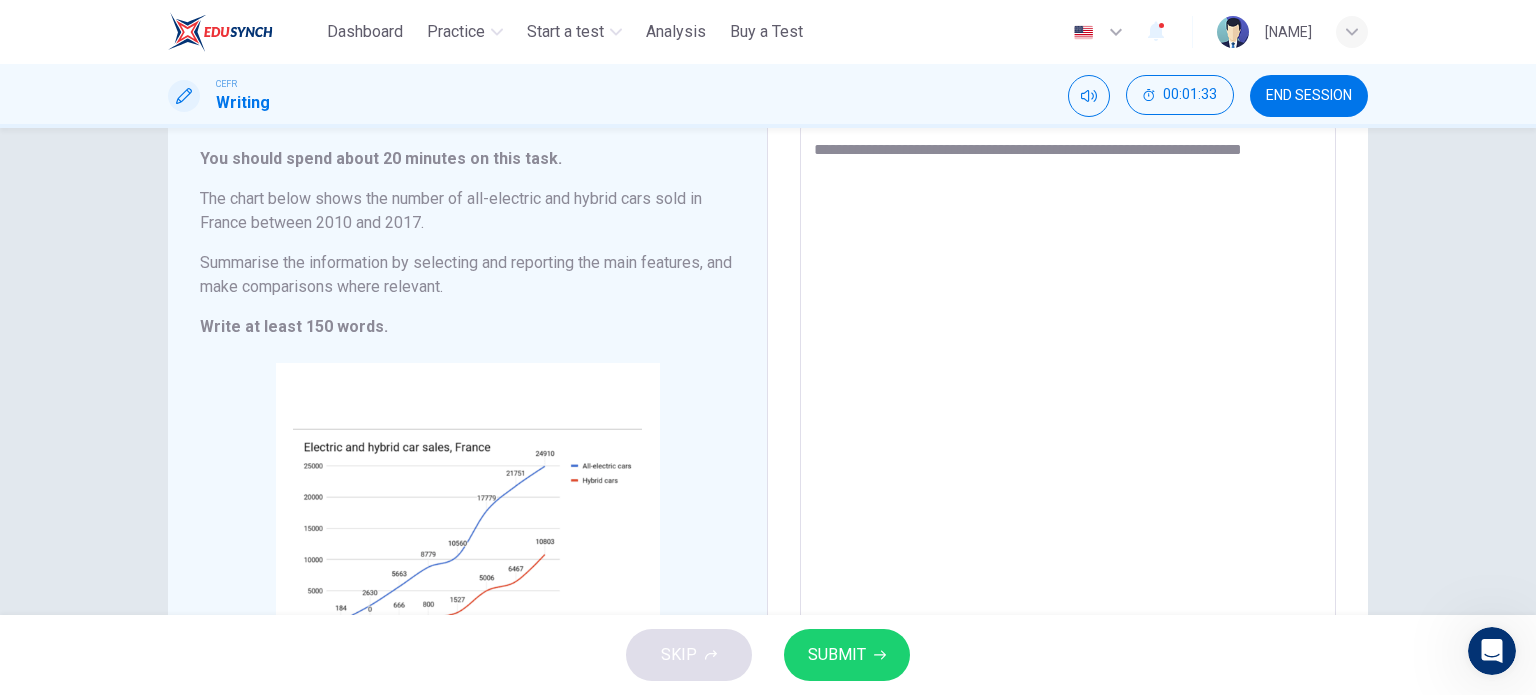 type on "*" 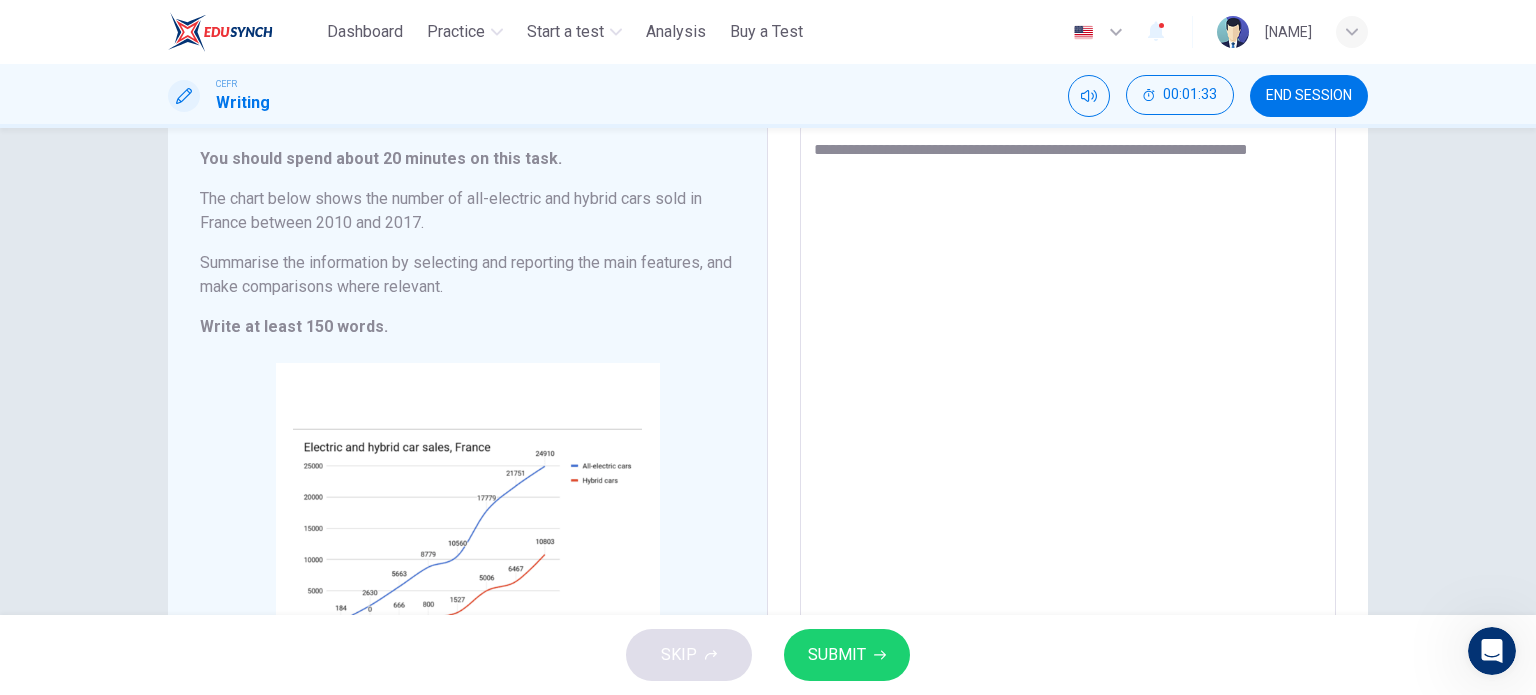 type on "*" 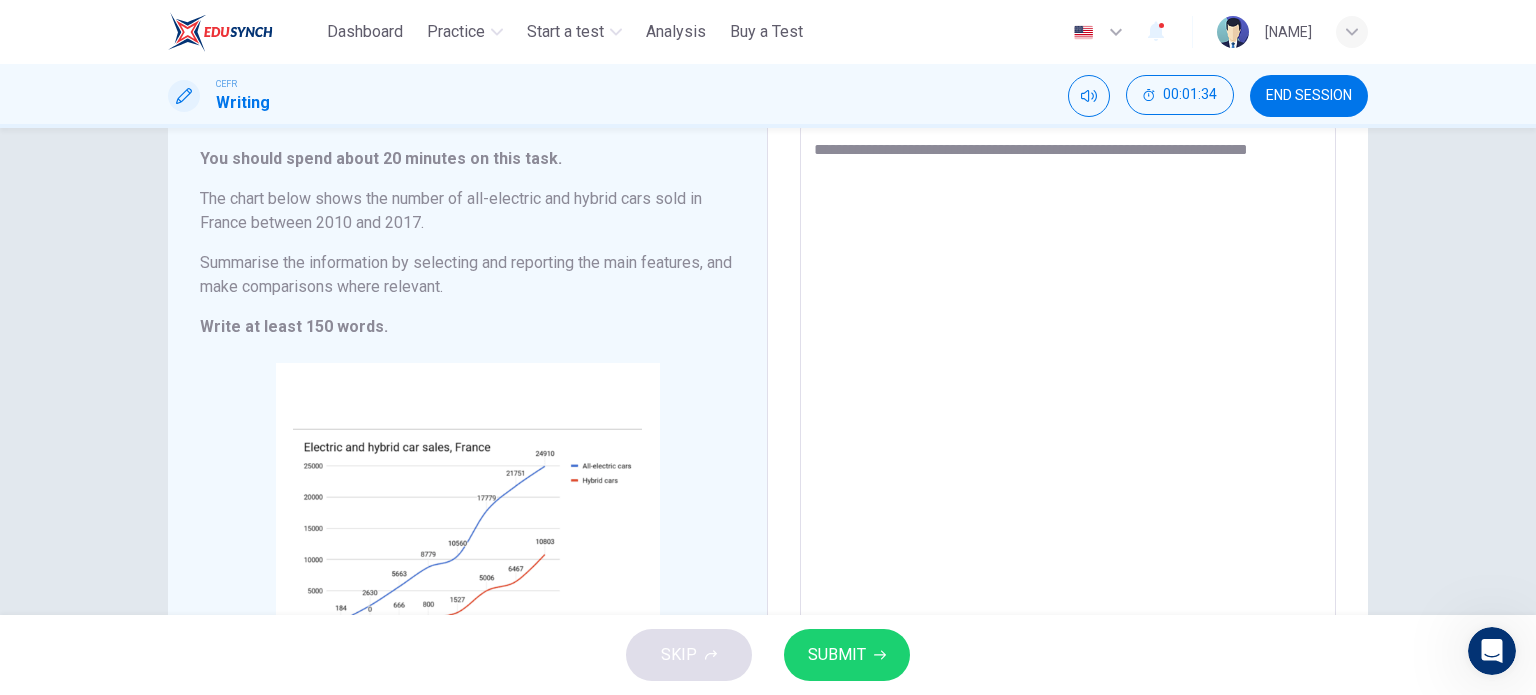 type on "**********" 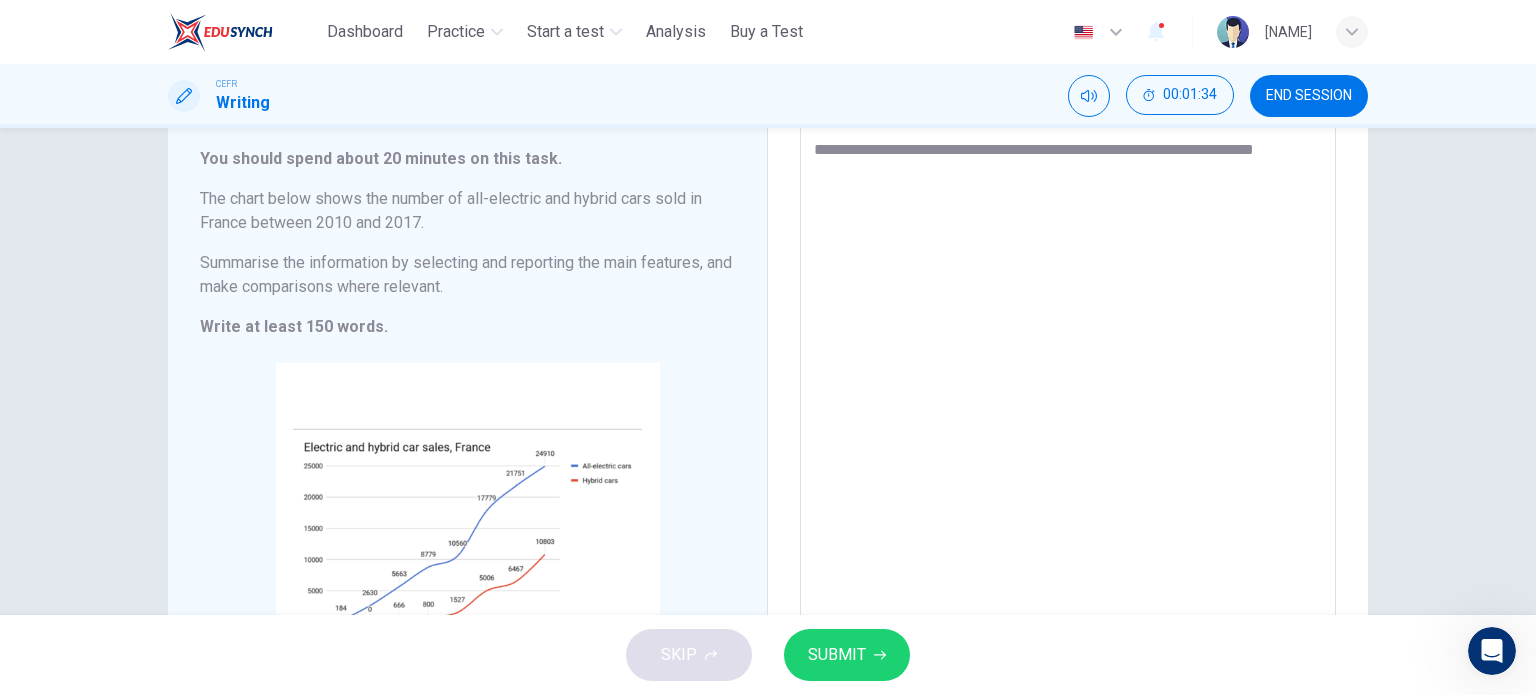 type on "*" 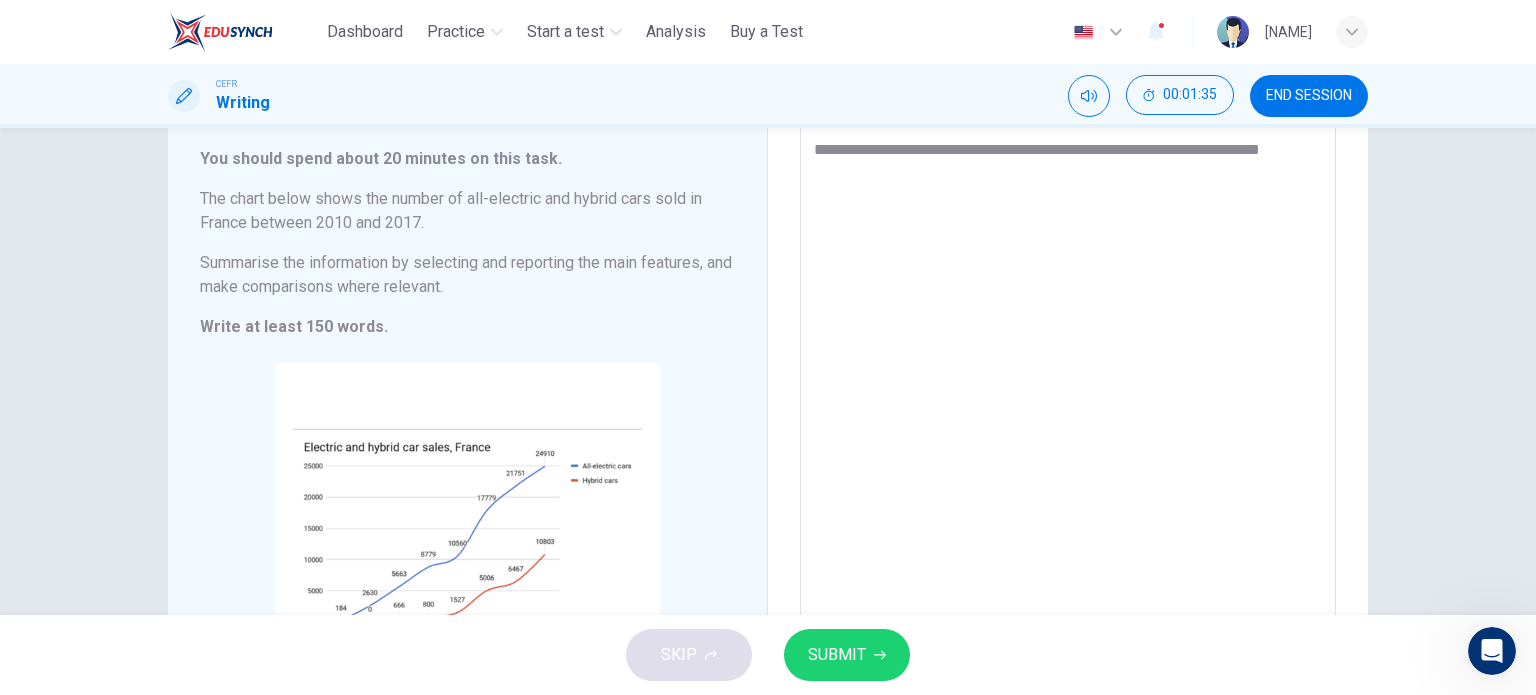 type on "**********" 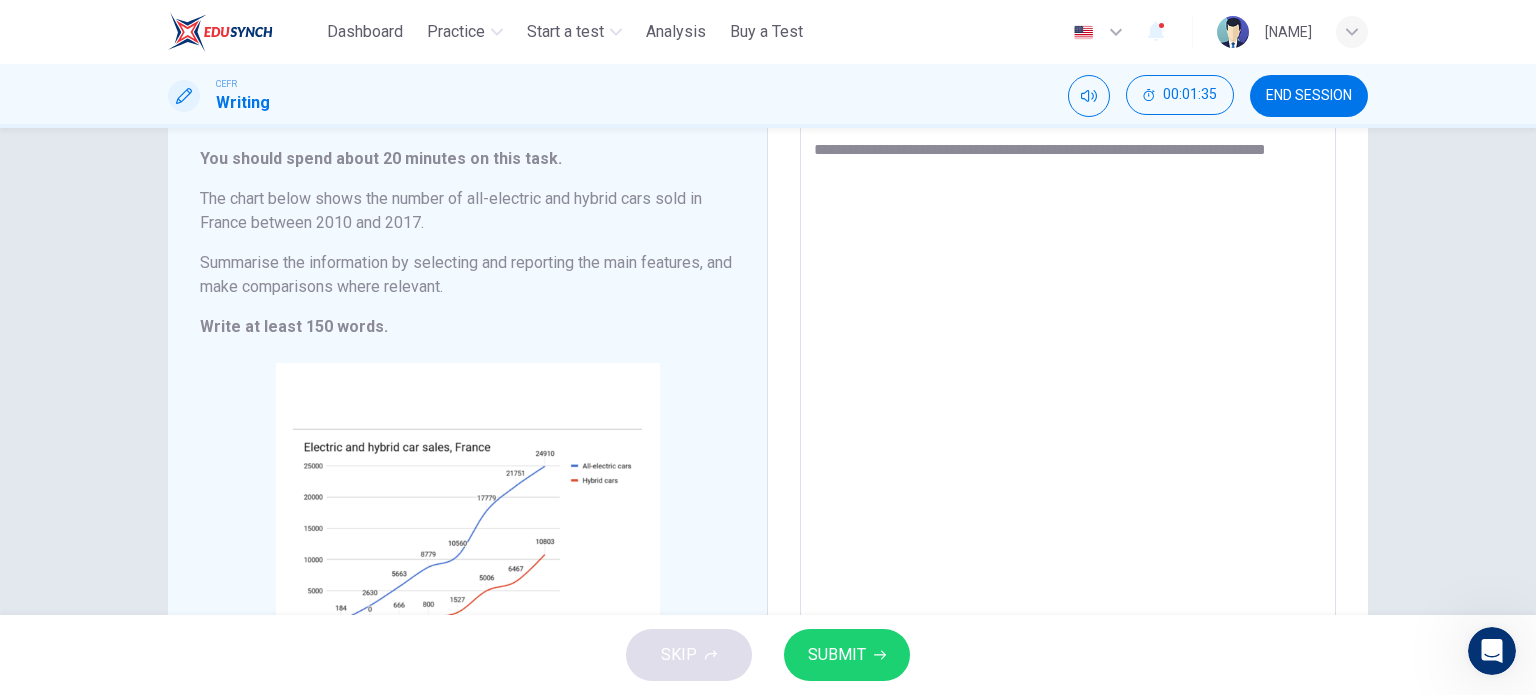 type on "*" 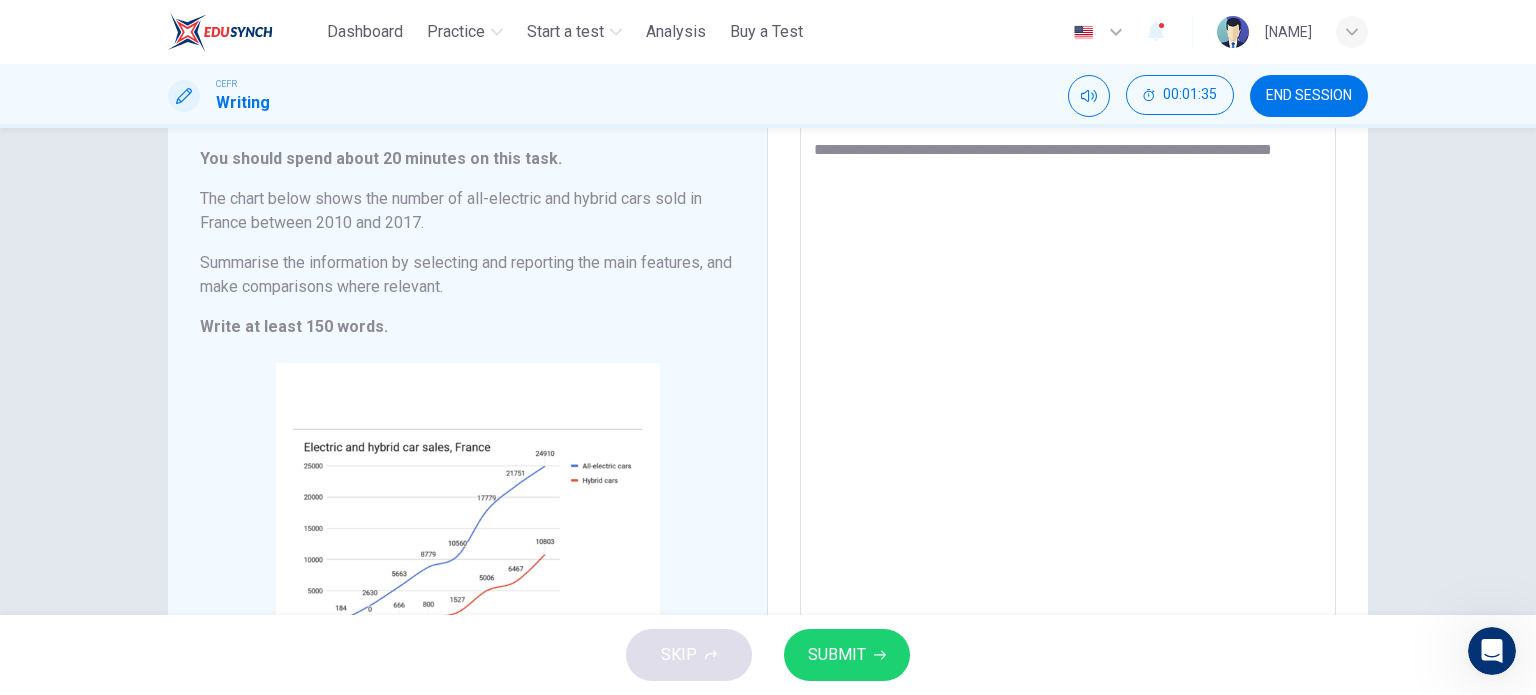 type on "**********" 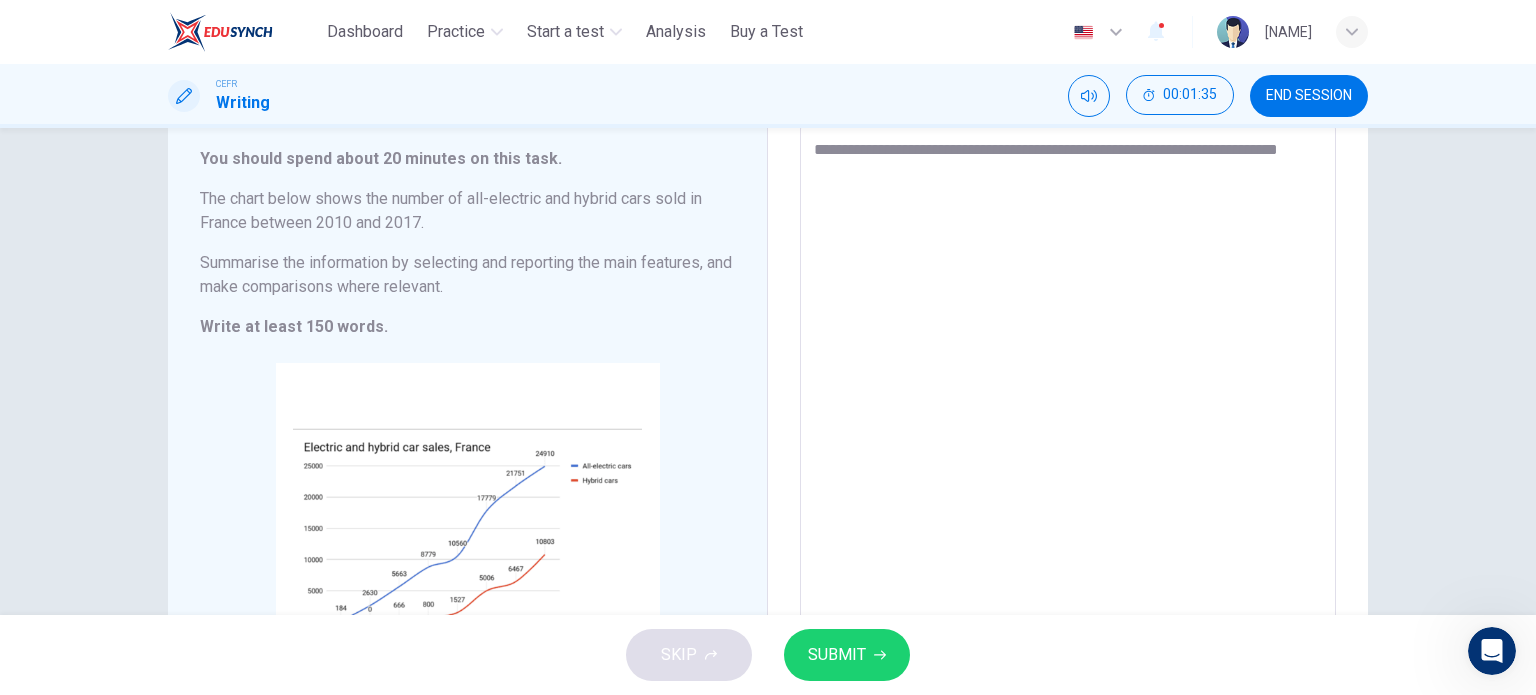 type on "*" 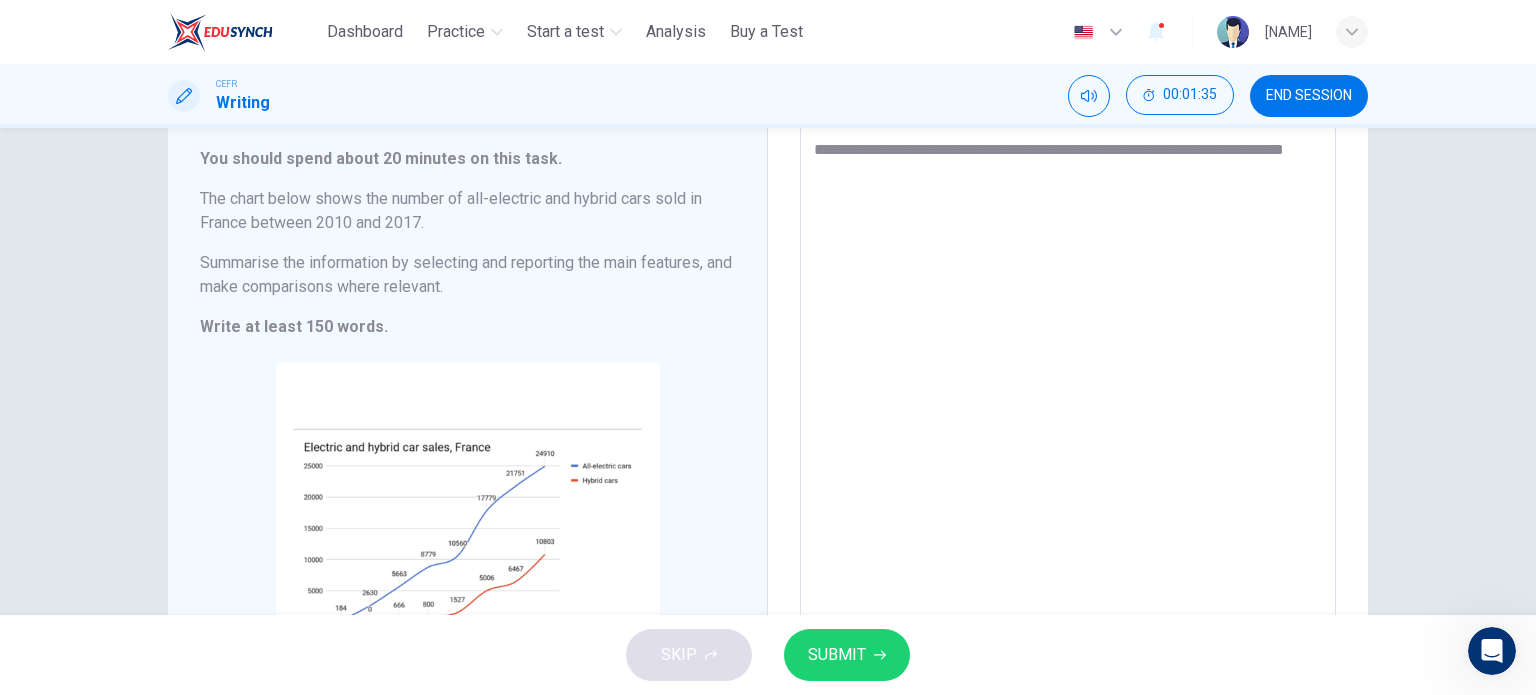 type on "*" 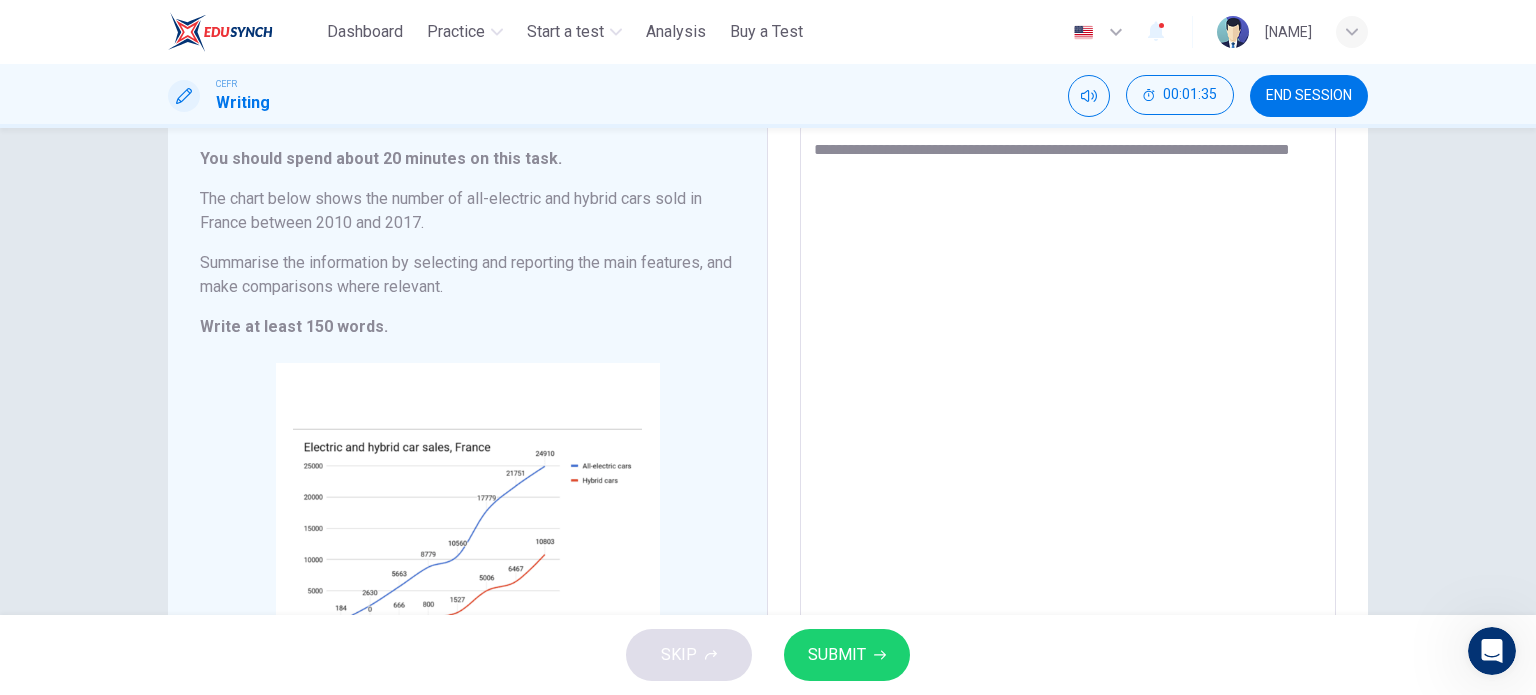 type on "*" 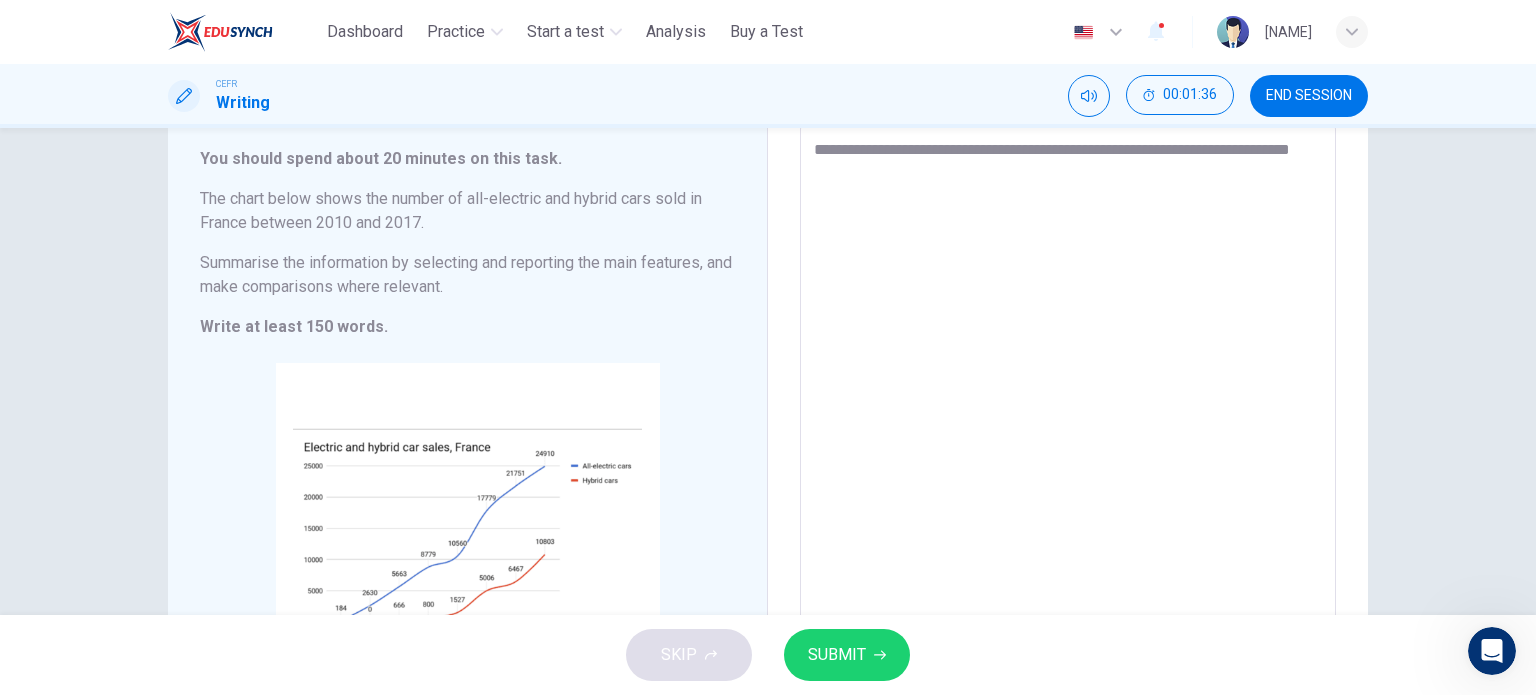 type on "**********" 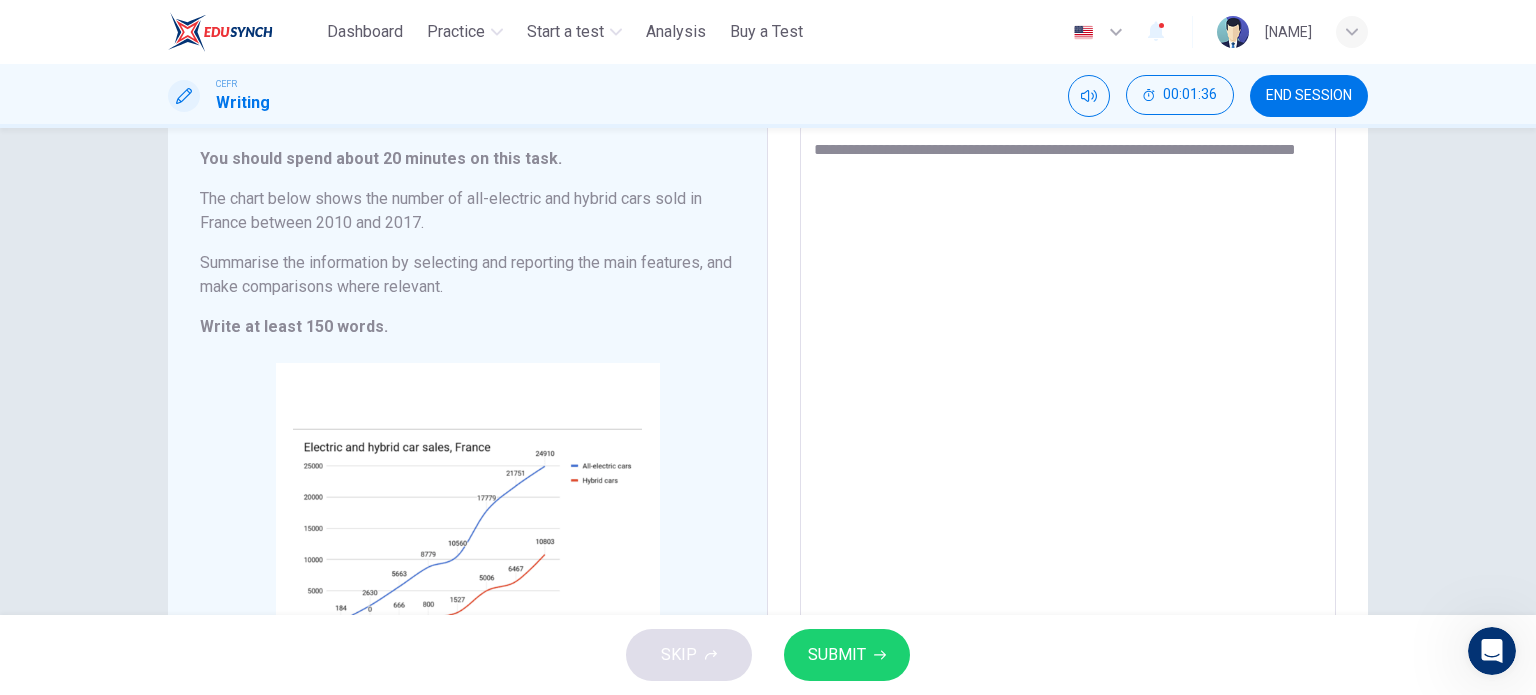 type on "*" 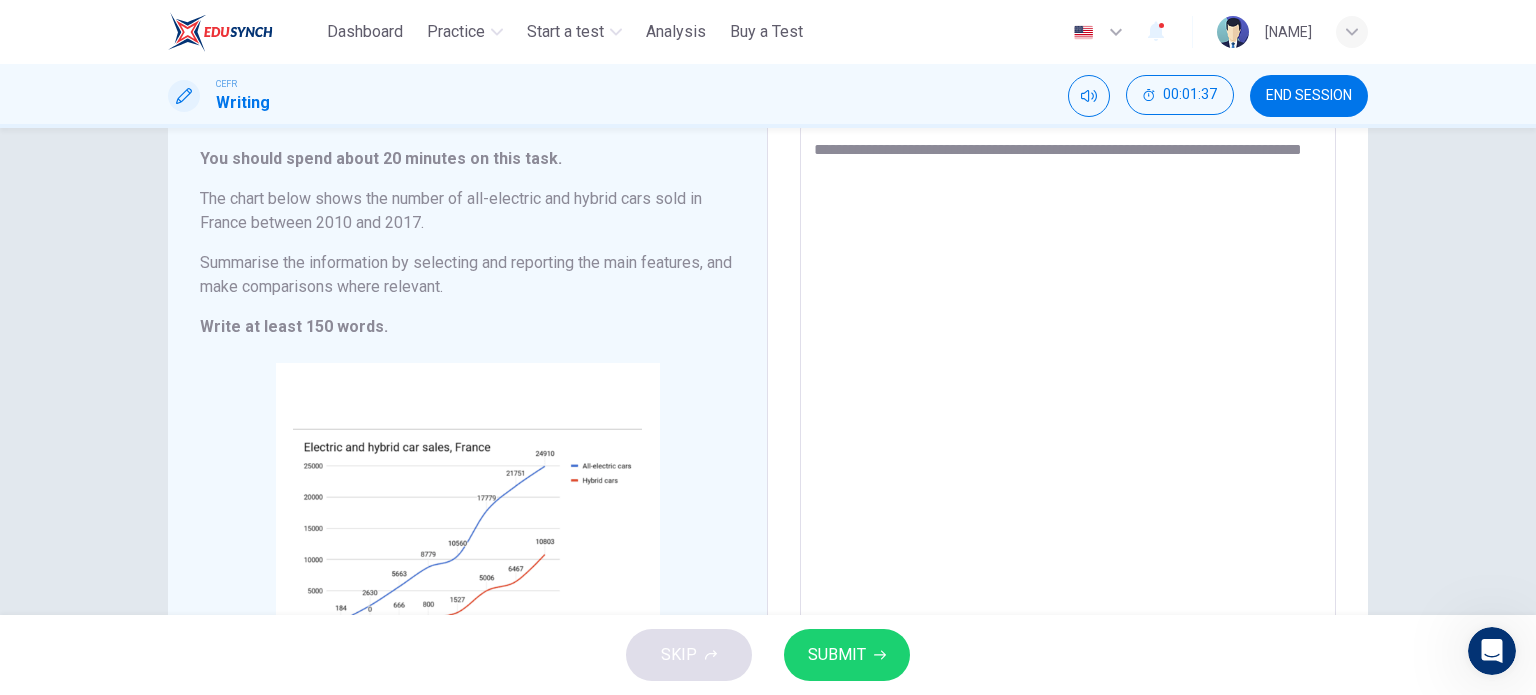 type on "**********" 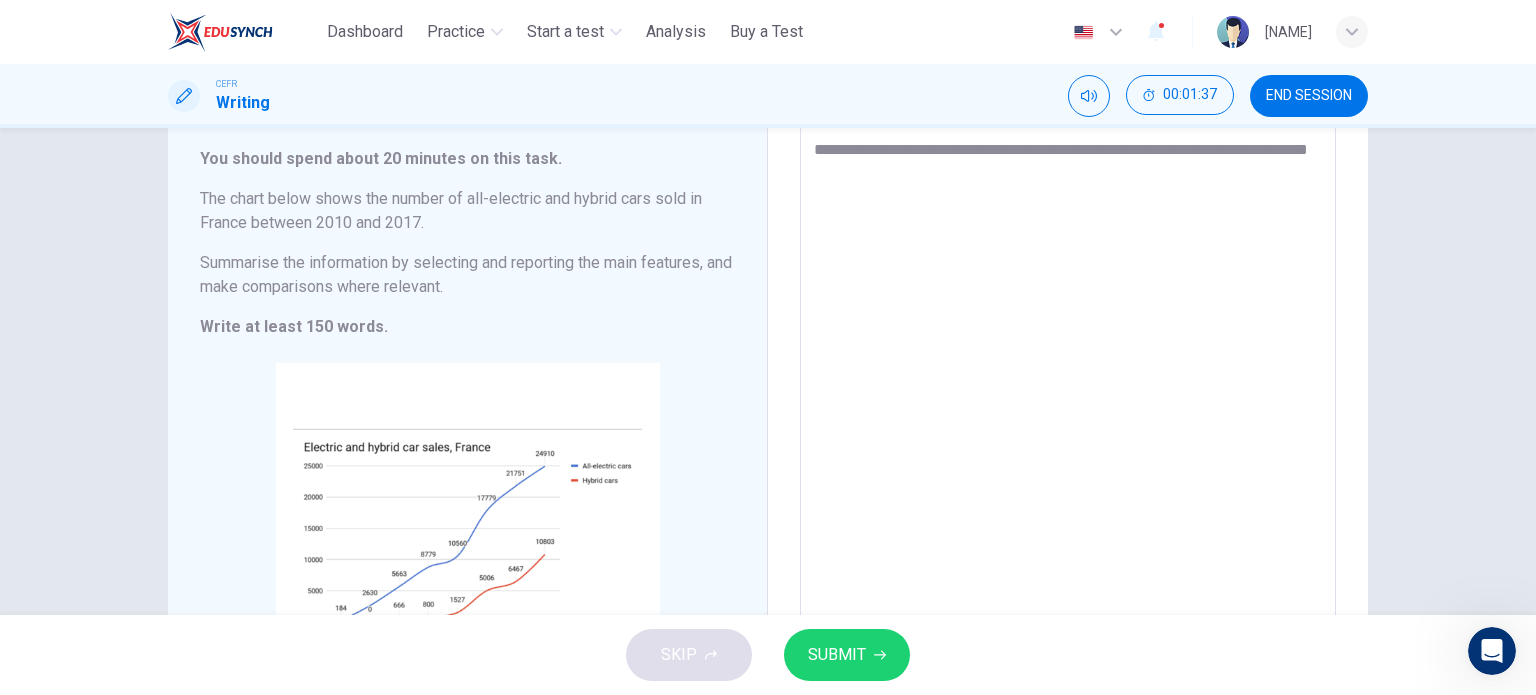 type on "*" 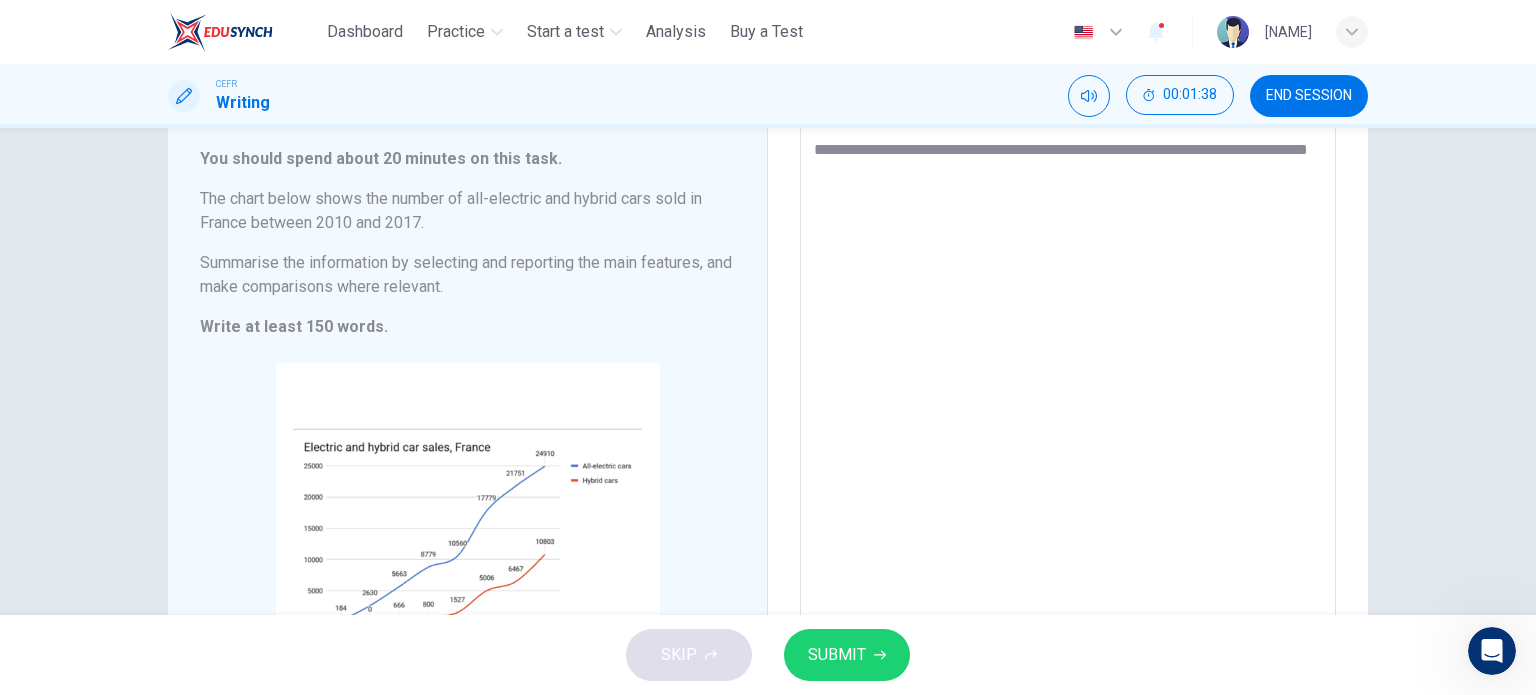 type on "**********" 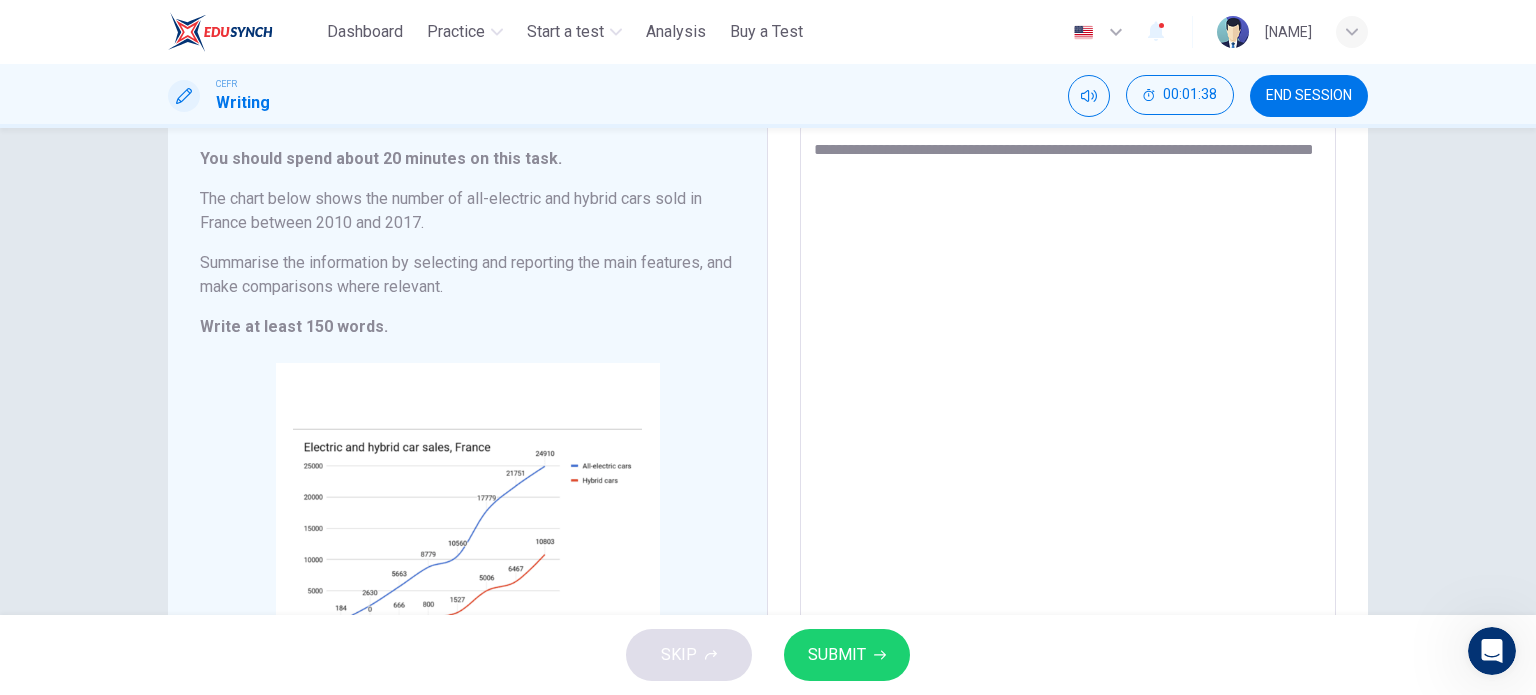 type on "**********" 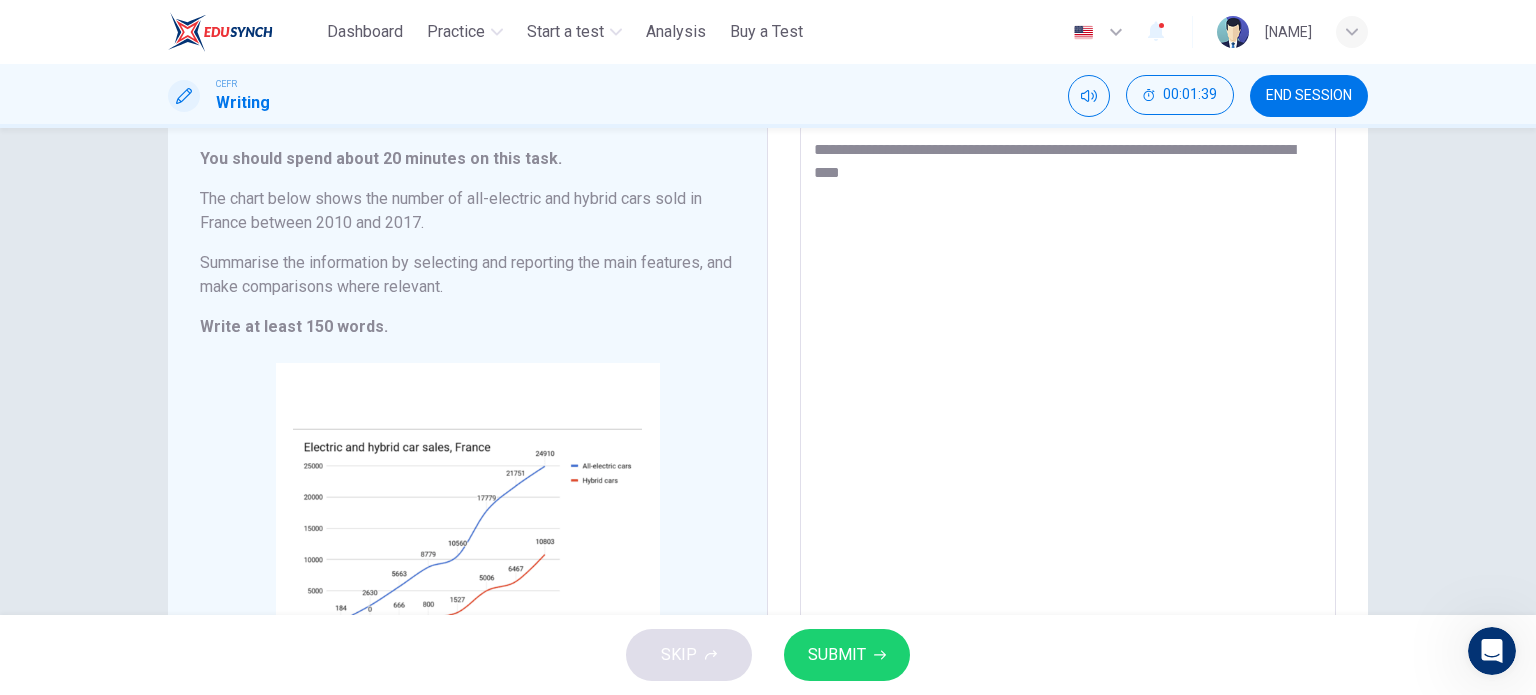type on "**********" 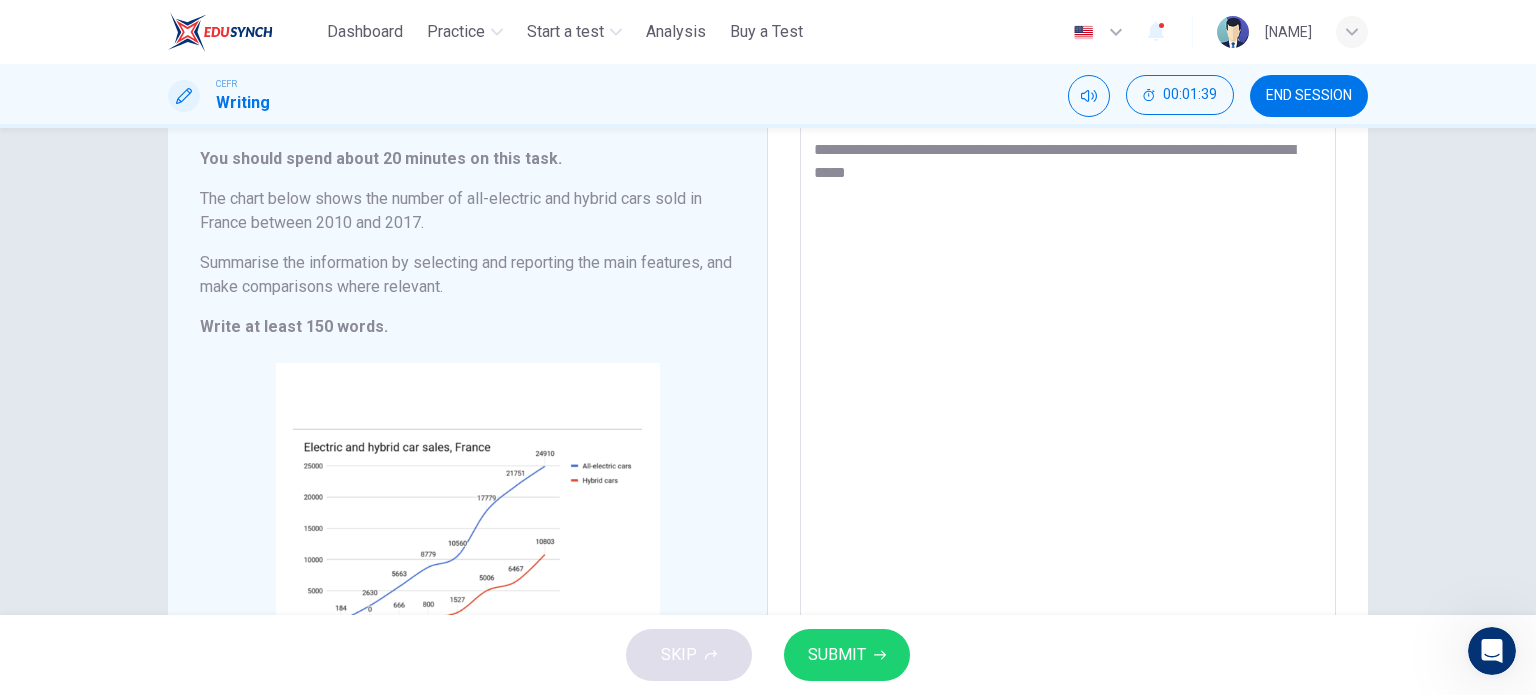 type on "*" 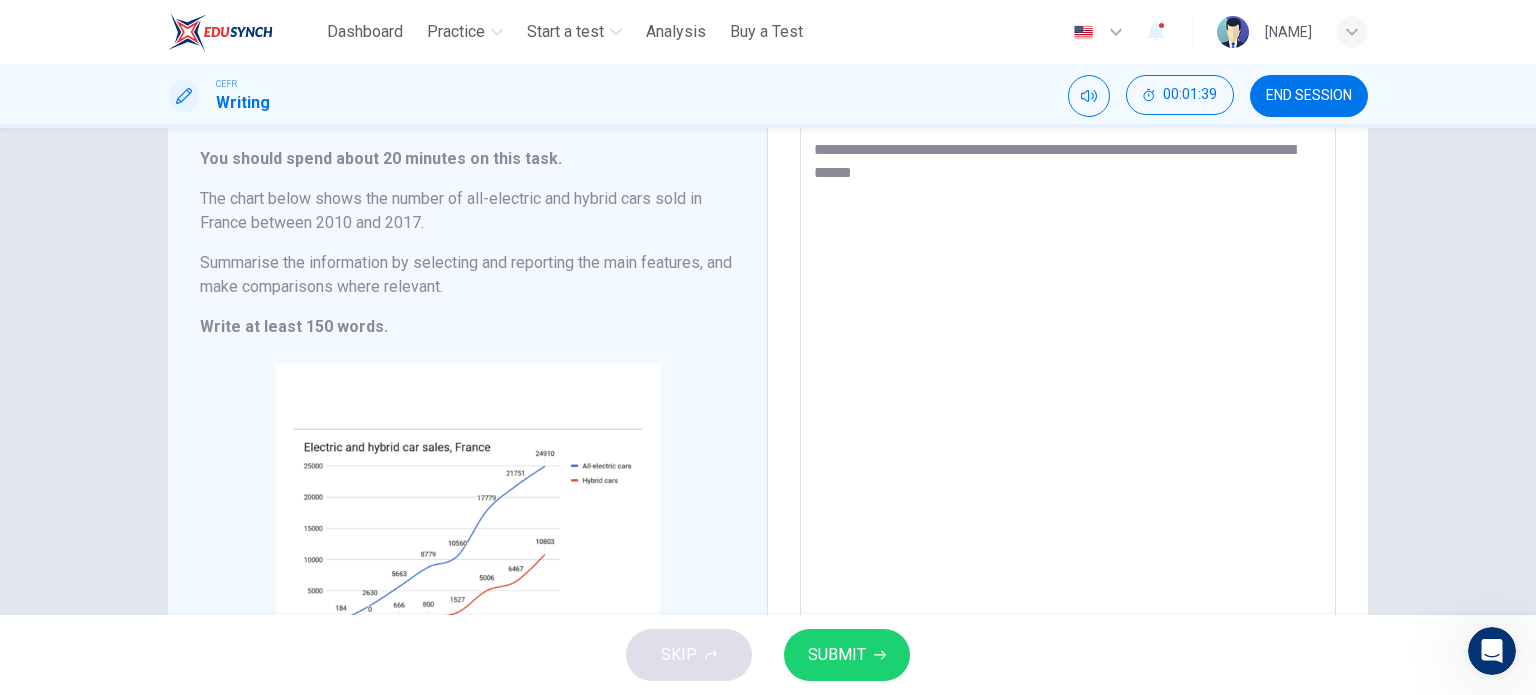type on "**********" 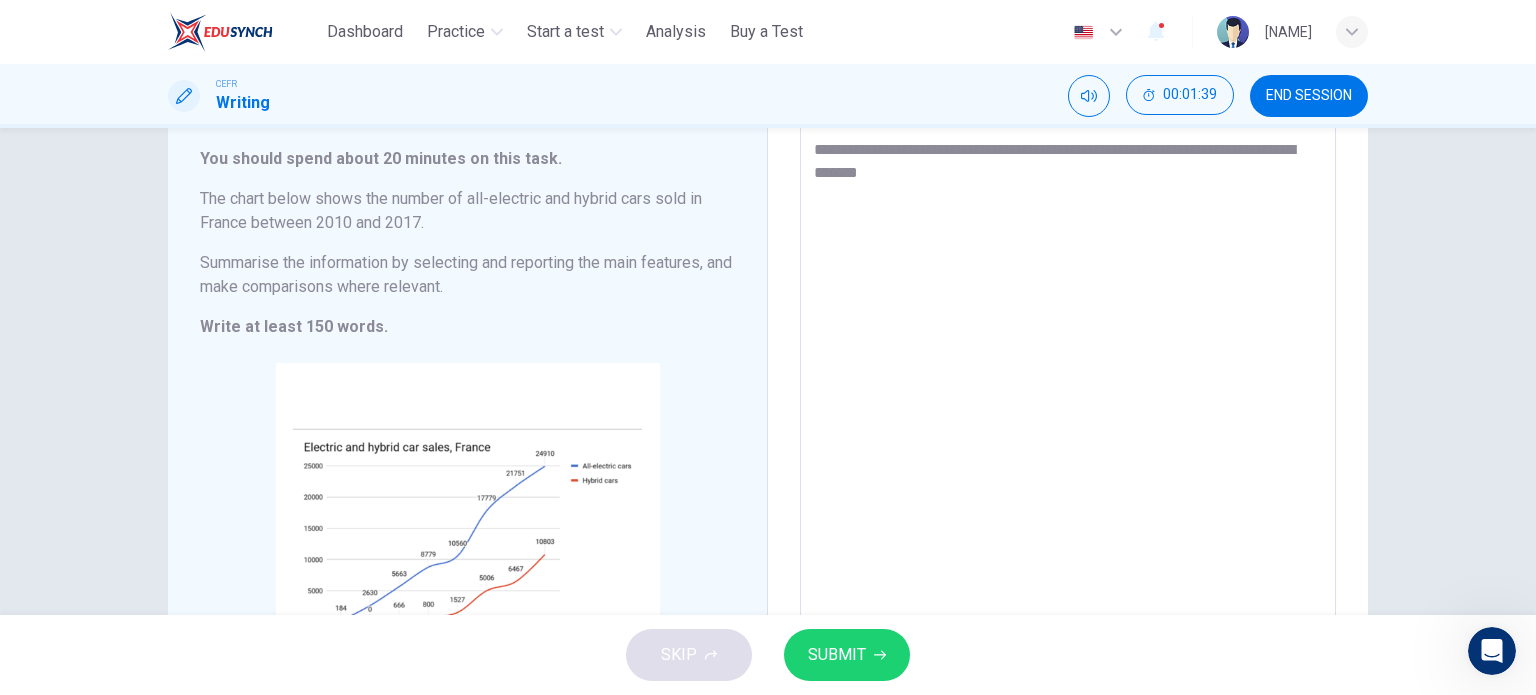 type on "*" 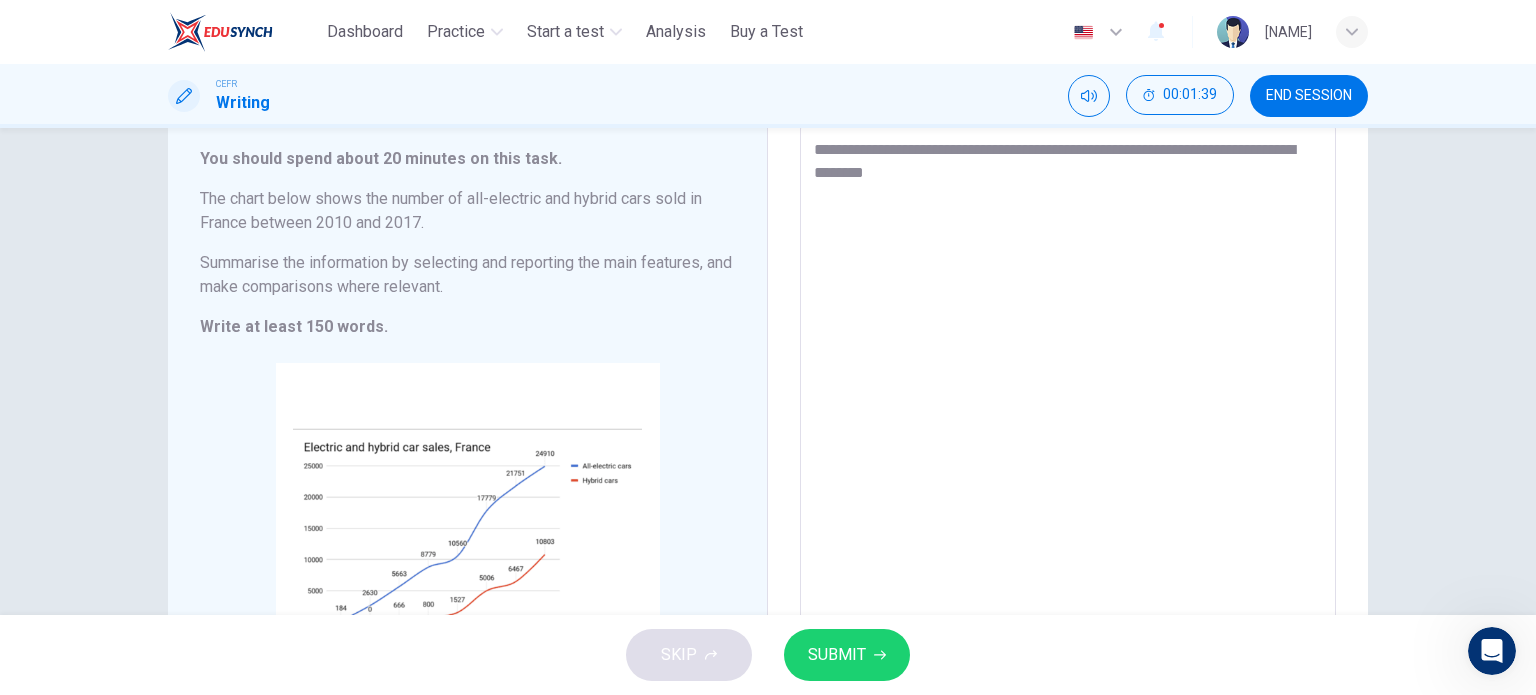type on "*" 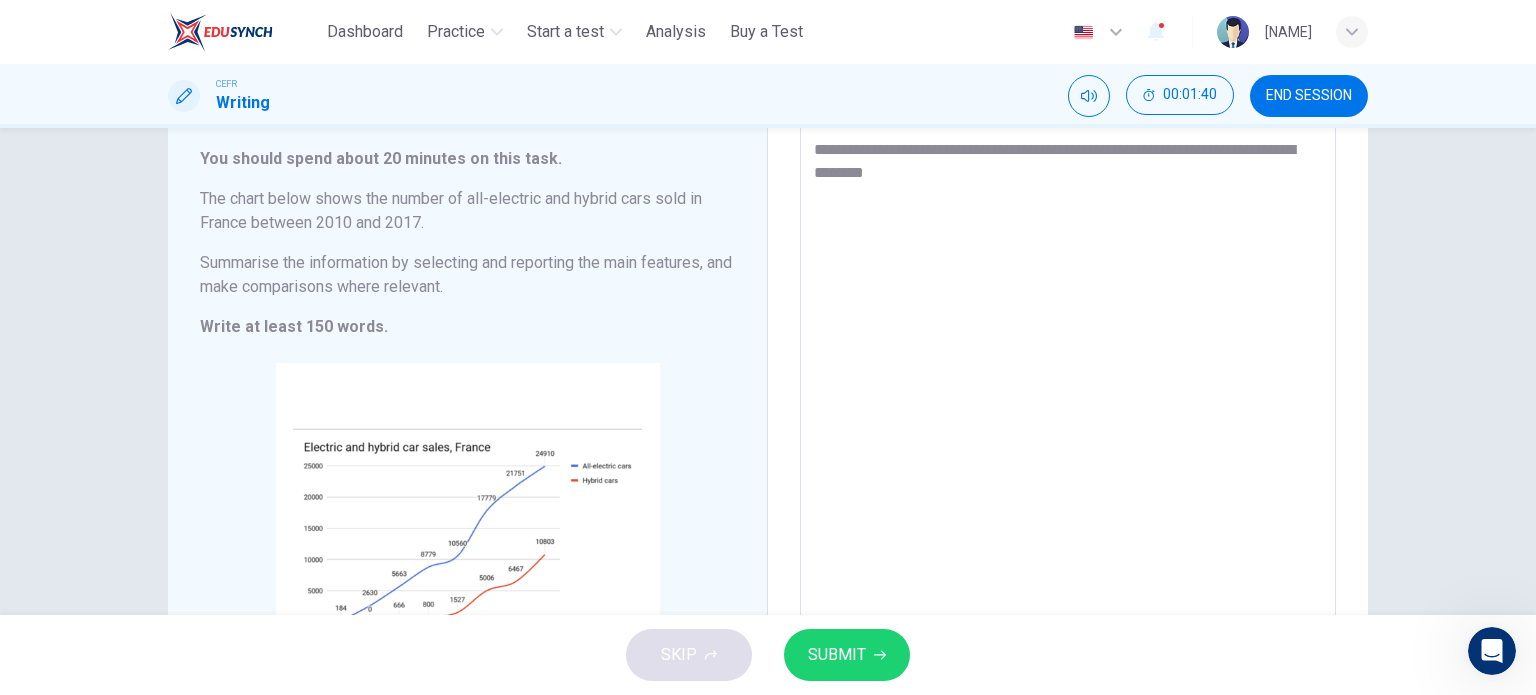 type on "**********" 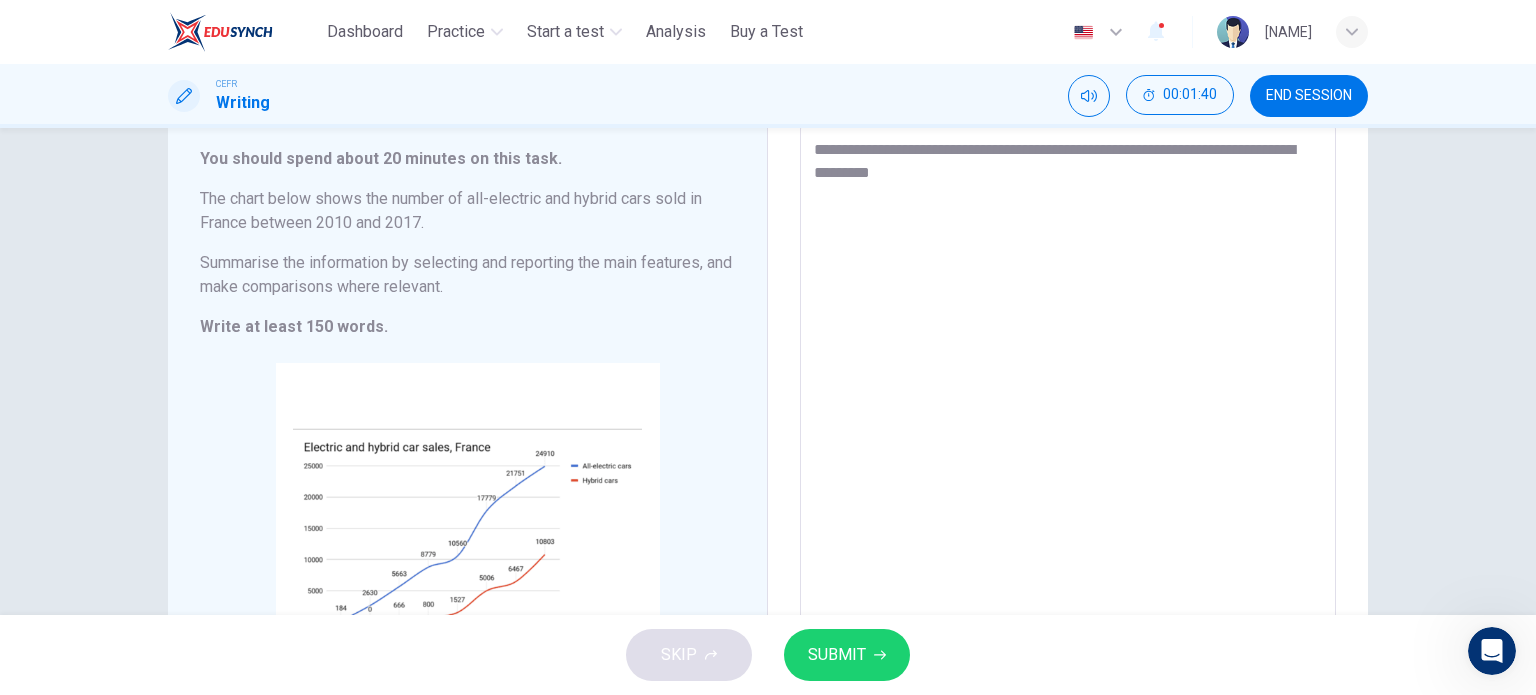 type on "*" 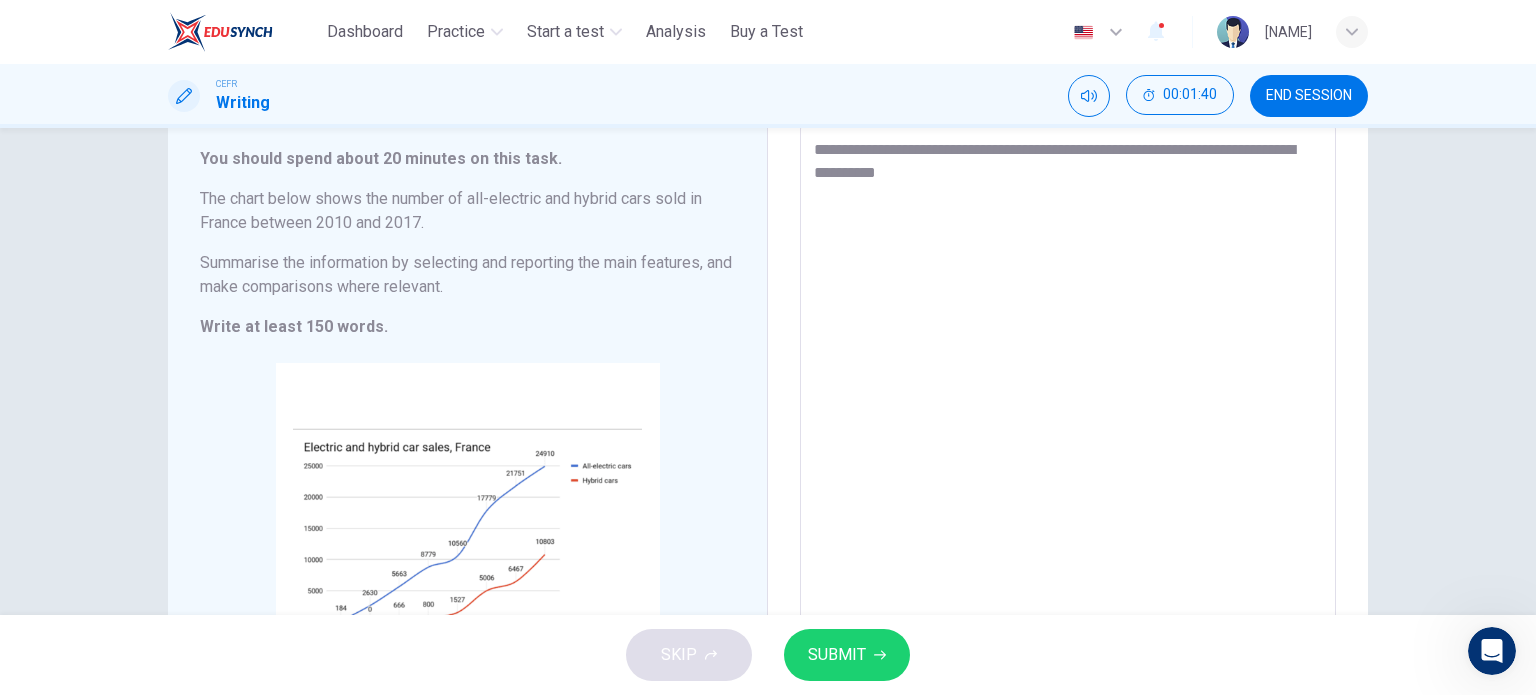 type on "*" 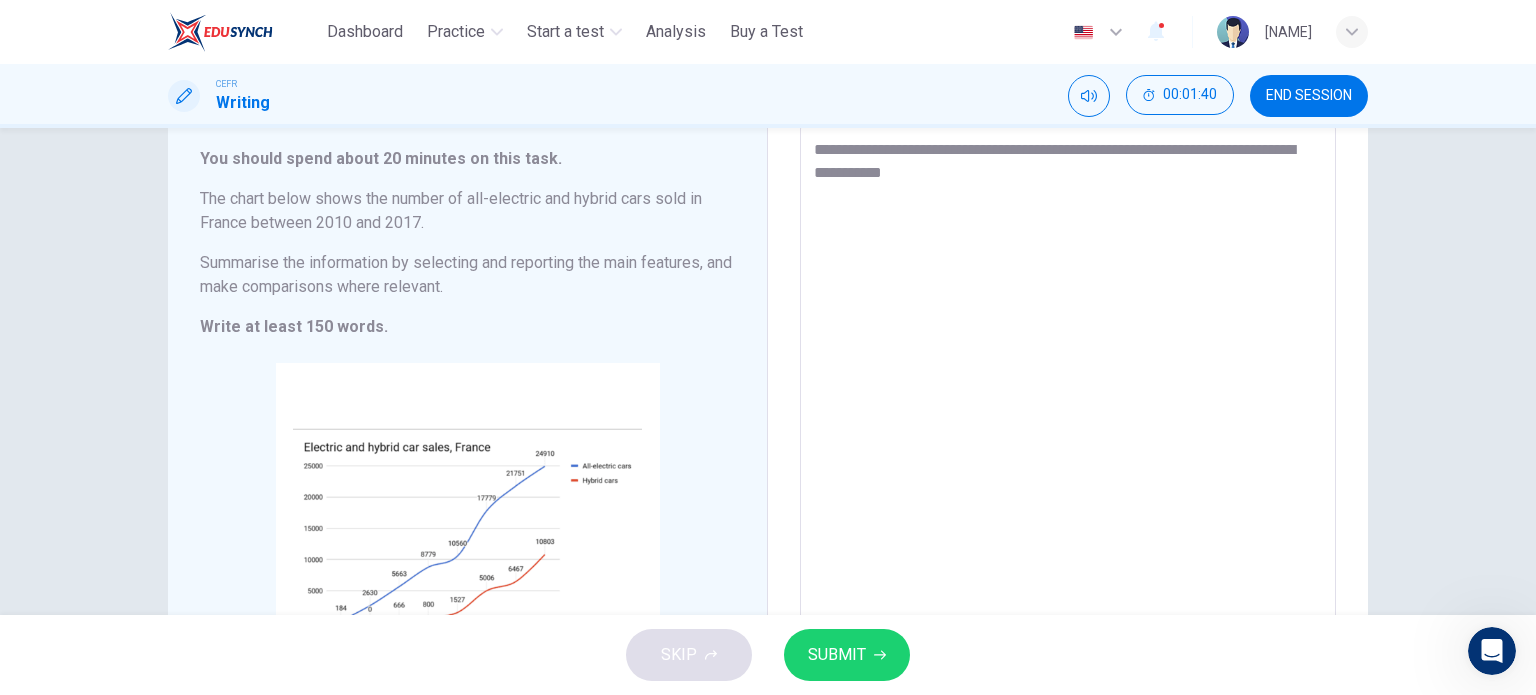 type on "*" 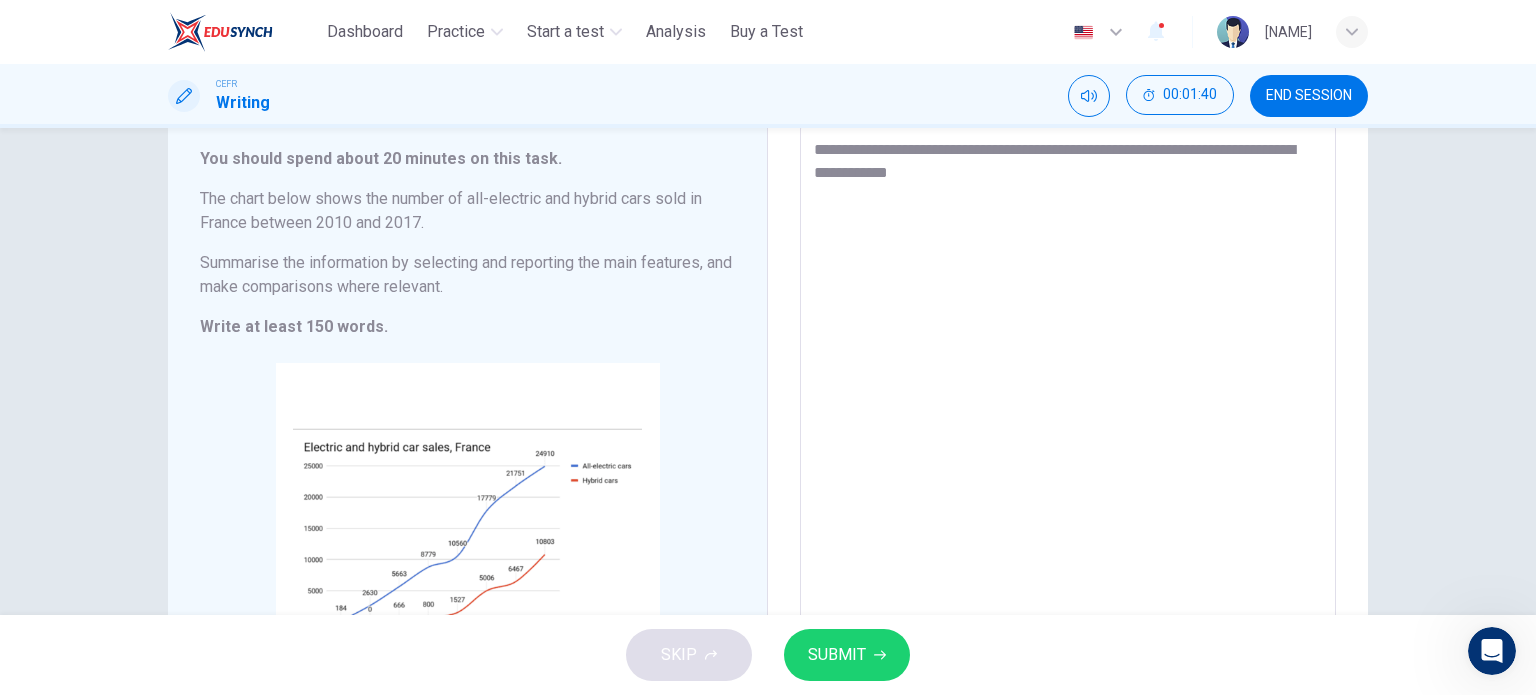 type on "*" 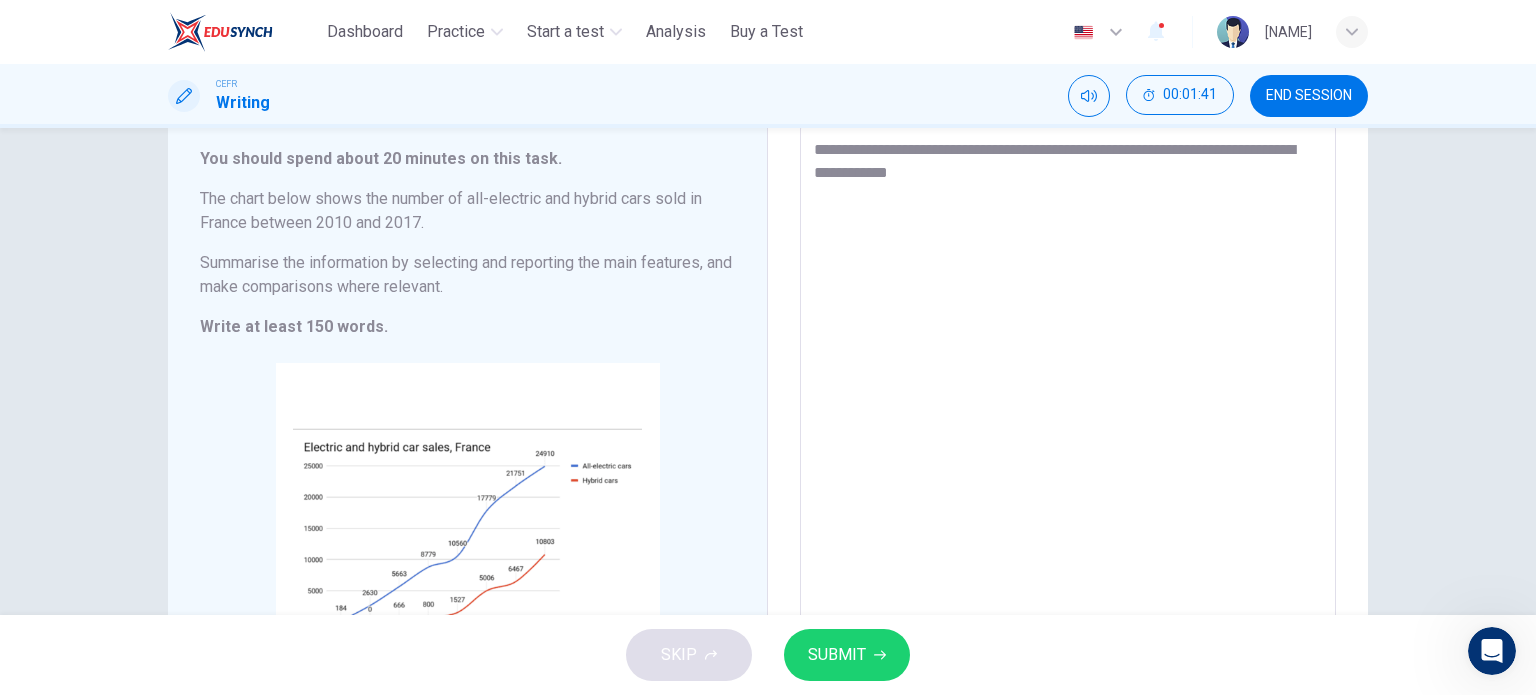 type on "**********" 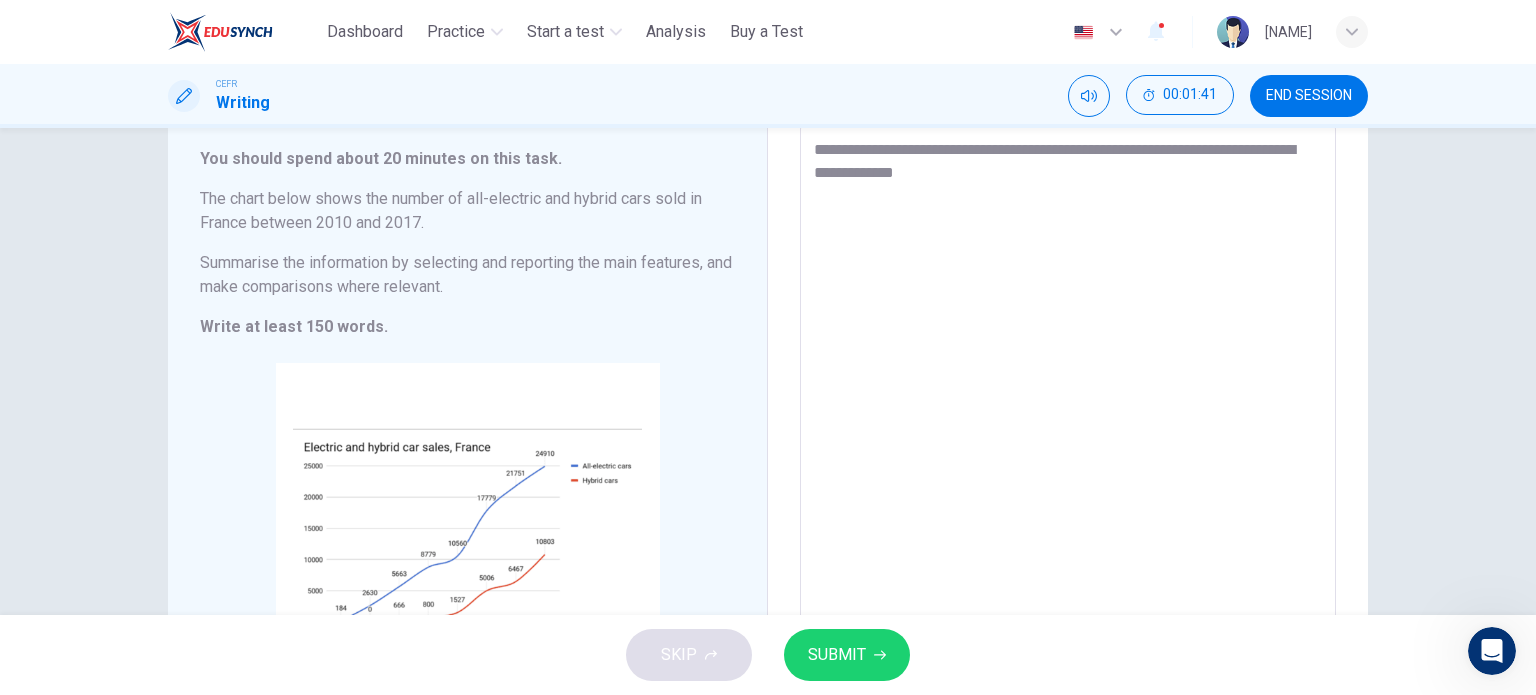 type on "**********" 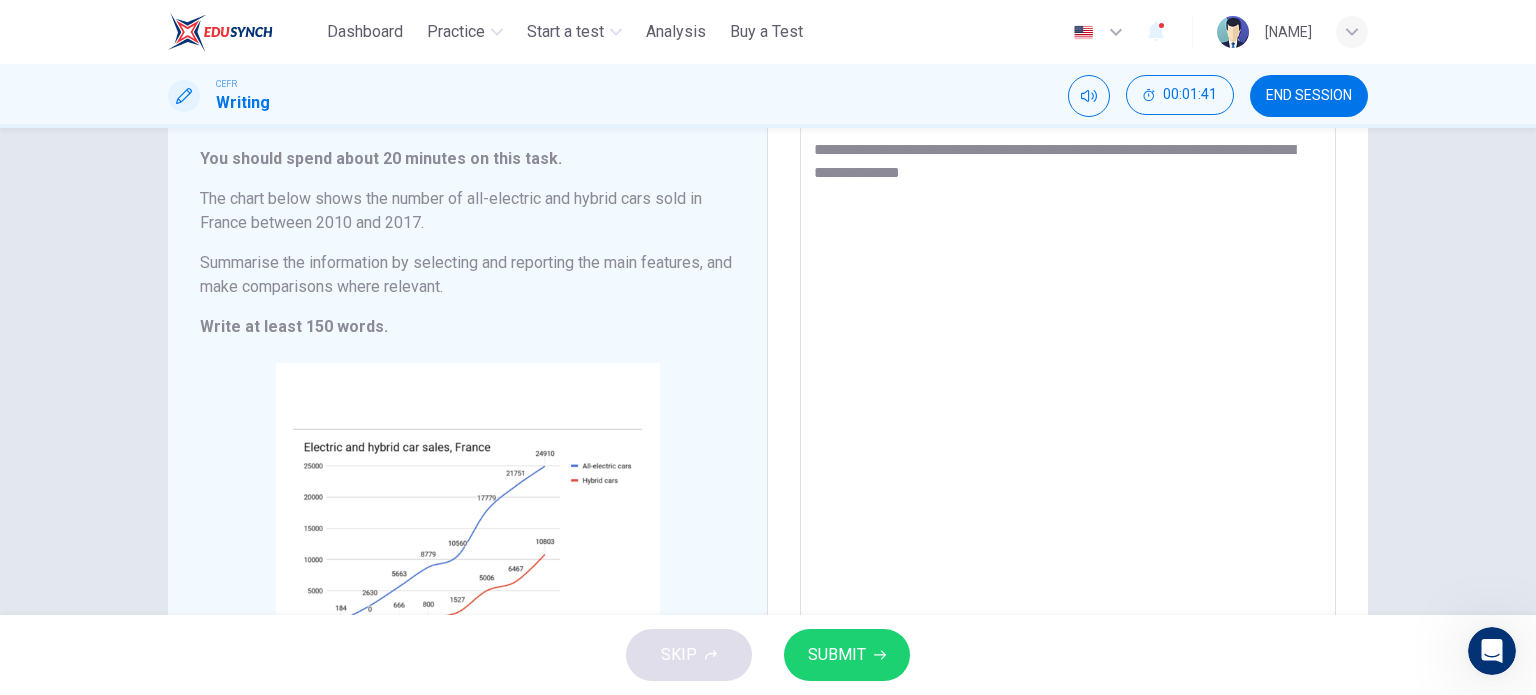 type on "*" 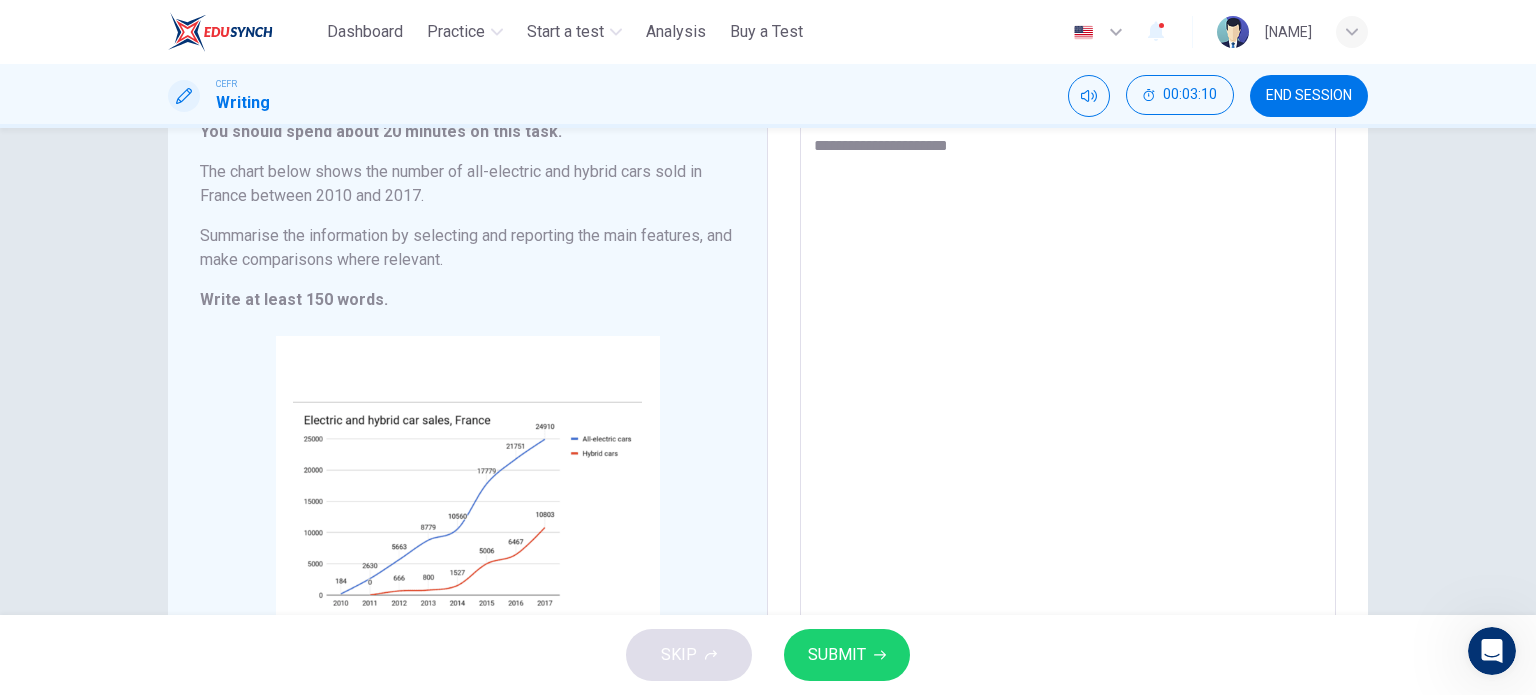 scroll, scrollTop: 145, scrollLeft: 0, axis: vertical 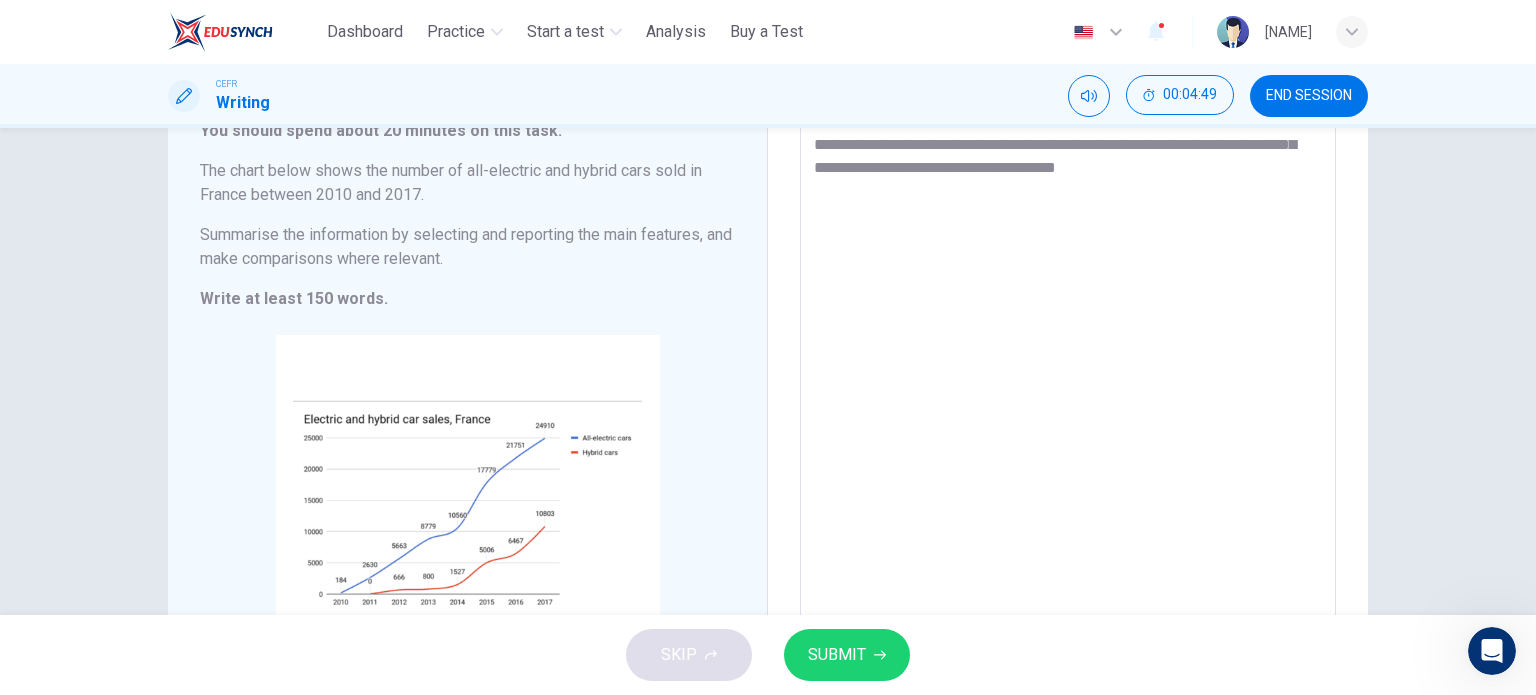 drag, startPoint x: 1138, startPoint y: 170, endPoint x: 1266, endPoint y: 179, distance: 128.31601 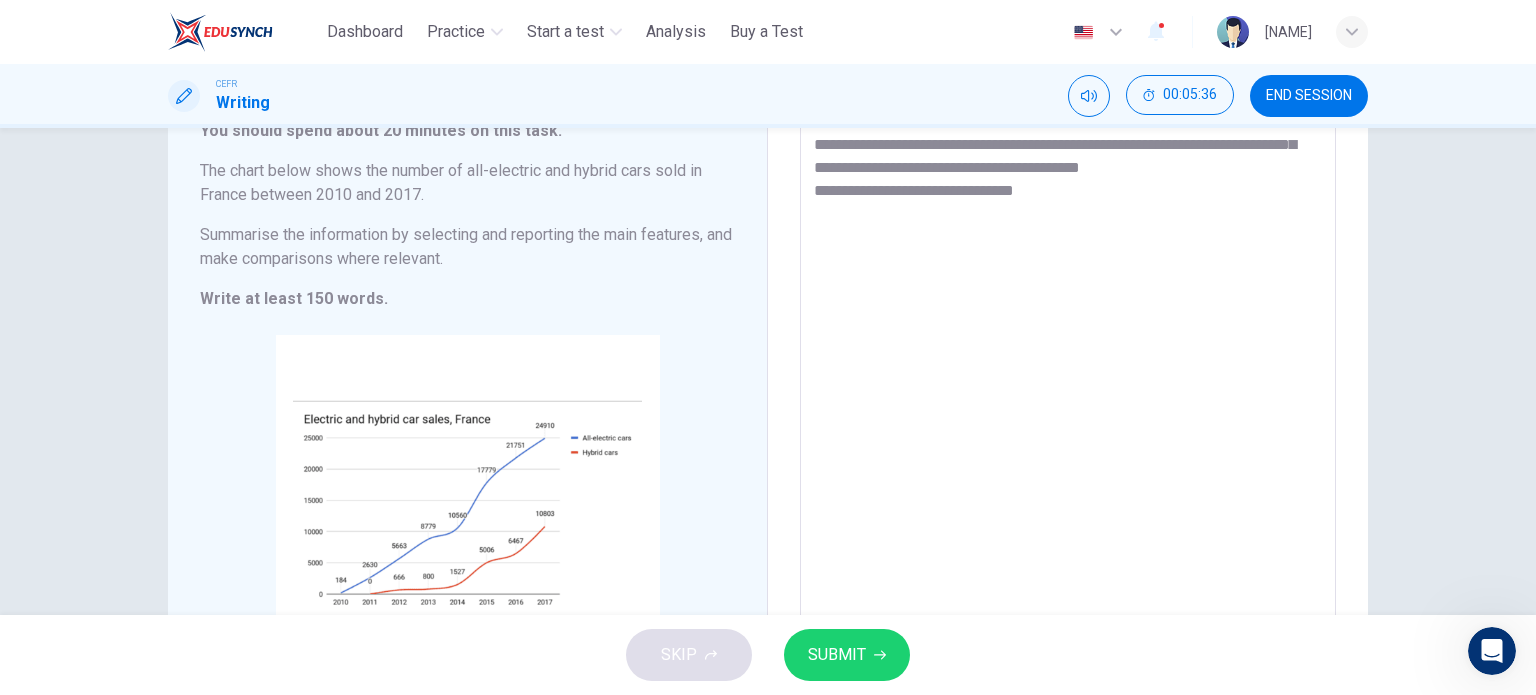 click on "**********" at bounding box center (1068, 388) 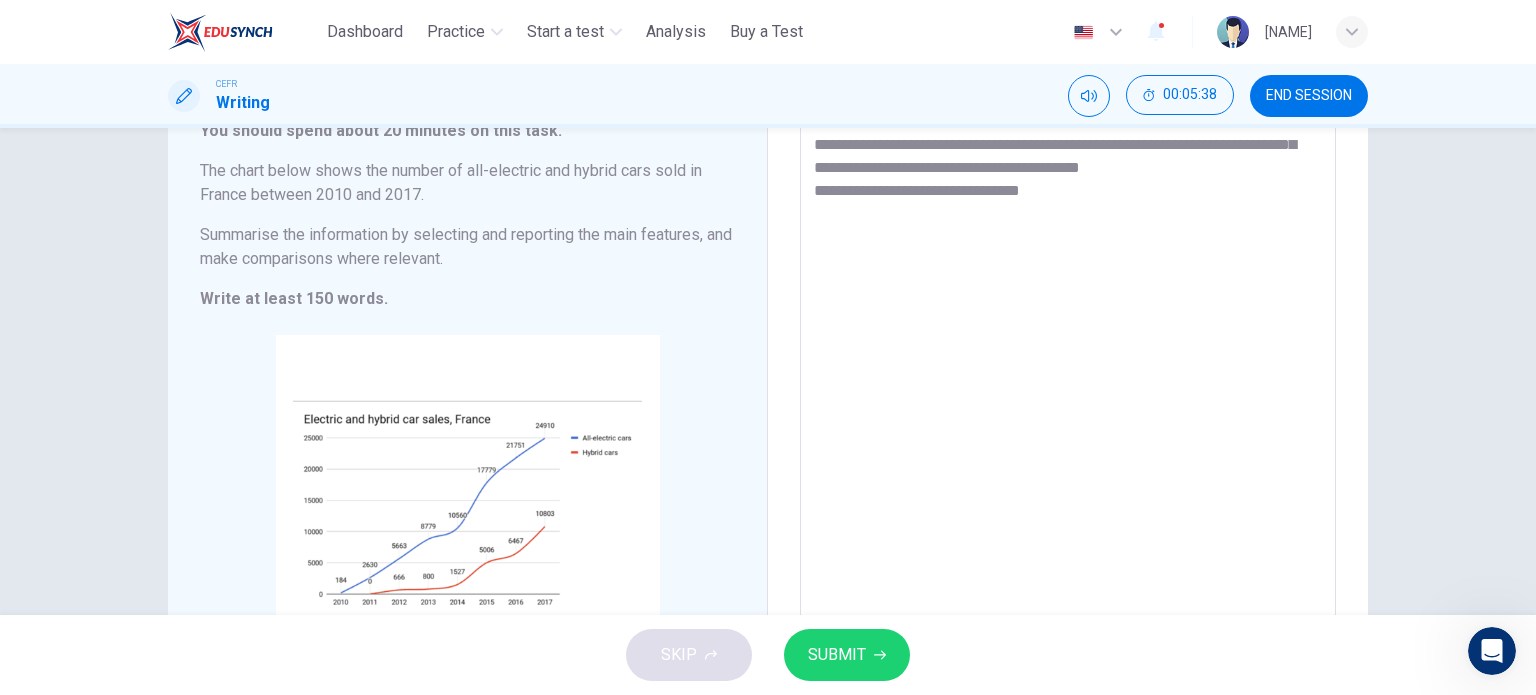 click on "**********" at bounding box center (1068, 388) 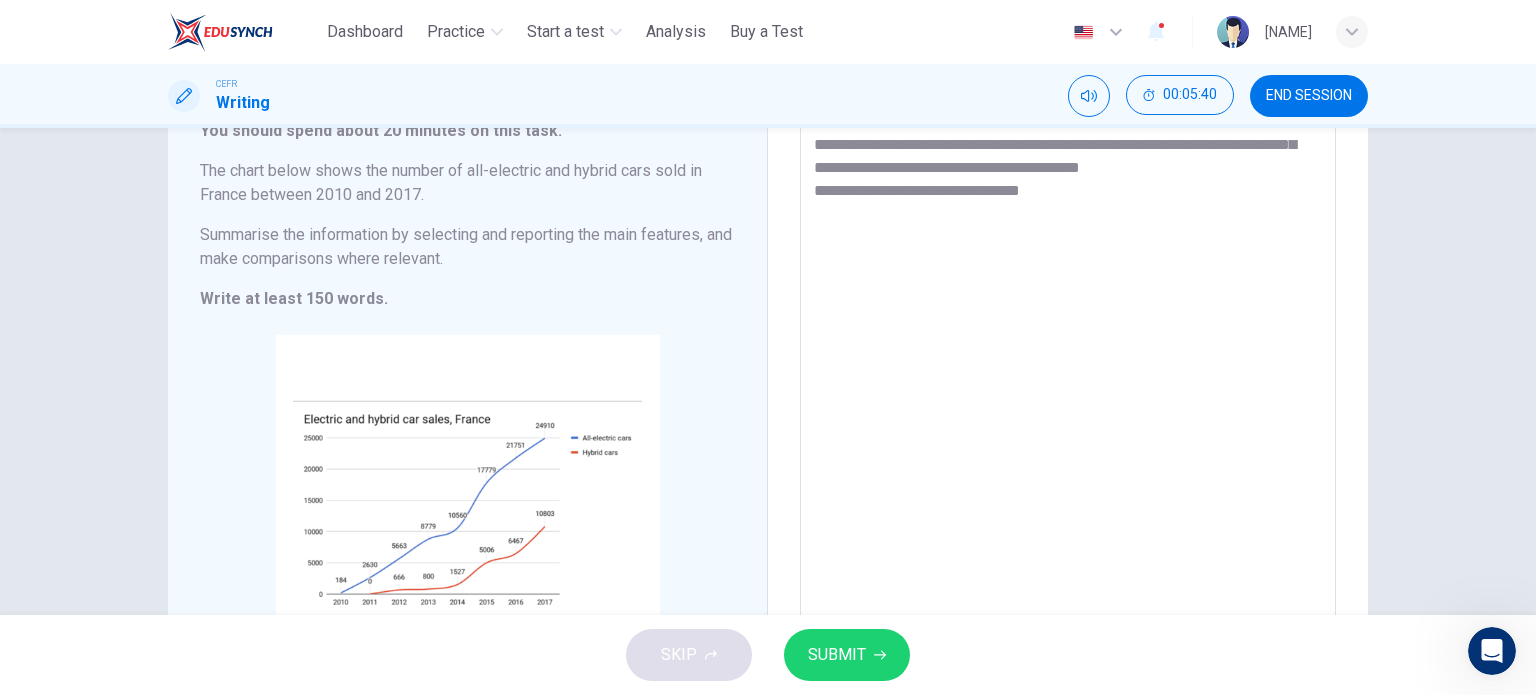 click on "**********" at bounding box center (1068, 389) 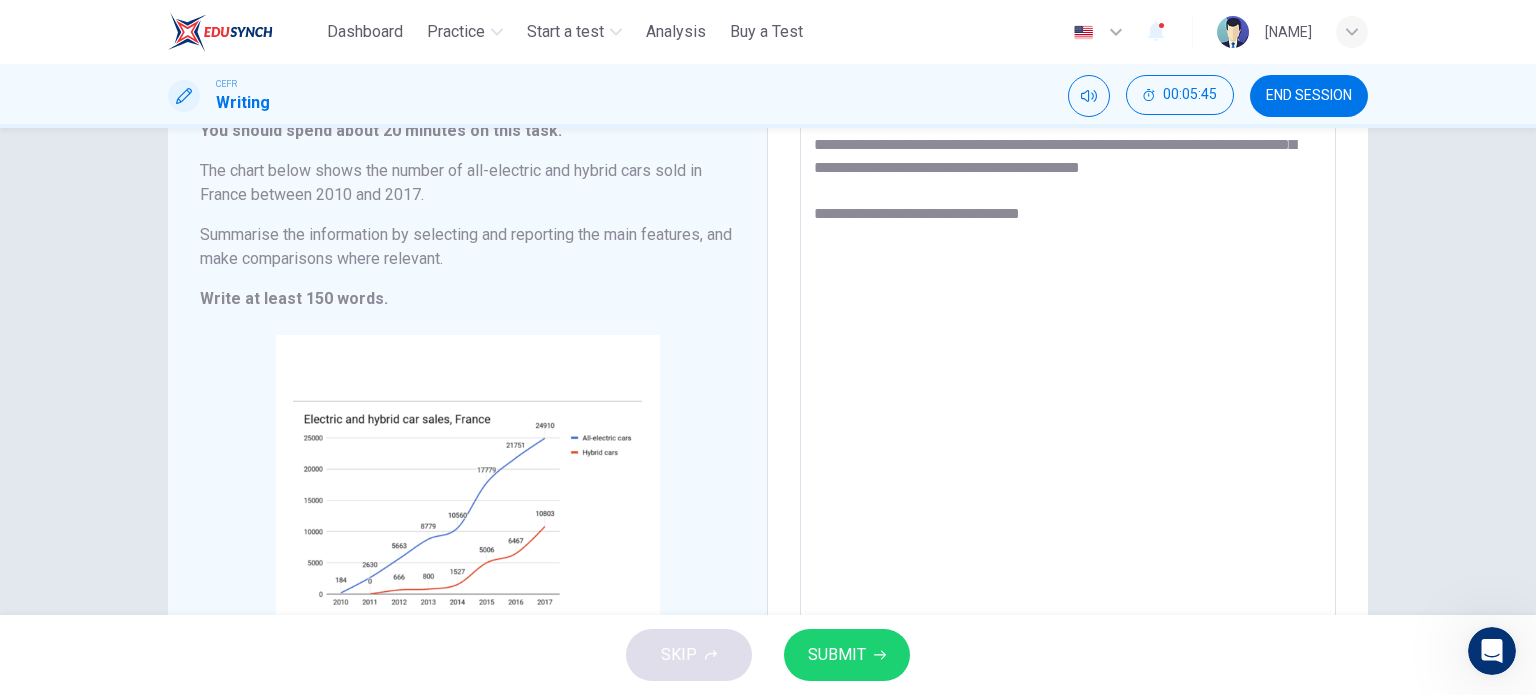 click on "**********" at bounding box center (1068, 389) 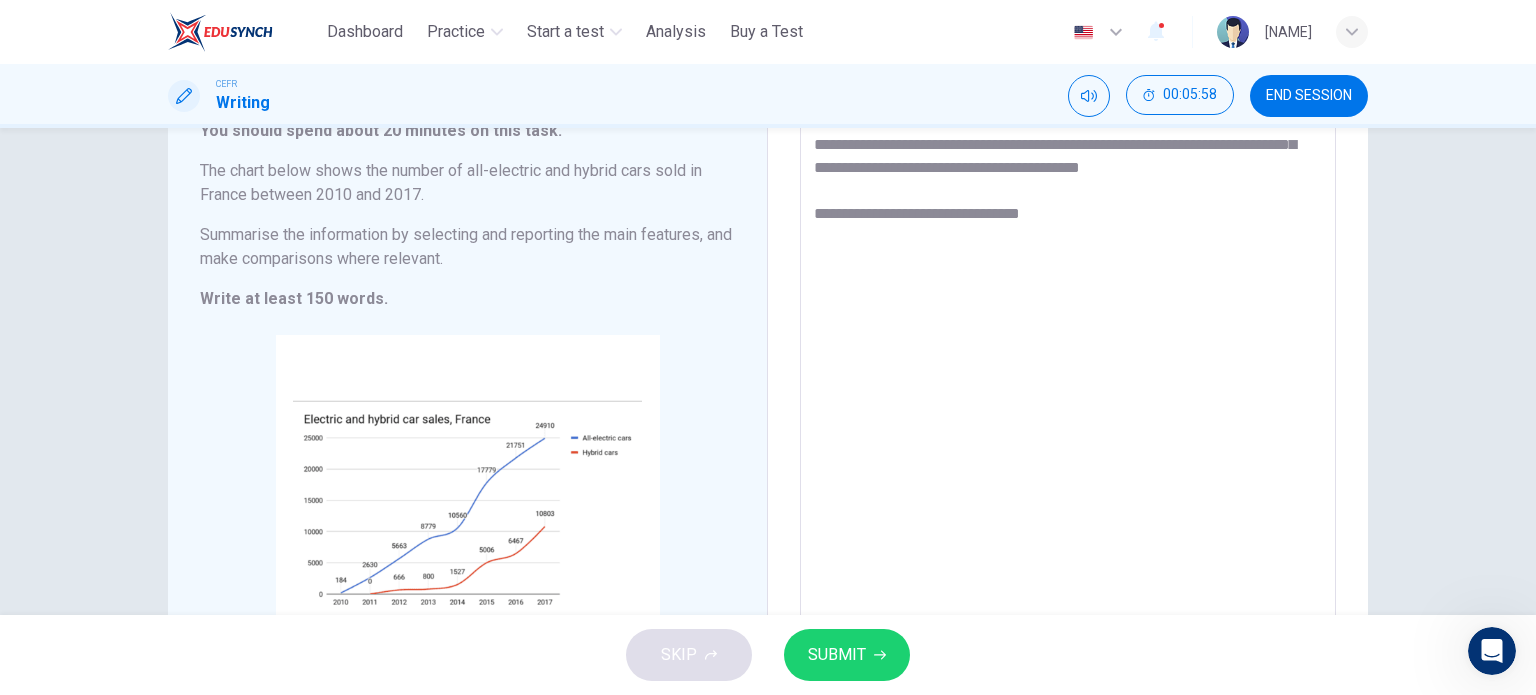 click on "**********" at bounding box center (1068, 389) 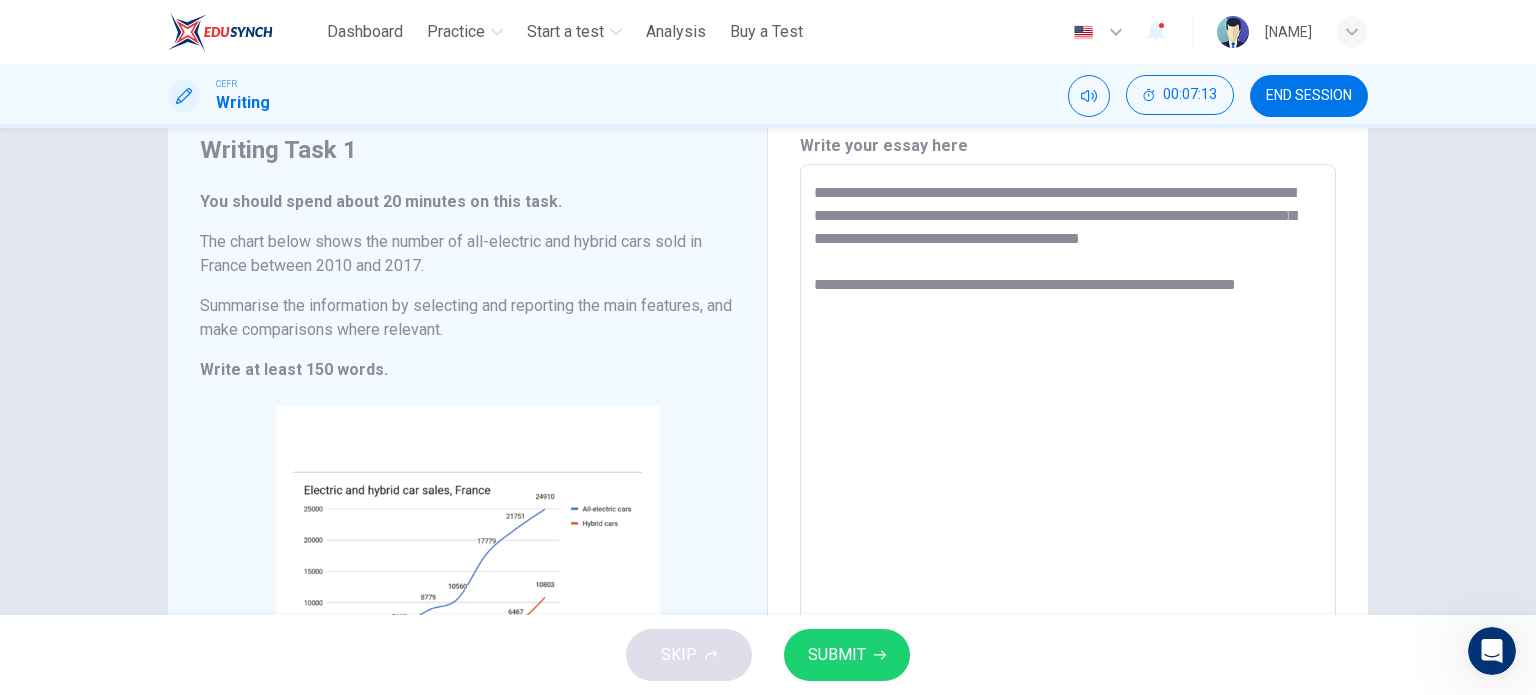 scroll, scrollTop: 72, scrollLeft: 0, axis: vertical 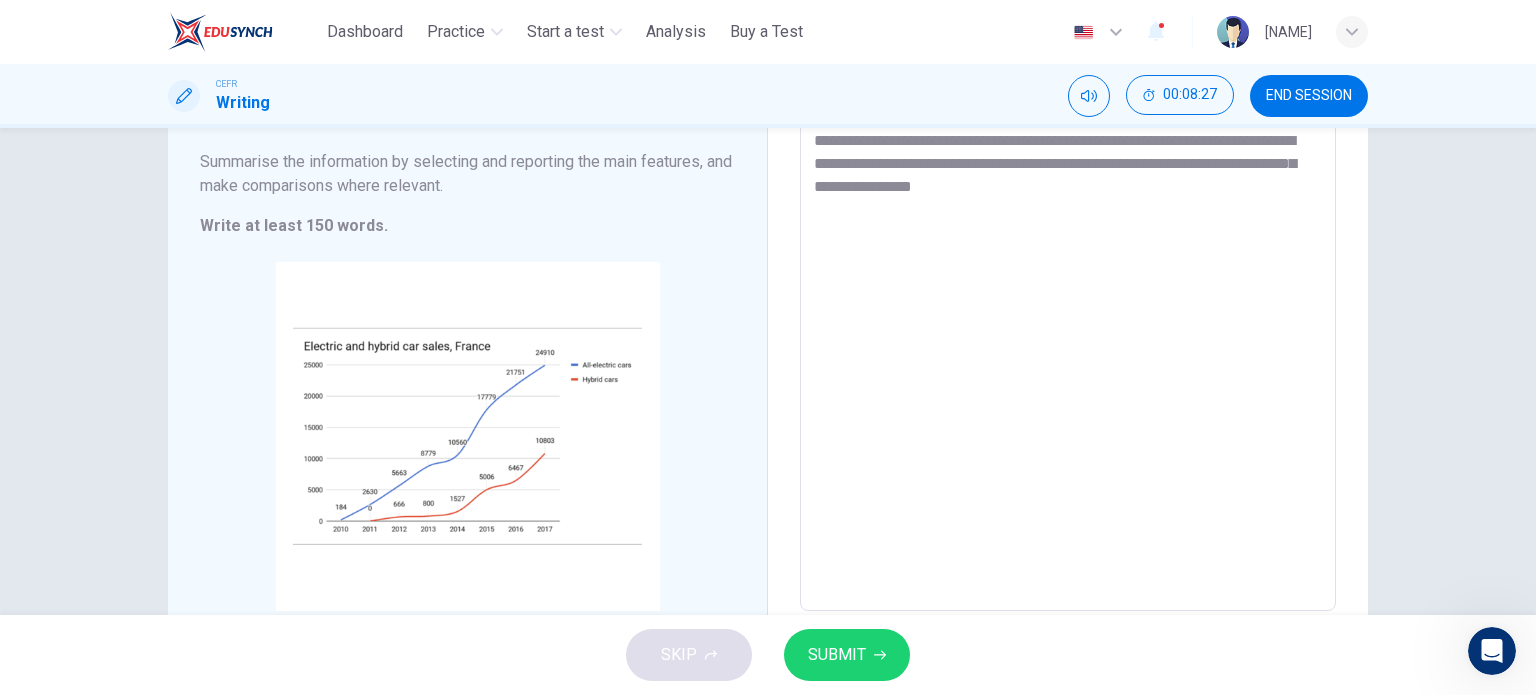 click on "**********" at bounding box center [1068, 316] 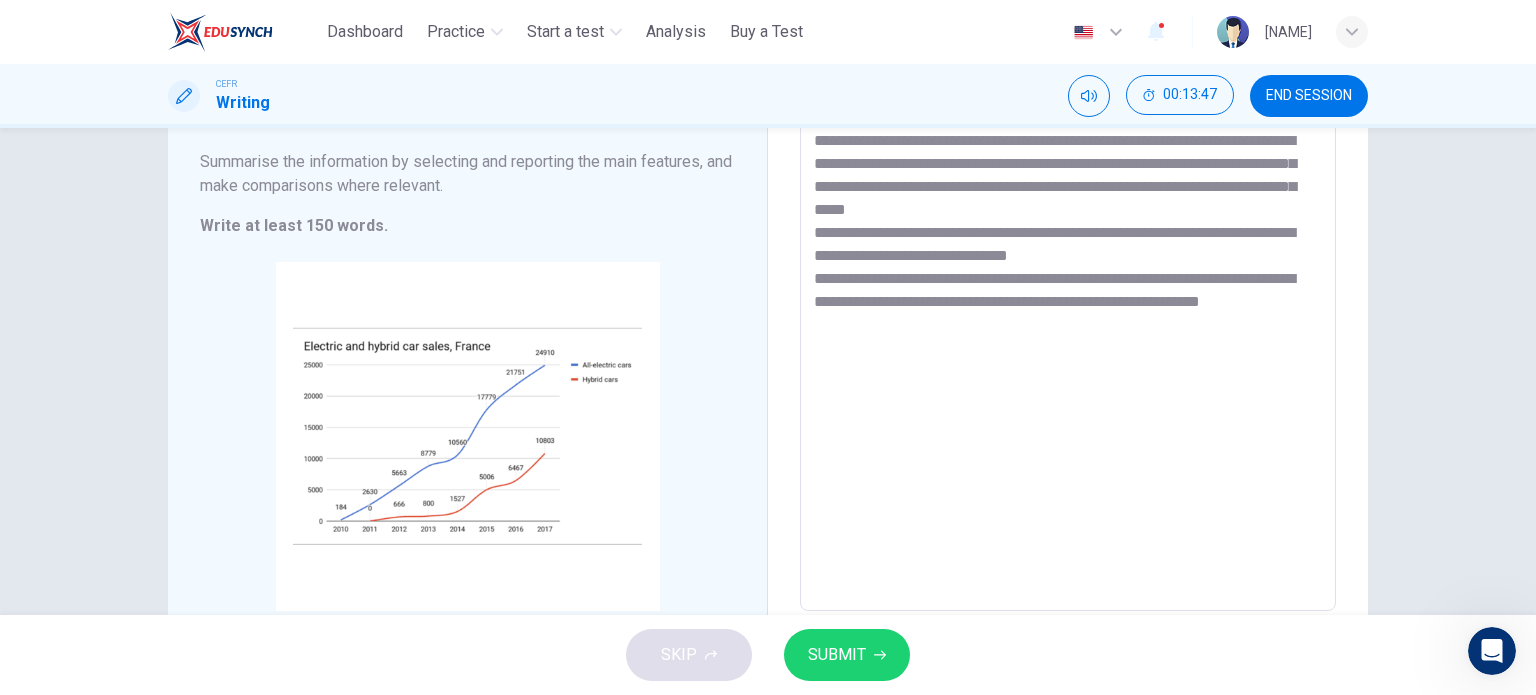 drag, startPoint x: 903, startPoint y: 299, endPoint x: 936, endPoint y: 327, distance: 43.27817 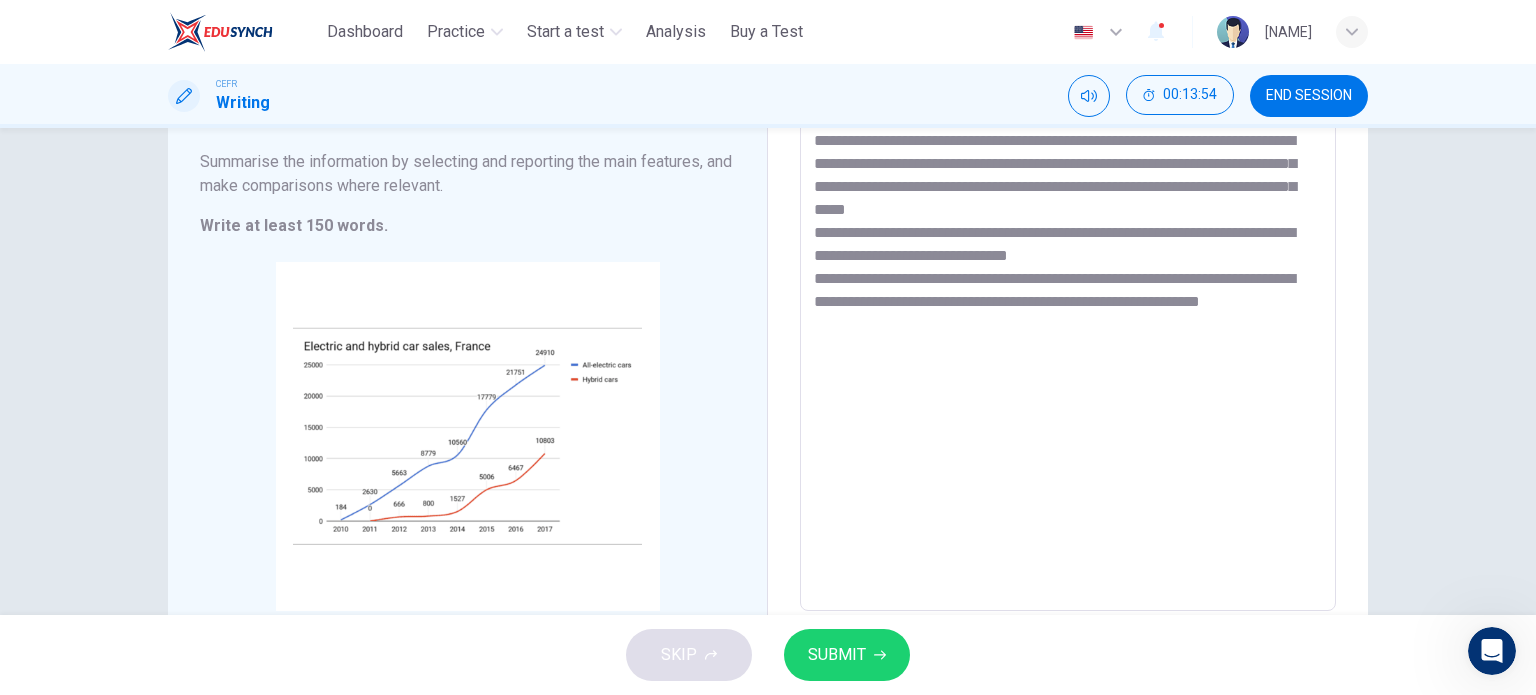 click on "**********" at bounding box center [1068, 316] 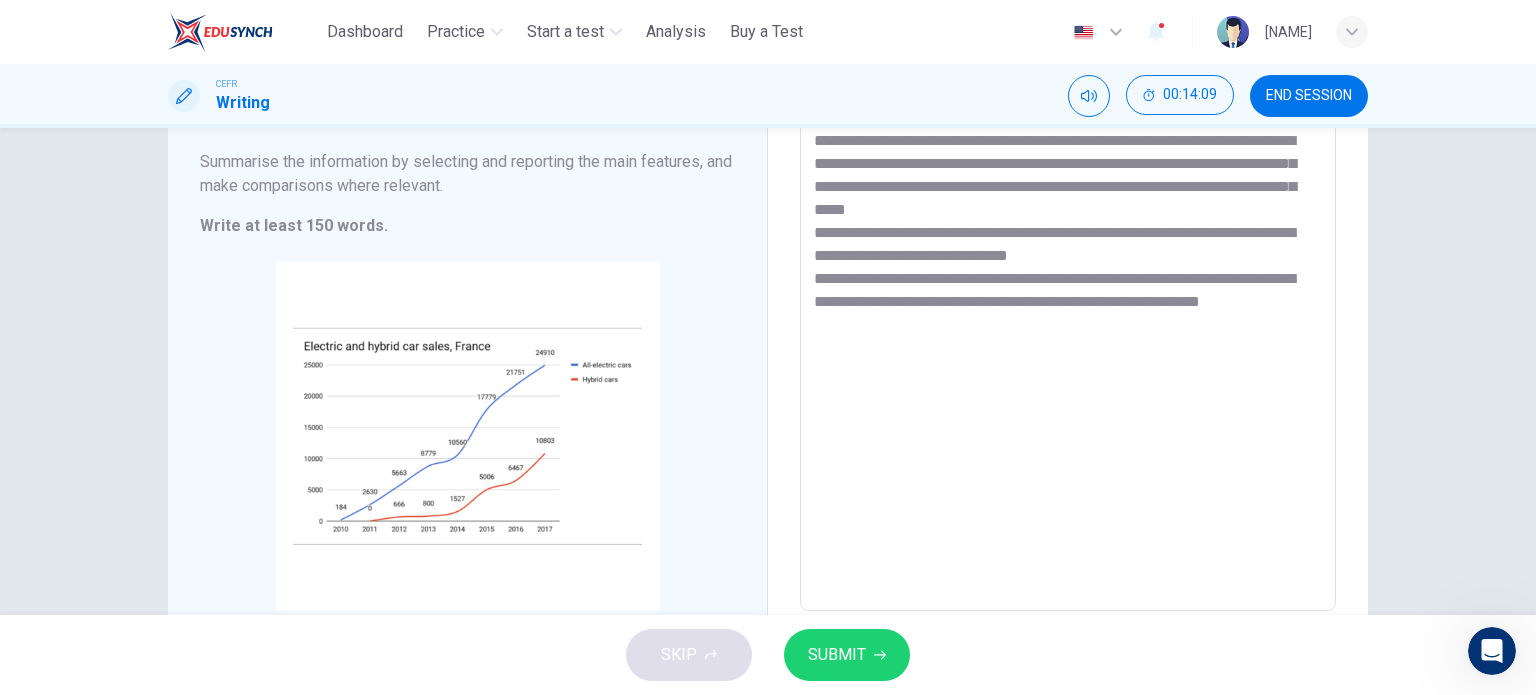 drag, startPoint x: 912, startPoint y: 301, endPoint x: 933, endPoint y: 327, distance: 33.42155 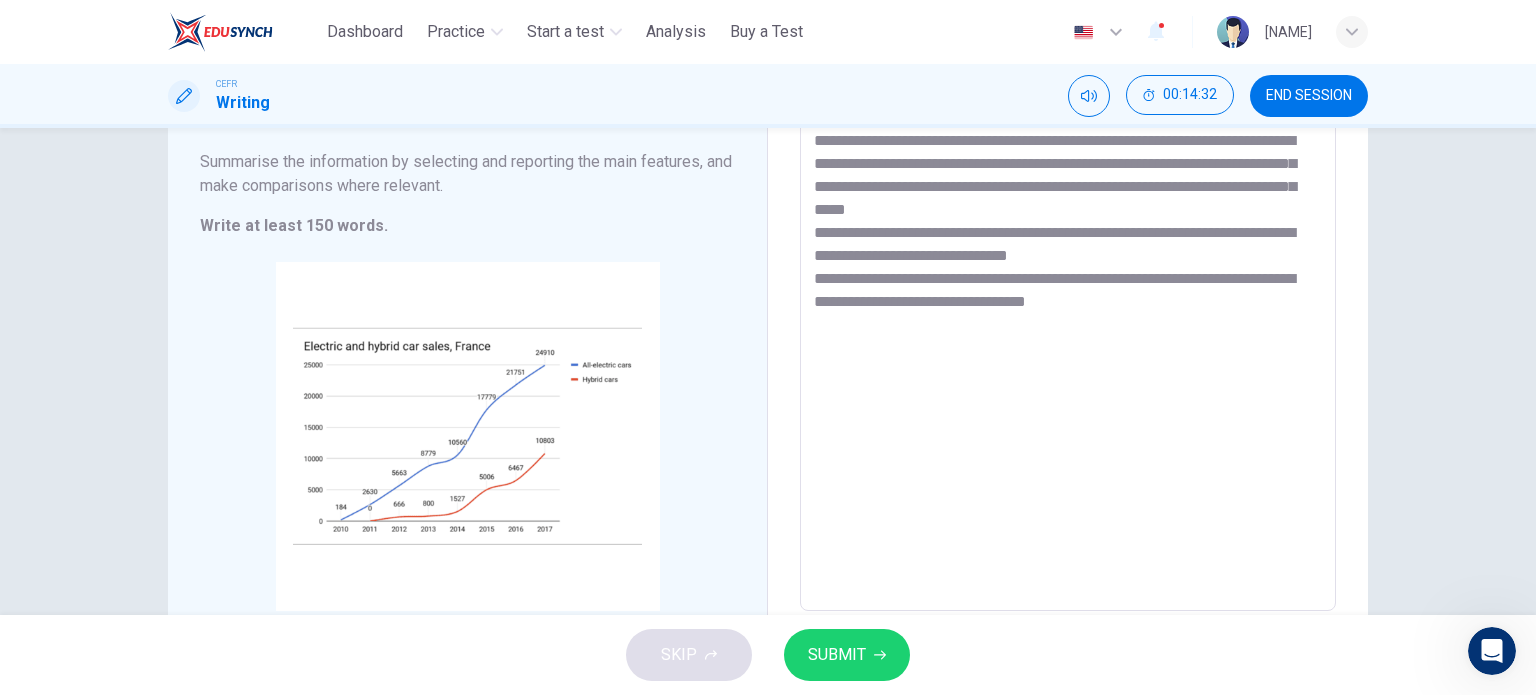 drag, startPoint x: 1438, startPoint y: 391, endPoint x: 1421, endPoint y: 455, distance: 66.21933 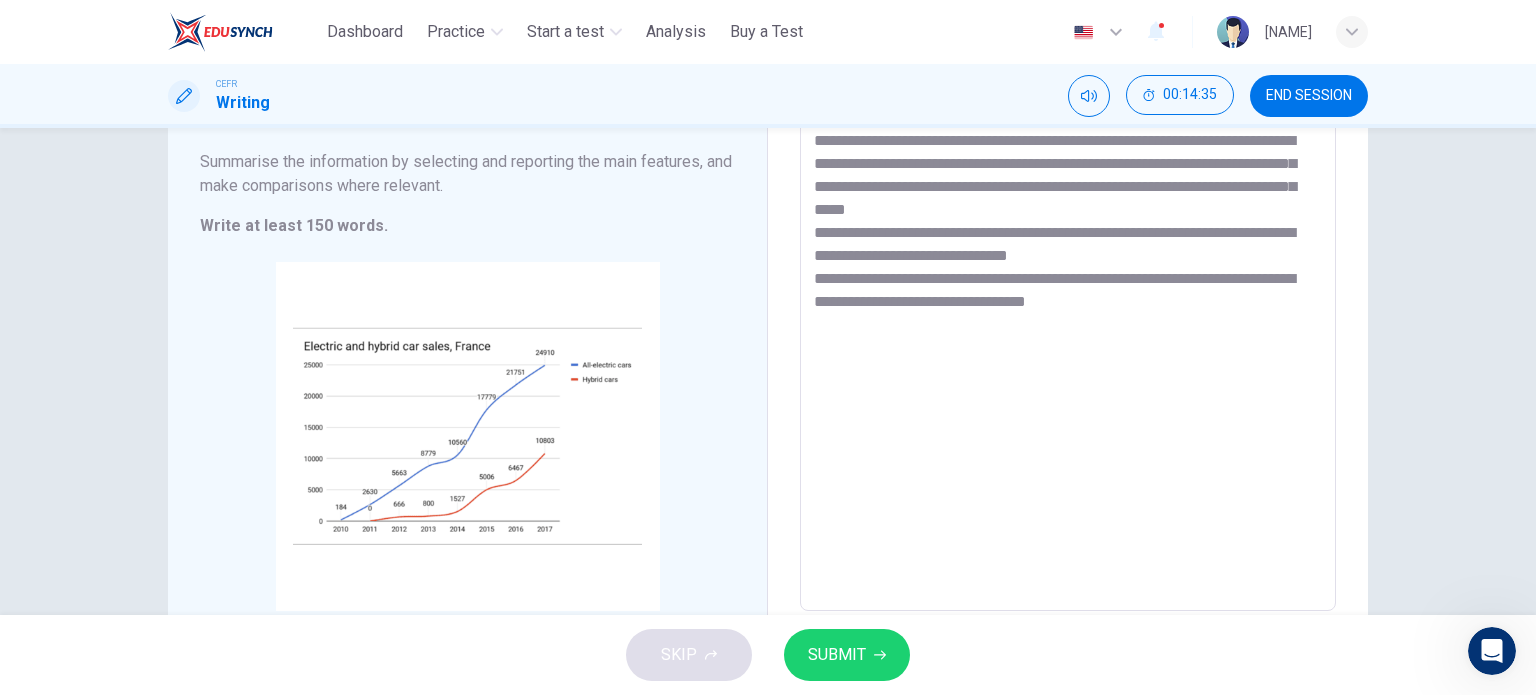drag, startPoint x: 1421, startPoint y: 455, endPoint x: 1528, endPoint y: 305, distance: 184.25255 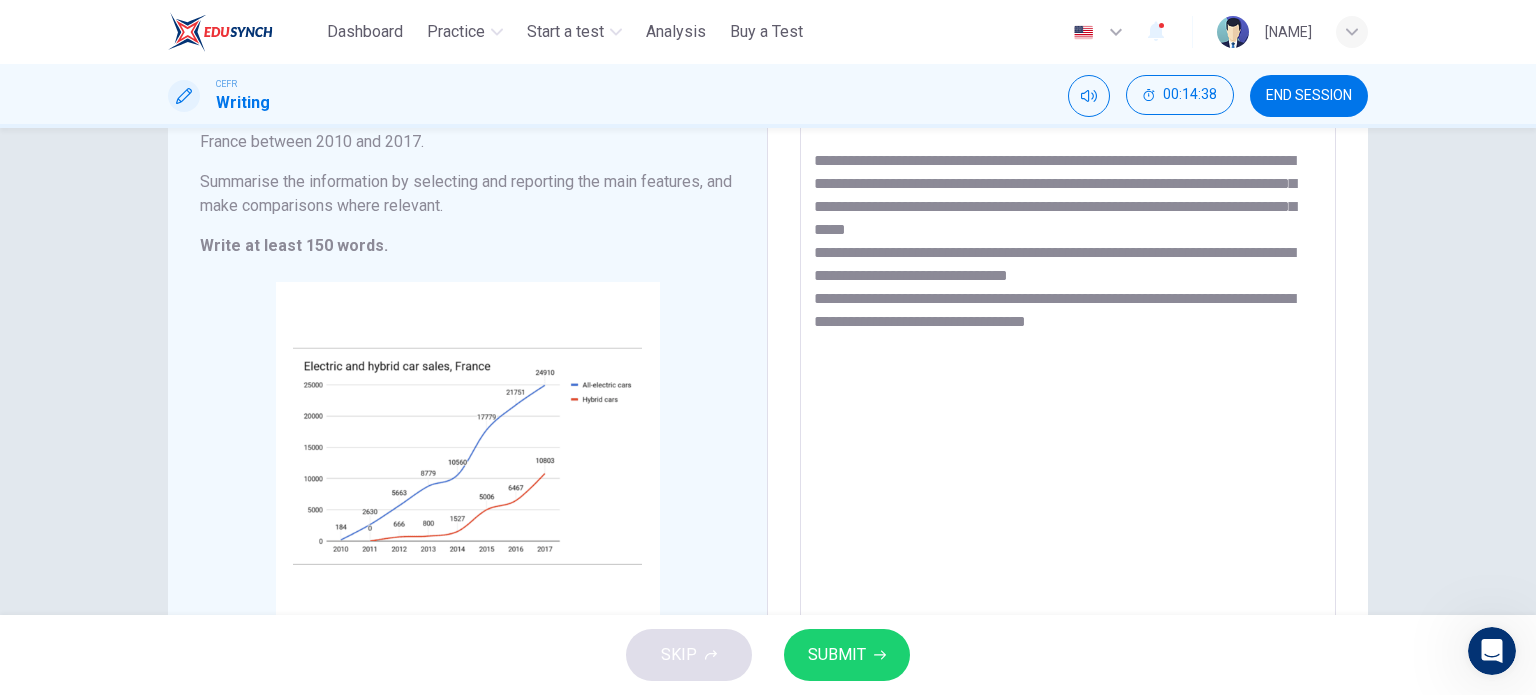 scroll, scrollTop: 189, scrollLeft: 0, axis: vertical 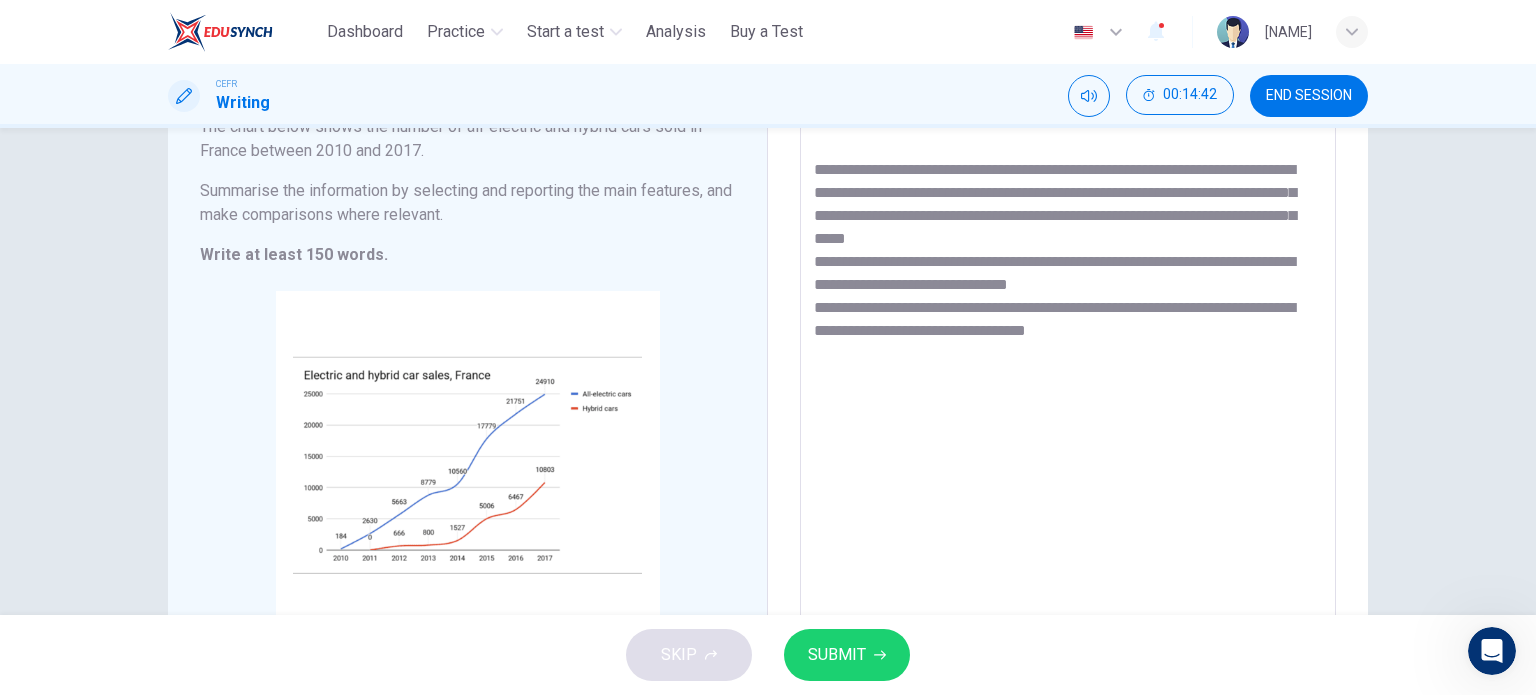 click on "**********" at bounding box center [1068, 345] 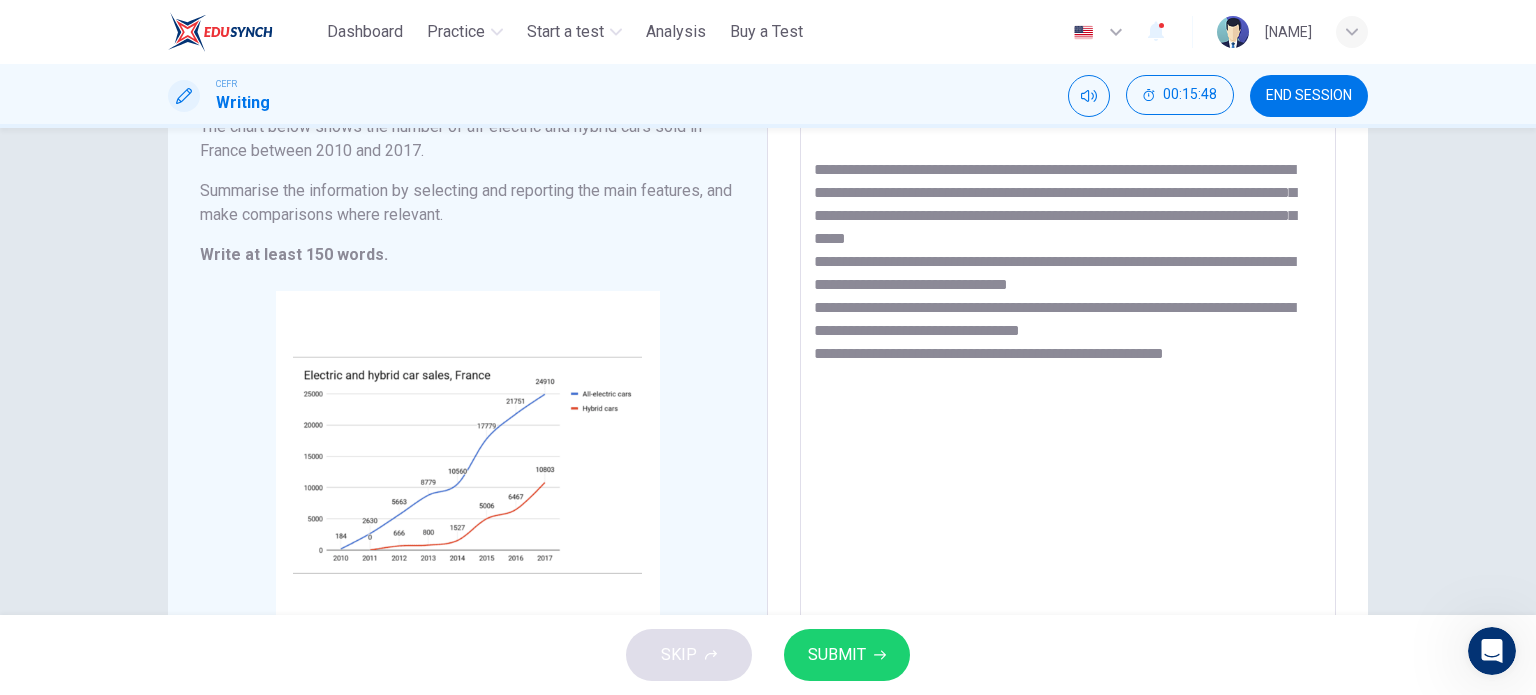 click on "**********" at bounding box center (1068, 345) 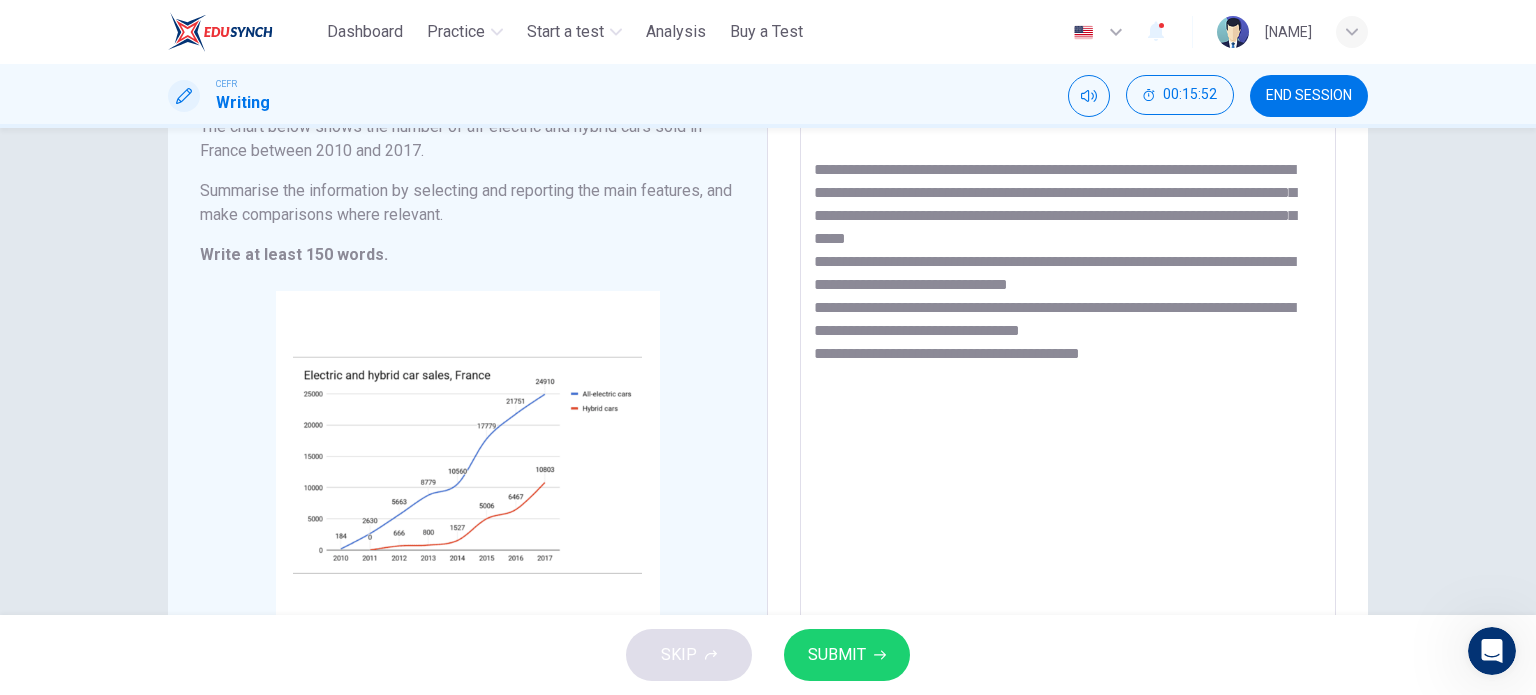 click on "**********" at bounding box center (1068, 345) 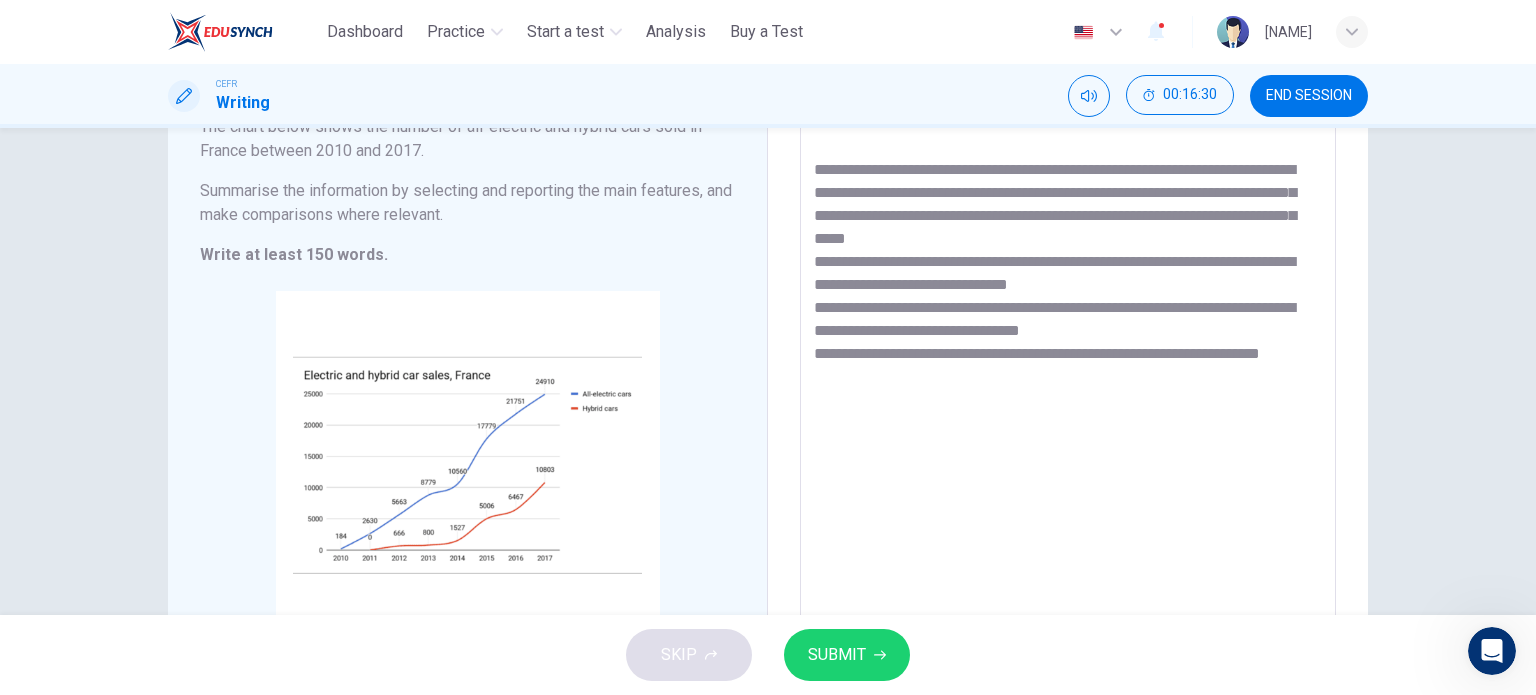 click on "**********" at bounding box center (1068, 345) 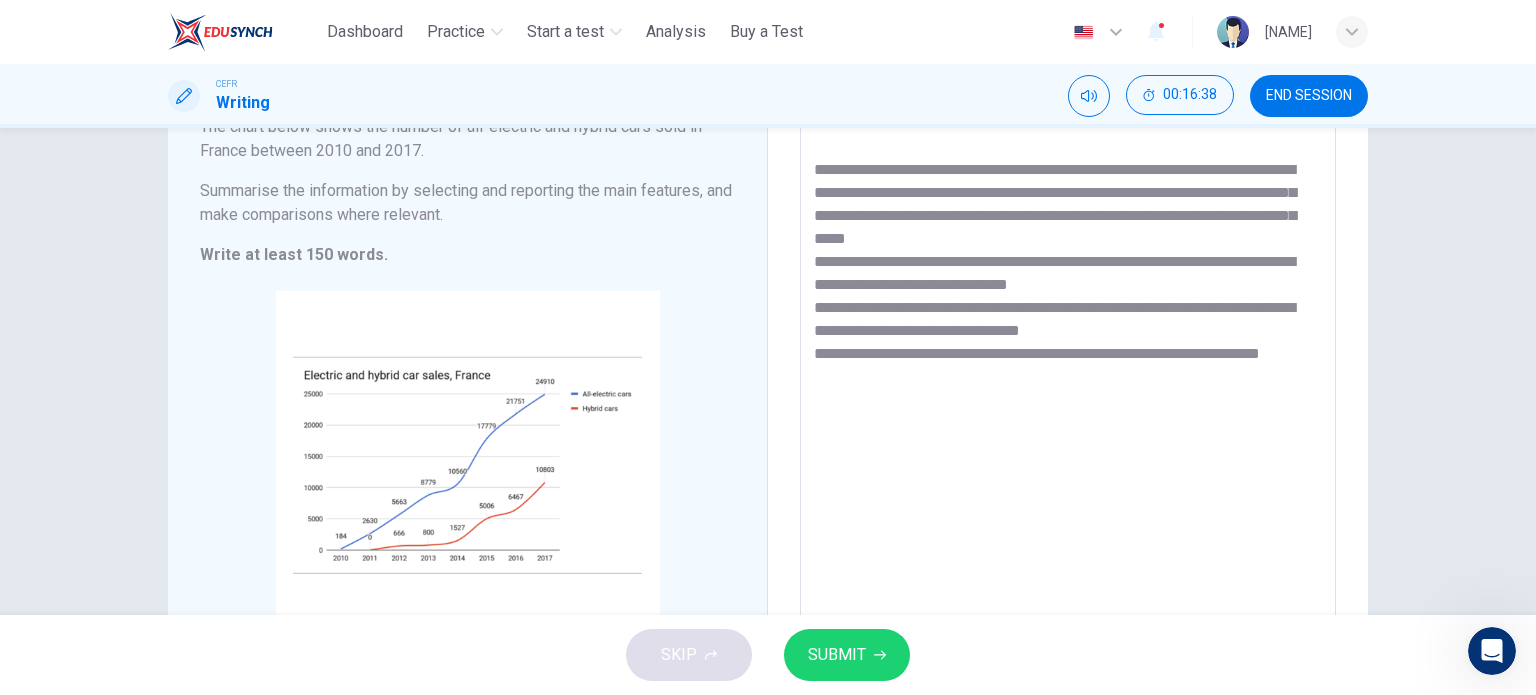 click on "**********" at bounding box center [1068, 345] 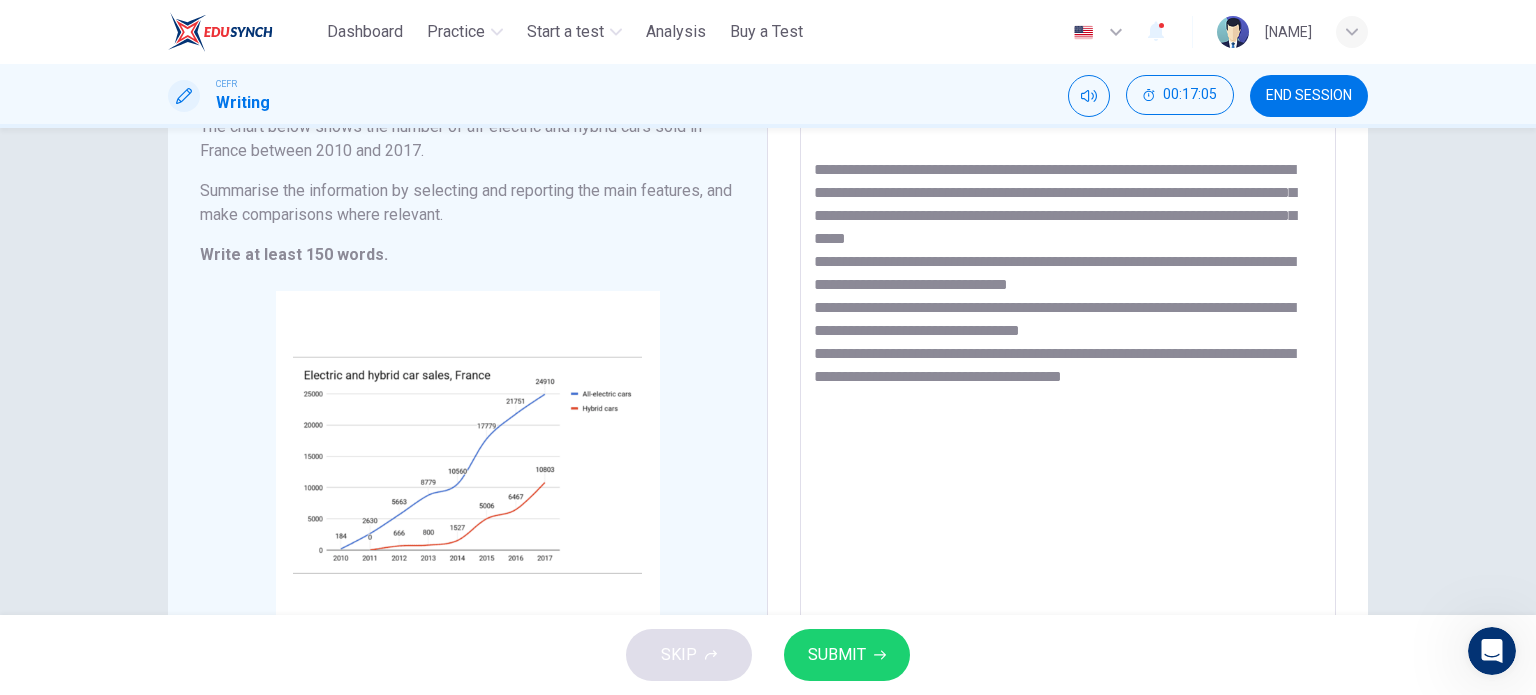 scroll, scrollTop: 0, scrollLeft: 0, axis: both 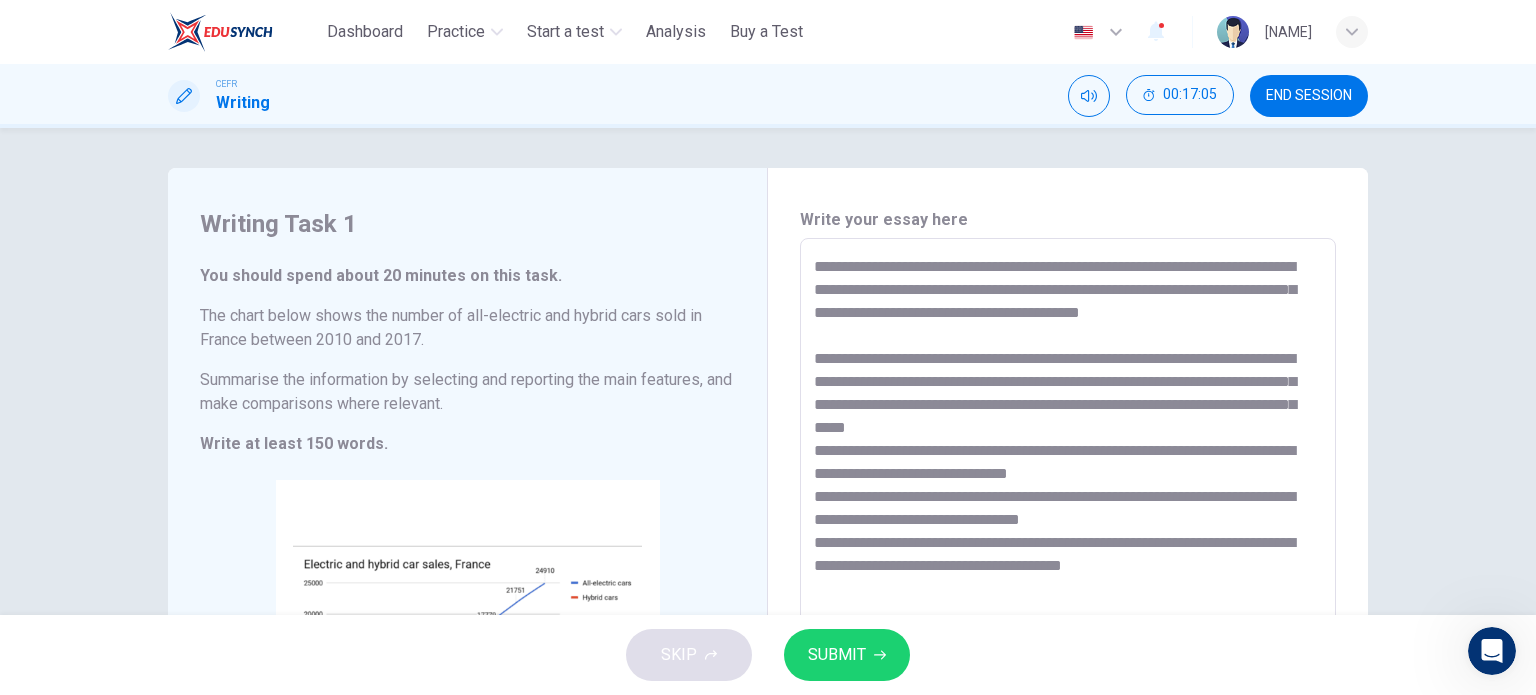 drag, startPoint x: 1224, startPoint y: 404, endPoint x: 851, endPoint y: 216, distance: 417.69965 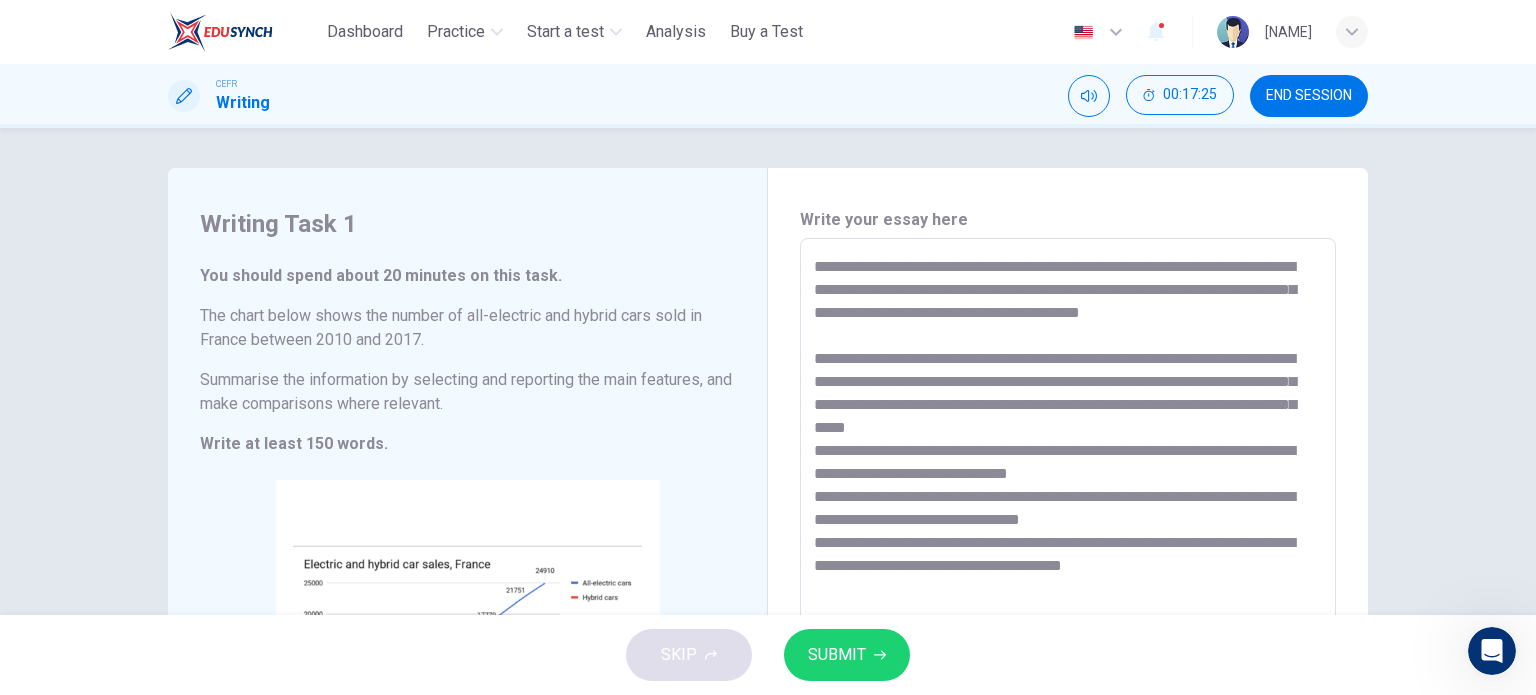 click on "SKIP SUBMIT" at bounding box center (768, 655) 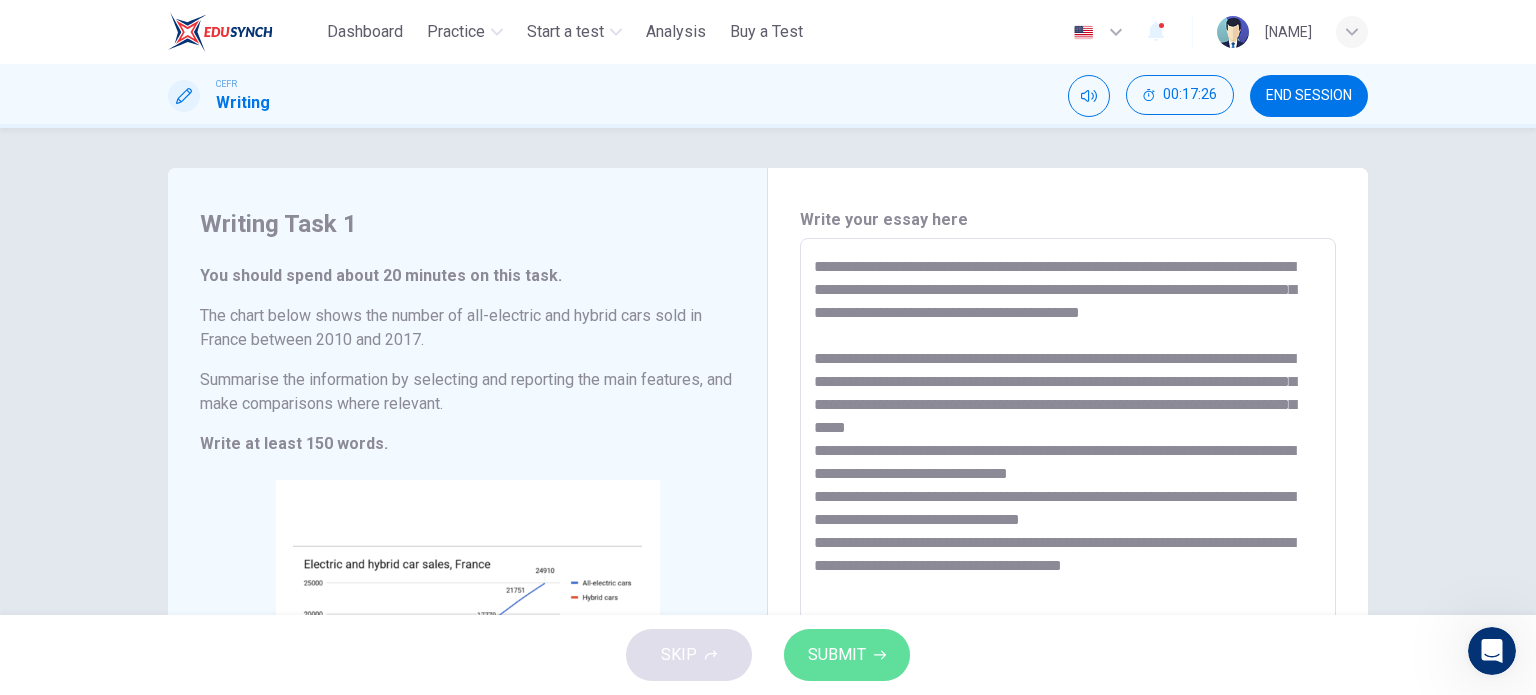 click on "SUBMIT" at bounding box center [837, 655] 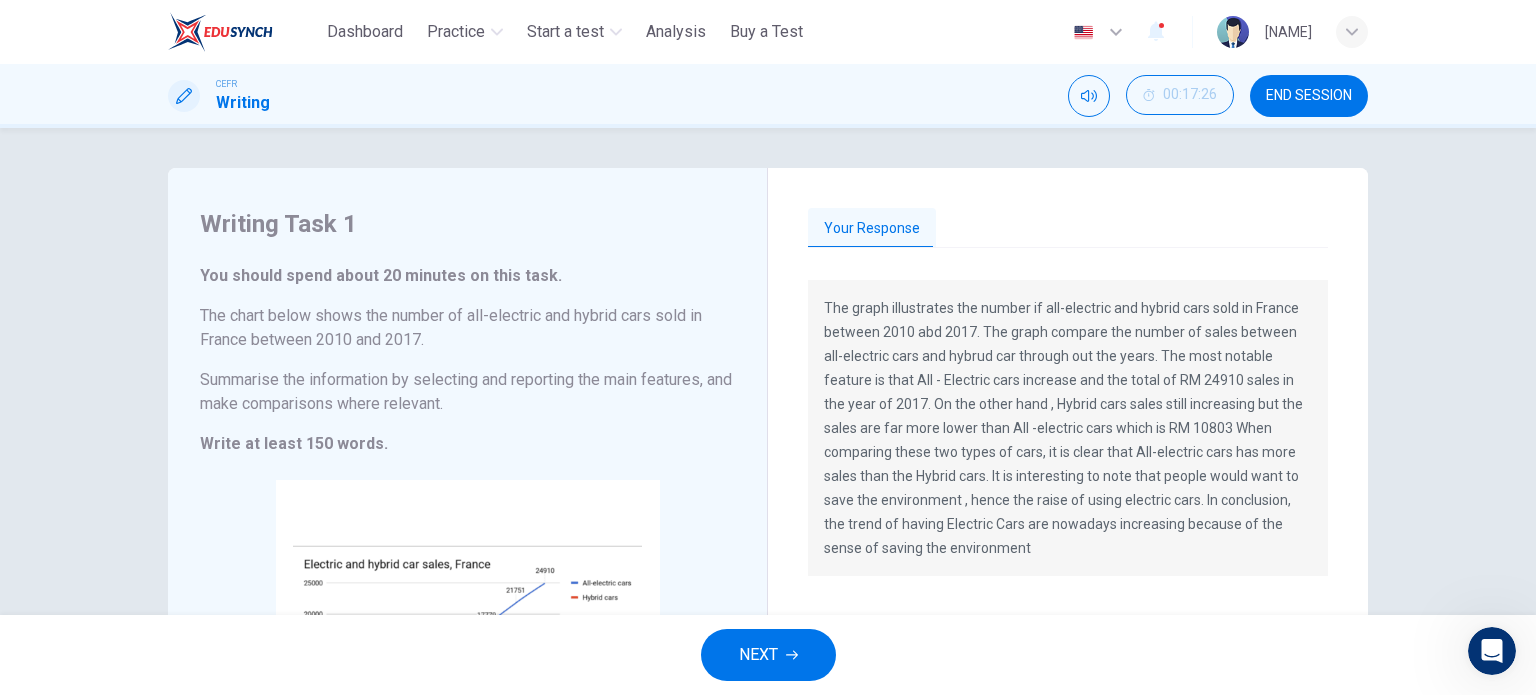 drag, startPoint x: 891, startPoint y: 347, endPoint x: 952, endPoint y: 533, distance: 195.74728 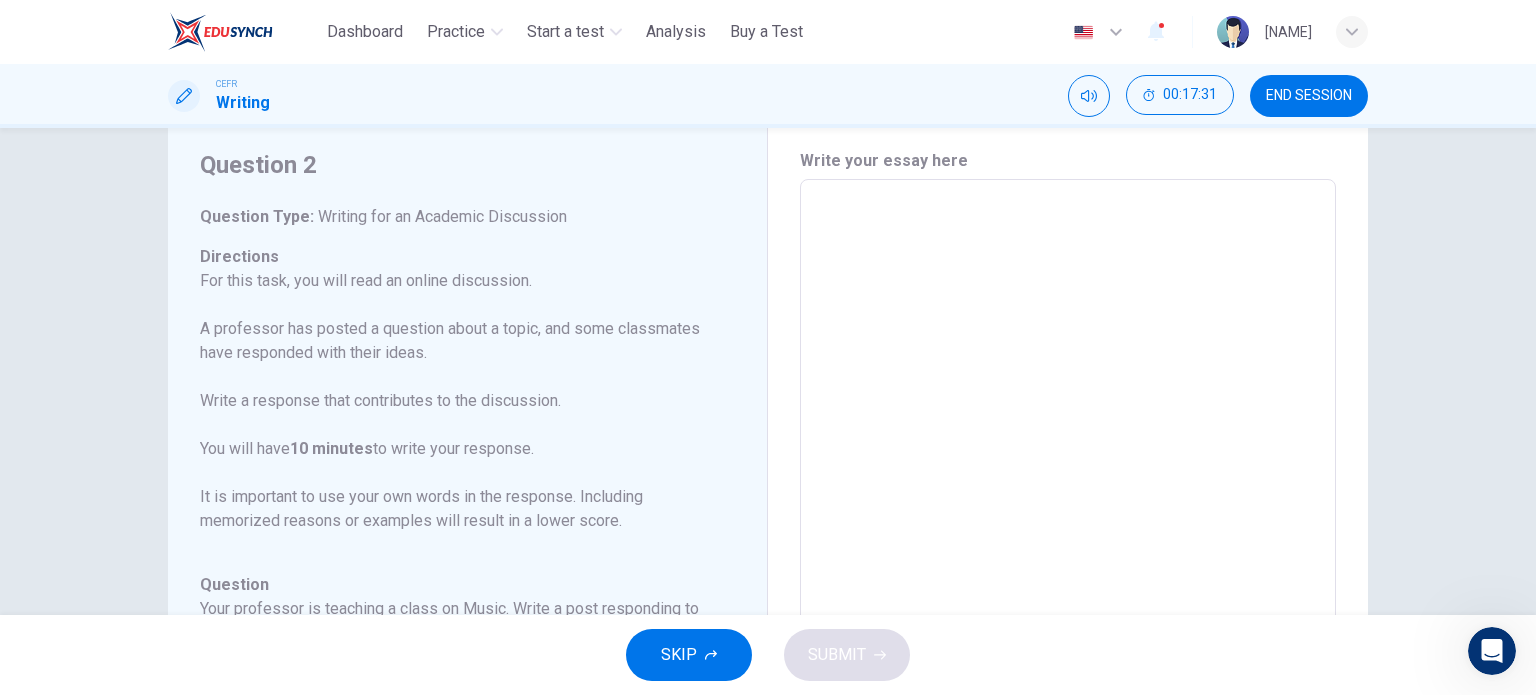 scroll, scrollTop: 73, scrollLeft: 0, axis: vertical 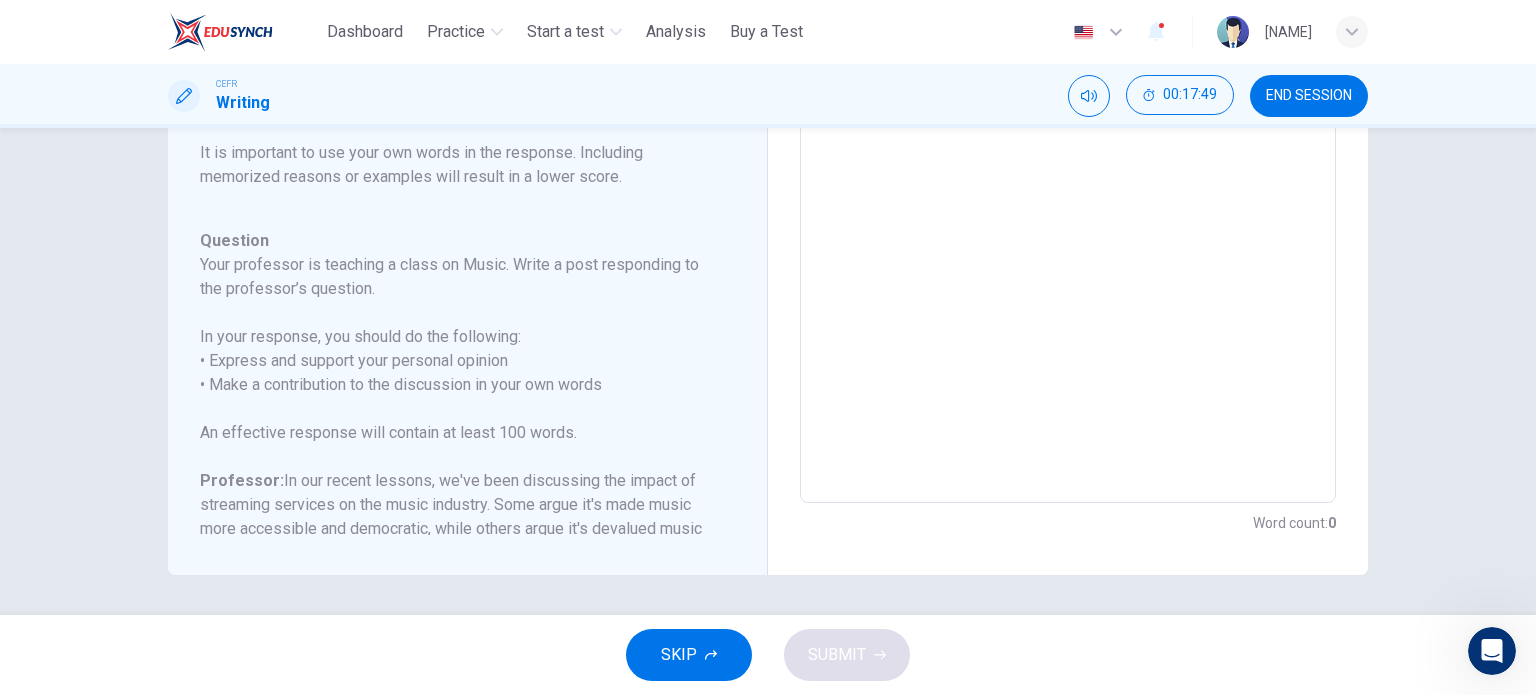 drag, startPoint x: 1535, startPoint y: 630, endPoint x: 1535, endPoint y: 611, distance: 19 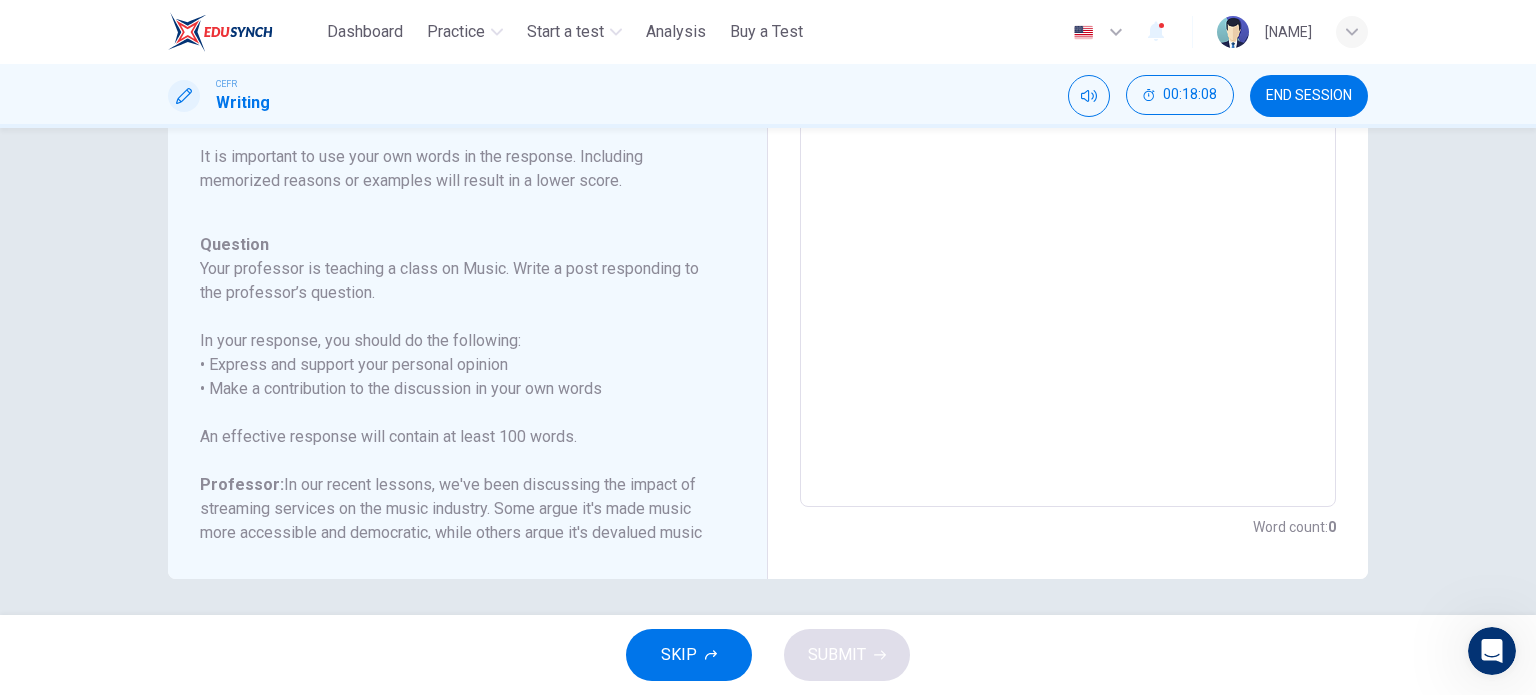 scroll, scrollTop: 403, scrollLeft: 0, axis: vertical 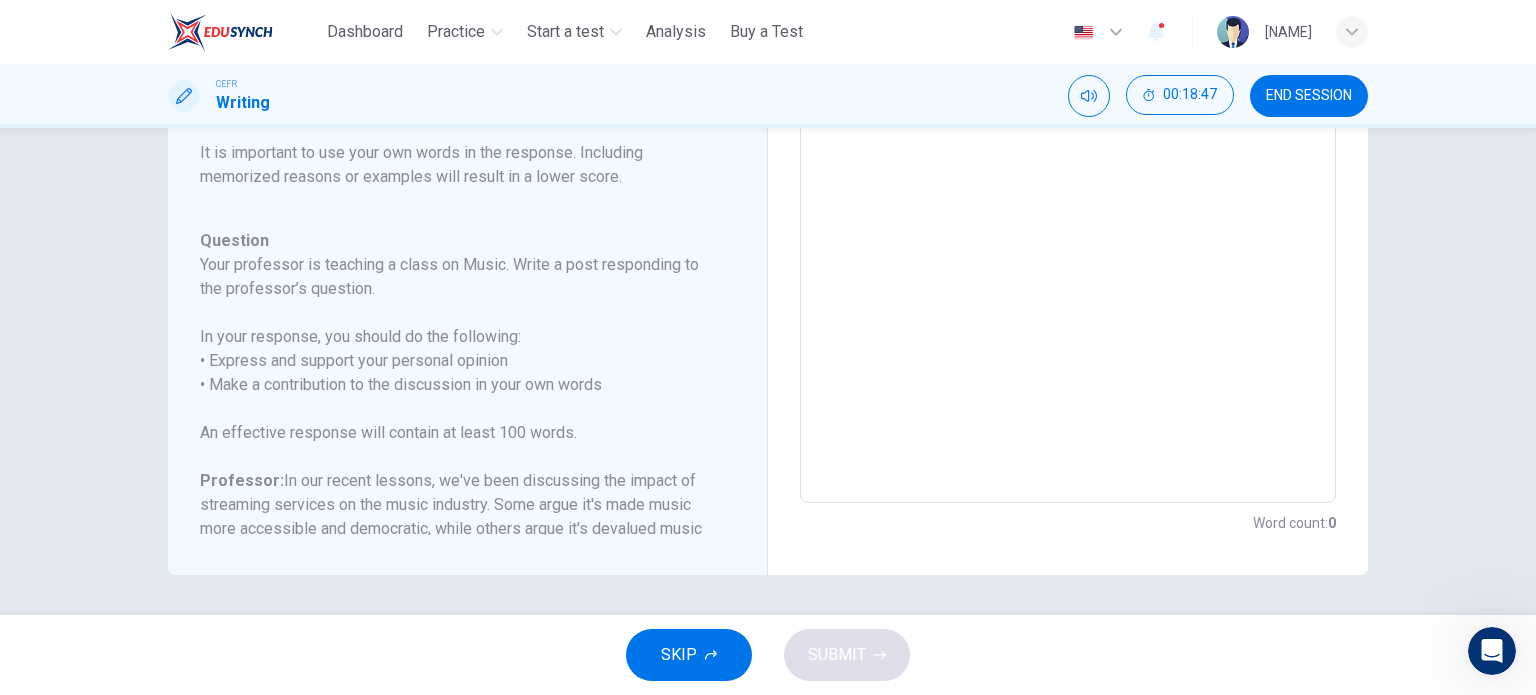 click at bounding box center (1068, 169) 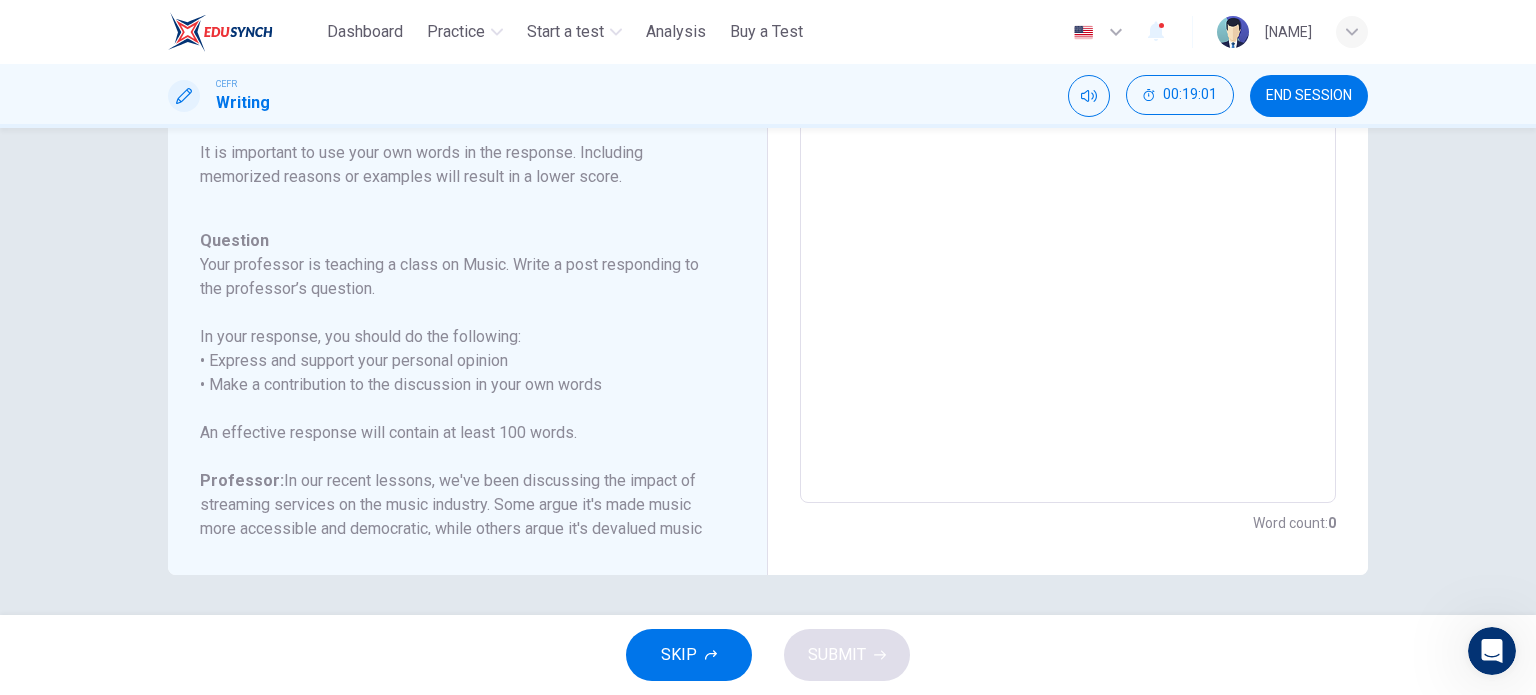 click at bounding box center (1068, 169) 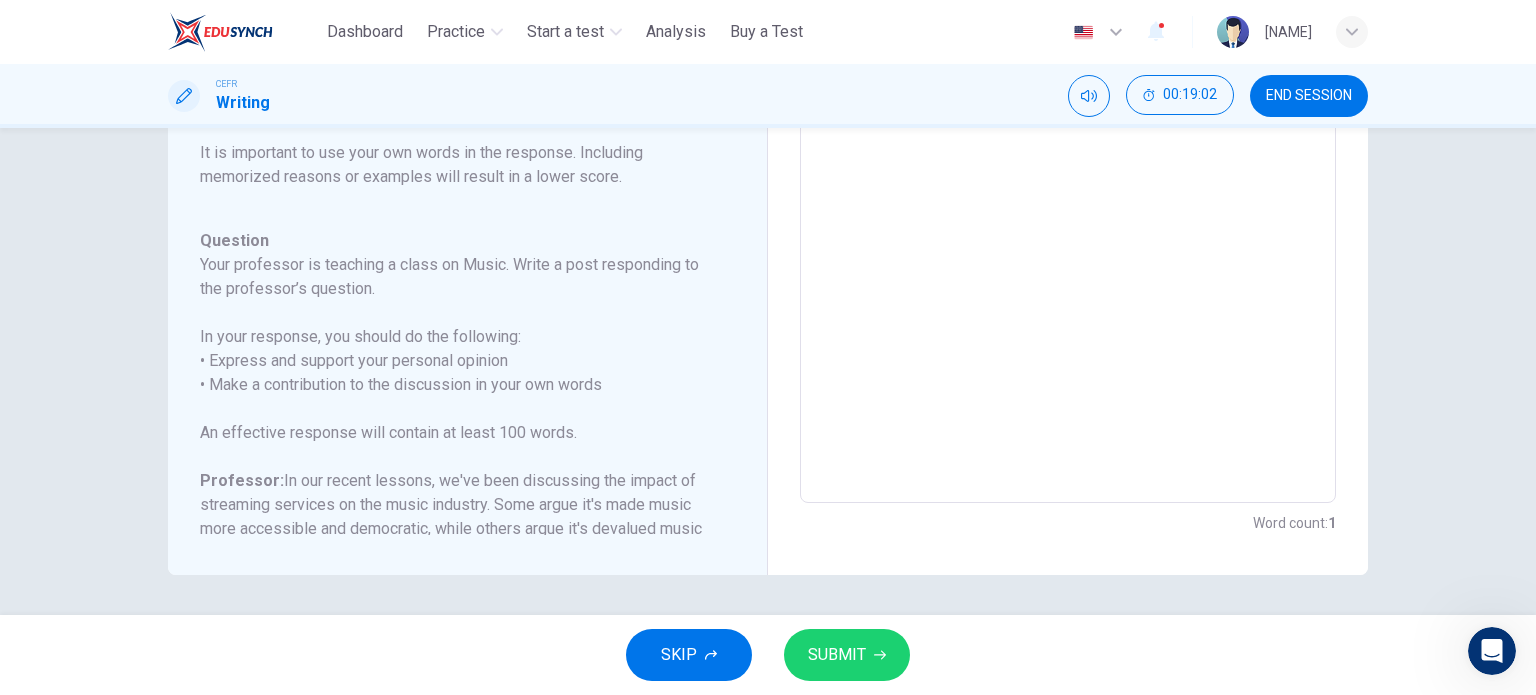 scroll, scrollTop: 128, scrollLeft: 0, axis: vertical 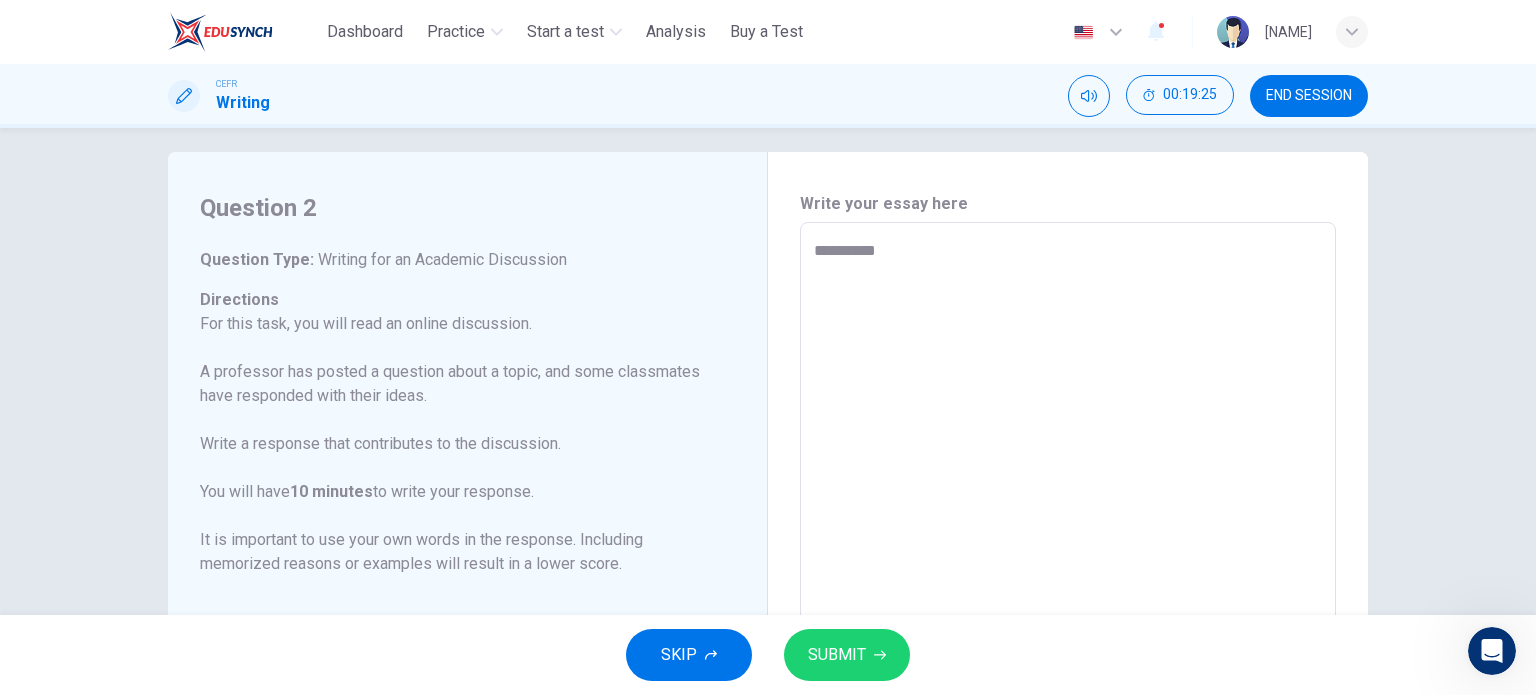 drag, startPoint x: 1521, startPoint y: 339, endPoint x: 1528, endPoint y: 311, distance: 28.86174 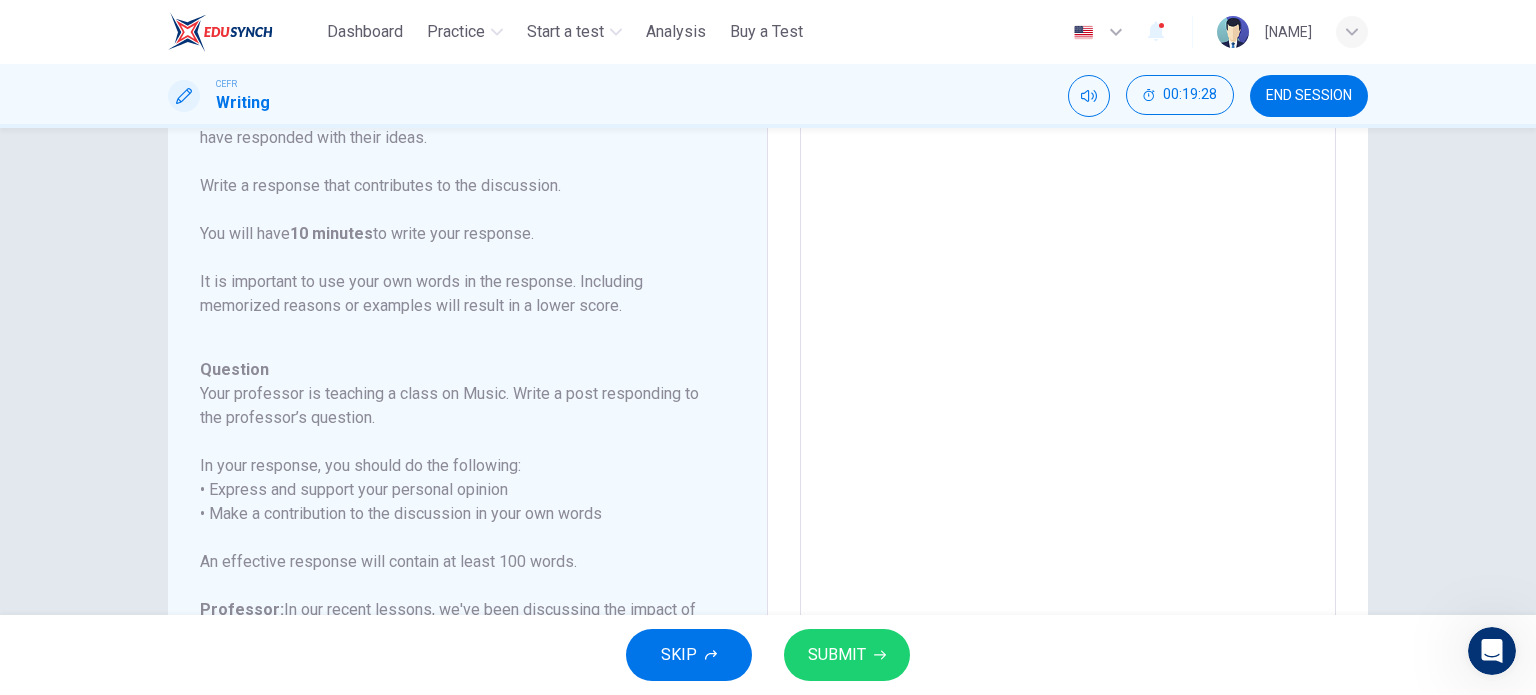 scroll, scrollTop: 394, scrollLeft: 0, axis: vertical 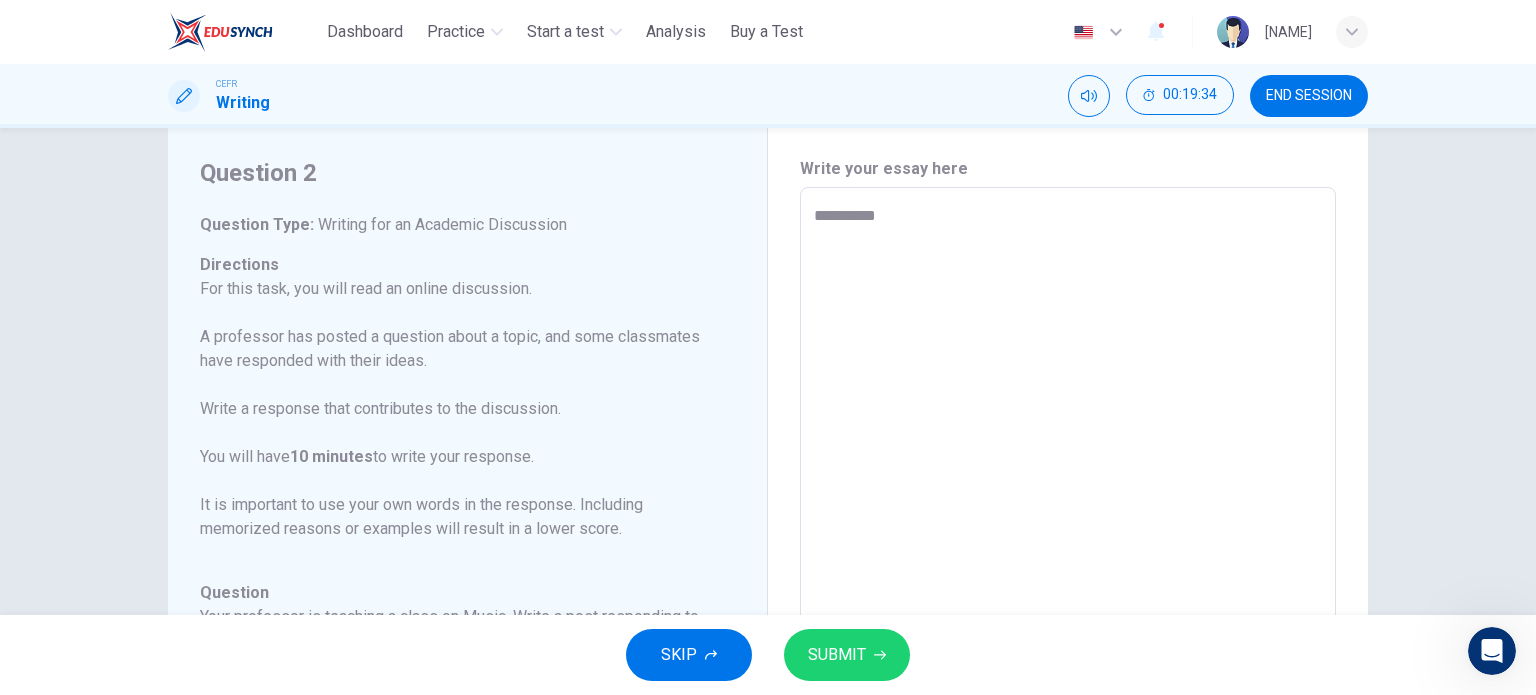 click on "*********" at bounding box center (1068, 521) 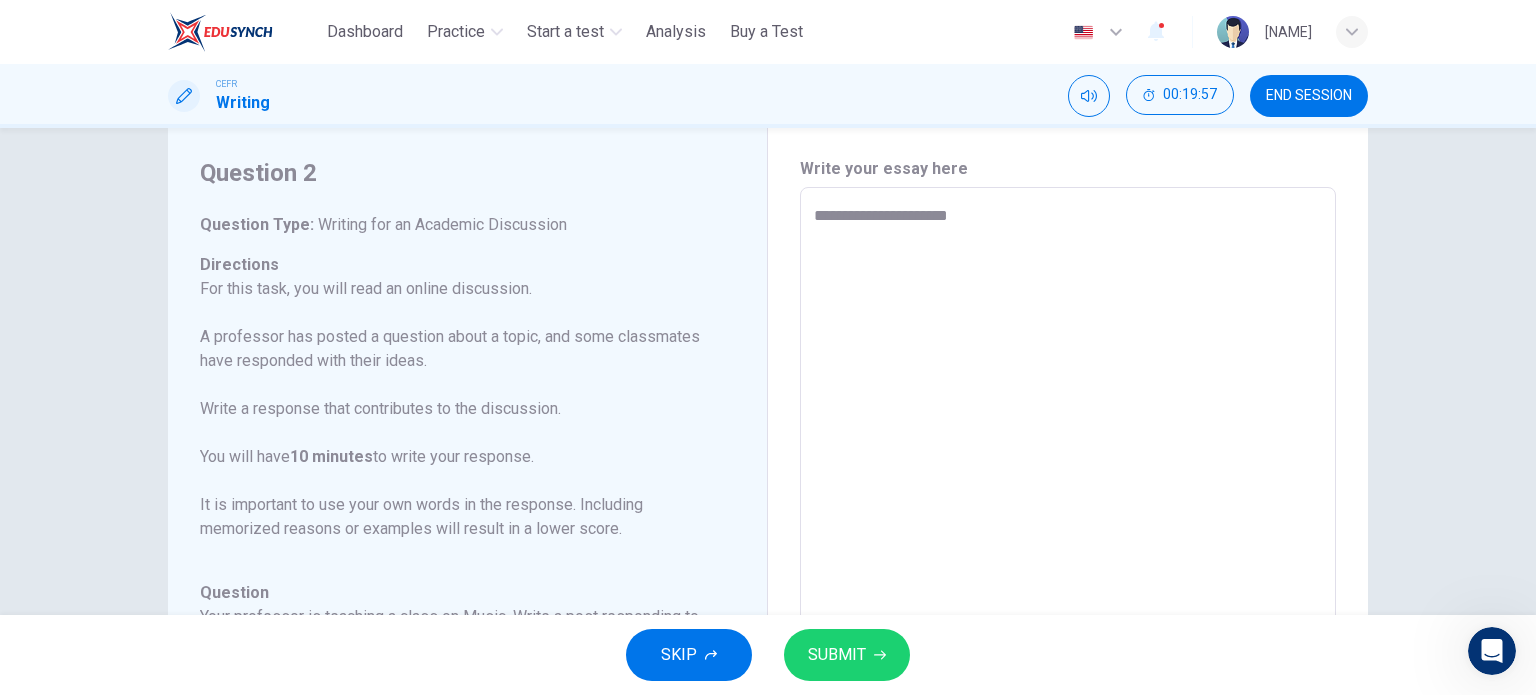 drag, startPoint x: 1520, startPoint y: 272, endPoint x: 1532, endPoint y: 349, distance: 77.92946 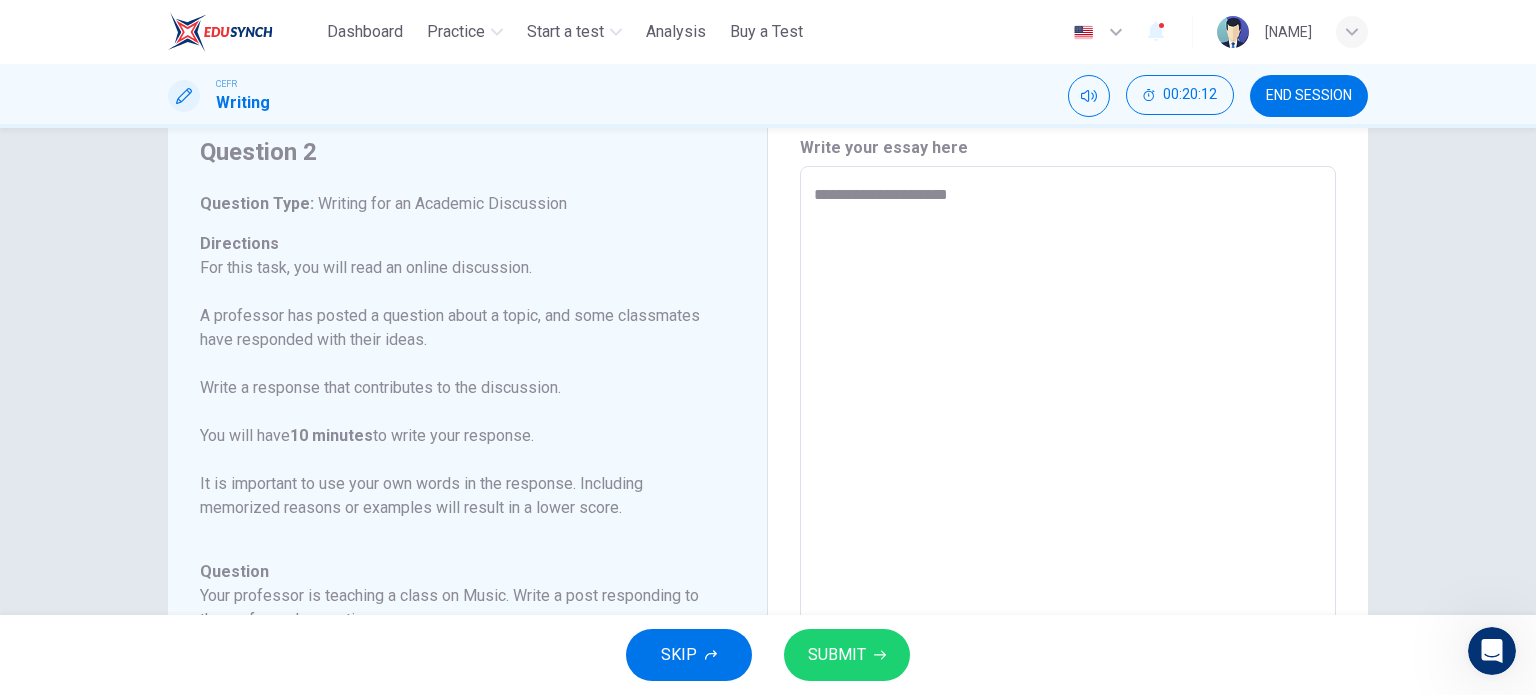 scroll, scrollTop: 68, scrollLeft: 0, axis: vertical 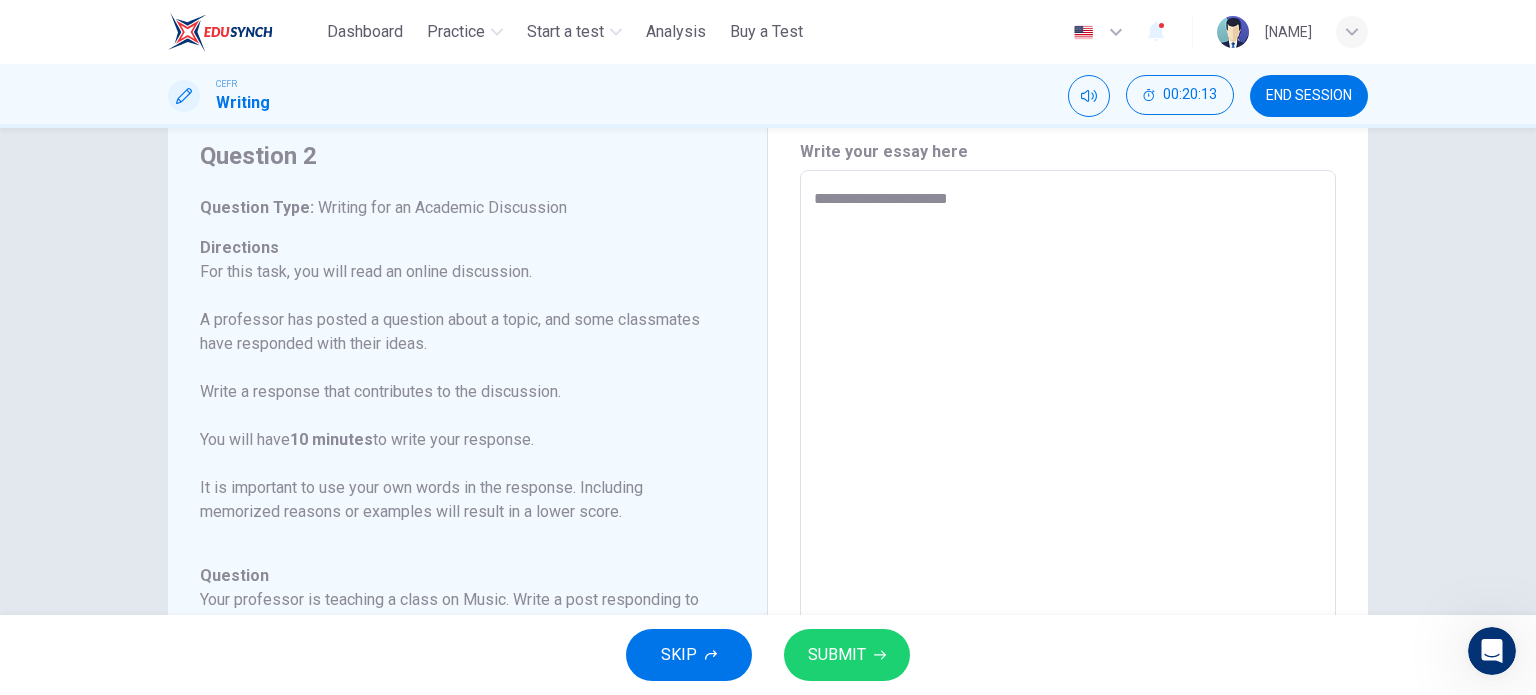 click on "**********" at bounding box center (1068, 504) 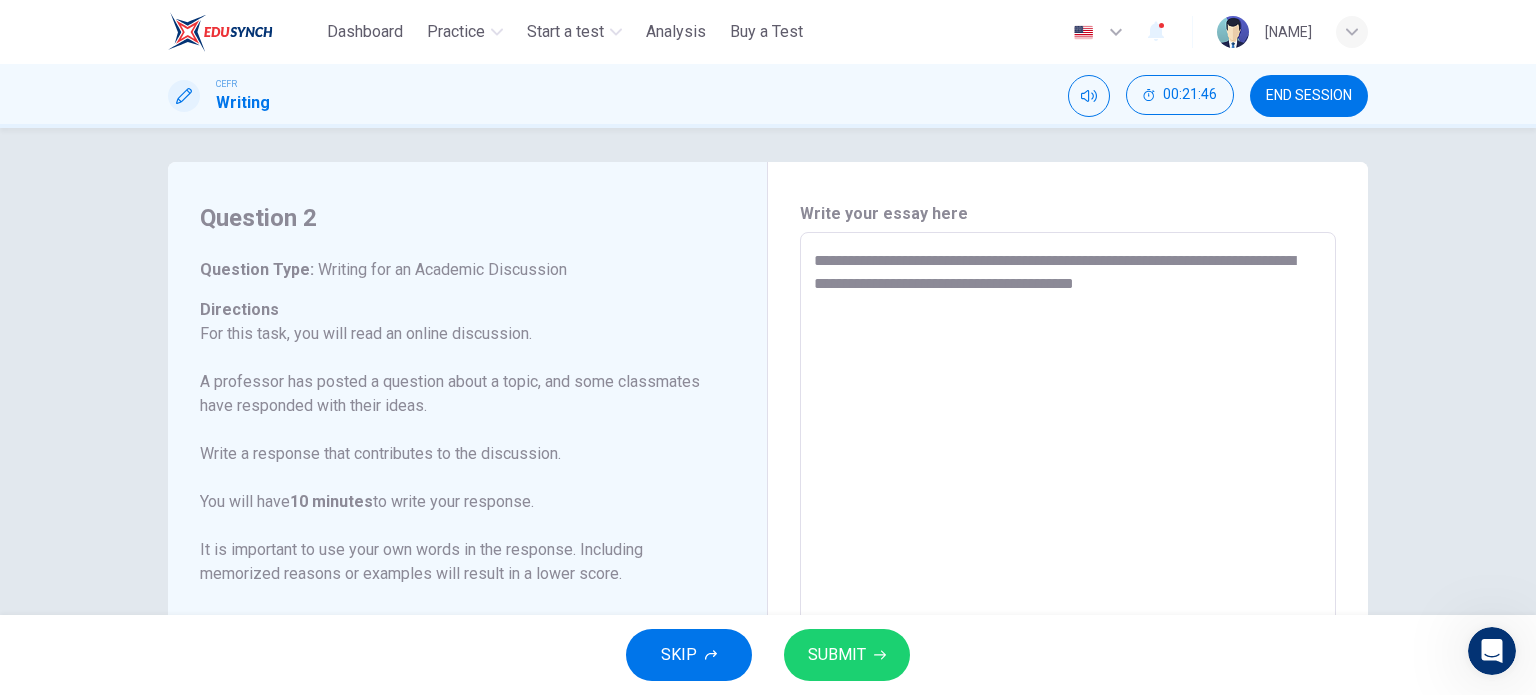 scroll, scrollTop: 3, scrollLeft: 0, axis: vertical 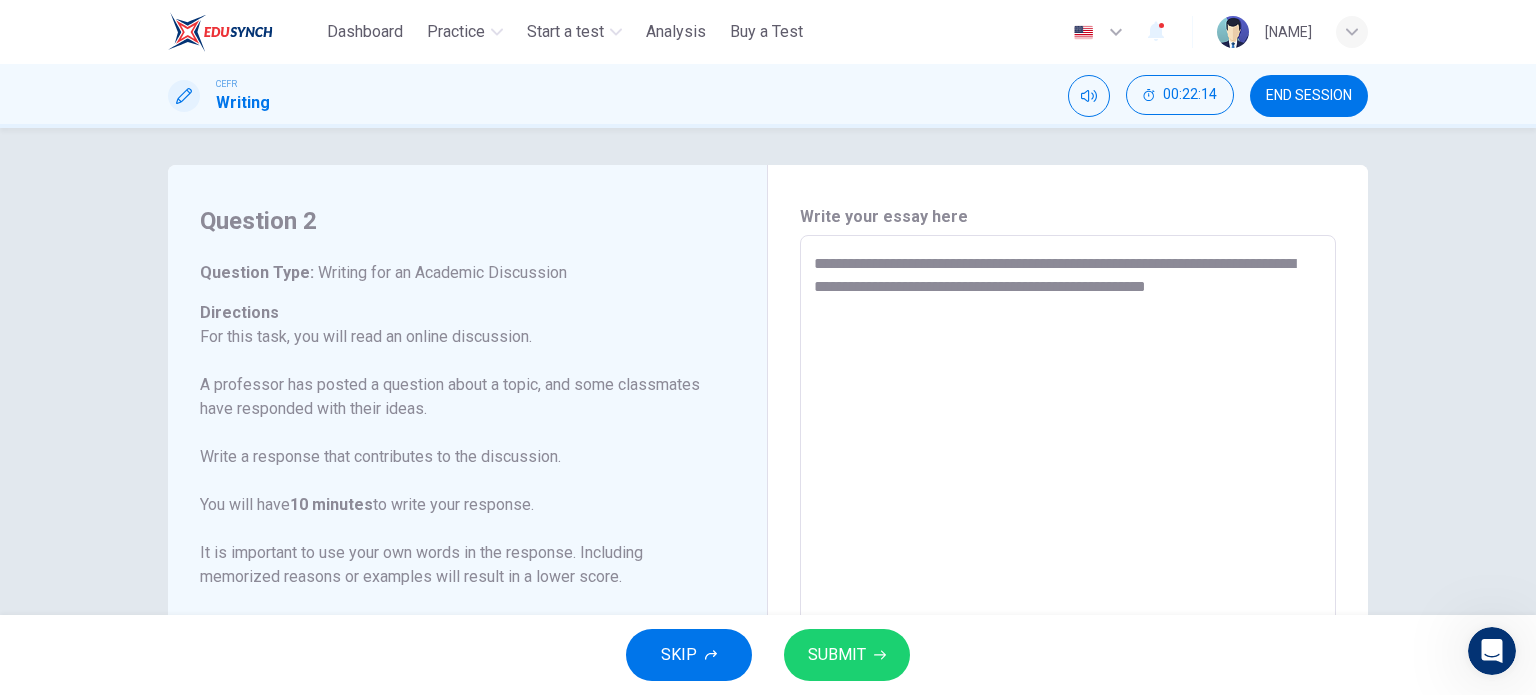 click on "Question   2 Question Type :   Writing for an Academic Discussion Directions For this task, you will read an online discussion. A professor has posted a question about a topic, and some classmates have responded with their ideas. Write a response that contributes to the discussion. You will have  10 minutes  to write your response.  It is important to use your own words in the response. Including memorized reasons or examples will result in a lower score. Question : Your professor is teaching a class on Music. Write a post responding to the professor’s question. In your response, you should do the following:
• Express and support your personal opinion
• Make a contribution to the discussion in your own words An effective response will contain at least 100 words. Professor: Lucas:  I believe streaming services have democratized music by making it more accessible and providing a platform for indie artists. However, the revenue model needs to be improved to better support all artists. Emma: Question * :" at bounding box center [768, 371] 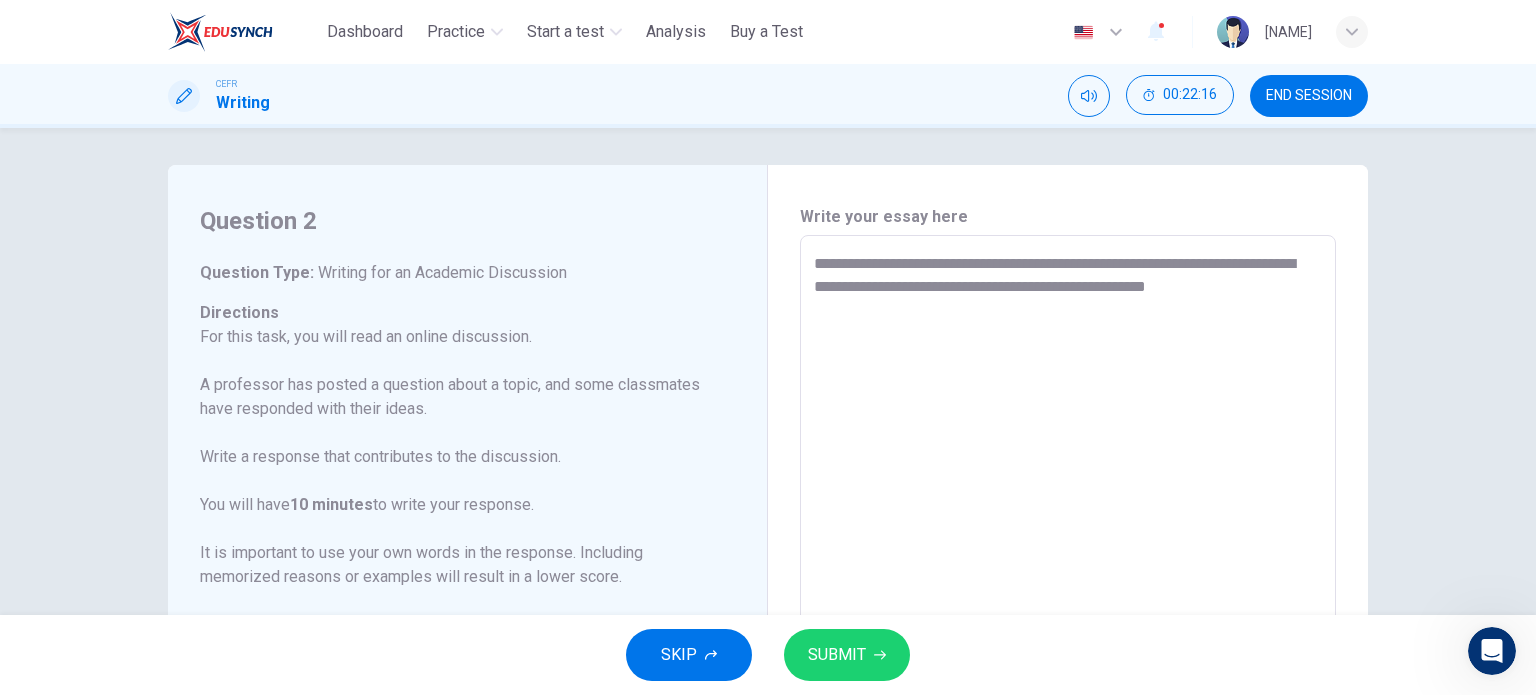 click on "**********" at bounding box center (1068, 569) 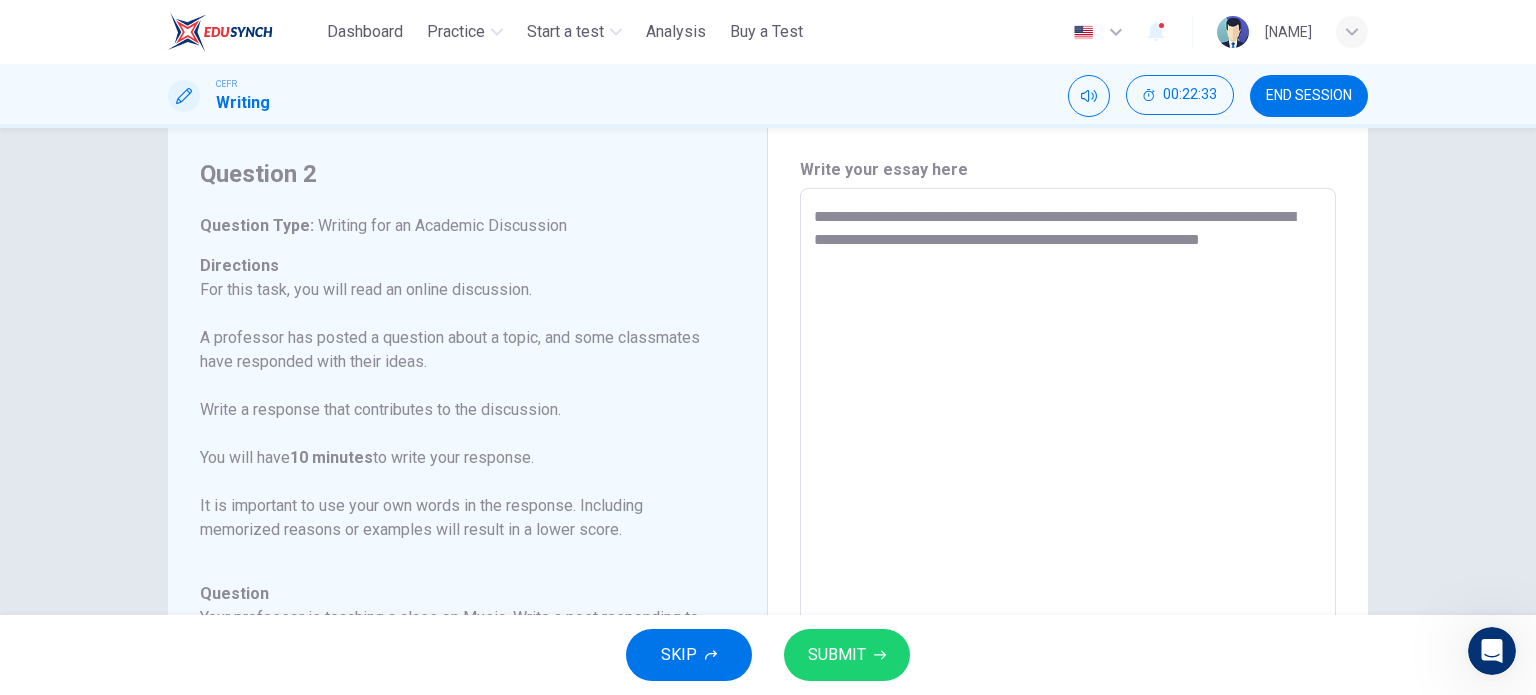 scroll, scrollTop: 48, scrollLeft: 0, axis: vertical 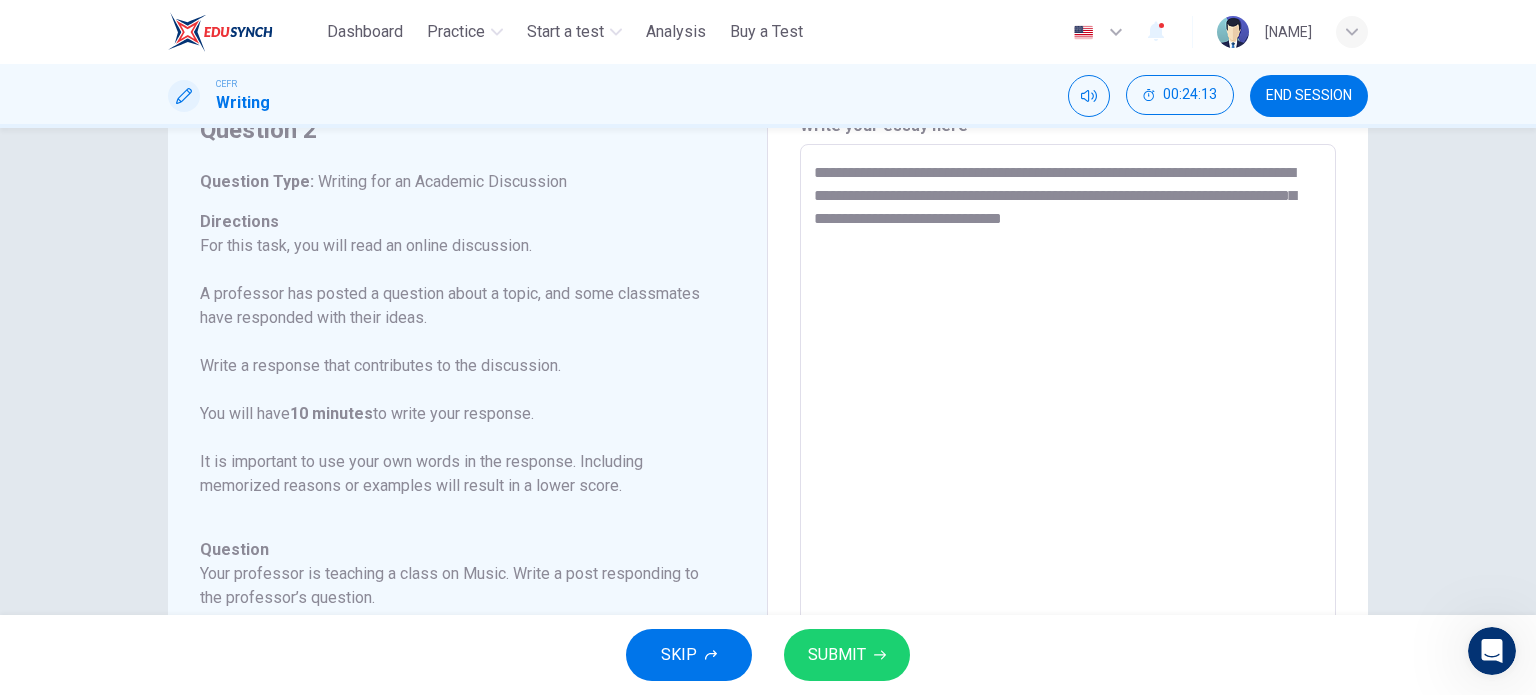 click on "**********" at bounding box center [1068, 478] 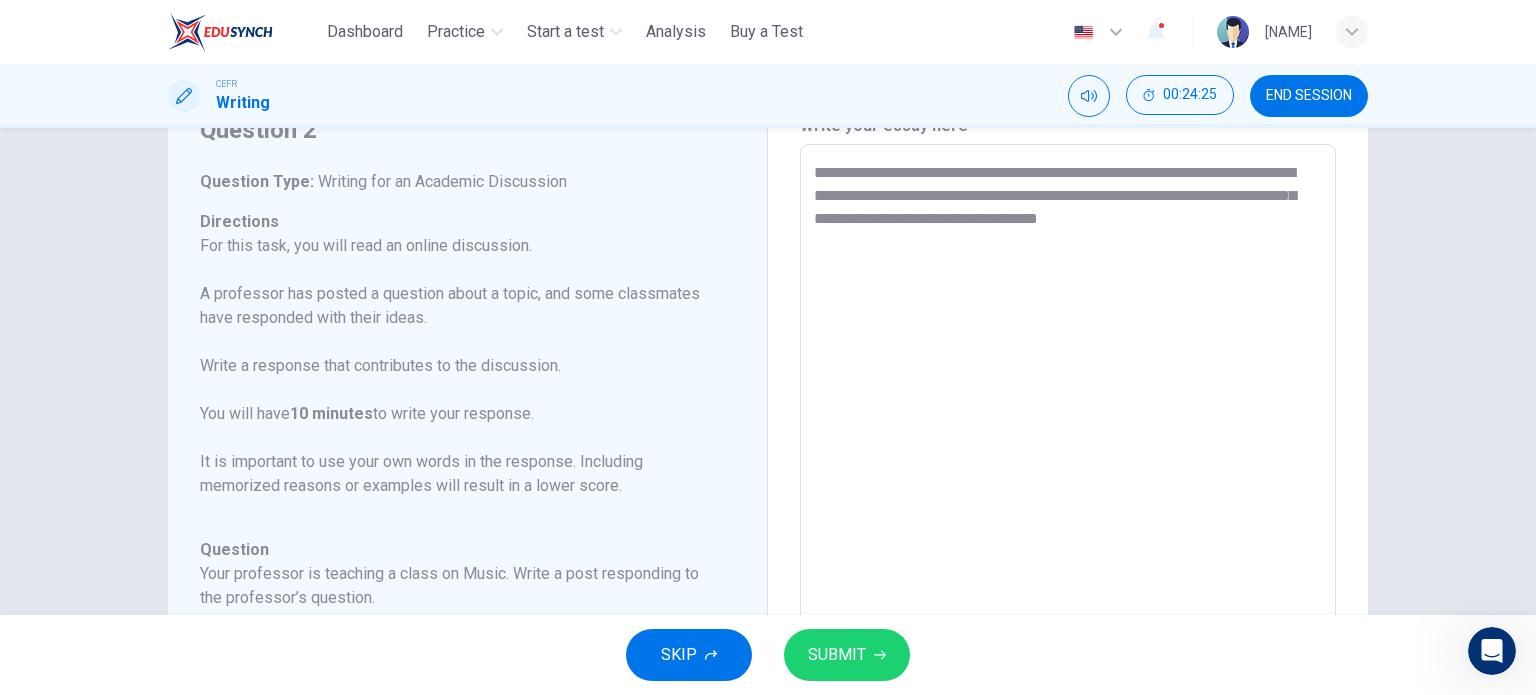 drag, startPoint x: 1004, startPoint y: 246, endPoint x: 947, endPoint y: 241, distance: 57.21888 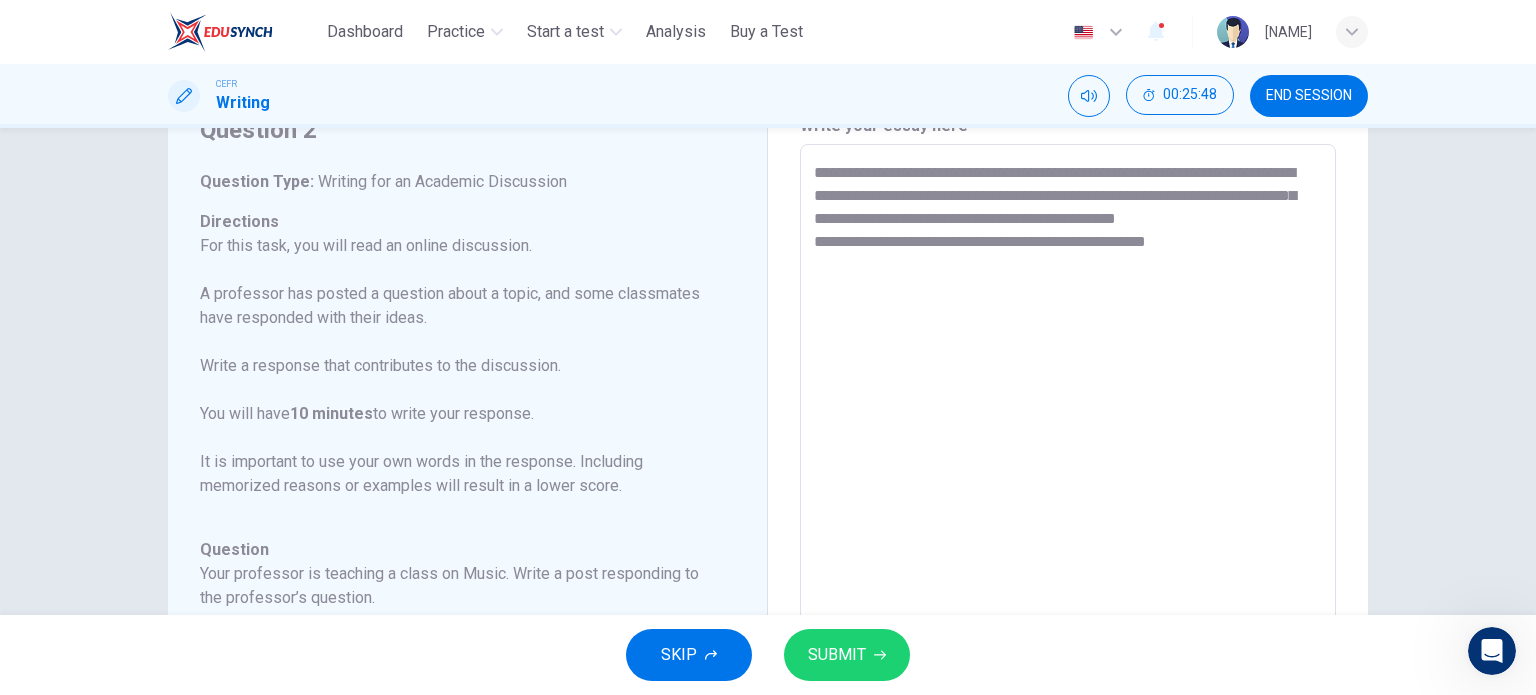 click on "Directions For this task, you will read an online discussion. A professor has posted a question about a topic, and some classmates have responded with their ideas. Write a response that contributes to the discussion. You will have  10 minutes  to write your response.  It is important to use your own words in the response. Including memorized reasons or examples will result in a lower score." at bounding box center (455, 366) 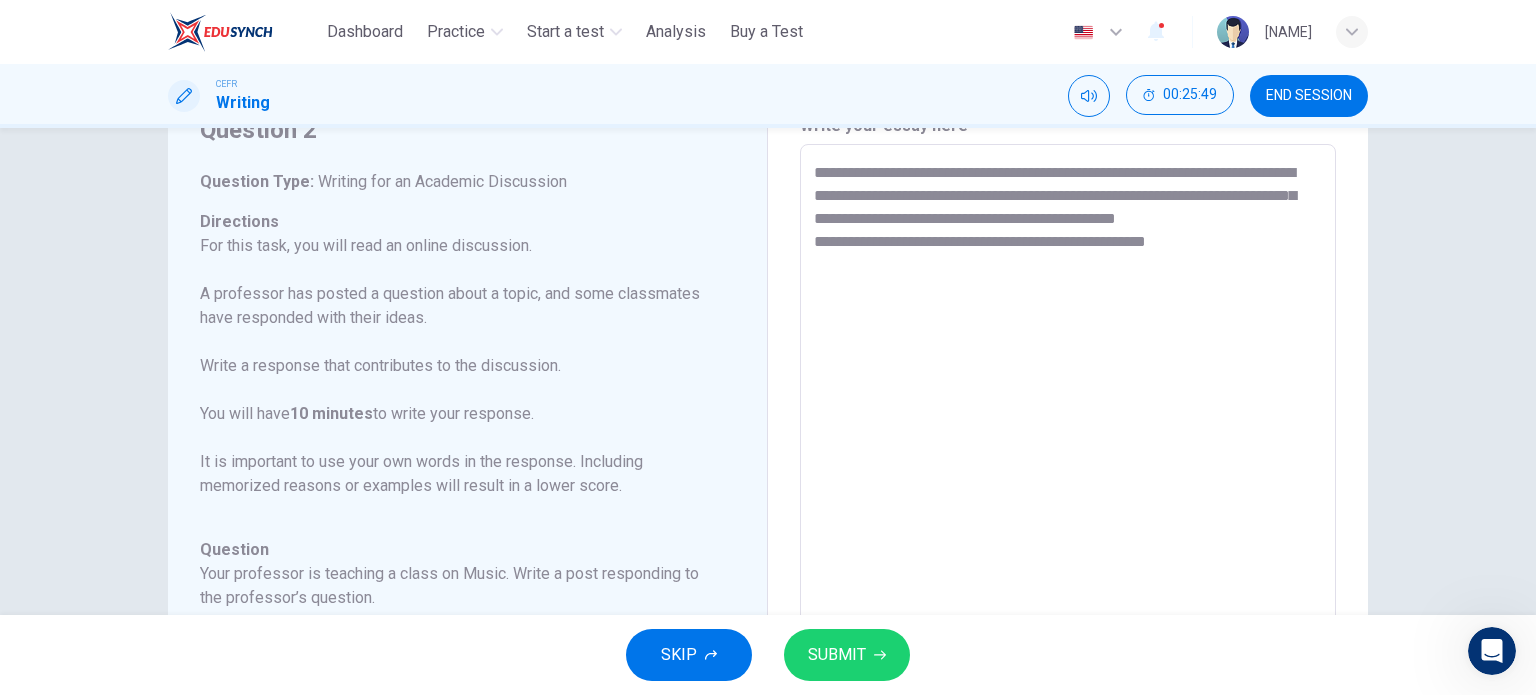 click on "Directions For this task, you will read an online discussion. A professor has posted a question about a topic, and some classmates have responded with their ideas. Write a response that contributes to the discussion. You will have  10 minutes  to write your response.  It is important to use your own words in the response. Including memorized reasons or examples will result in a lower score." at bounding box center [455, 366] 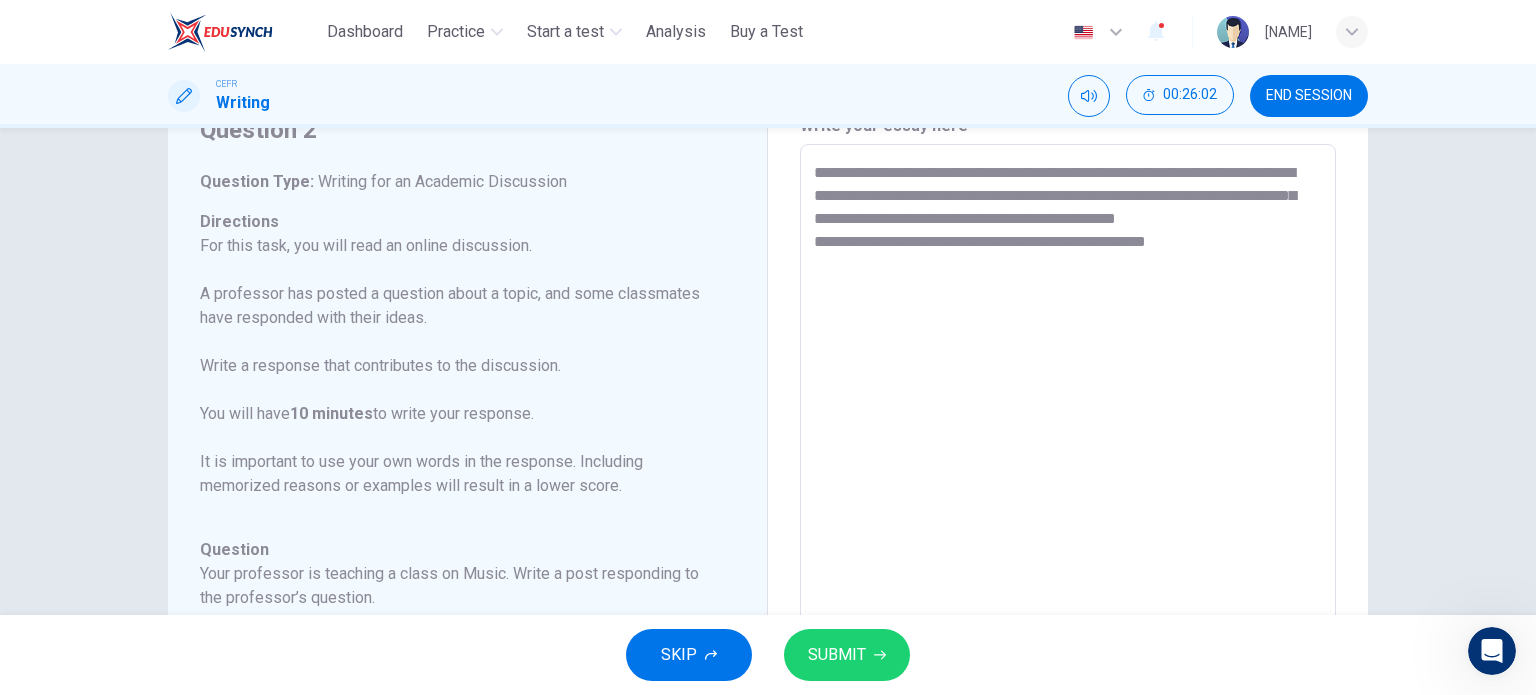 click on "Directions For this task, you will read an online discussion. A professor has posted a question about a topic, and some classmates have responded with their ideas. Write a response that contributes to the discussion. You will have  10 minutes  to write your response.  It is important to use your own words in the response. Including memorized reasons or examples will result in a lower score." at bounding box center [455, 366] 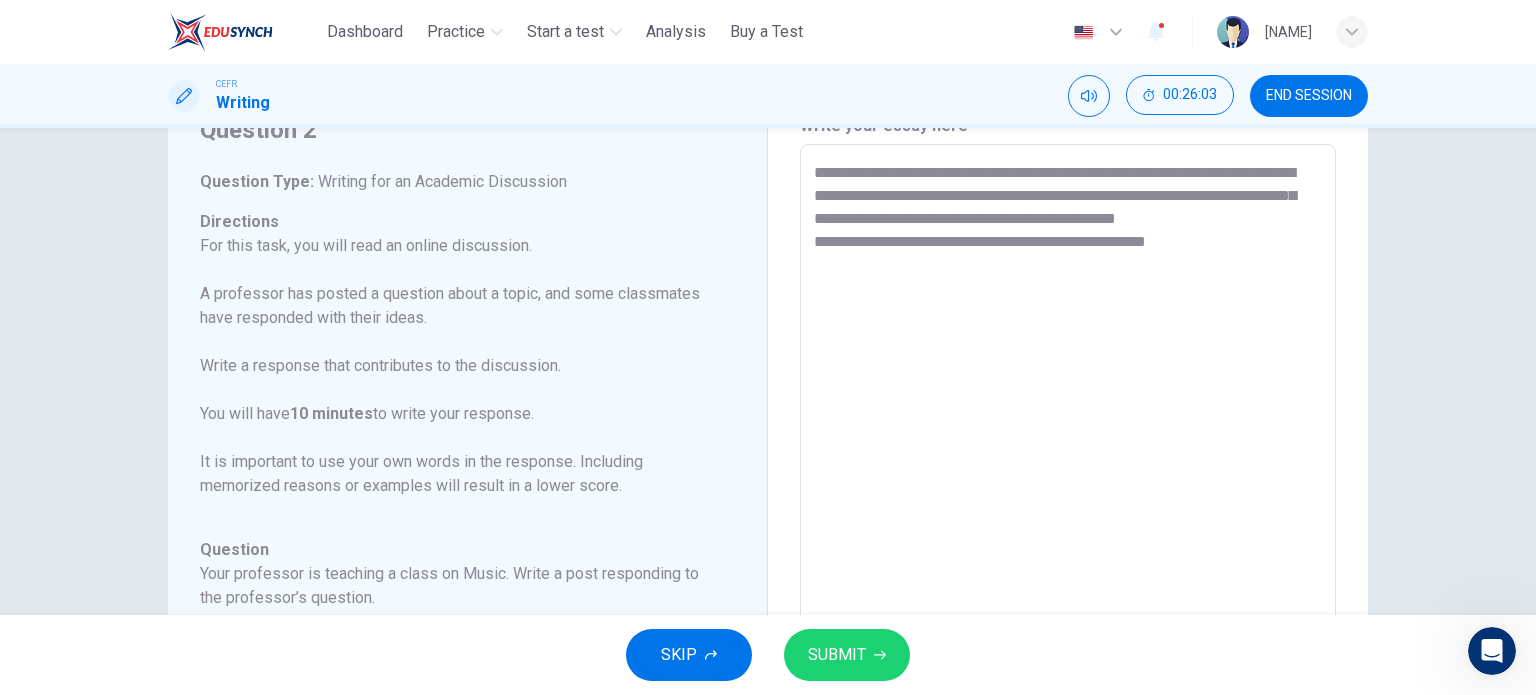 click on "Directions For this task, you will read an online discussion. A professor has posted a question about a topic, and some classmates have responded with their ideas. Write a response that contributes to the discussion. You will have  10 minutes  to write your response.  It is important to use your own words in the response. Including memorized reasons or examples will result in a lower score." at bounding box center [455, 366] 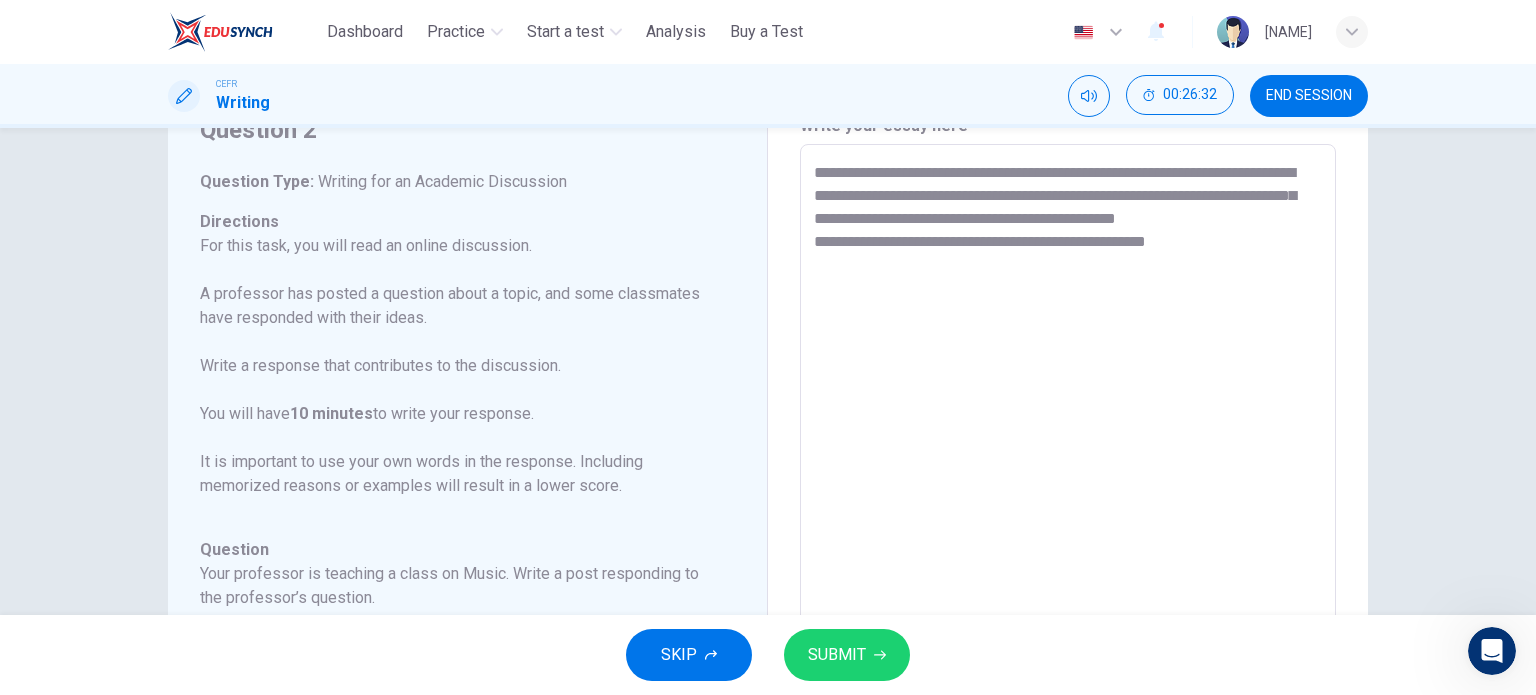 click on "Directions For this task, you will read an online discussion. A professor has posted a question about a topic, and some classmates have responded with their ideas. Write a response that contributes to the discussion. You will have  10 minutes  to write your response.  It is important to use your own words in the response. Including memorized reasons or examples will result in a lower score." at bounding box center (455, 366) 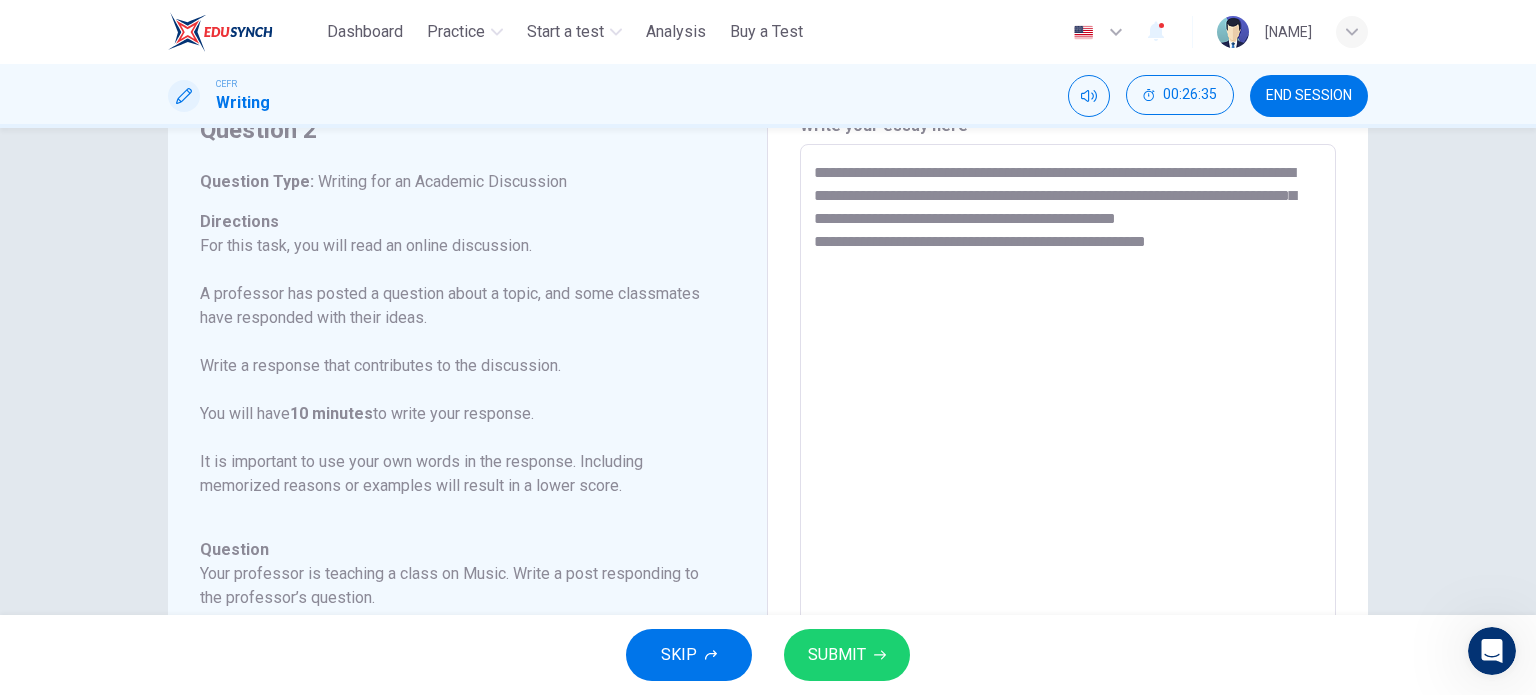 click on "For this task, you will read an online discussion. A professor has posted a question about a topic, and some classmates have responded with their ideas. Write a response that contributes to the discussion. You will have  10 minutes  to write your response.  It is important to use your own words in the response. Including memorized reasons or examples will result in a lower score." at bounding box center (455, 366) 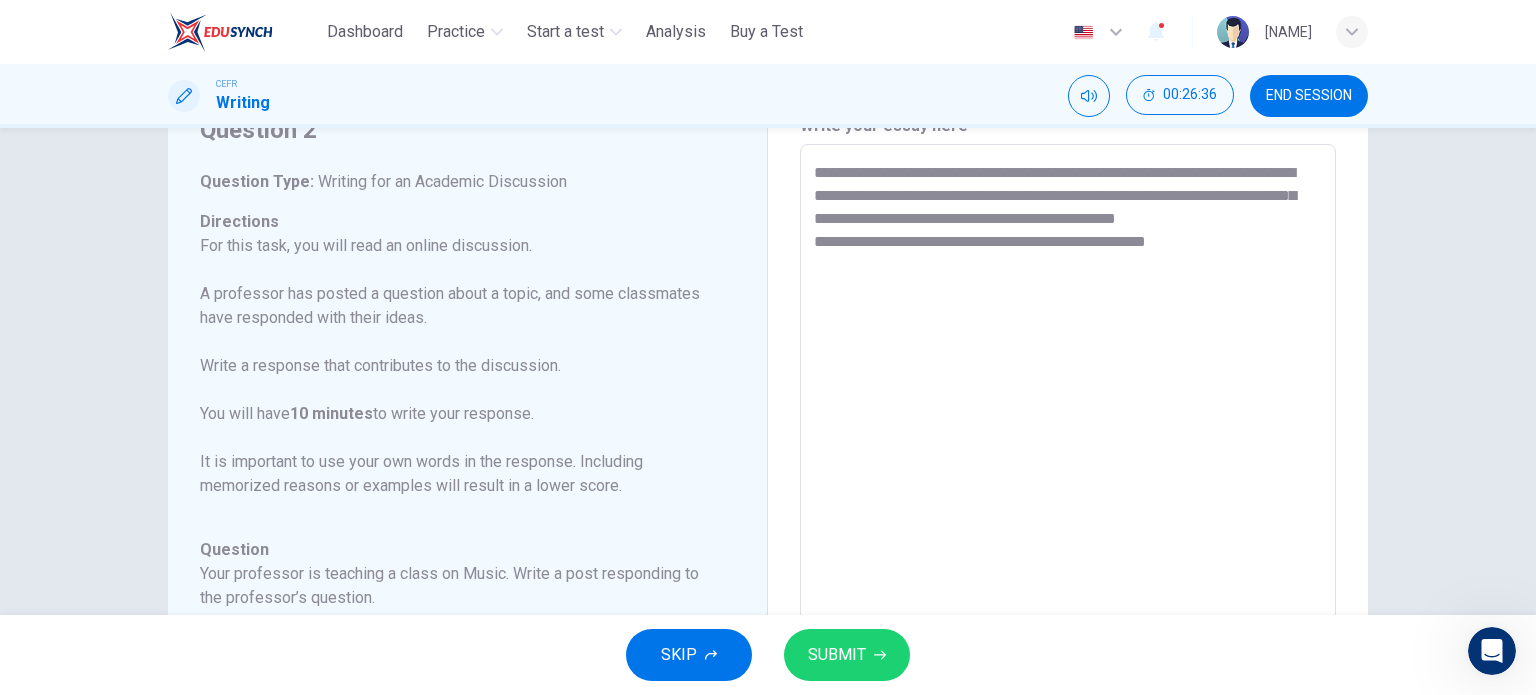click on "For this task, you will read an online discussion. A professor has posted a question about a topic, and some classmates have responded with their ideas. Write a response that contributes to the discussion. You will have  10 minutes  to write your response.  It is important to use your own words in the response. Including memorized reasons or examples will result in a lower score." at bounding box center (455, 366) 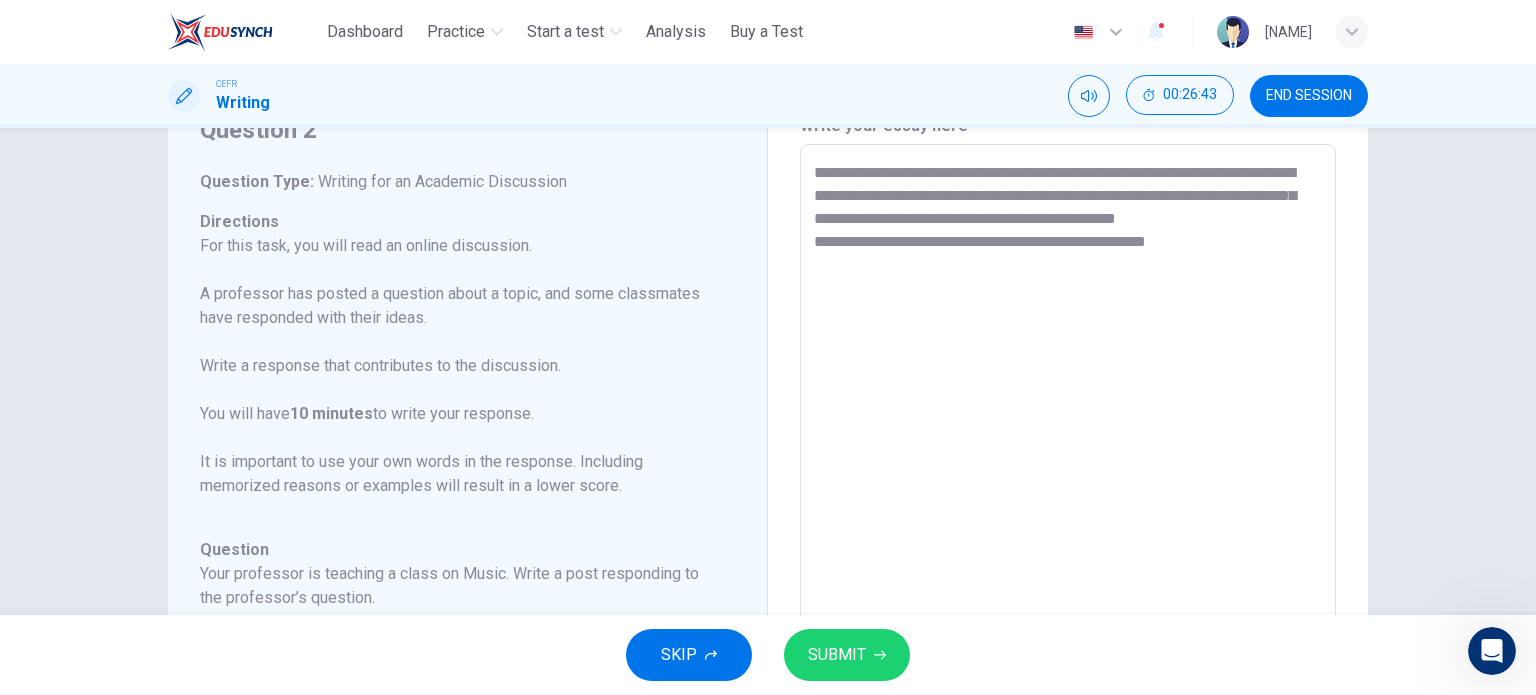 click on "For this task, you will read an online discussion. A professor has posted a question about a topic, and some classmates have responded with their ideas. Write a response that contributes to the discussion. You will have  10 minutes  to write your response.  It is important to use your own words in the response. Including memorized reasons or examples will result in a lower score." at bounding box center (455, 366) 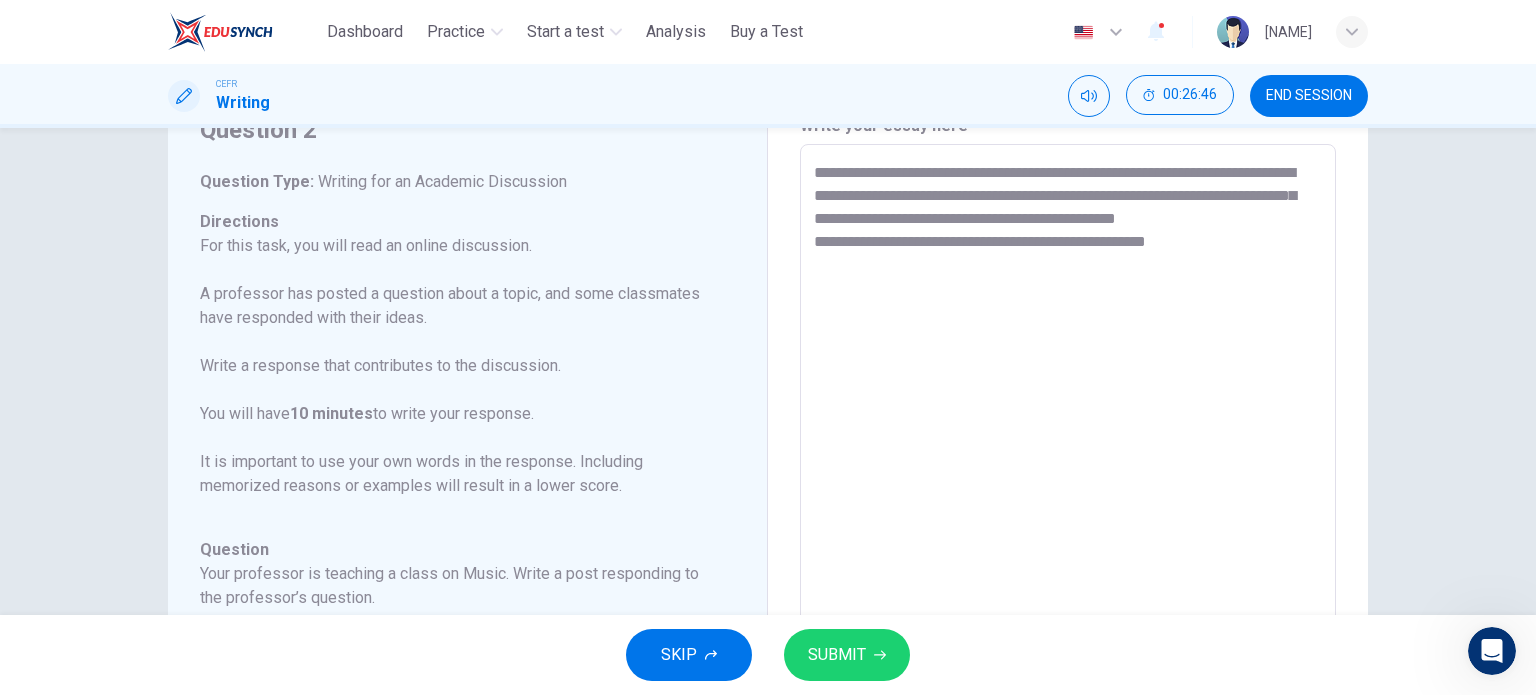 click on "For this task, you will read an online discussion. A professor has posted a question about a topic, and some classmates have responded with their ideas. Write a response that contributes to the discussion. You will have  10 minutes  to write your response.  It is important to use your own words in the response. Including memorized reasons or examples will result in a lower score." at bounding box center (455, 366) 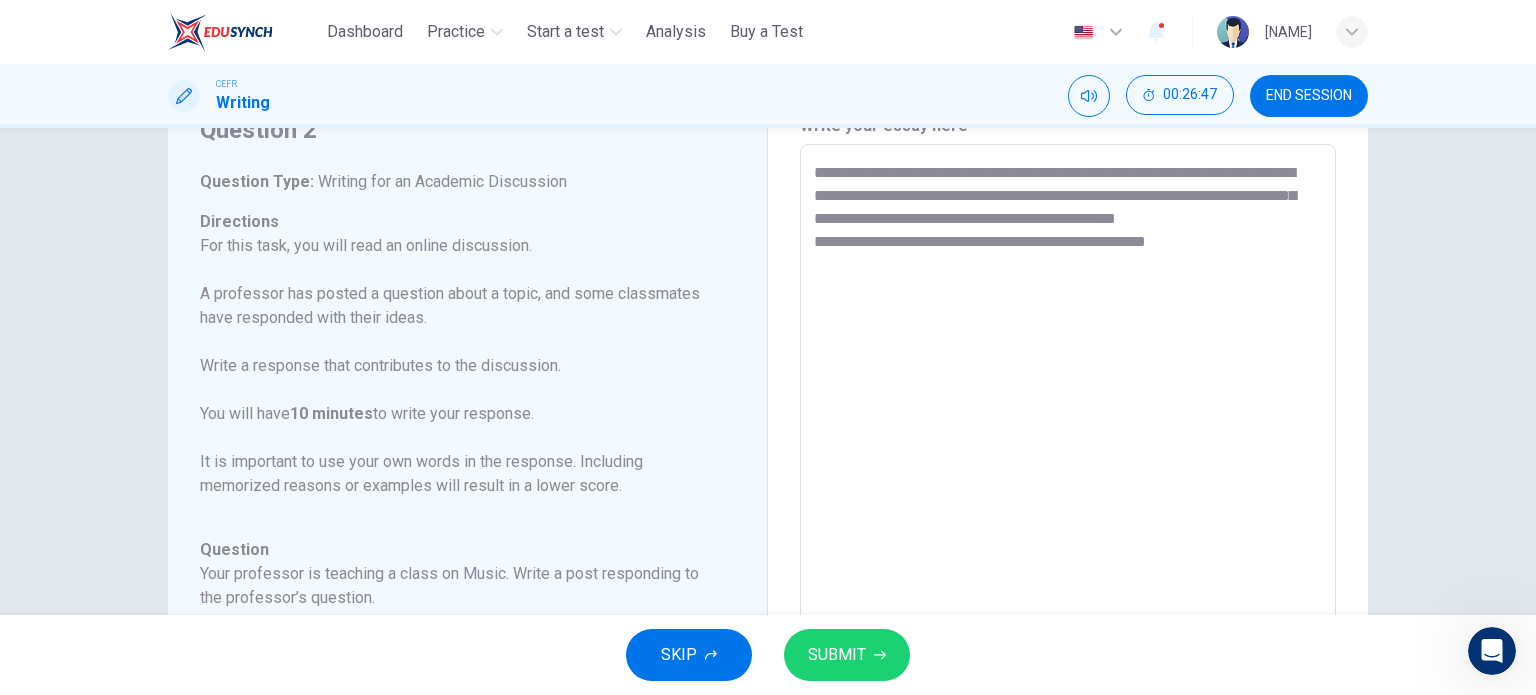 click on "For this task, you will read an online discussion. A professor has posted a question about a topic, and some classmates have responded with their ideas. Write a response that contributes to the discussion. You will have  10 minutes  to write your response.  It is important to use your own words in the response. Including memorized reasons or examples will result in a lower score." at bounding box center [455, 366] 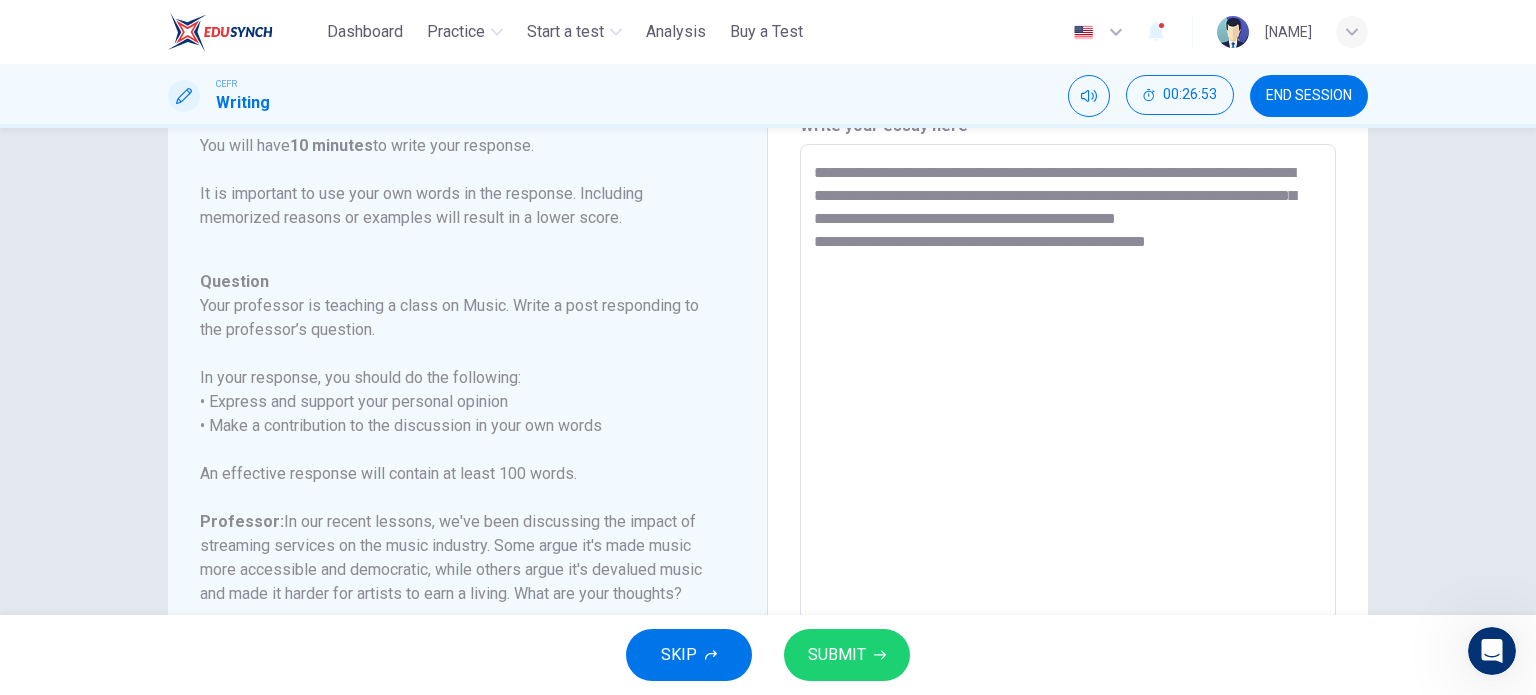 scroll, scrollTop: 293, scrollLeft: 0, axis: vertical 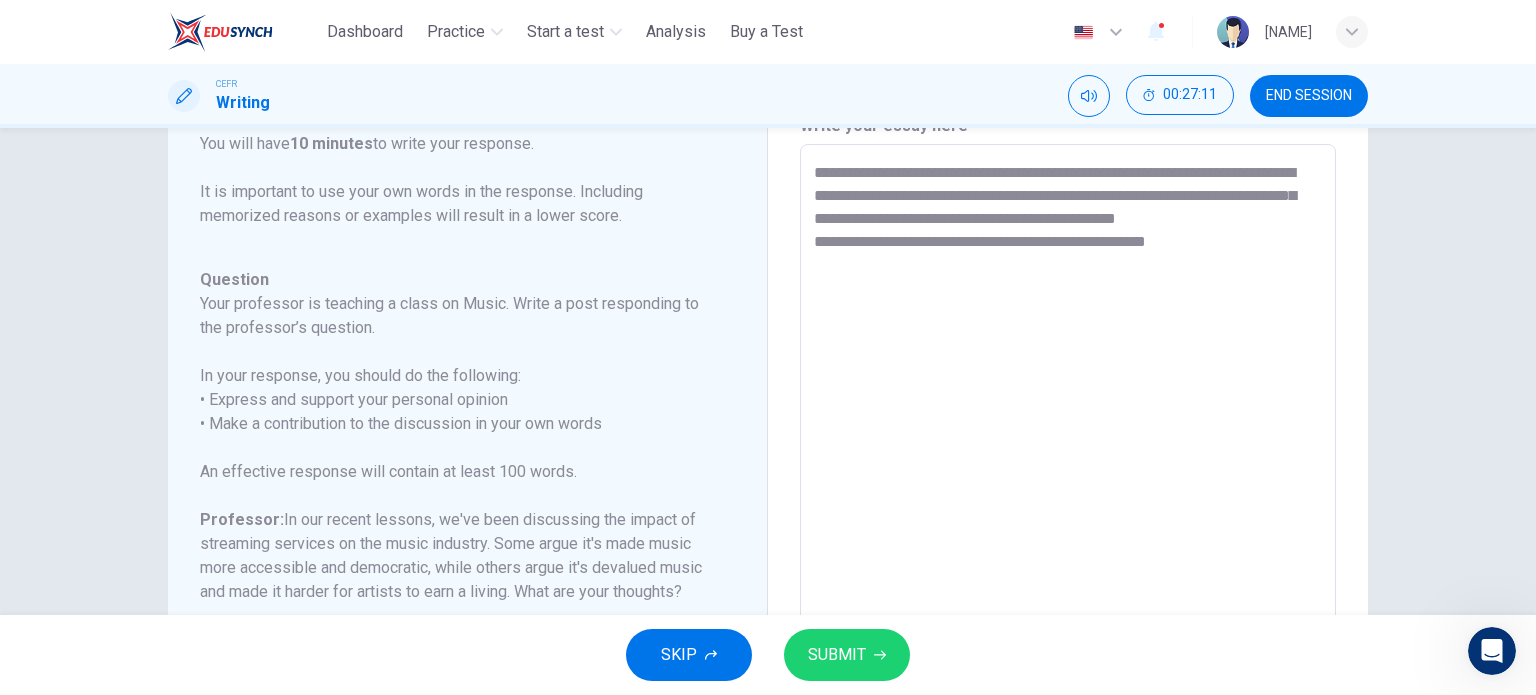 click on "Question   2 Question Type :   Writing for an Academic Discussion Directions For this task, you will read an online discussion. A professor has posted a question about a topic, and some classmates have responded with their ideas. Write a response that contributes to the discussion. You will have  10 minutes  to write your response.  It is important to use your own words in the response. Including memorized reasons or examples will result in a lower score. Question : Your professor is teaching a class on Music. Write a post responding to the professor’s question. In your response, you should do the following:
• Express and support your personal opinion
• Make a contribution to the discussion in your own words An effective response will contain at least 100 words. Professor: Lucas:  I believe streaming services have democratized music by making it more accessible and providing a platform for indie artists. However, the revenue model needs to be improved to better support all artists. Emma: Question" at bounding box center (468, 479) 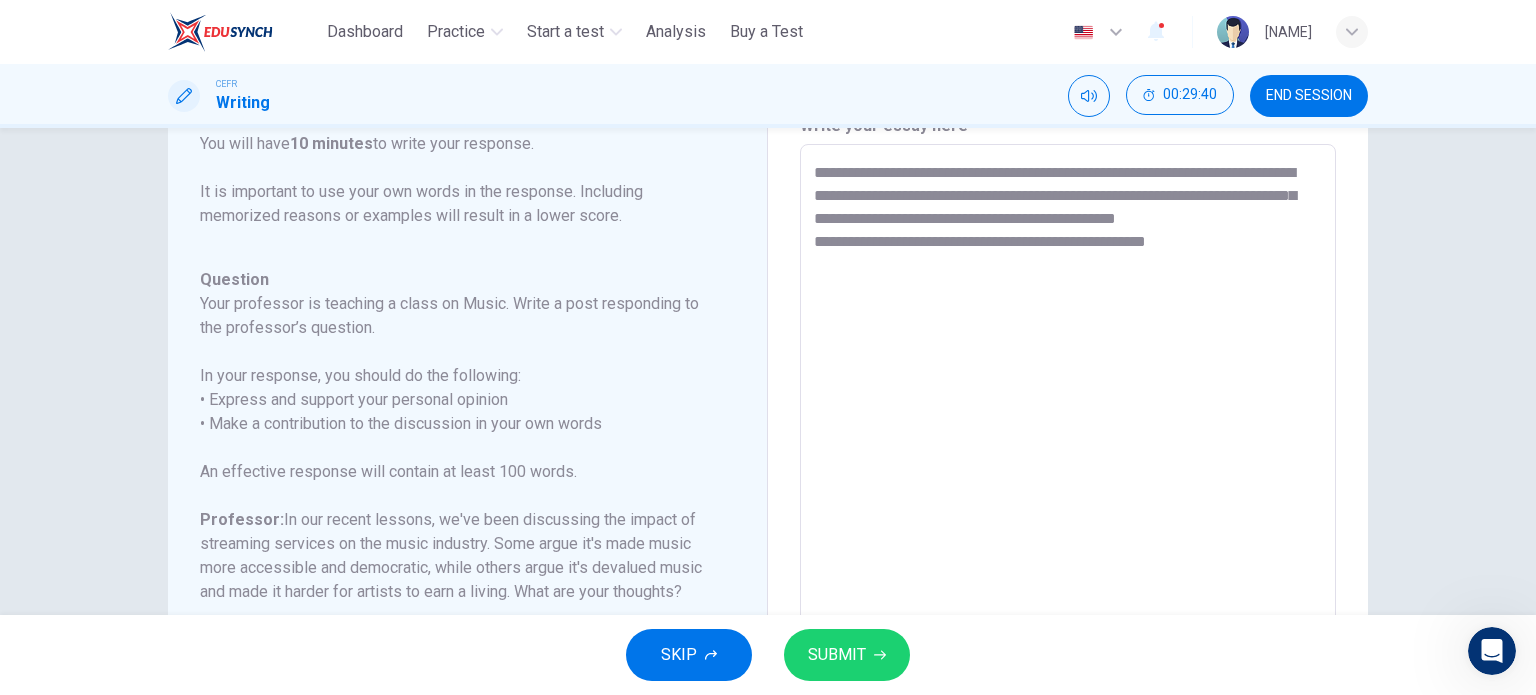 click on "**********" at bounding box center (1068, 478) 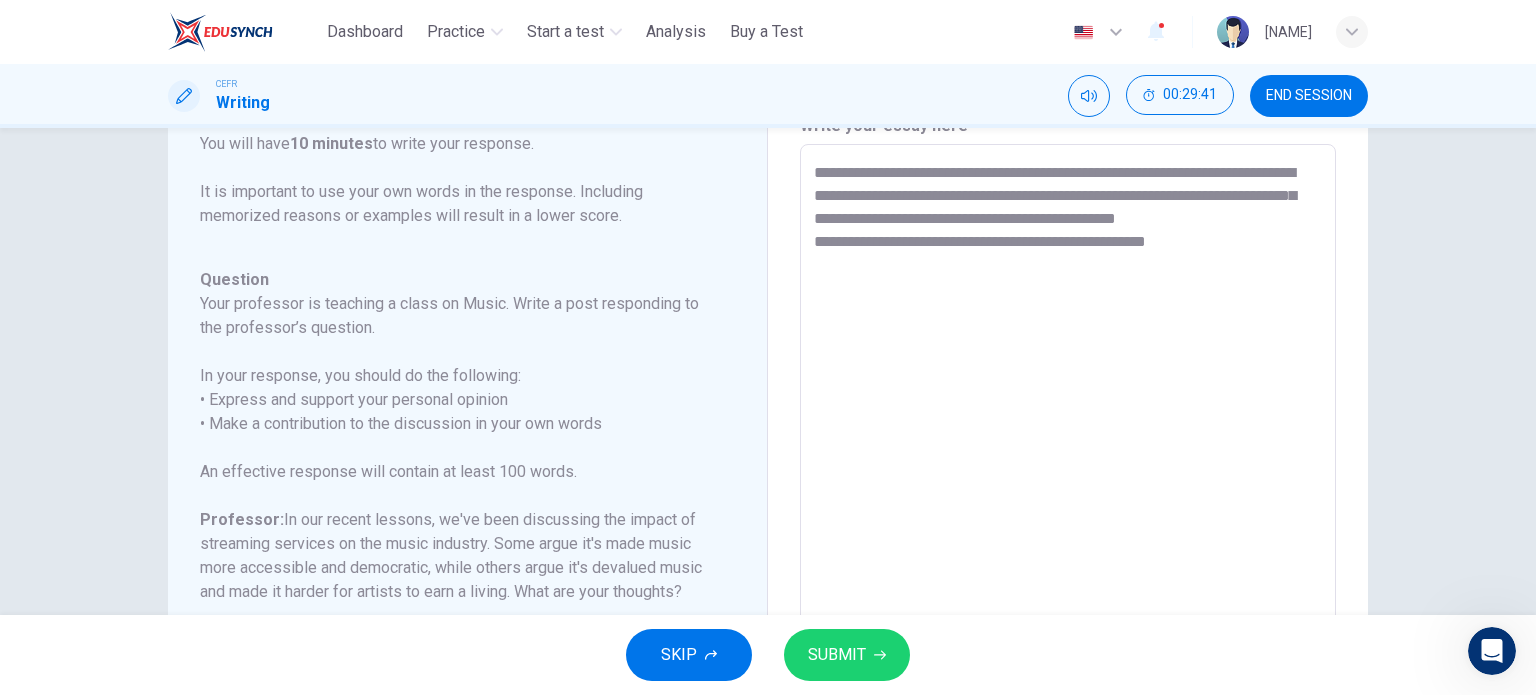 click on "**********" at bounding box center (1068, 478) 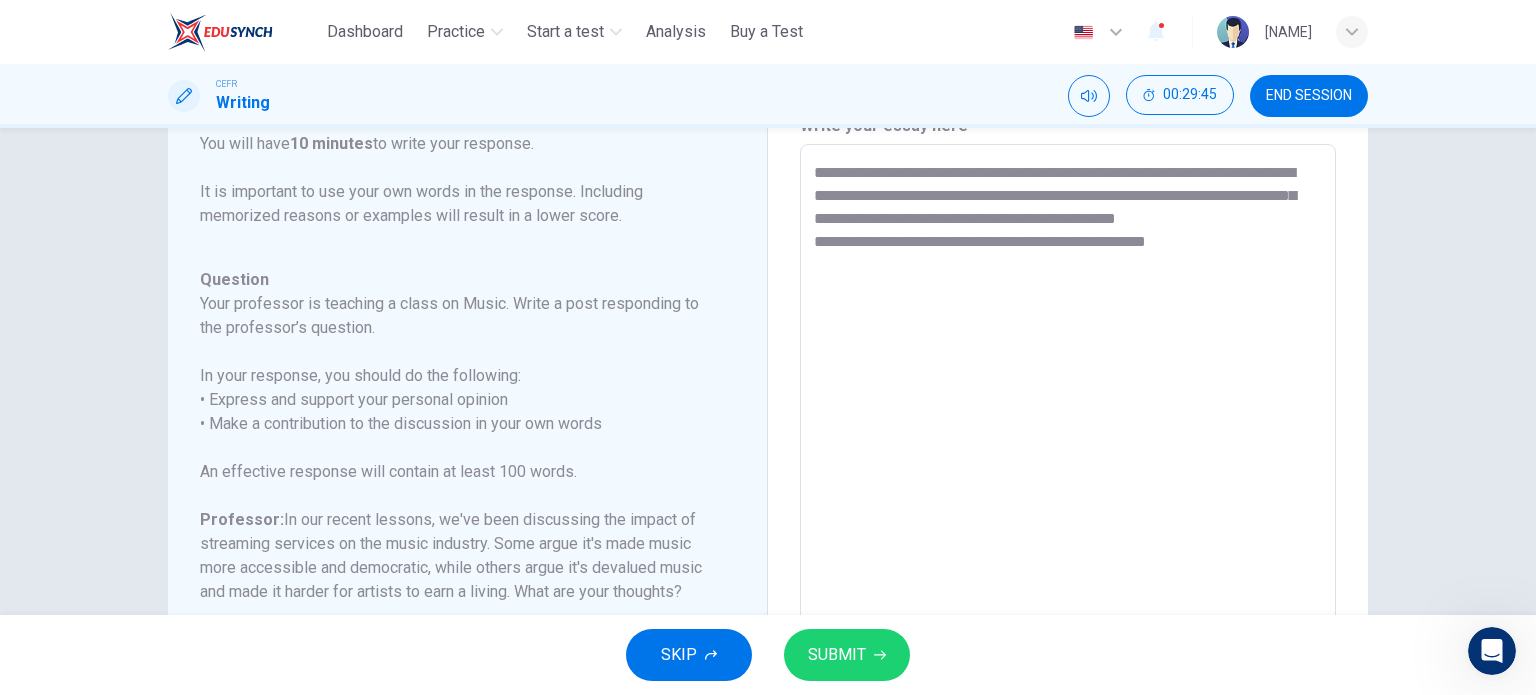 click on "**********" at bounding box center [1068, 478] 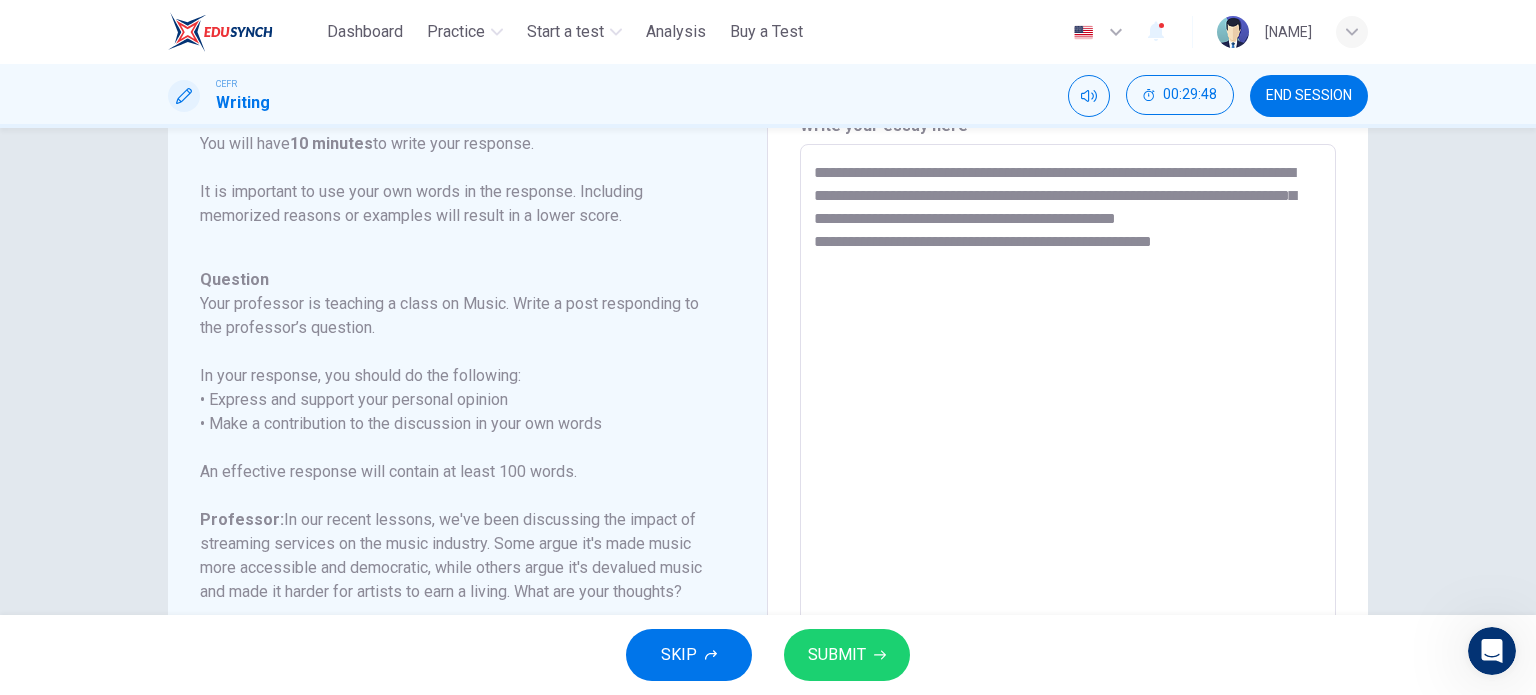 click on "**********" at bounding box center (1068, 478) 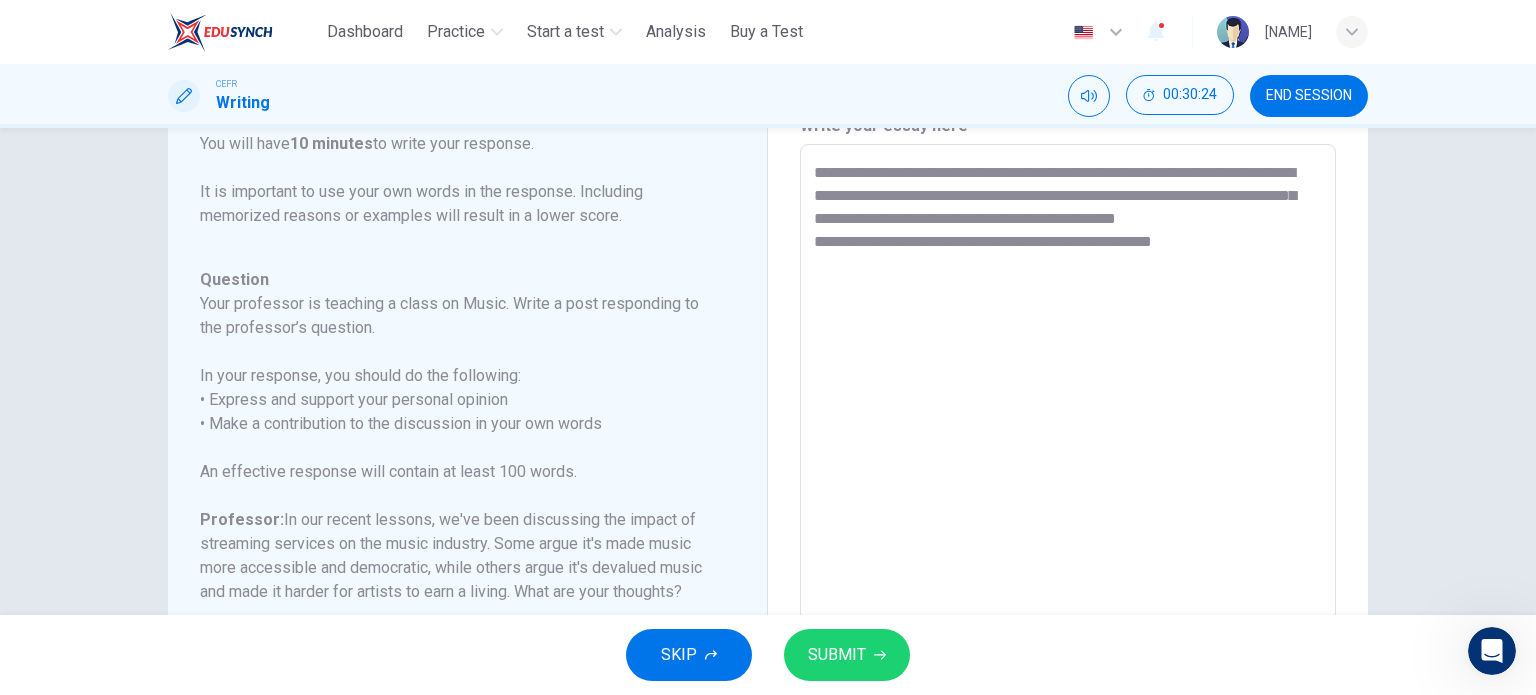 click on "**********" at bounding box center [1068, 478] 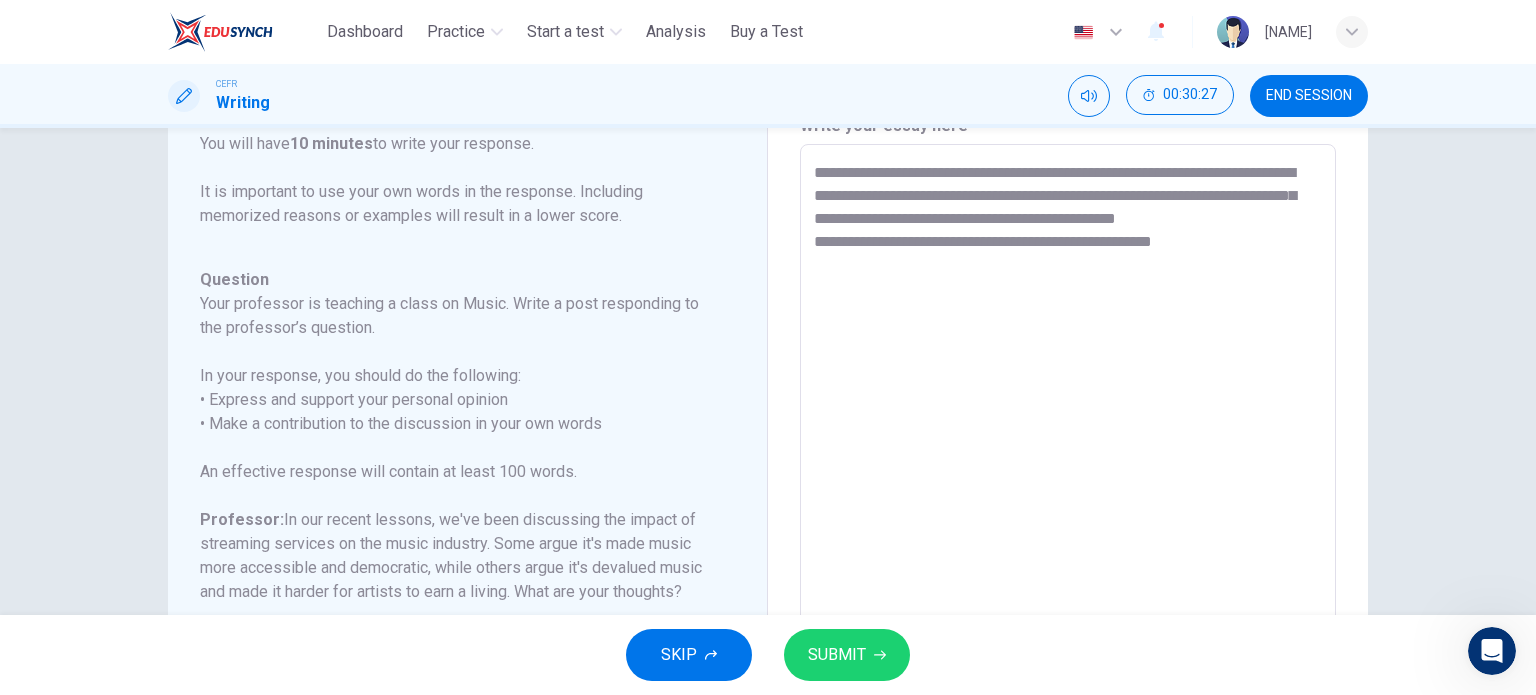click on "**********" at bounding box center (1068, 478) 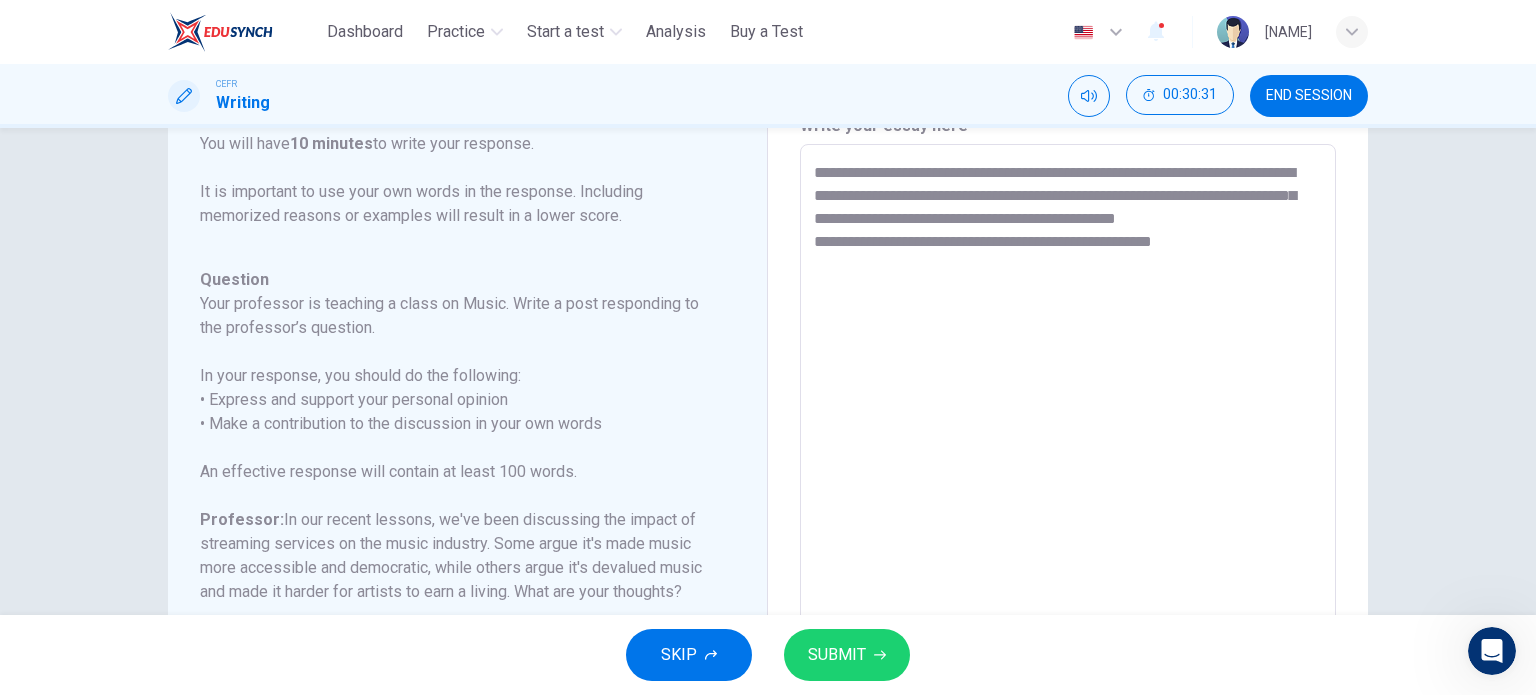click 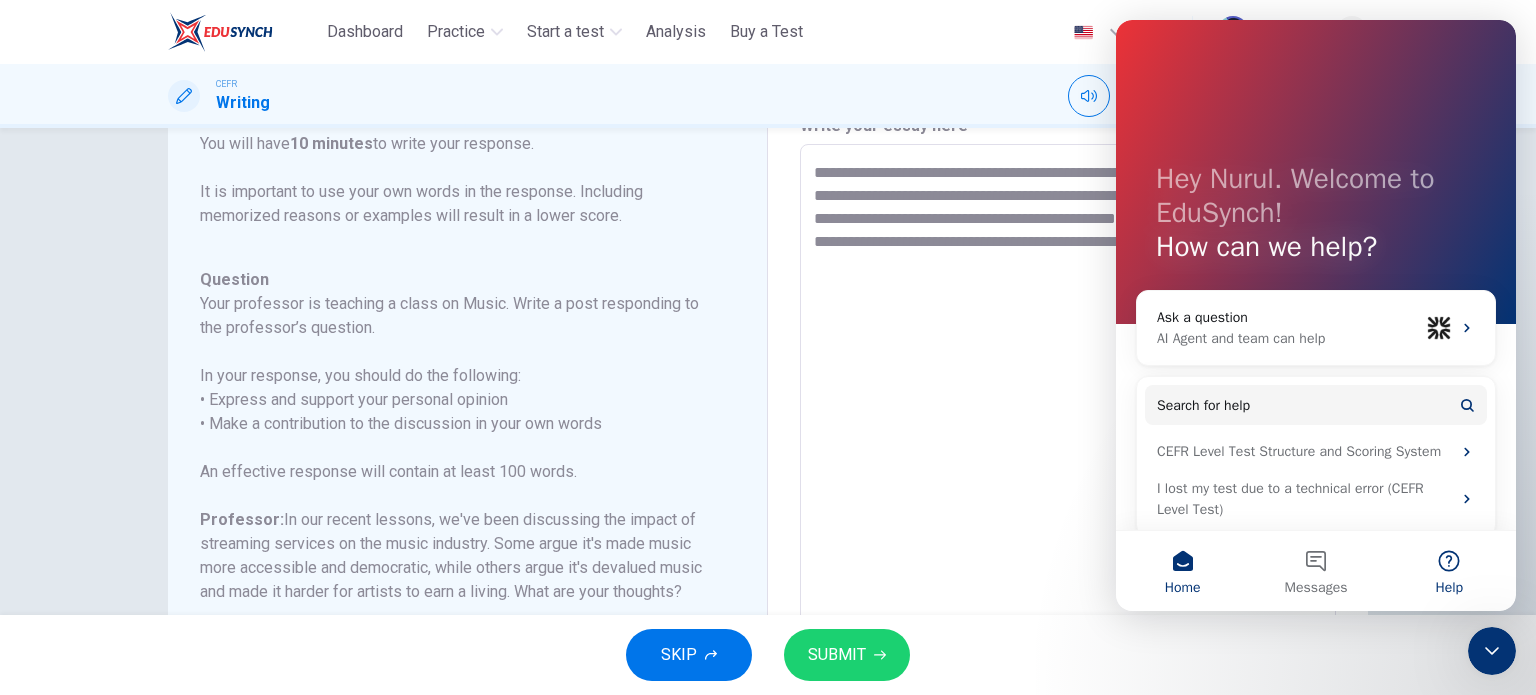 click on "Help" at bounding box center (1449, 571) 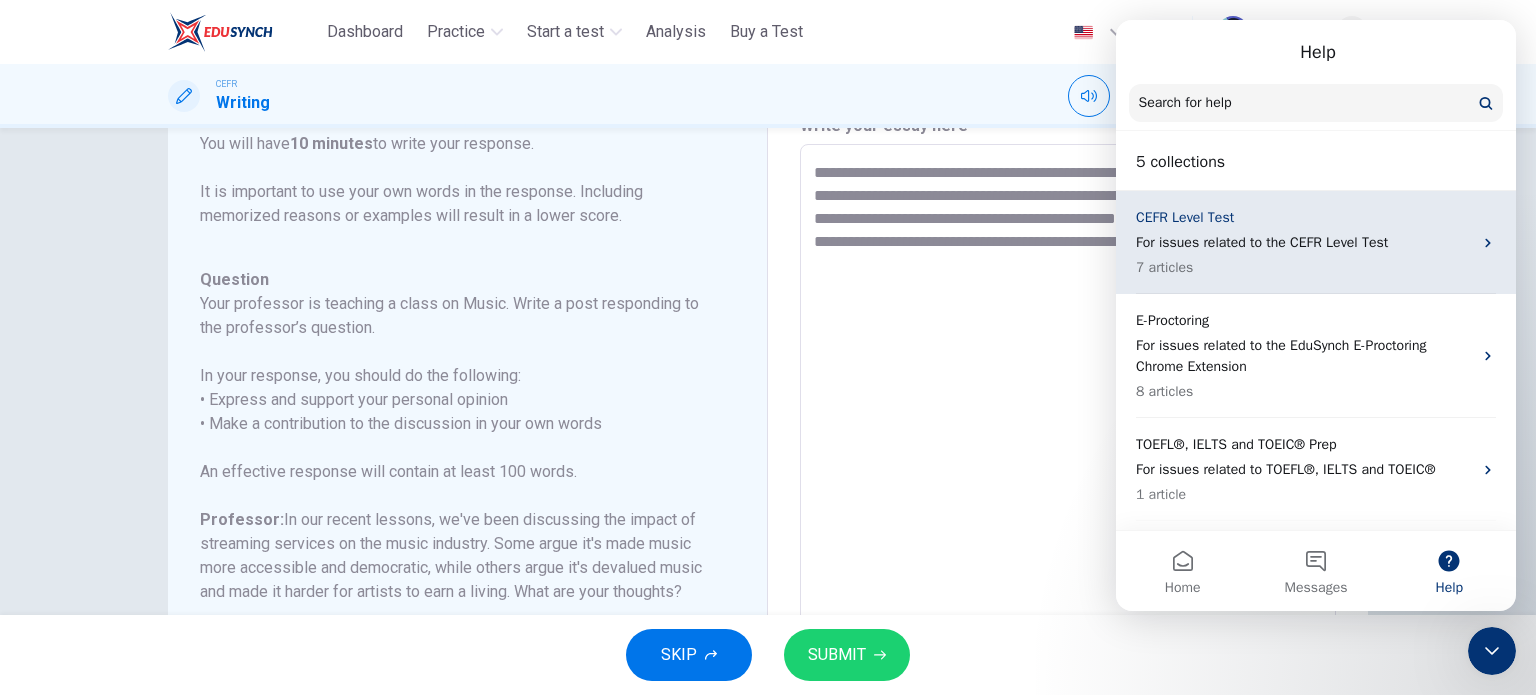 click on "For issues related to the CEFR Level Test" at bounding box center (1304, 242) 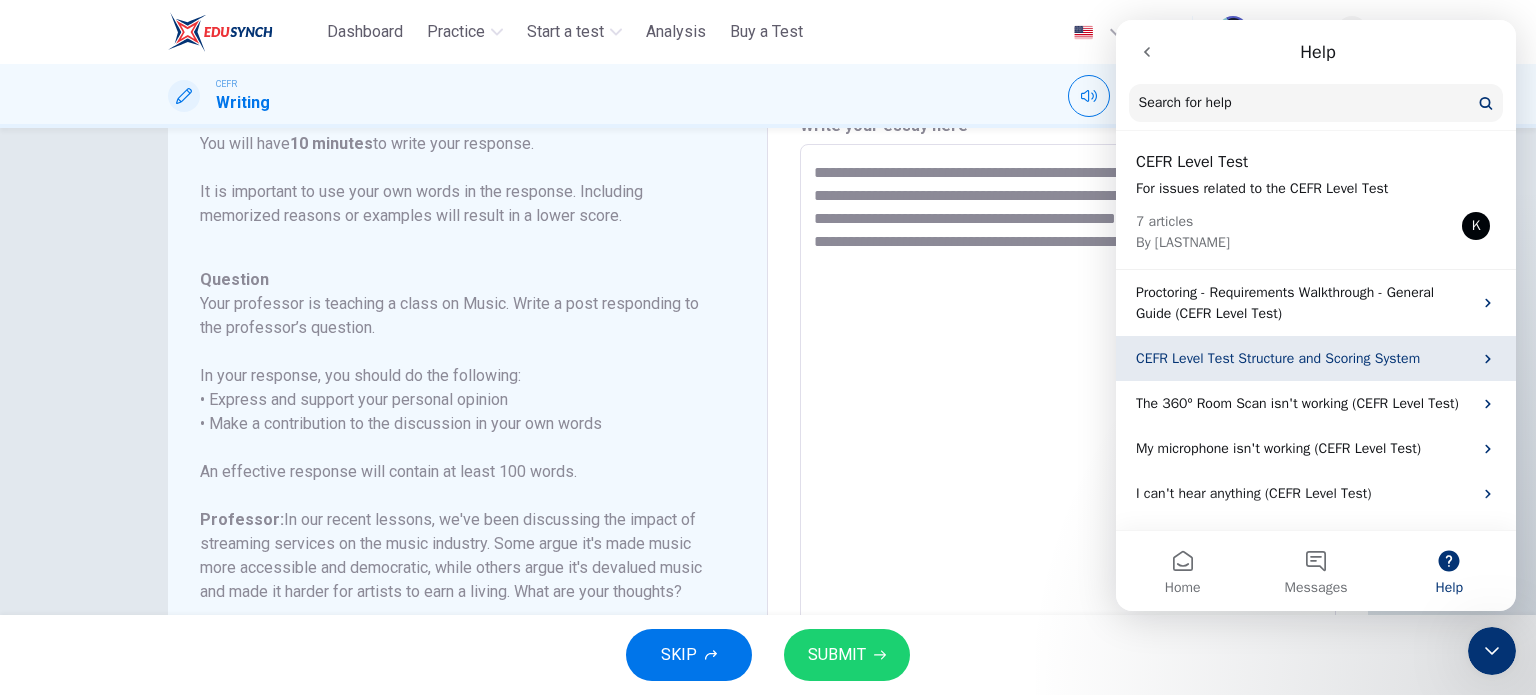 click on "CEFR  Level Test Structure and Scoring System" at bounding box center [1316, 358] 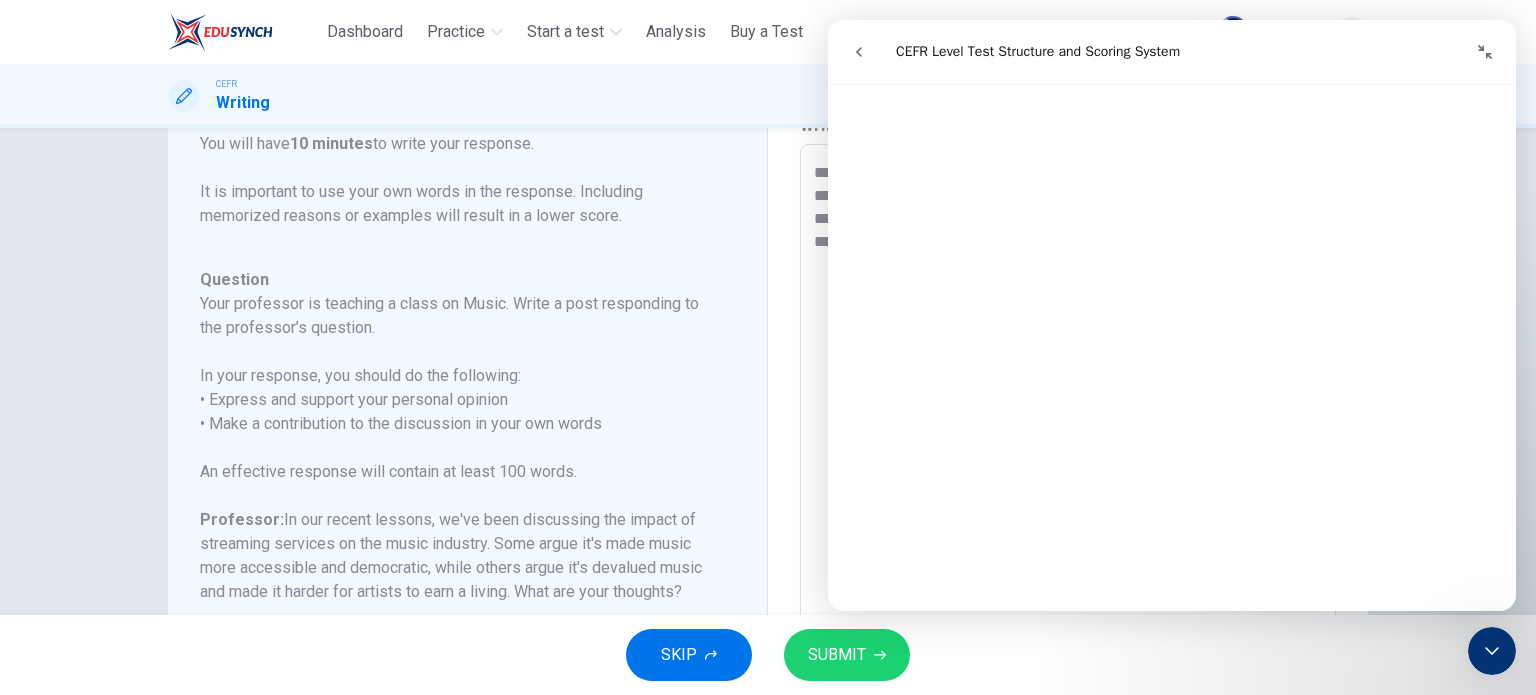 scroll, scrollTop: 1975, scrollLeft: 0, axis: vertical 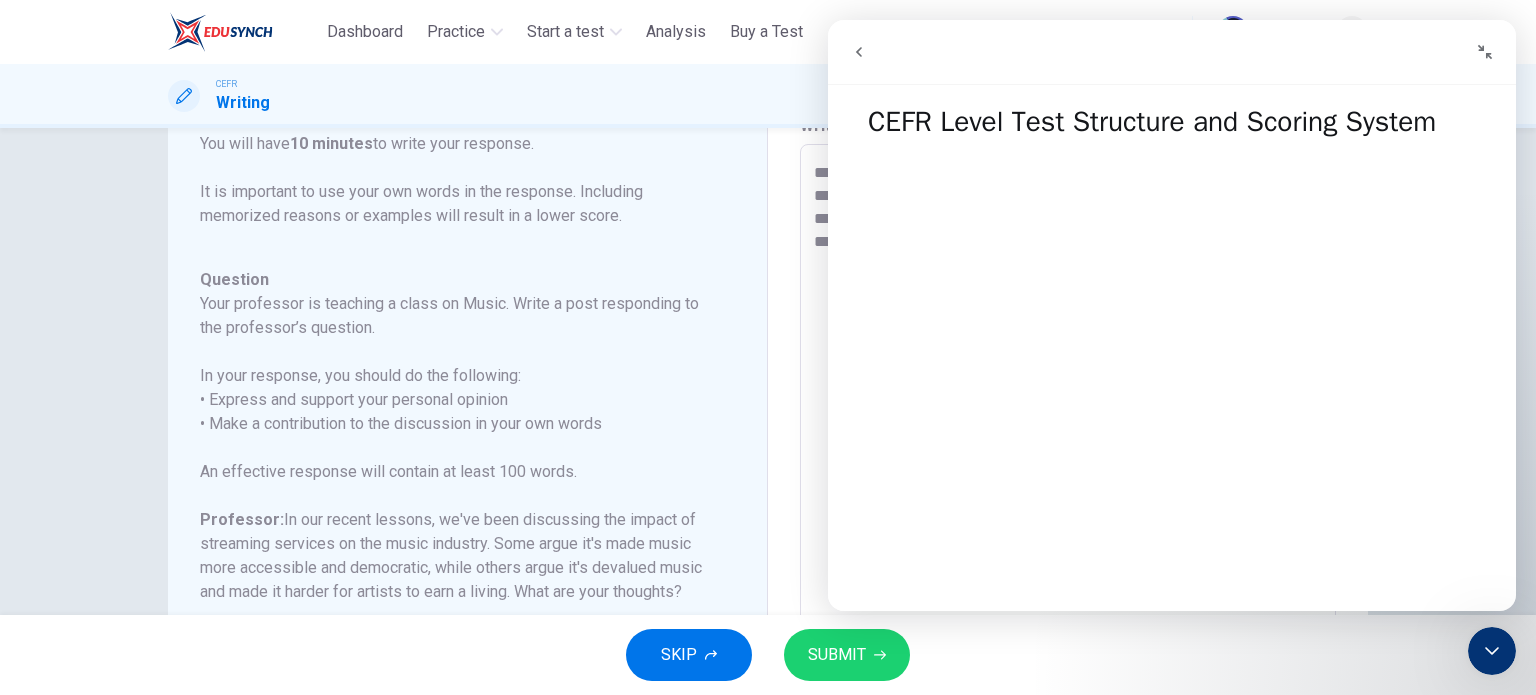 click on "In your response, you should do the following:
• Express and support your personal opinion
• Make a contribution to the discussion in your own words" at bounding box center (455, 400) 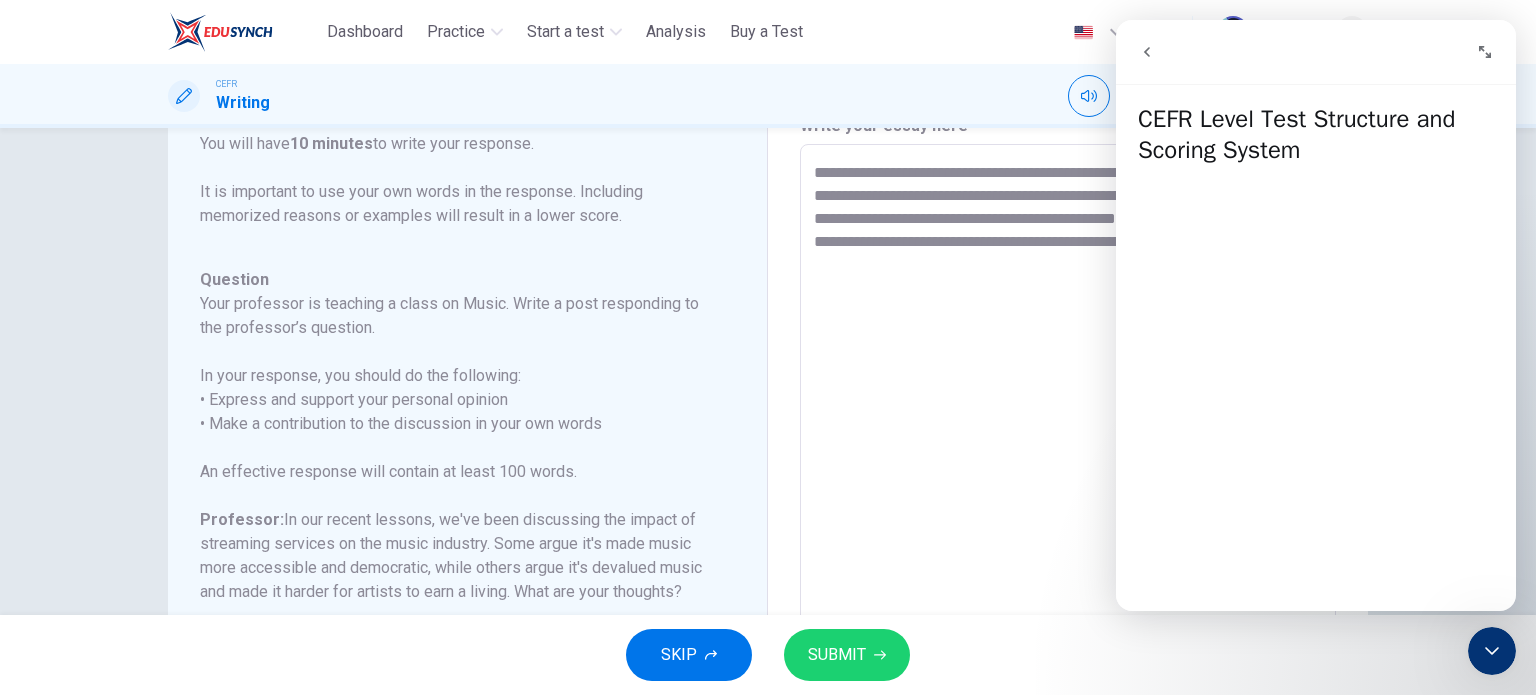 click at bounding box center [1485, 52] 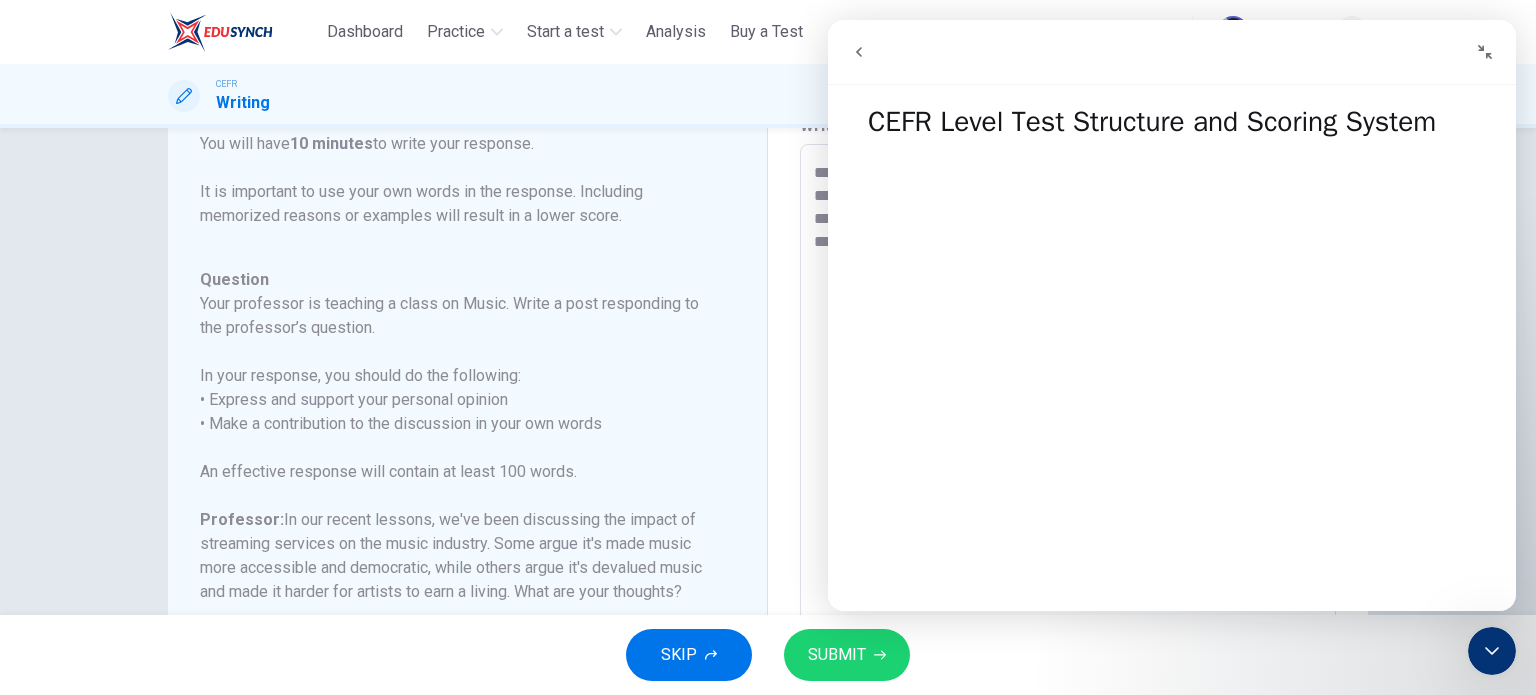 click at bounding box center (859, 52) 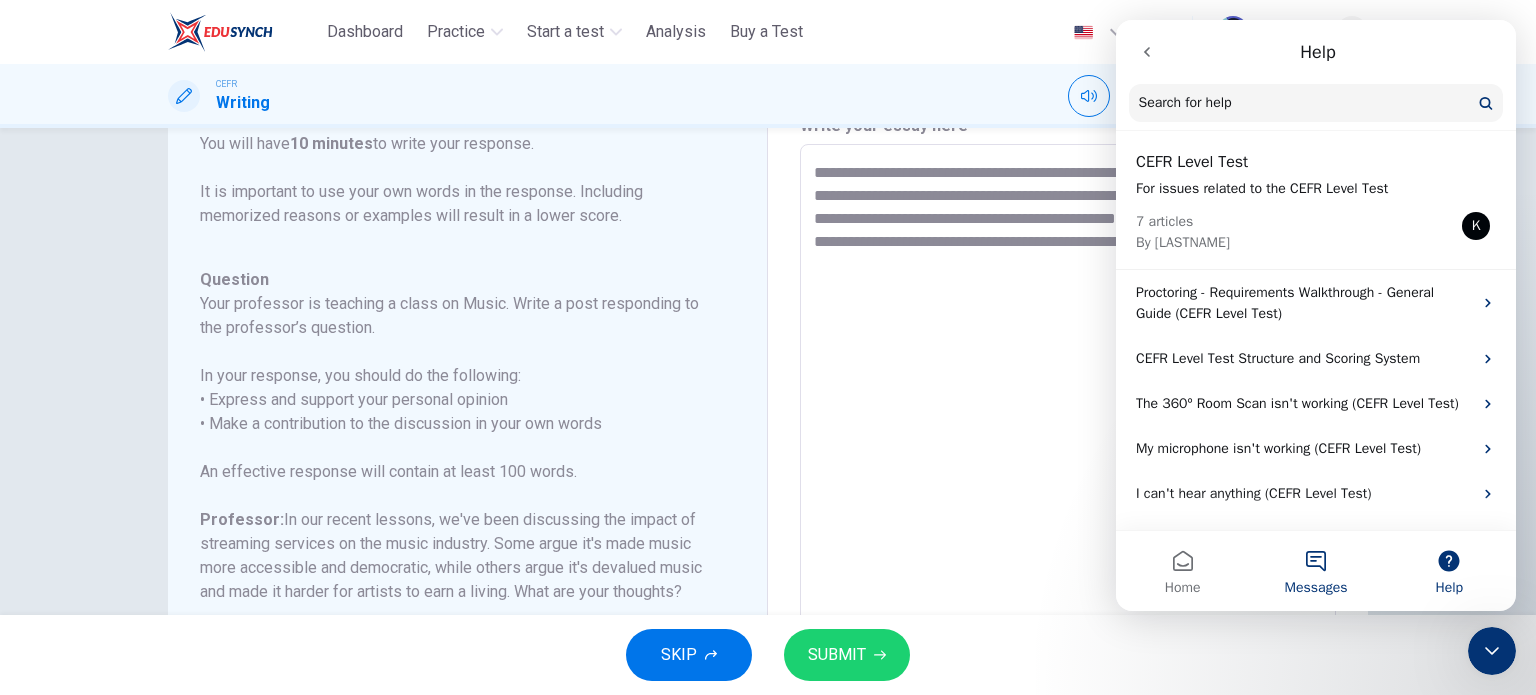 click on "Messages" at bounding box center [1315, 571] 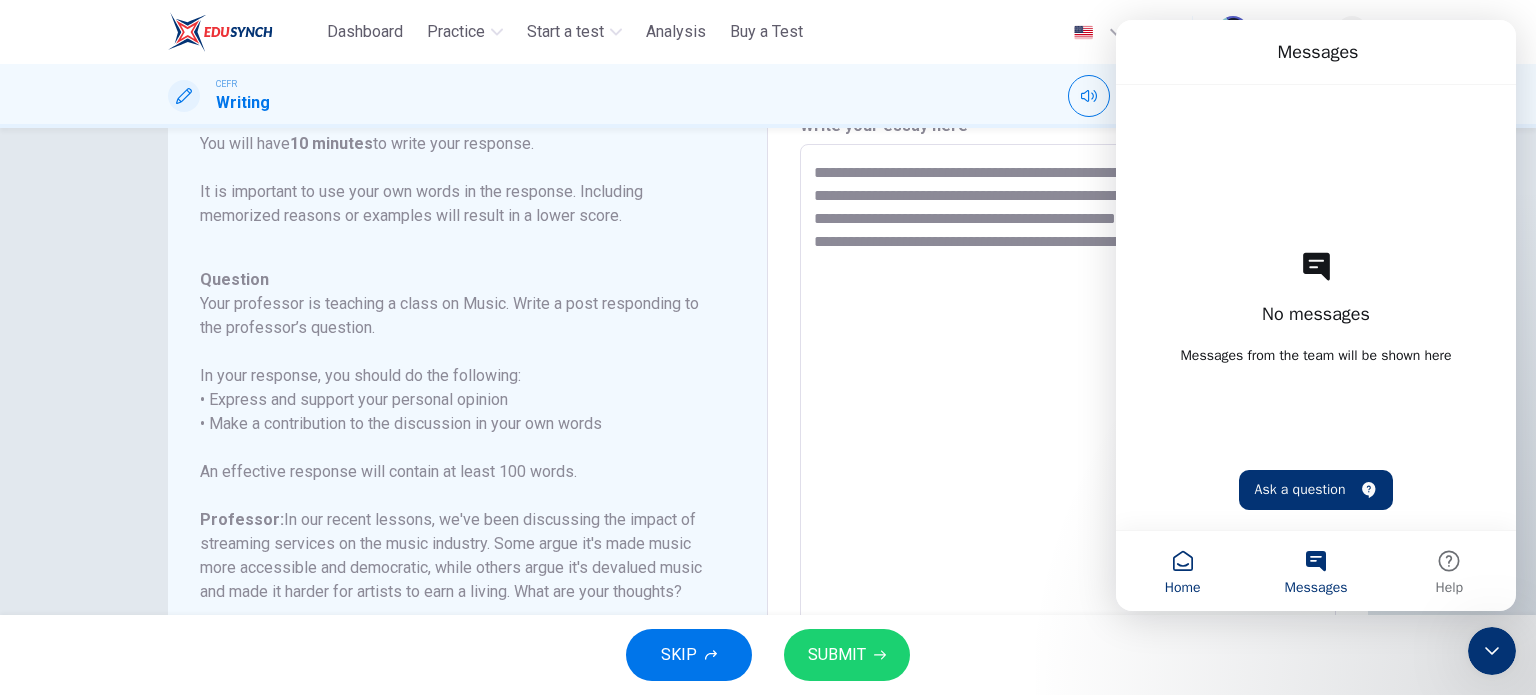 click on "Home" at bounding box center (1183, 588) 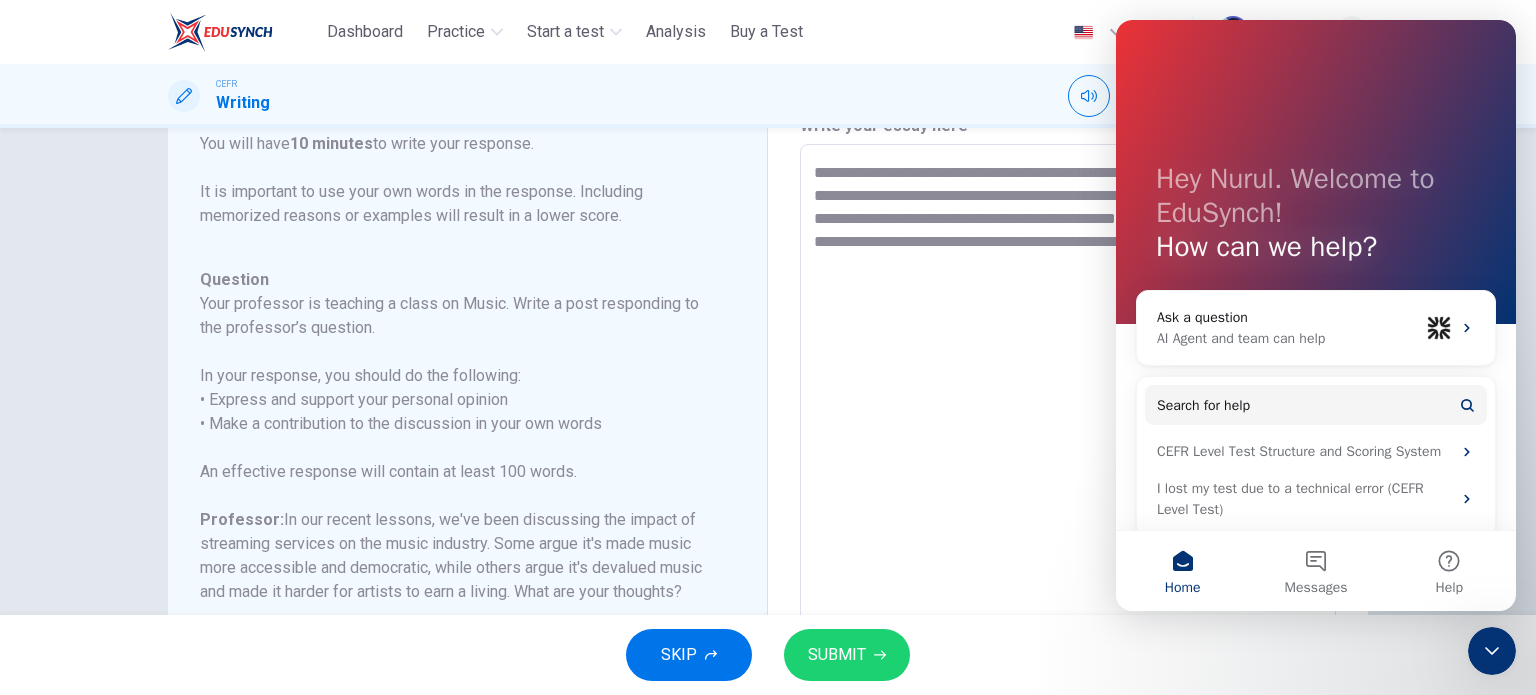 scroll, scrollTop: 16, scrollLeft: 0, axis: vertical 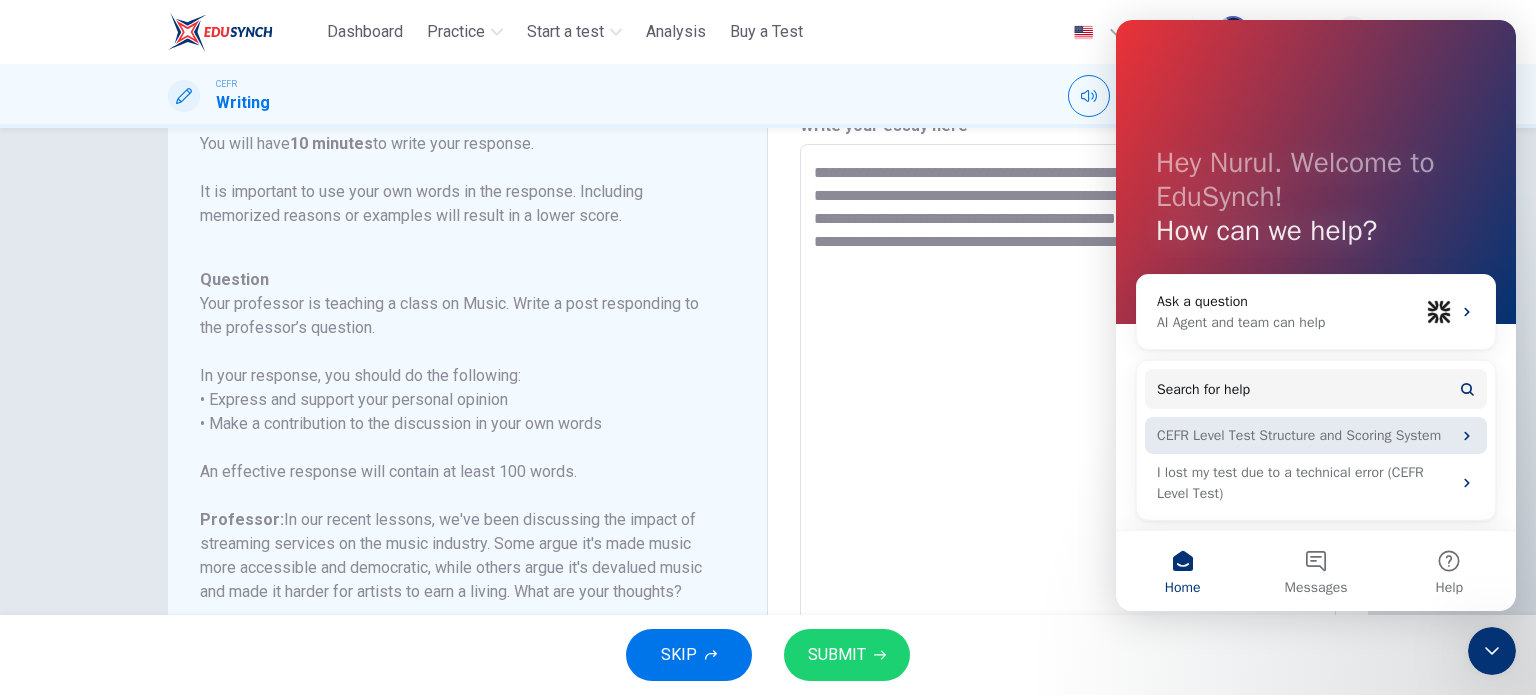 click on "CEFR  Level Test Structure and Scoring System" at bounding box center (1304, 435) 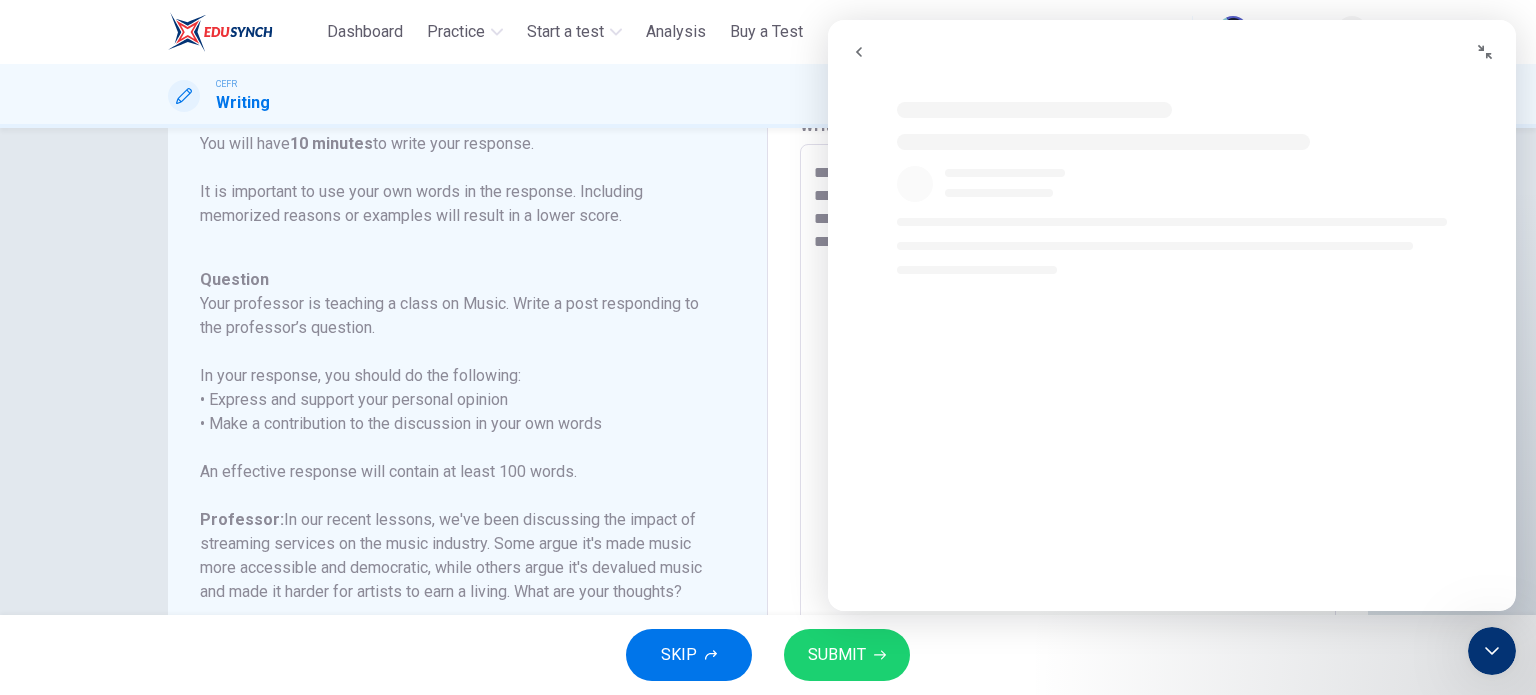 scroll, scrollTop: 0, scrollLeft: 0, axis: both 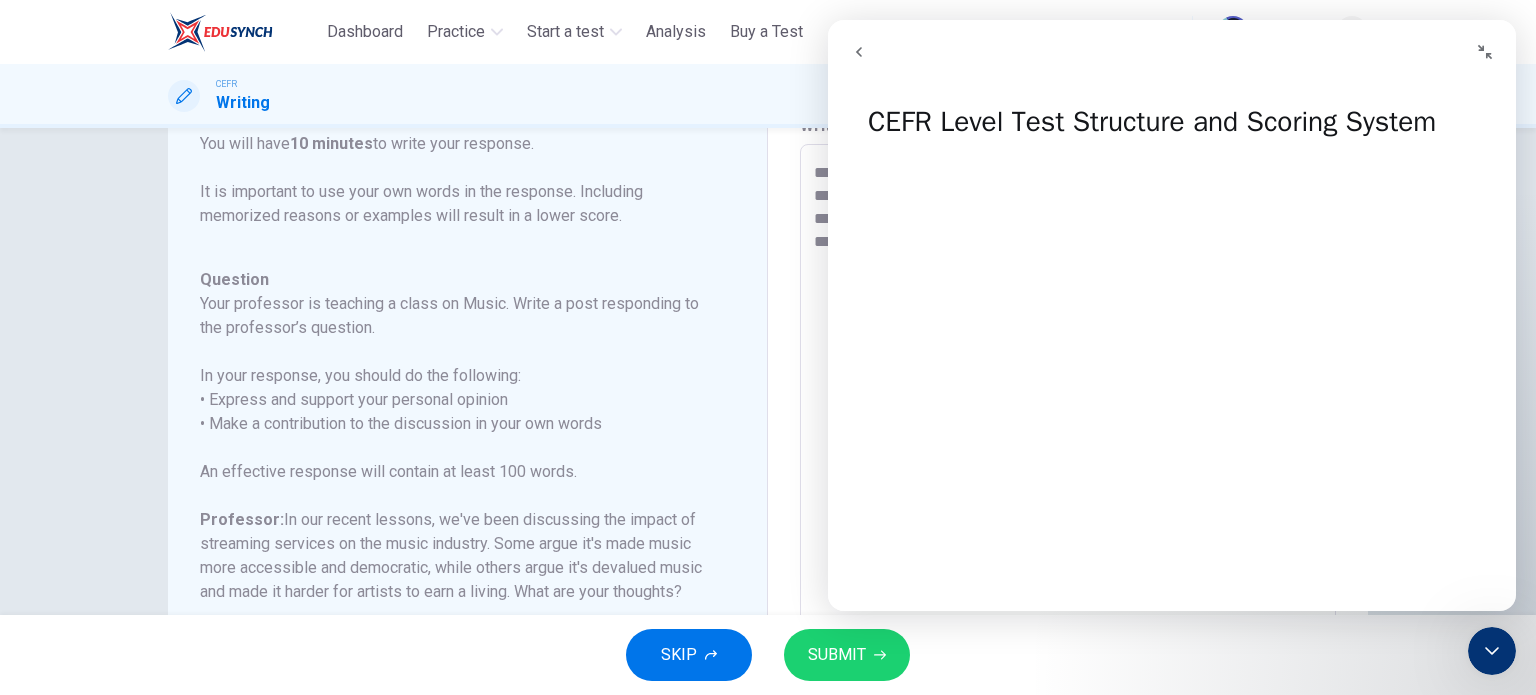 click 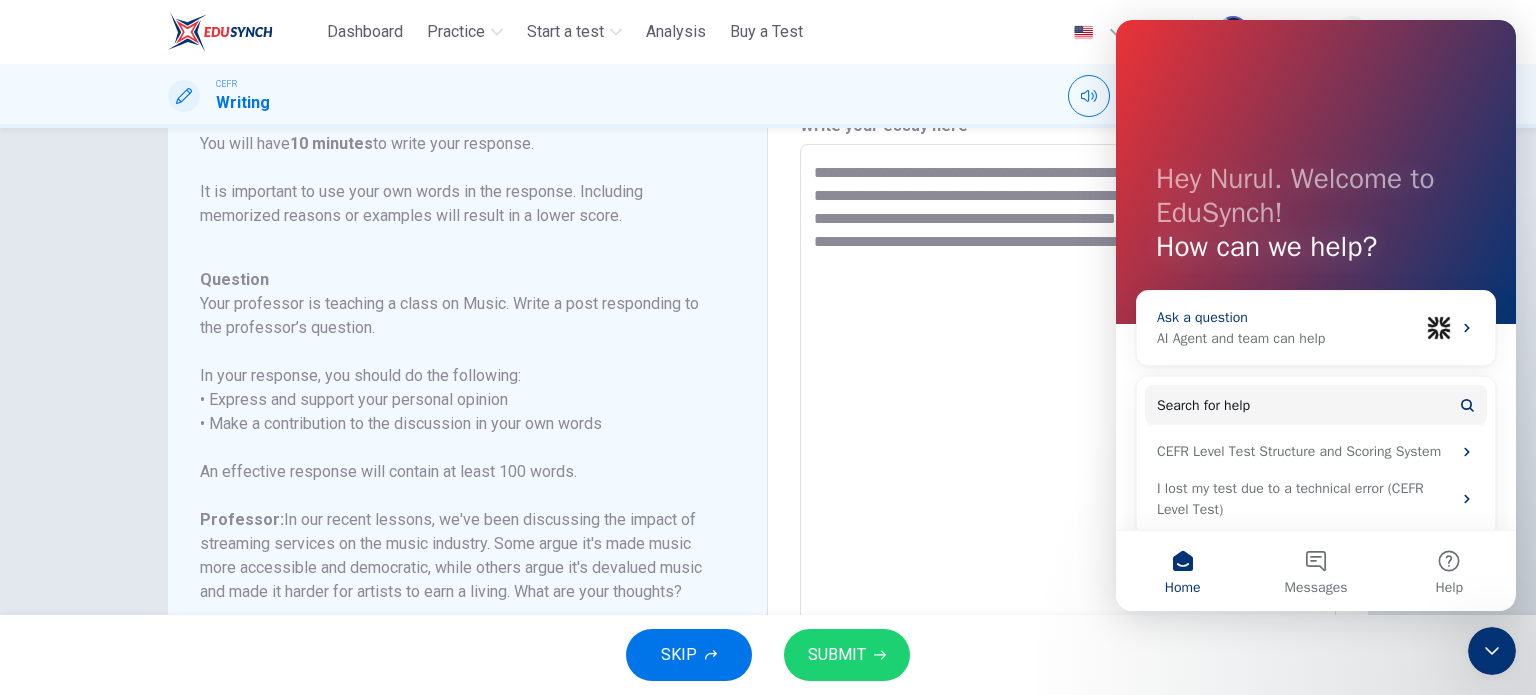 click on "Ask a question AI Agent and team can help" at bounding box center [1316, 328] 